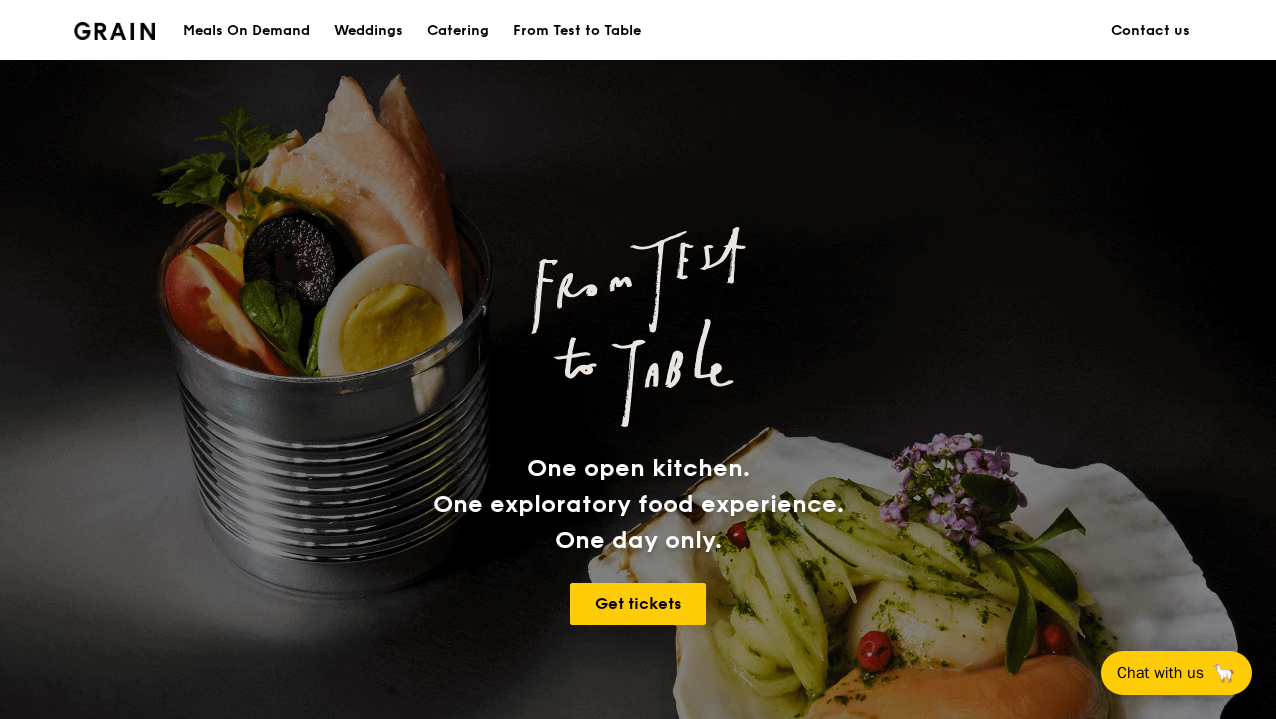 scroll, scrollTop: 533, scrollLeft: 0, axis: vertical 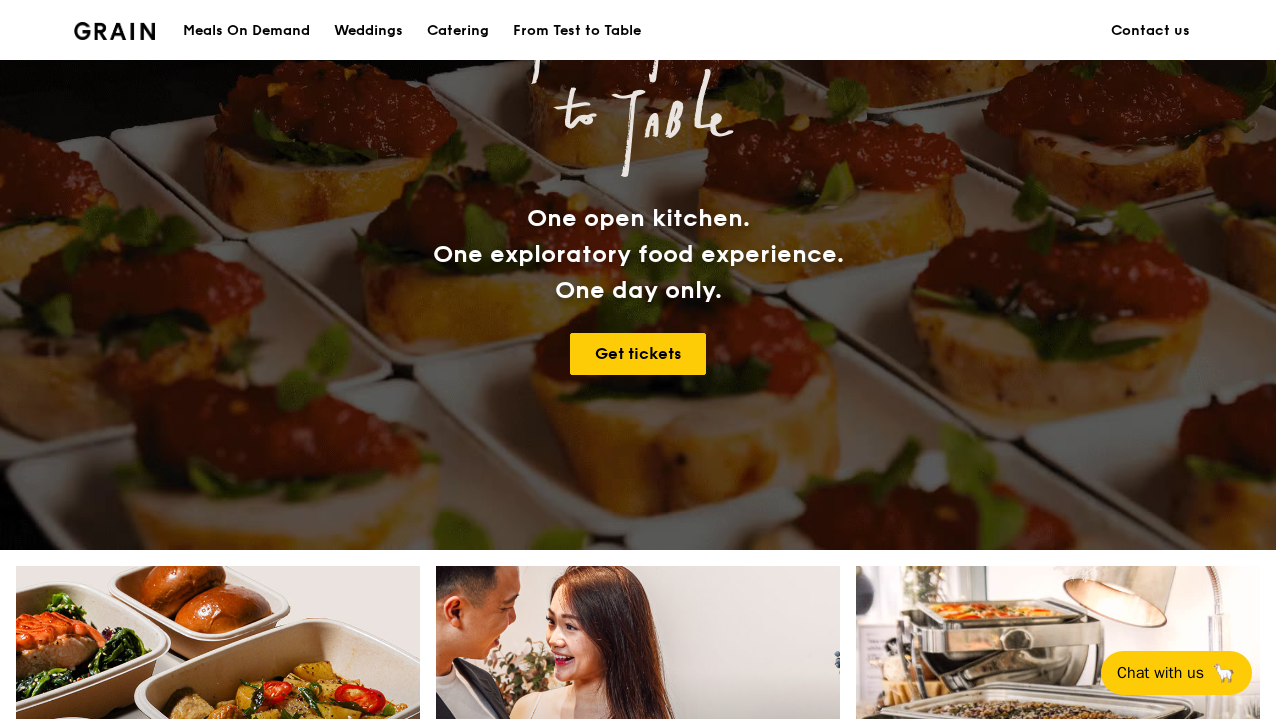 click on "Meals On Demand" at bounding box center [246, 31] 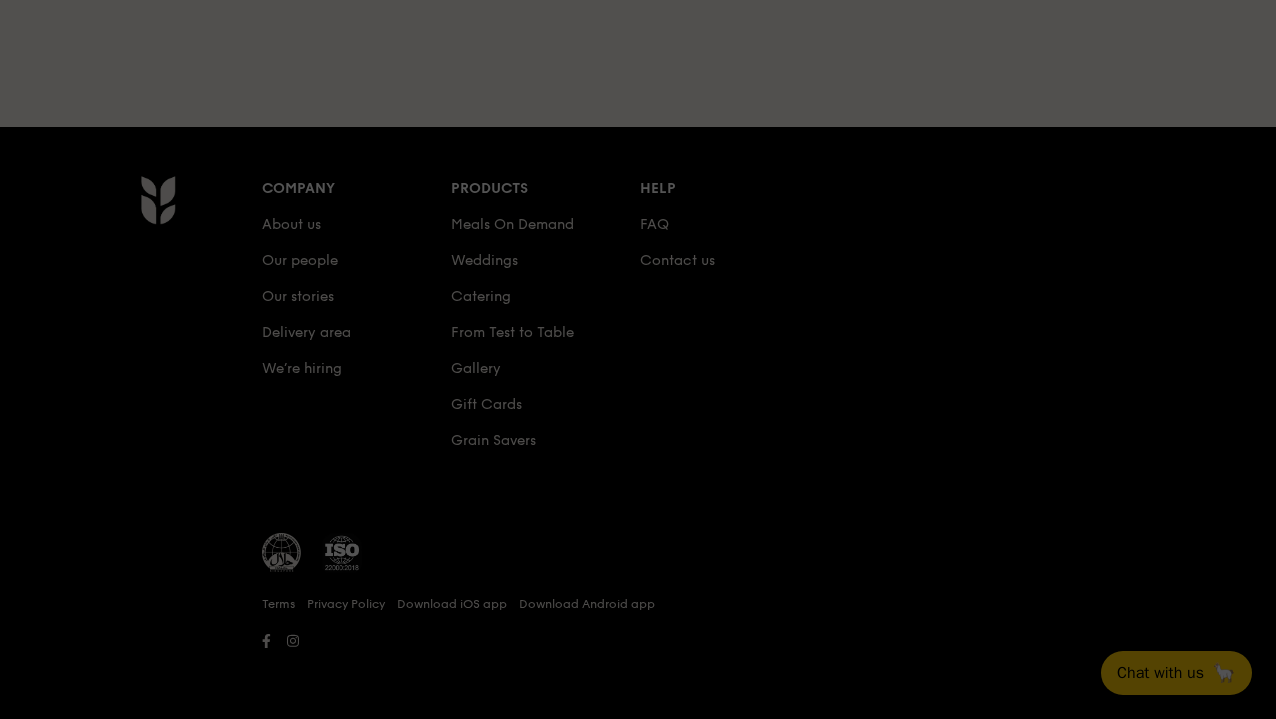scroll, scrollTop: 0, scrollLeft: 0, axis: both 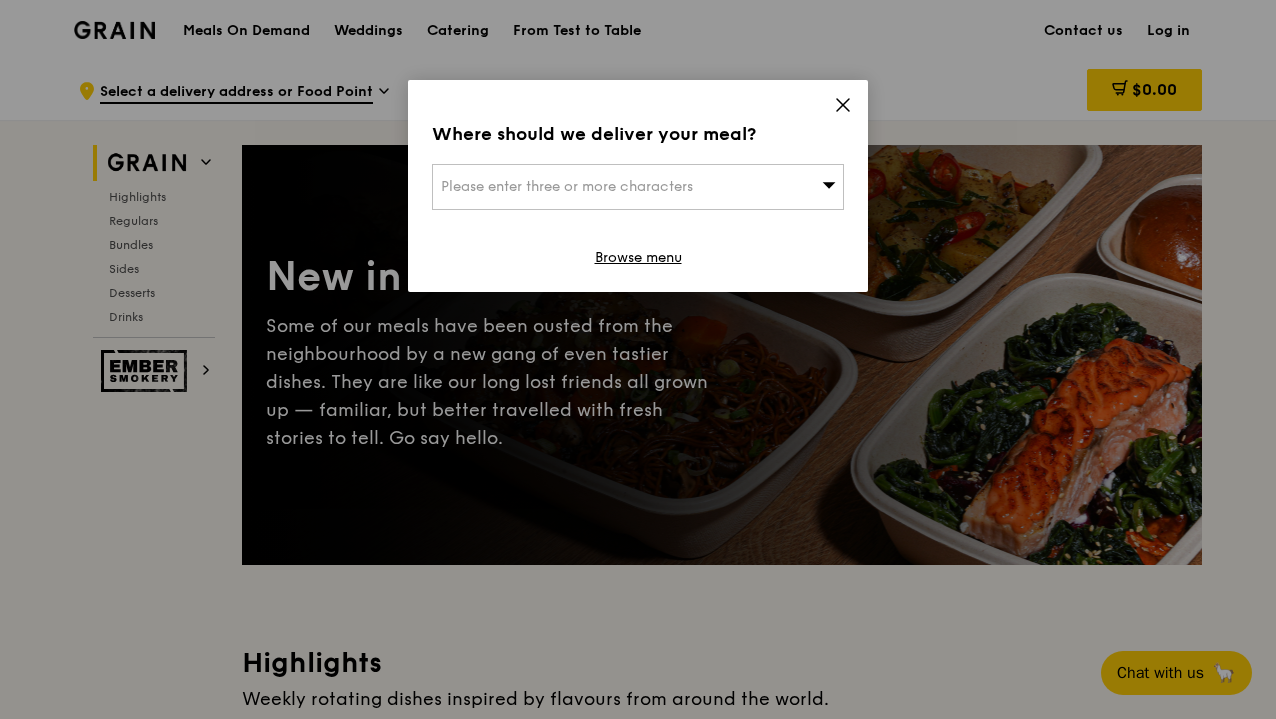 click on "Please enter three or more characters" at bounding box center (638, 187) 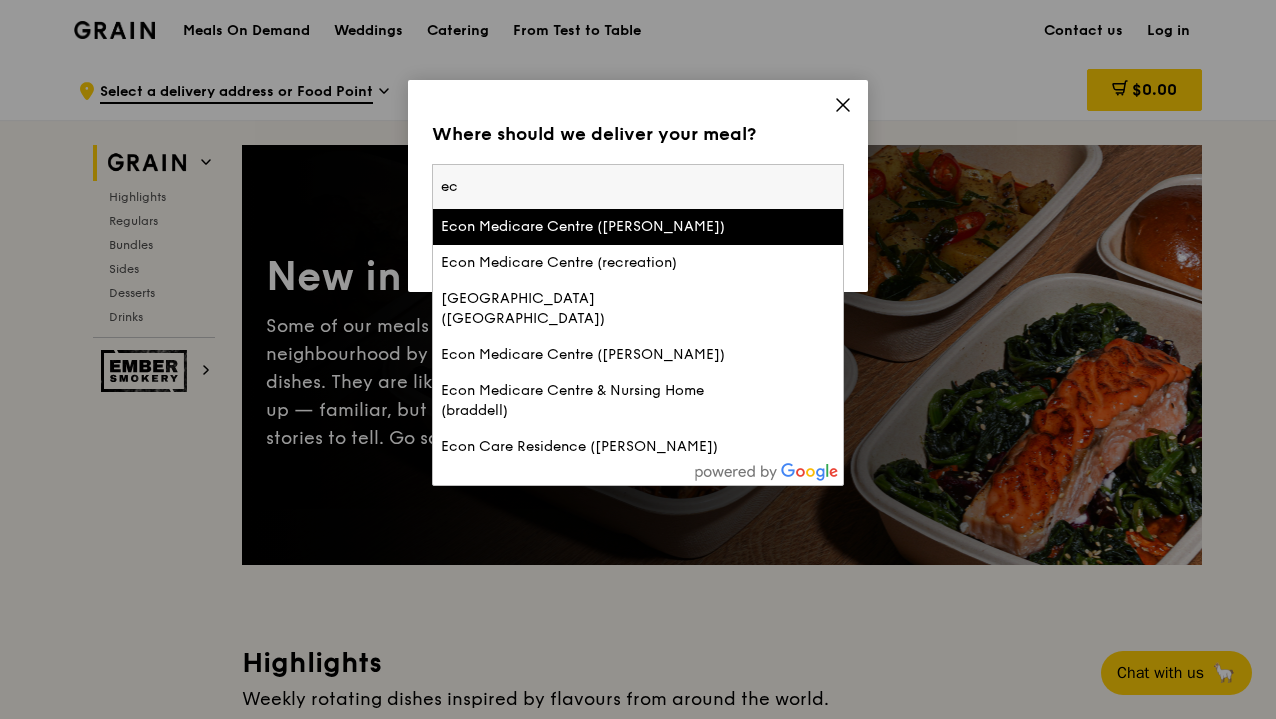 type on "e" 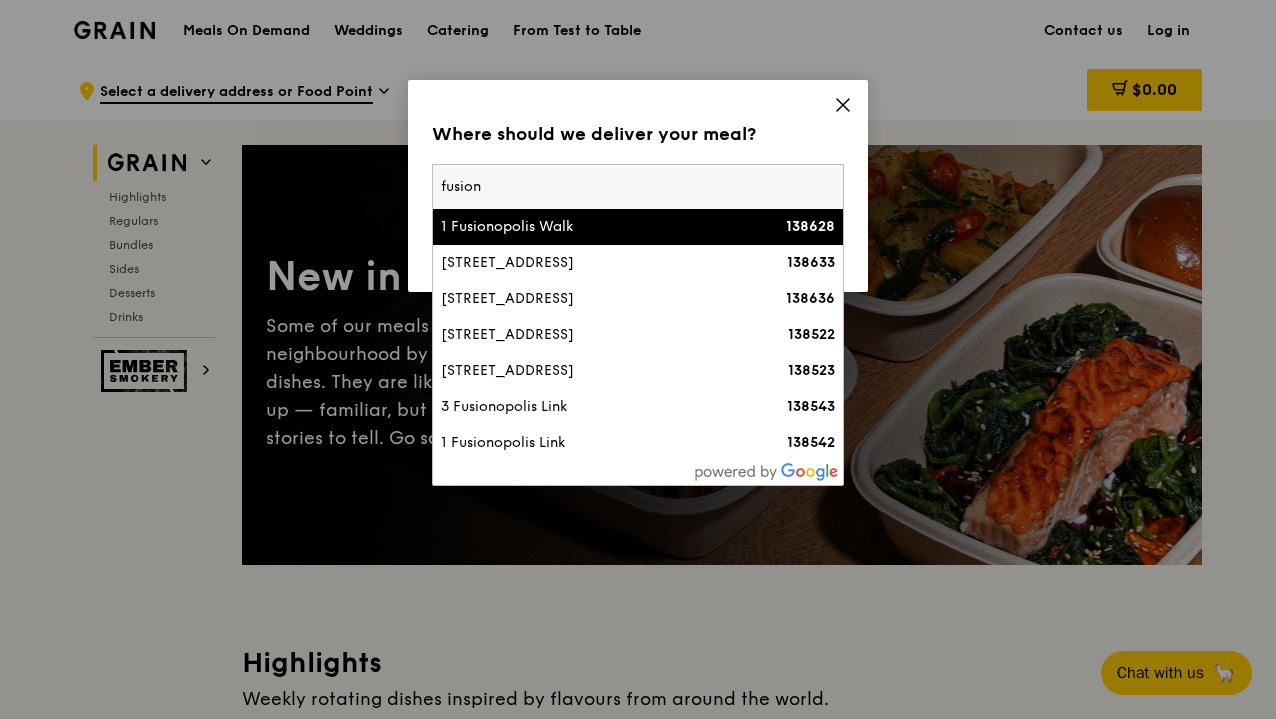 type on "fusion" 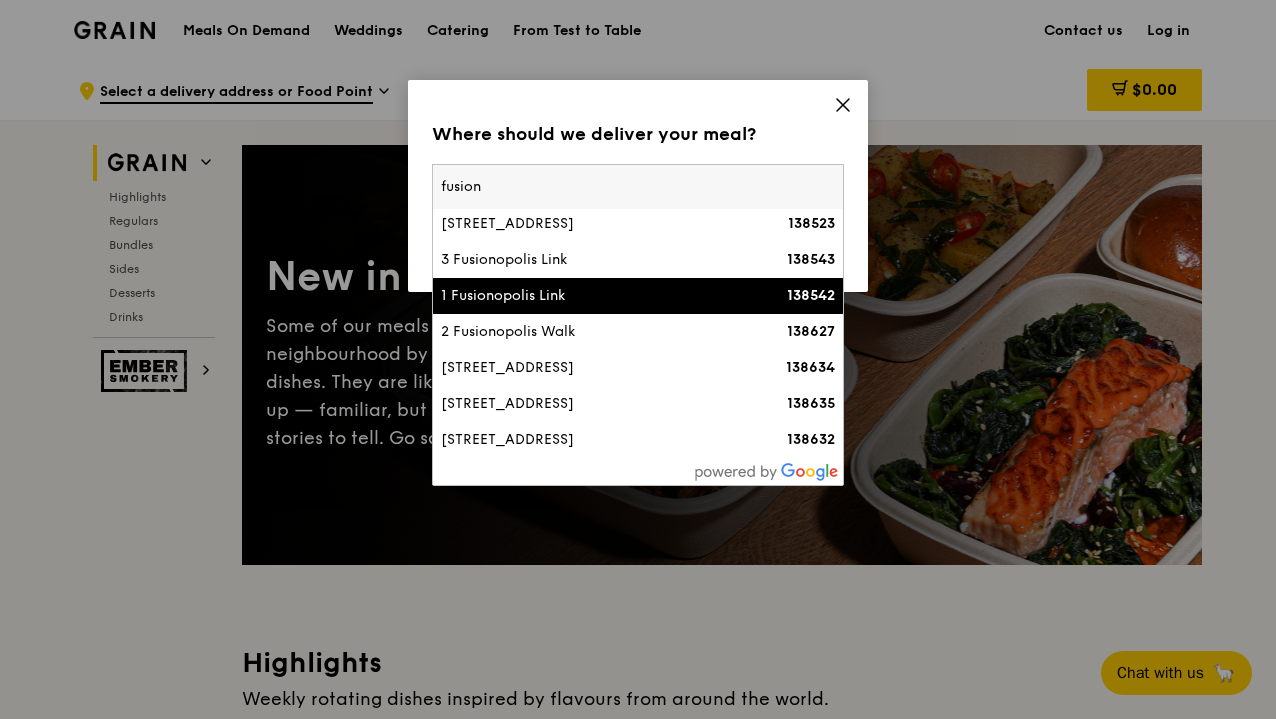 scroll, scrollTop: 182, scrollLeft: 0, axis: vertical 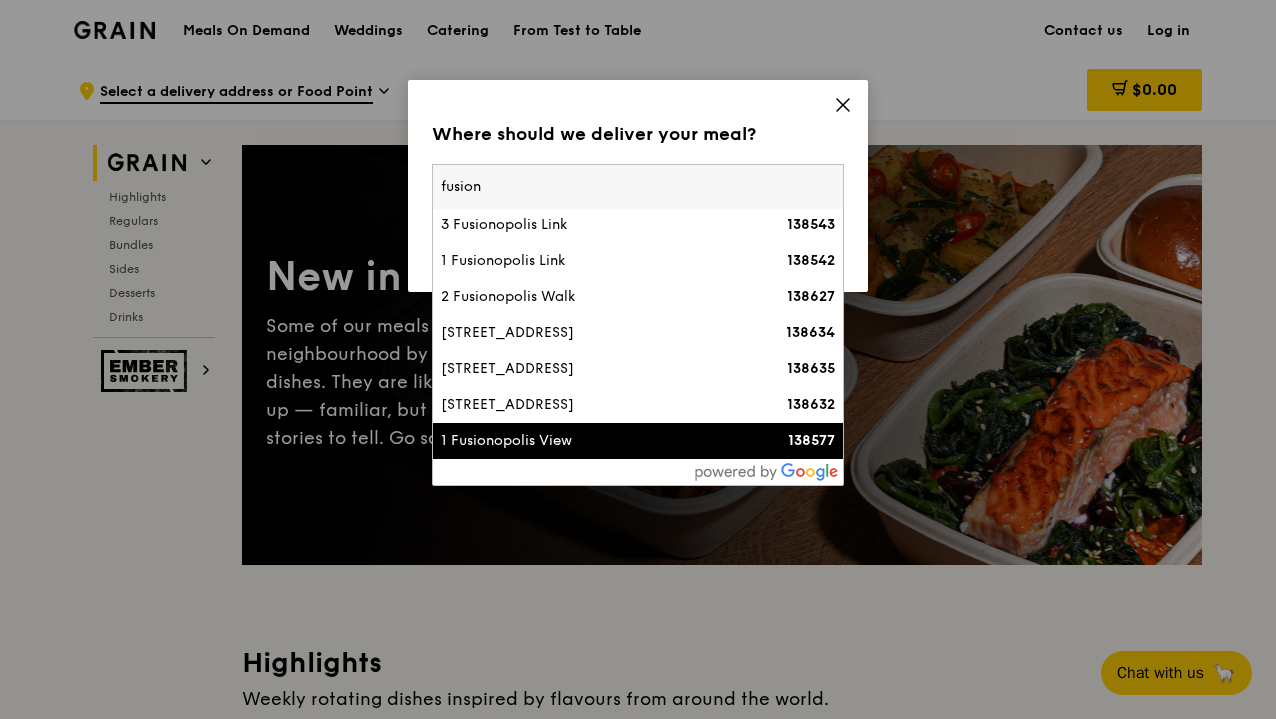 click on "1 Fusionopolis View" at bounding box center (589, 441) 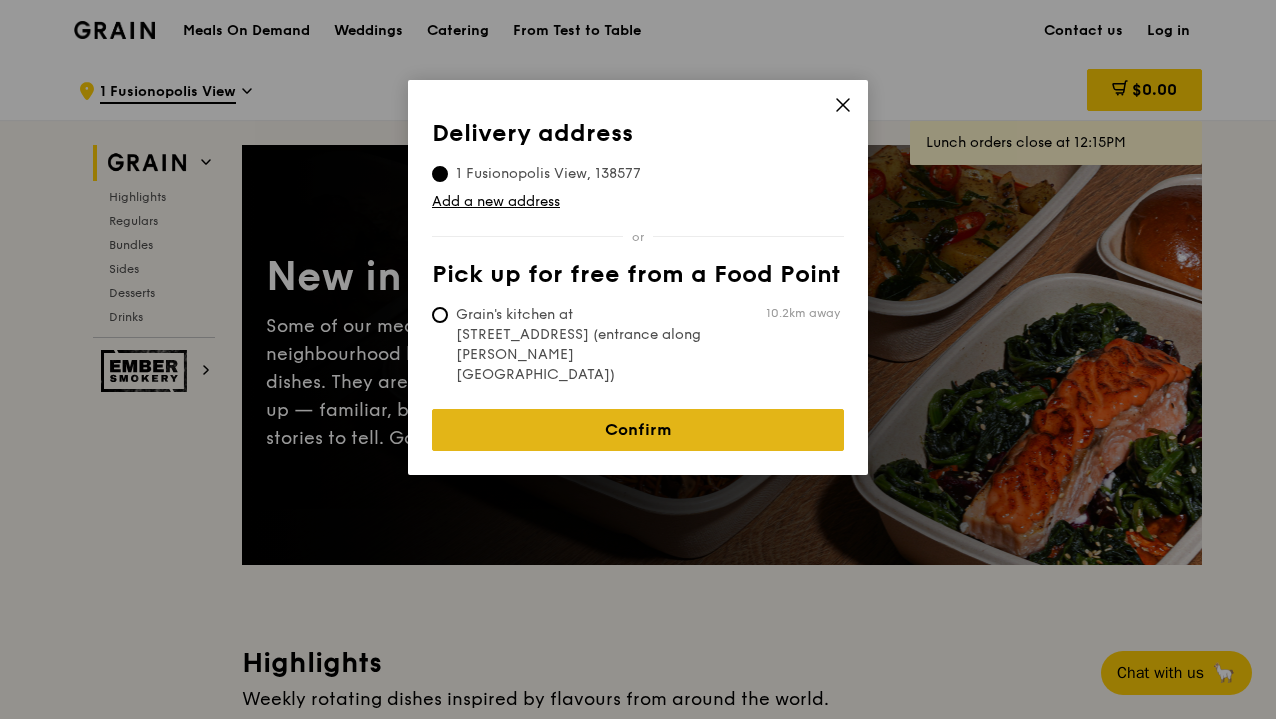 click on "Confirm" at bounding box center [638, 430] 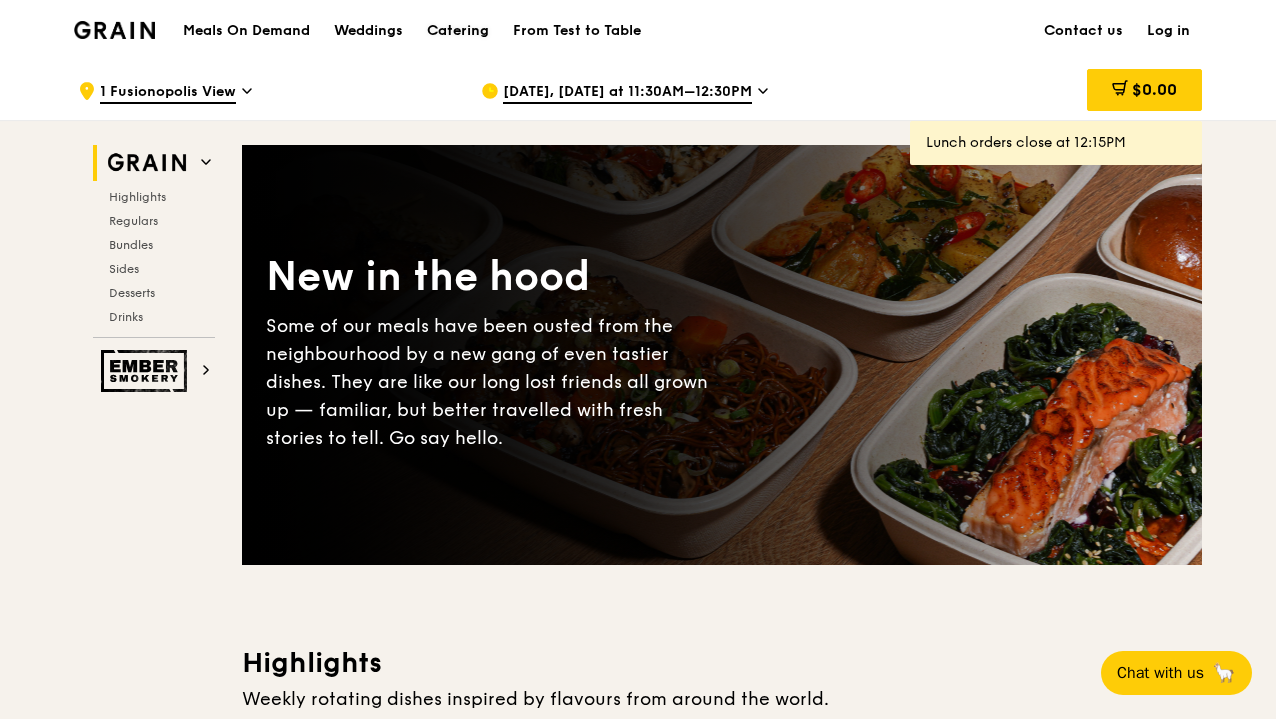 click on "Catering" at bounding box center [458, 31] 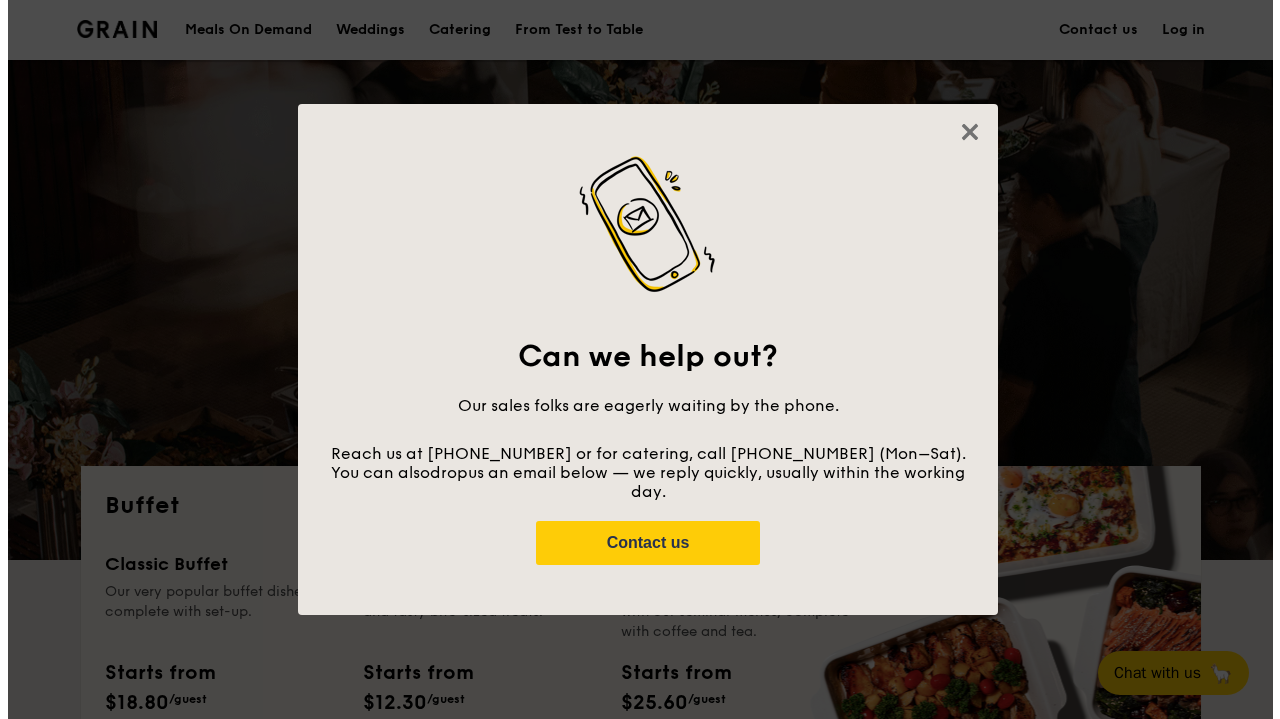 scroll, scrollTop: 0, scrollLeft: 0, axis: both 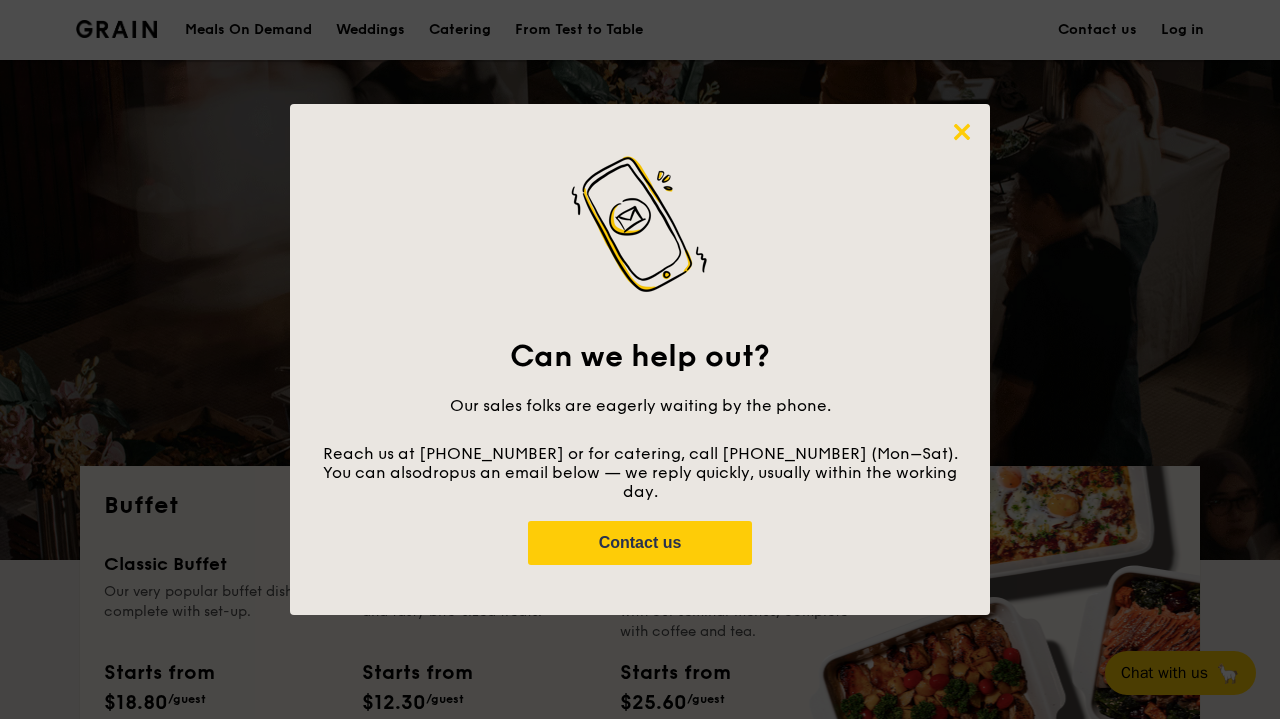 click 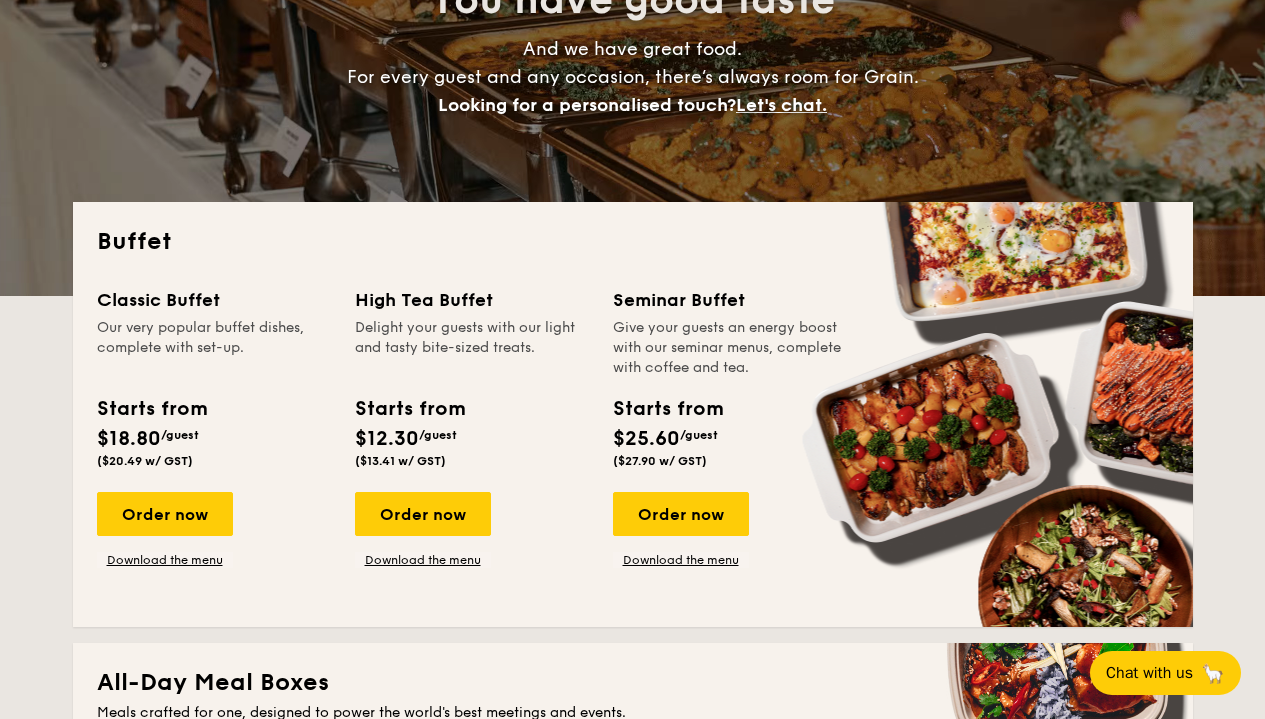 scroll, scrollTop: 300, scrollLeft: 0, axis: vertical 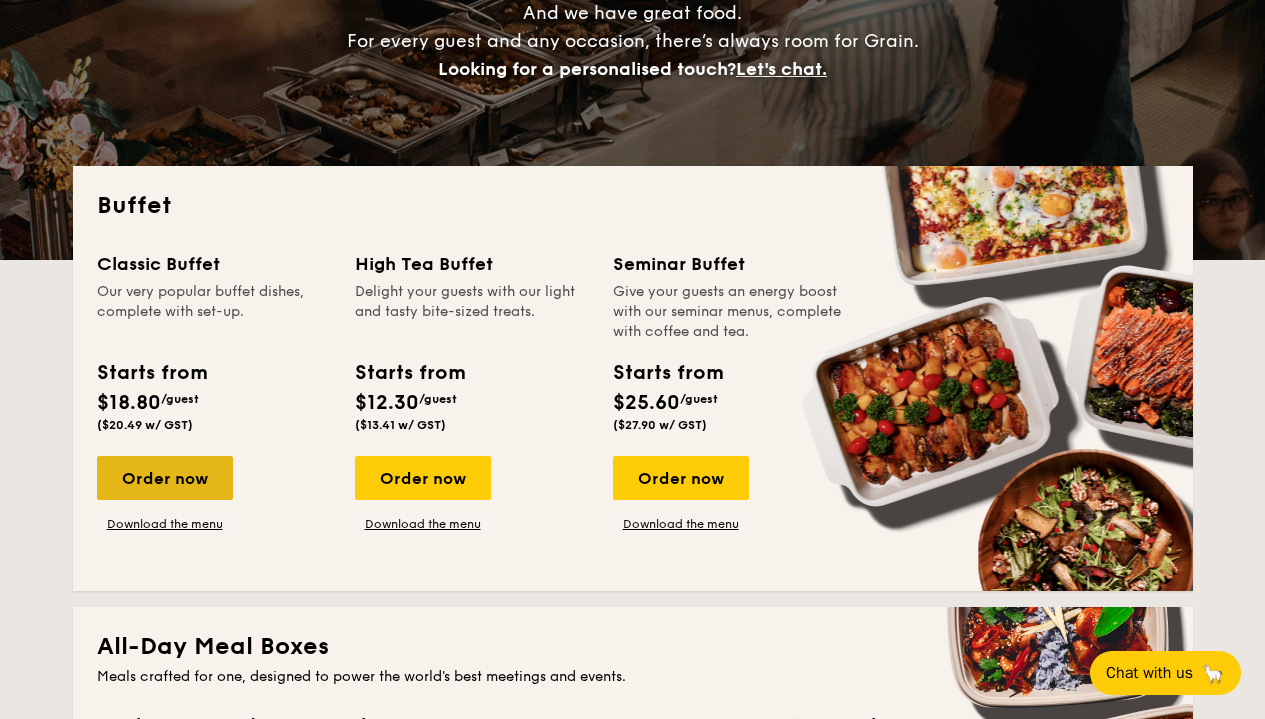 click on "Order now" at bounding box center (165, 478) 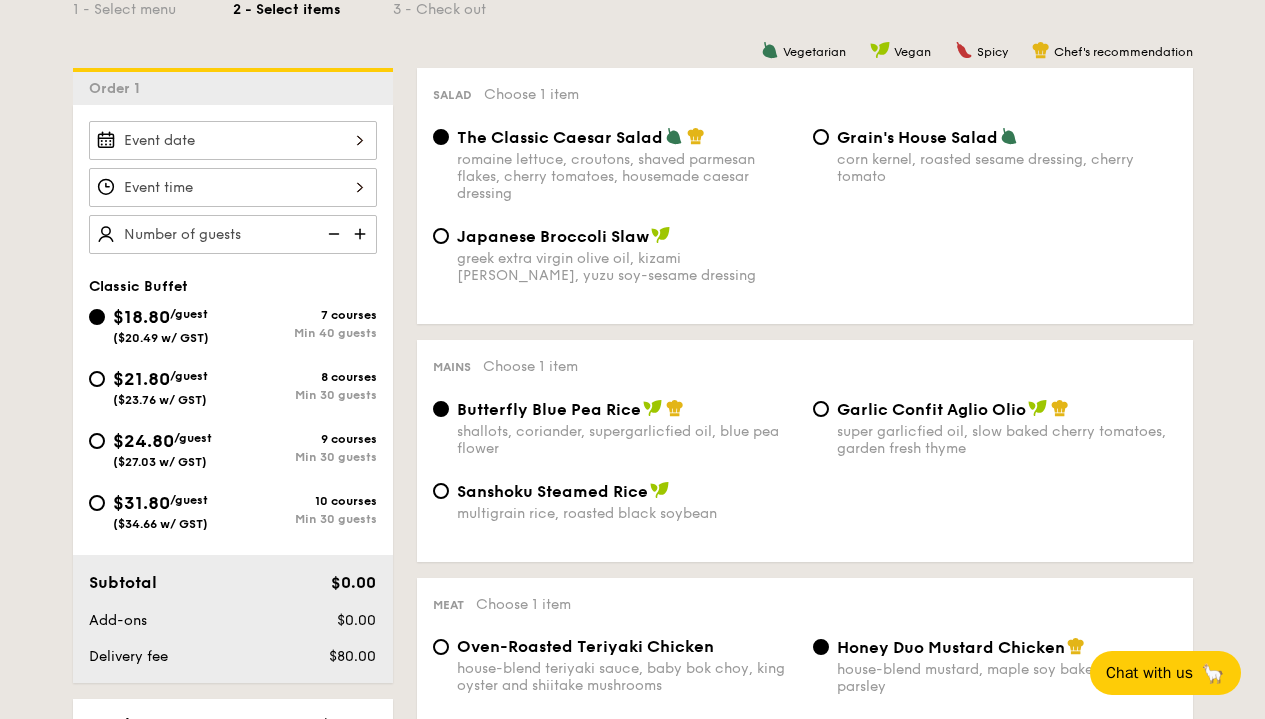 scroll, scrollTop: 498, scrollLeft: 0, axis: vertical 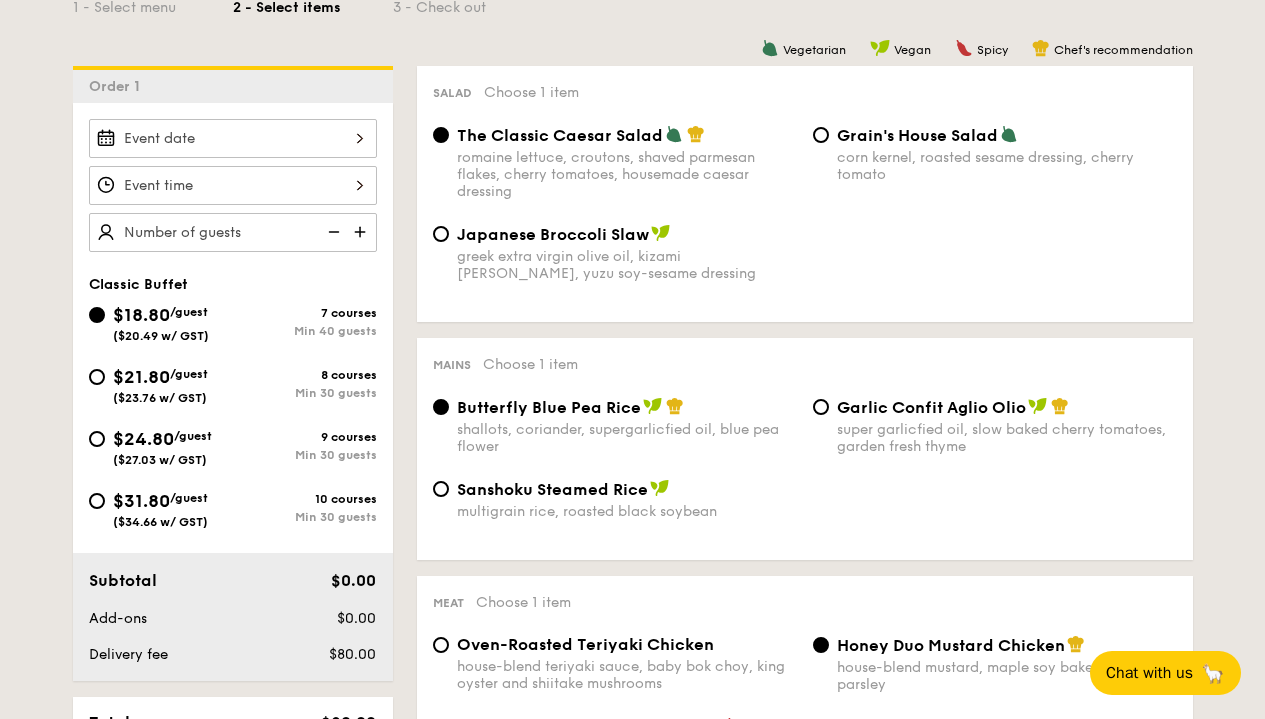 click on "Smoked Mesquite Whole Chicken brined in our in-house blend of herbs and spices, and seasoned with mesquite for a distinctive sweetness and aroma
serves 10 guests
$44.95
/item
($49.00 w/ GST)
0" at bounding box center (233, 138) 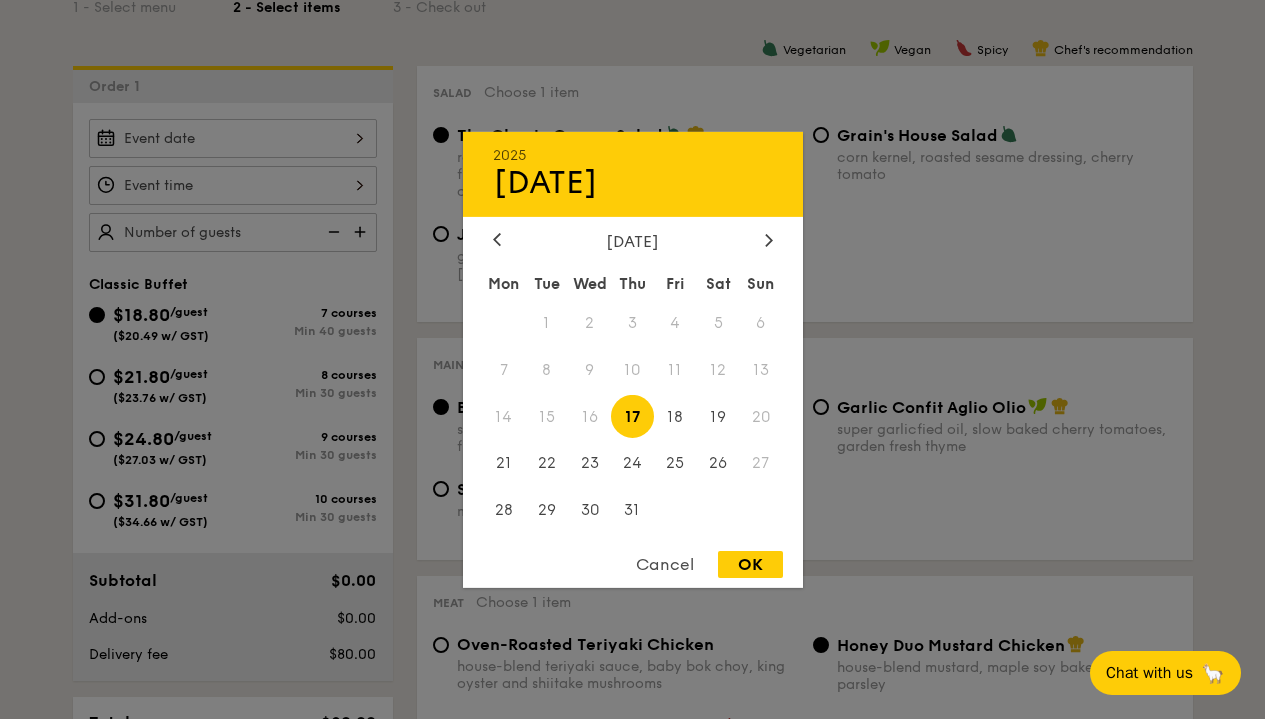 click on "17" at bounding box center [632, 416] 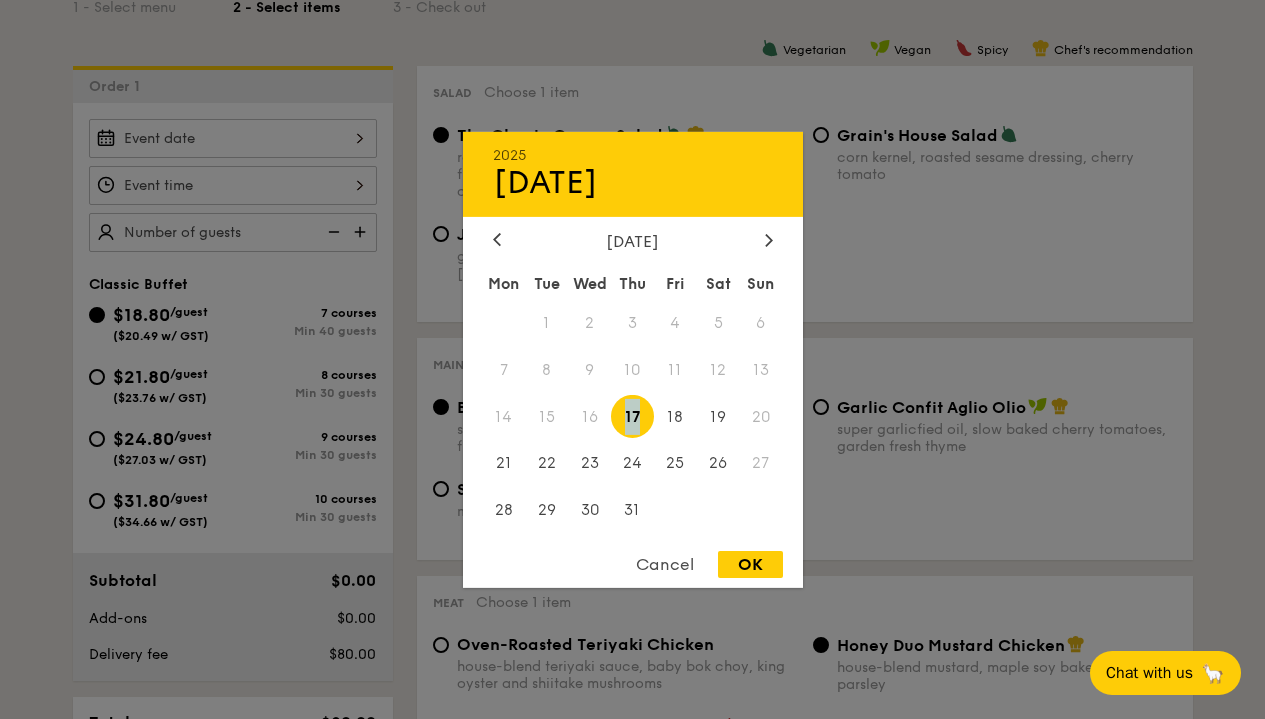 click on "OK" at bounding box center [750, 564] 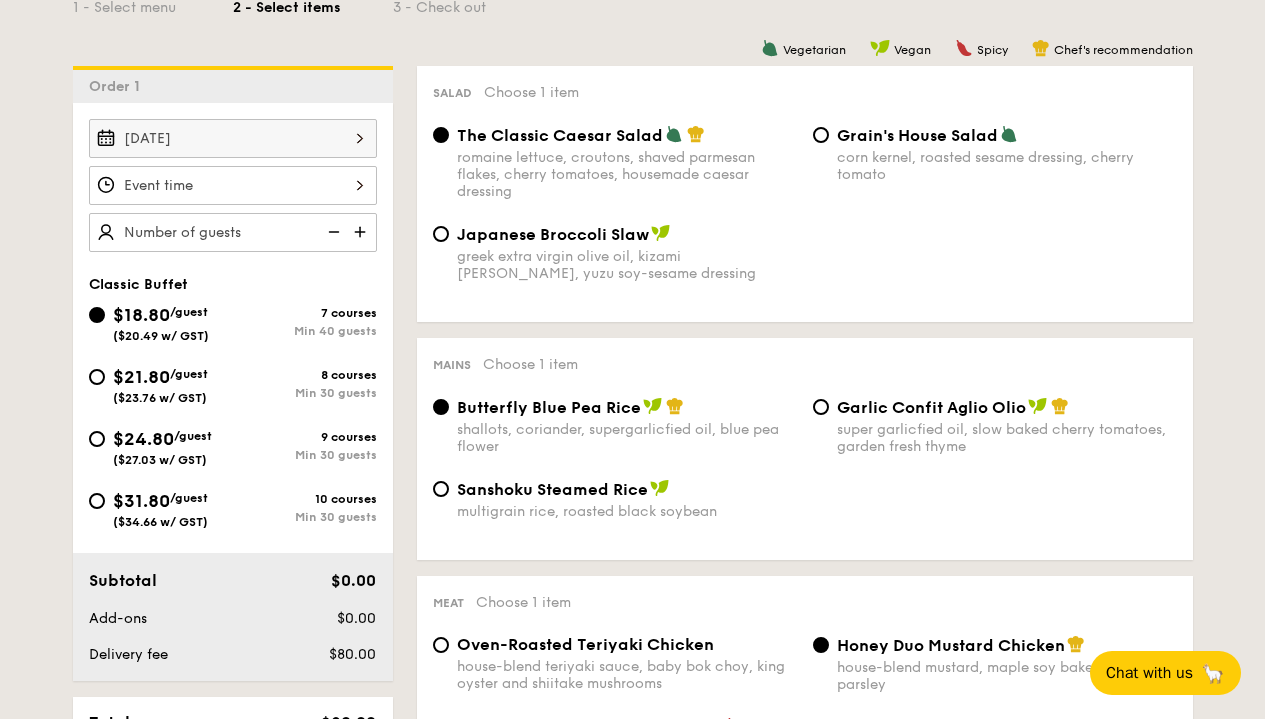 click on "Min 30 guests" at bounding box center [305, 455] 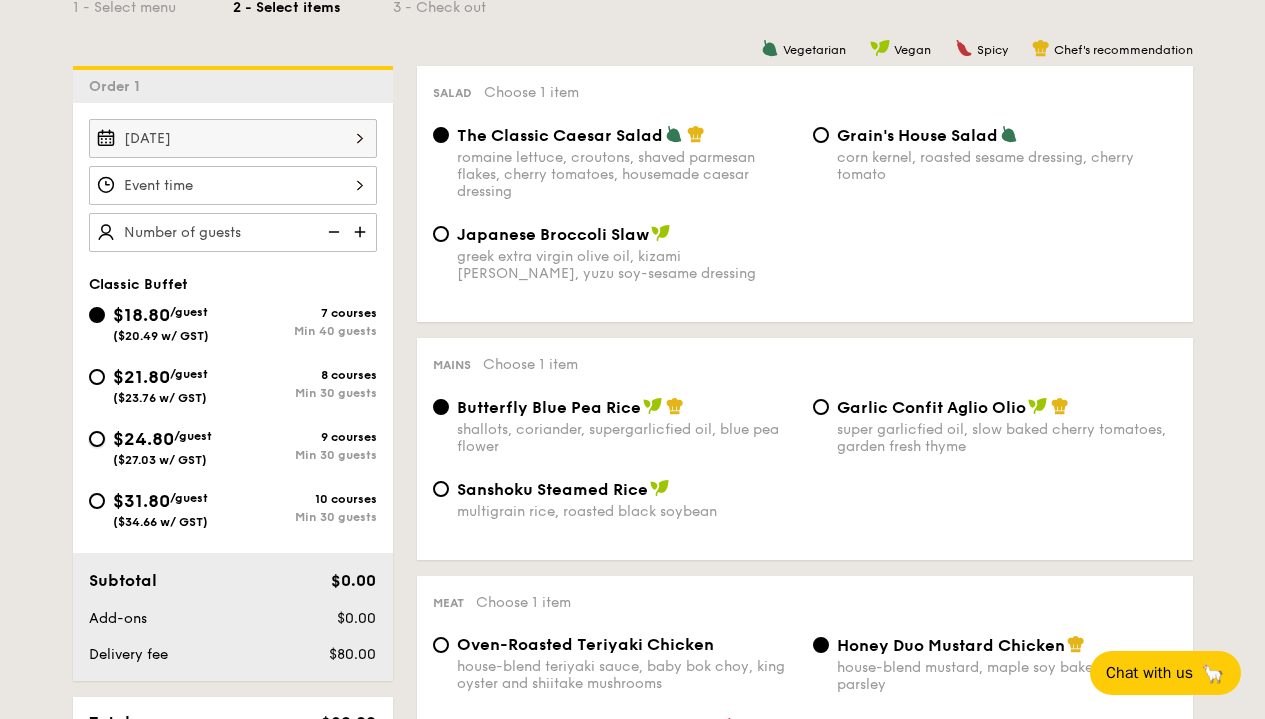 click on "$24.80
/guest
($27.03 w/ GST)
9 courses
Min 30 guests" at bounding box center (97, 439) 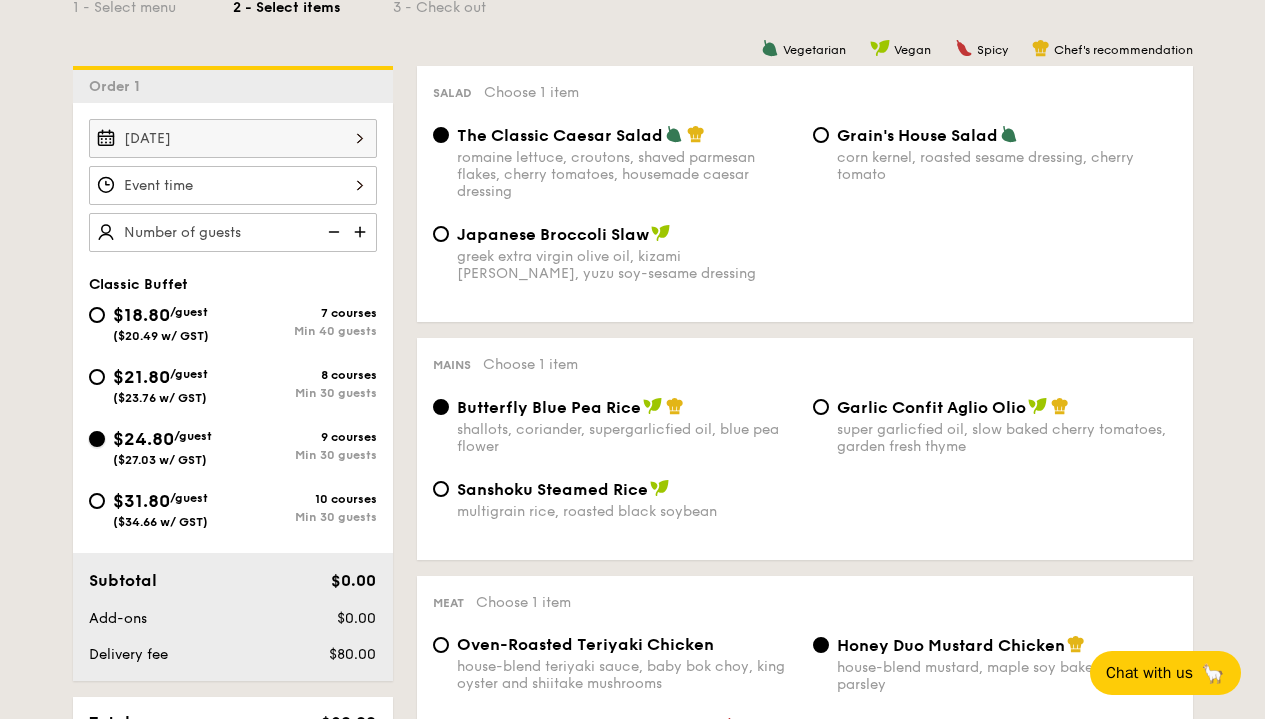 radio on "true" 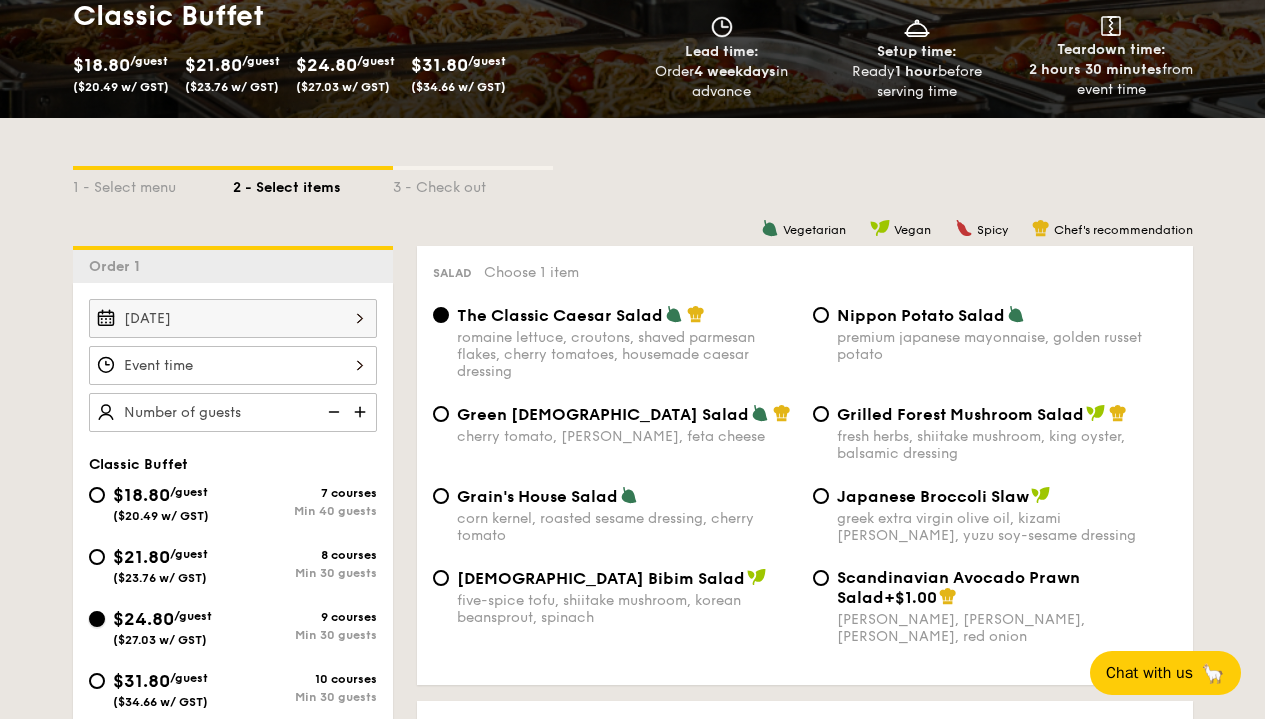 scroll, scrollTop: 198, scrollLeft: 0, axis: vertical 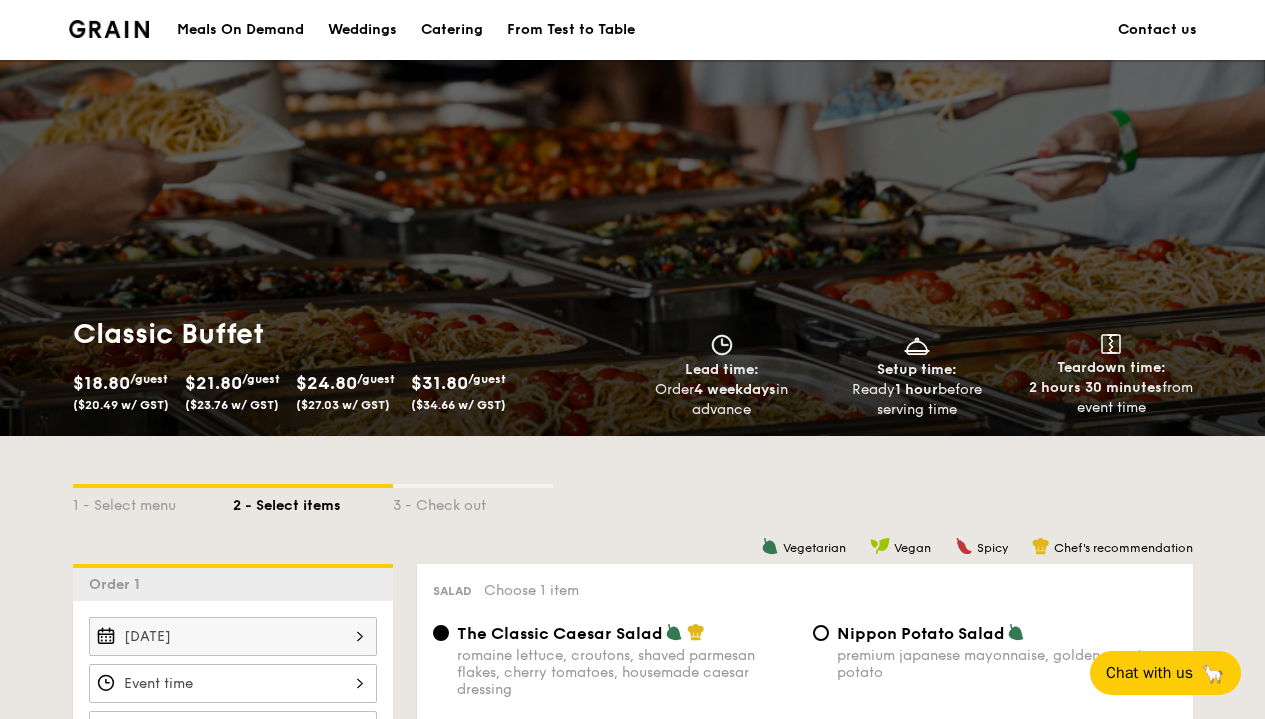 click on "Meals On Demand" at bounding box center [240, 30] 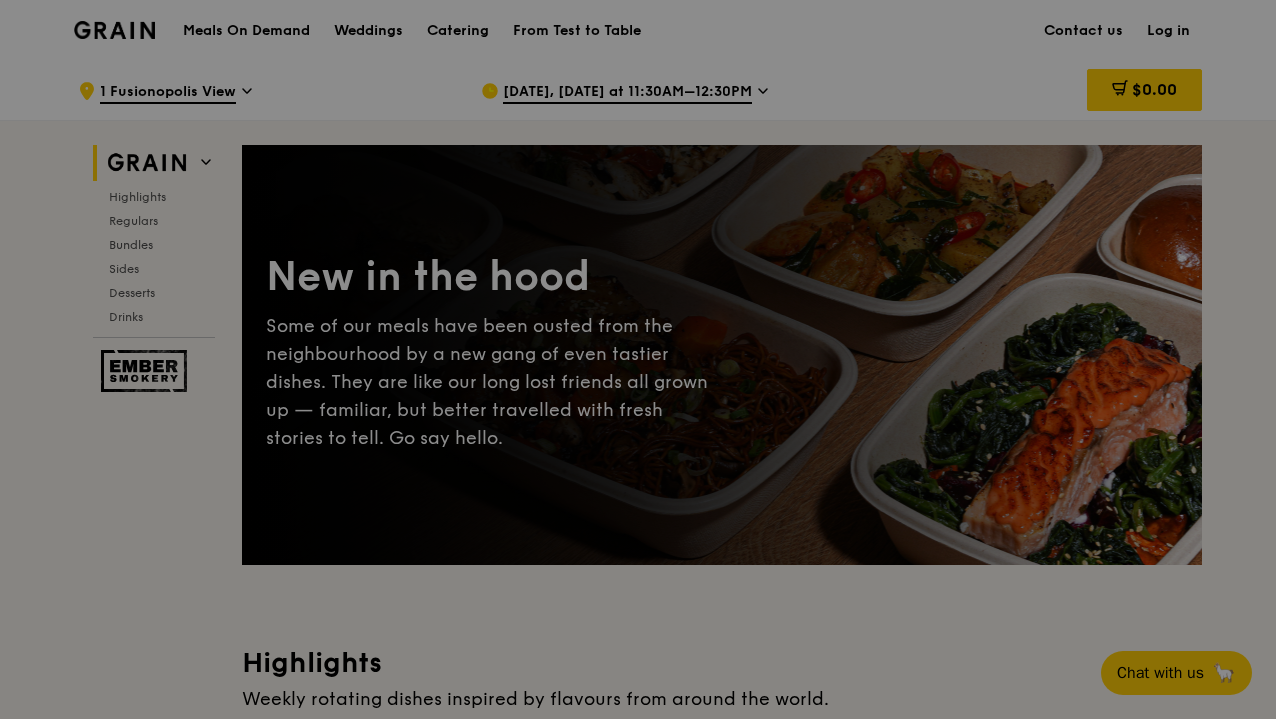 scroll, scrollTop: 0, scrollLeft: 0, axis: both 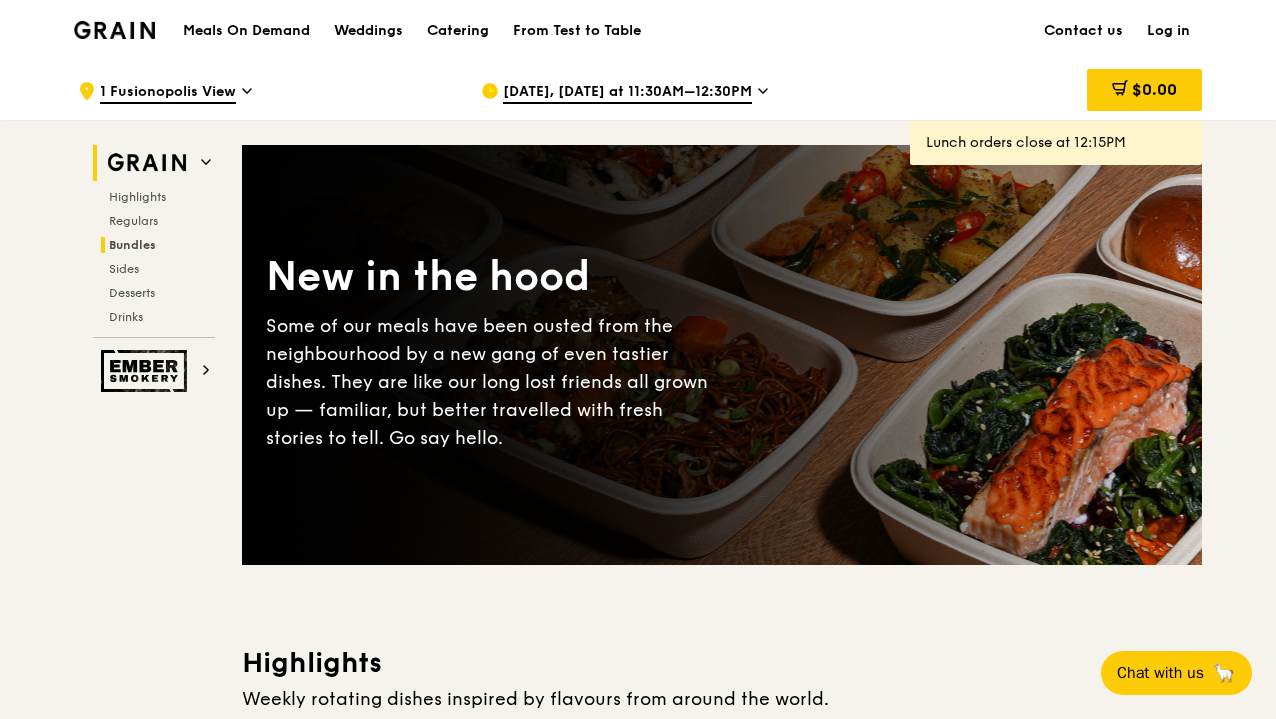 click on "Bundles" at bounding box center [158, 245] 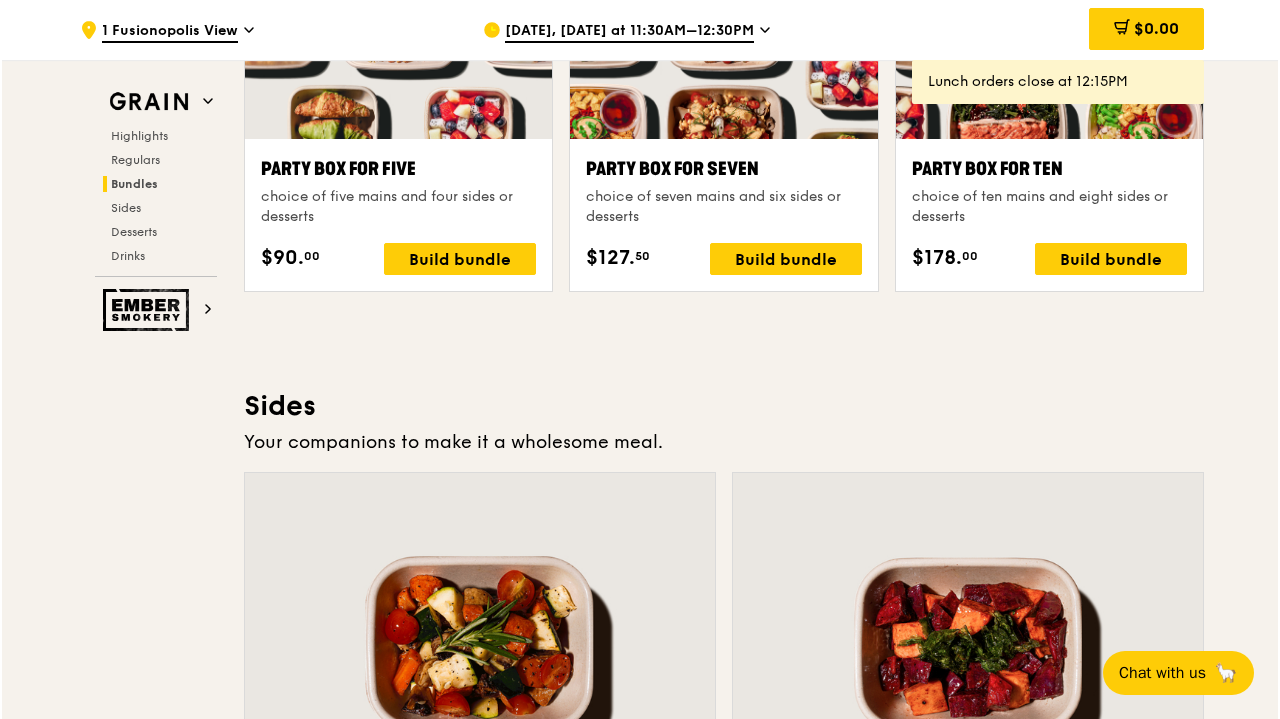 scroll, scrollTop: 4052, scrollLeft: 0, axis: vertical 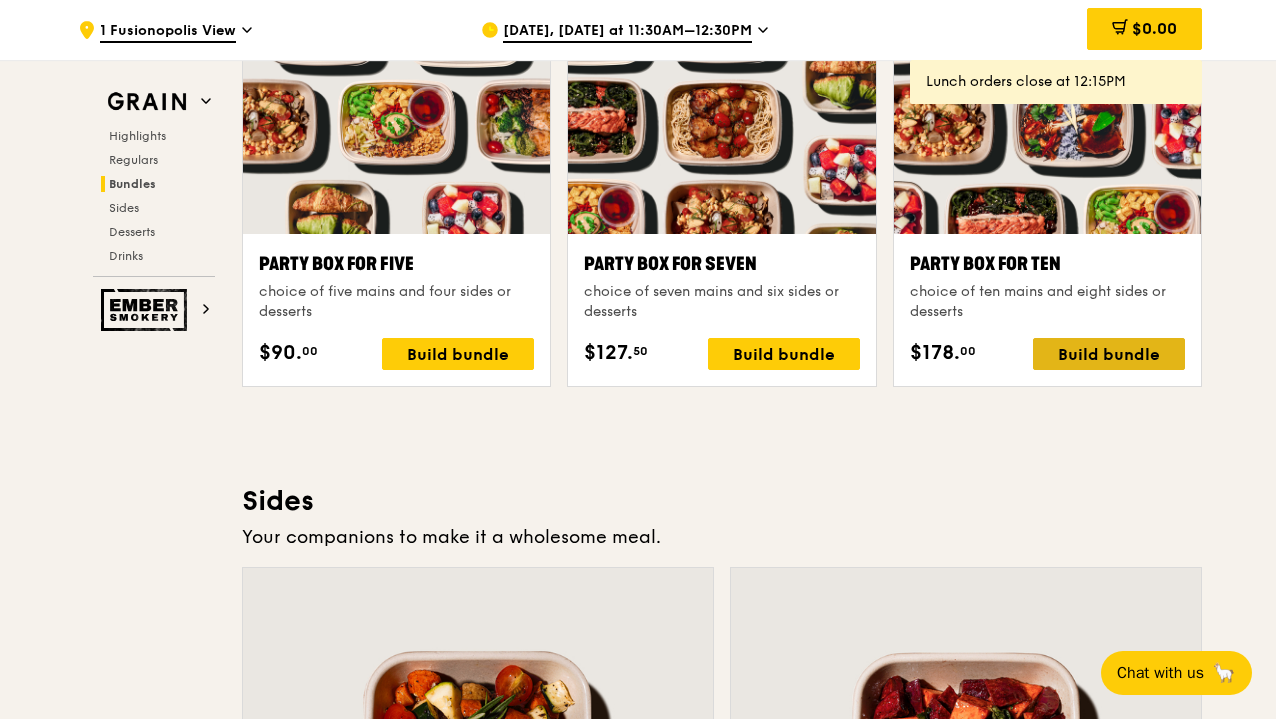 click on "Build bundle" at bounding box center [1109, 354] 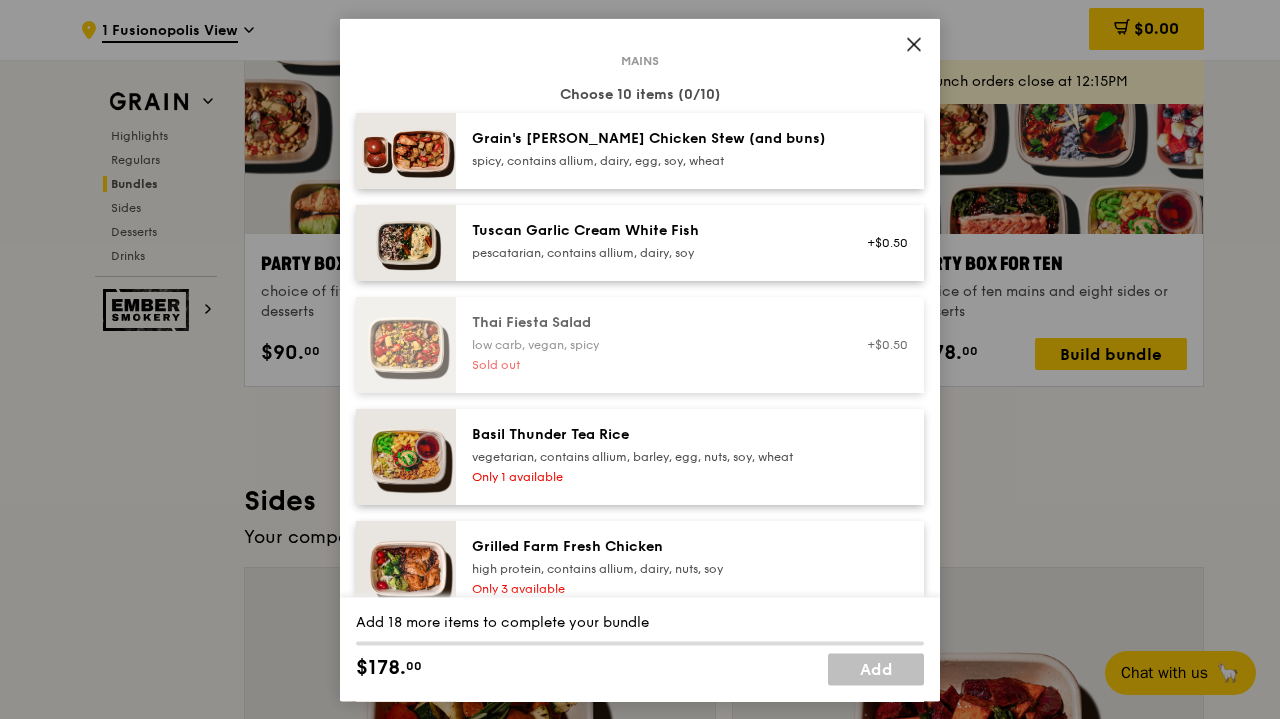 scroll, scrollTop: 0, scrollLeft: 0, axis: both 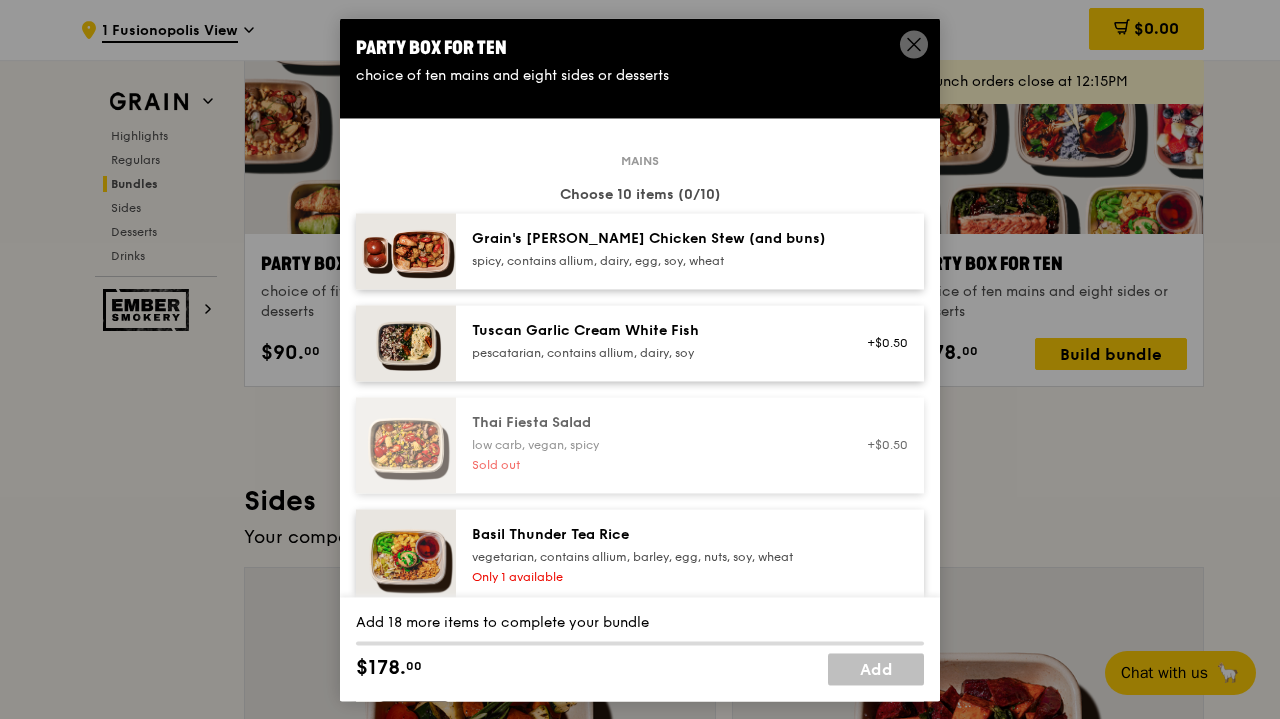 click on "Grain's [PERSON_NAME] Chicken Stew (and buns)" at bounding box center (651, 239) 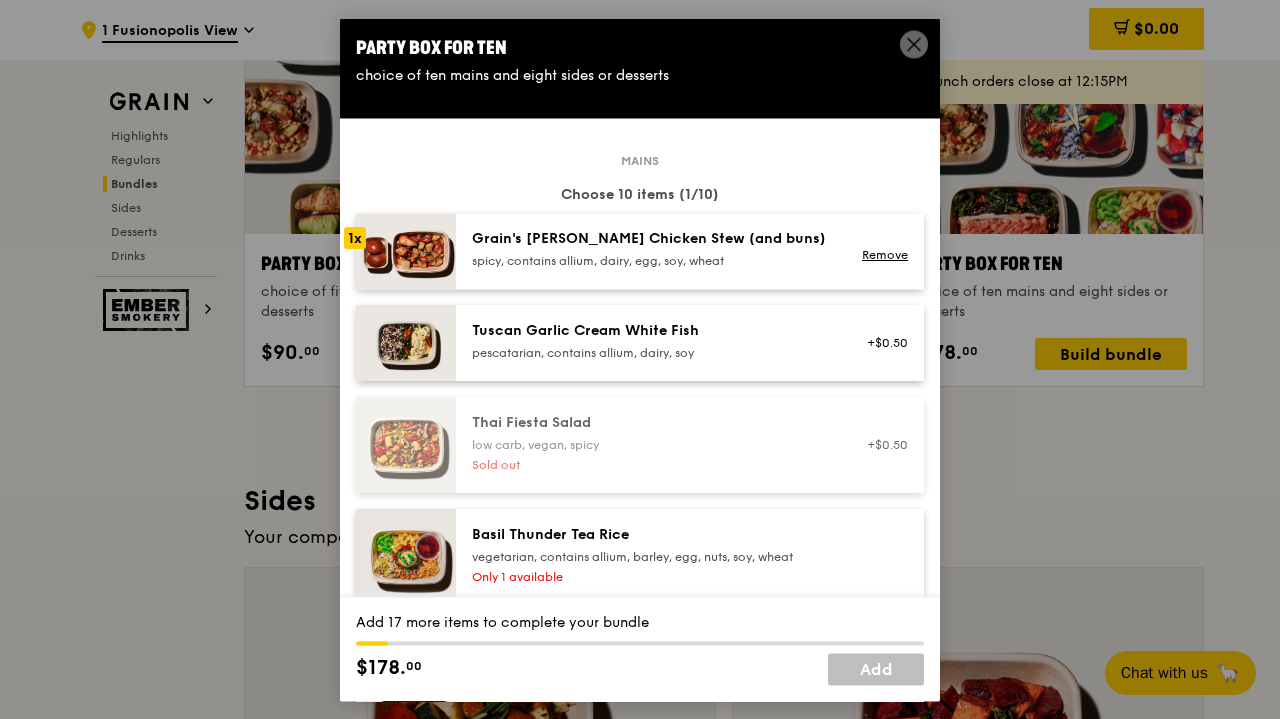click on "Tuscan Garlic Cream White Fish" at bounding box center (651, 331) 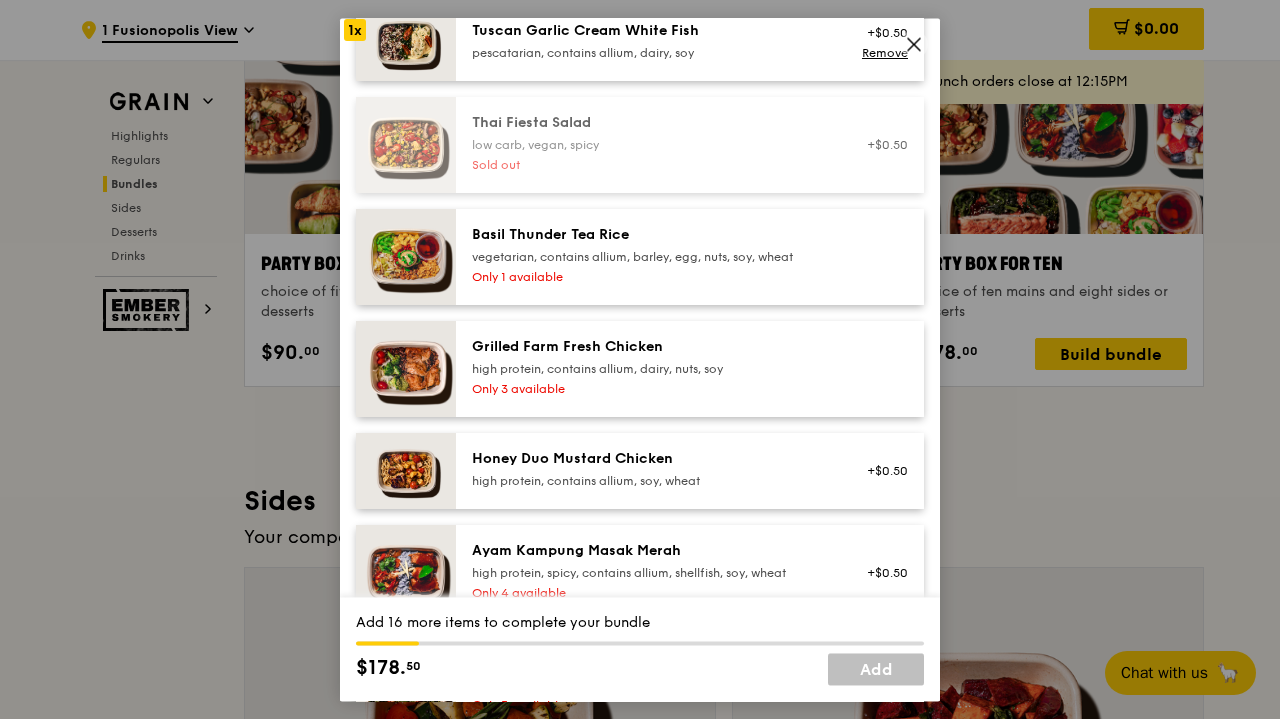scroll, scrollTop: 400, scrollLeft: 0, axis: vertical 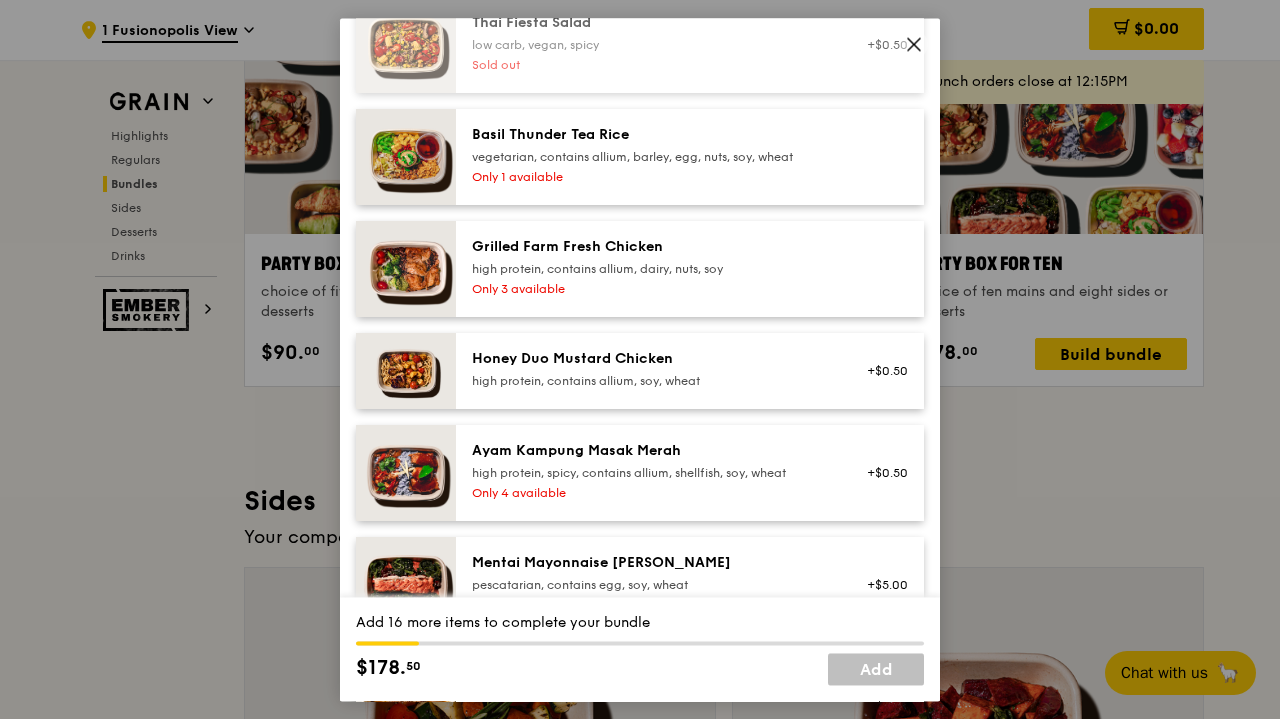 click on "Honey Duo Mustard Chicken" at bounding box center (651, 359) 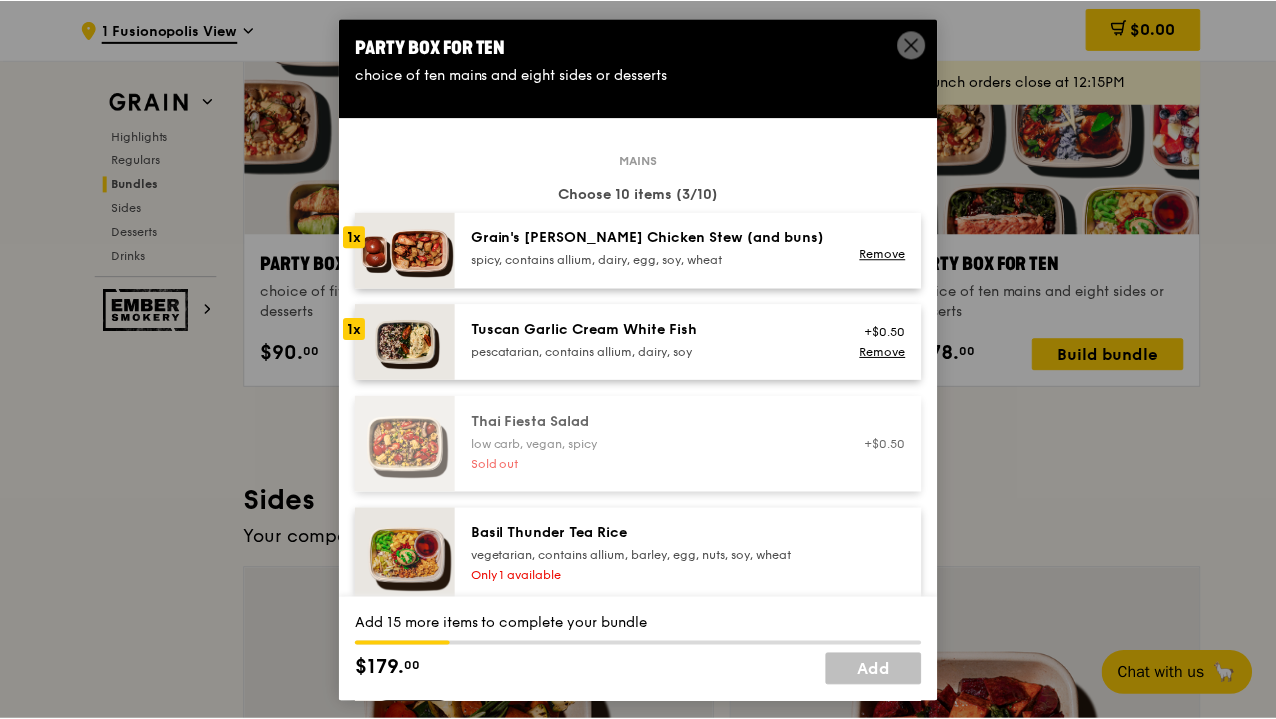 scroll, scrollTop: 0, scrollLeft: 0, axis: both 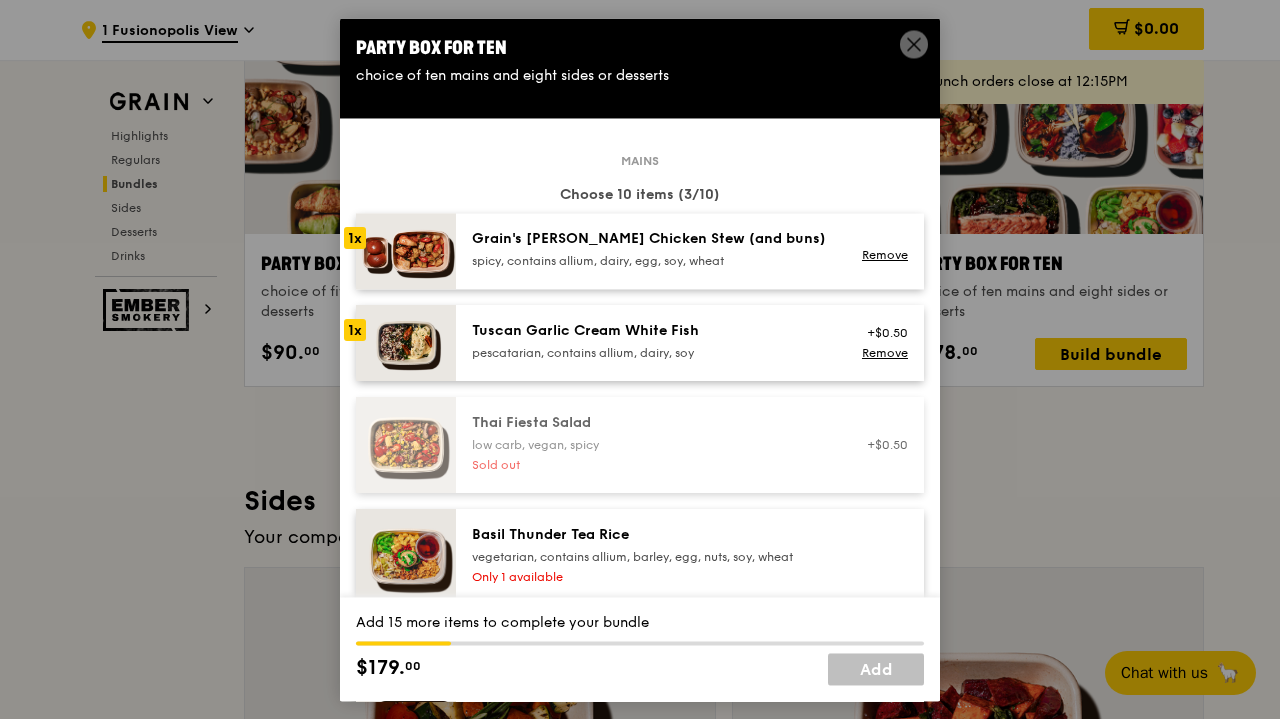 click 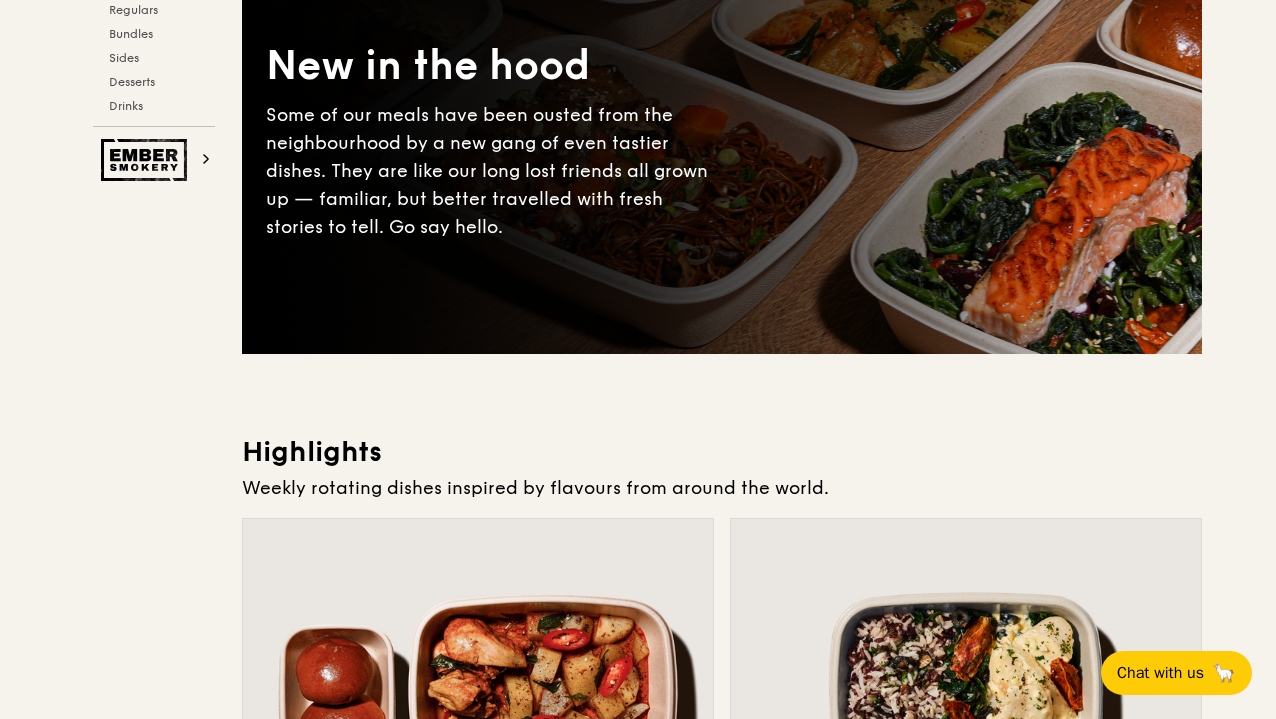 scroll, scrollTop: 0, scrollLeft: 0, axis: both 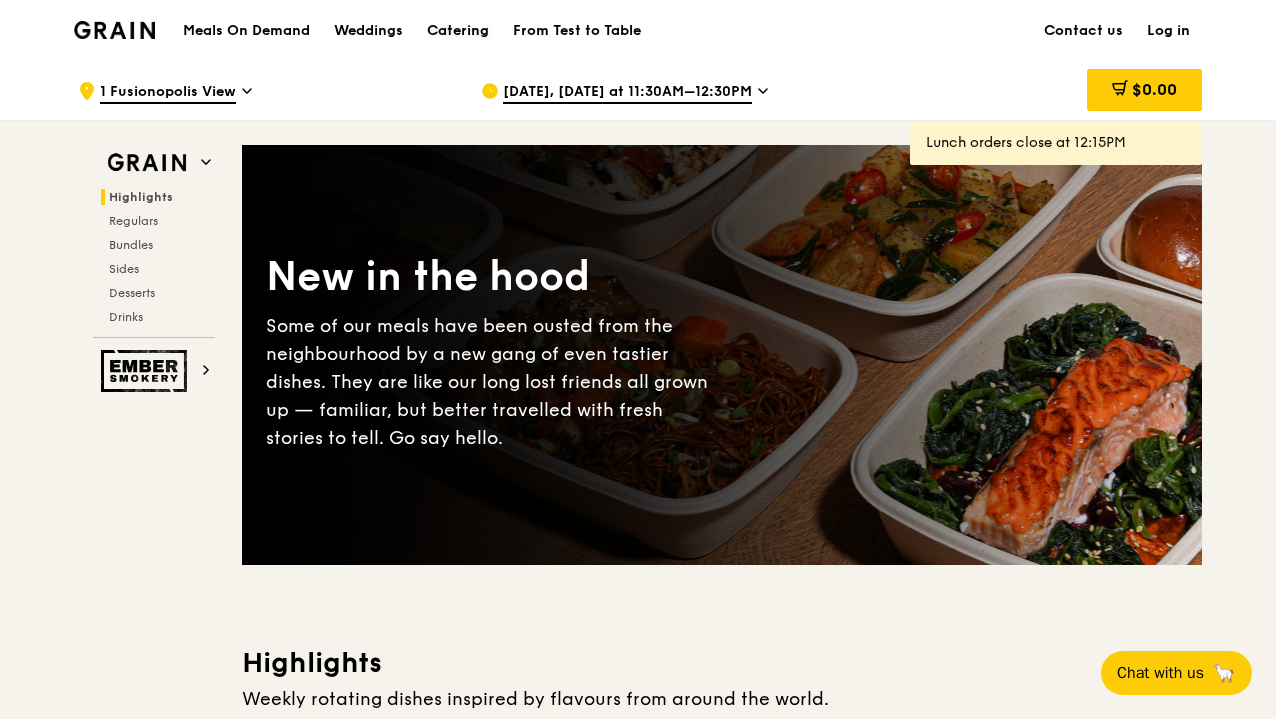 click on "Catering" at bounding box center [458, 31] 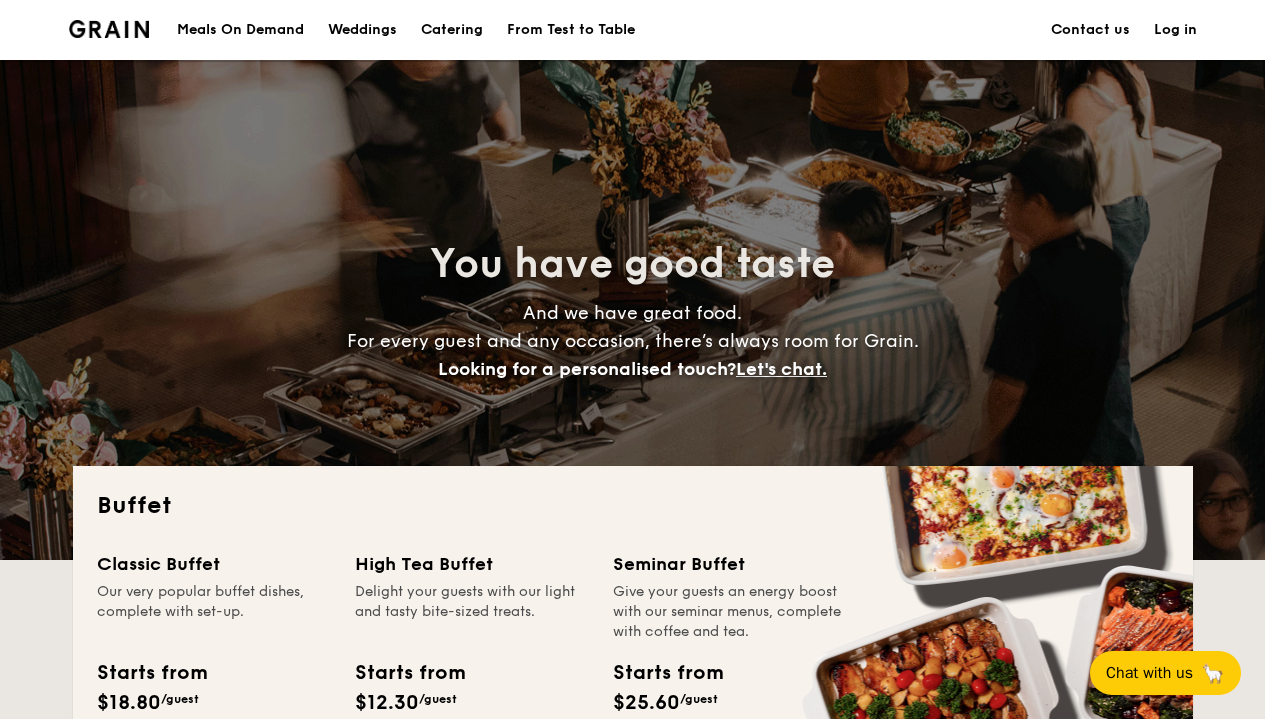 scroll, scrollTop: 0, scrollLeft: 0, axis: both 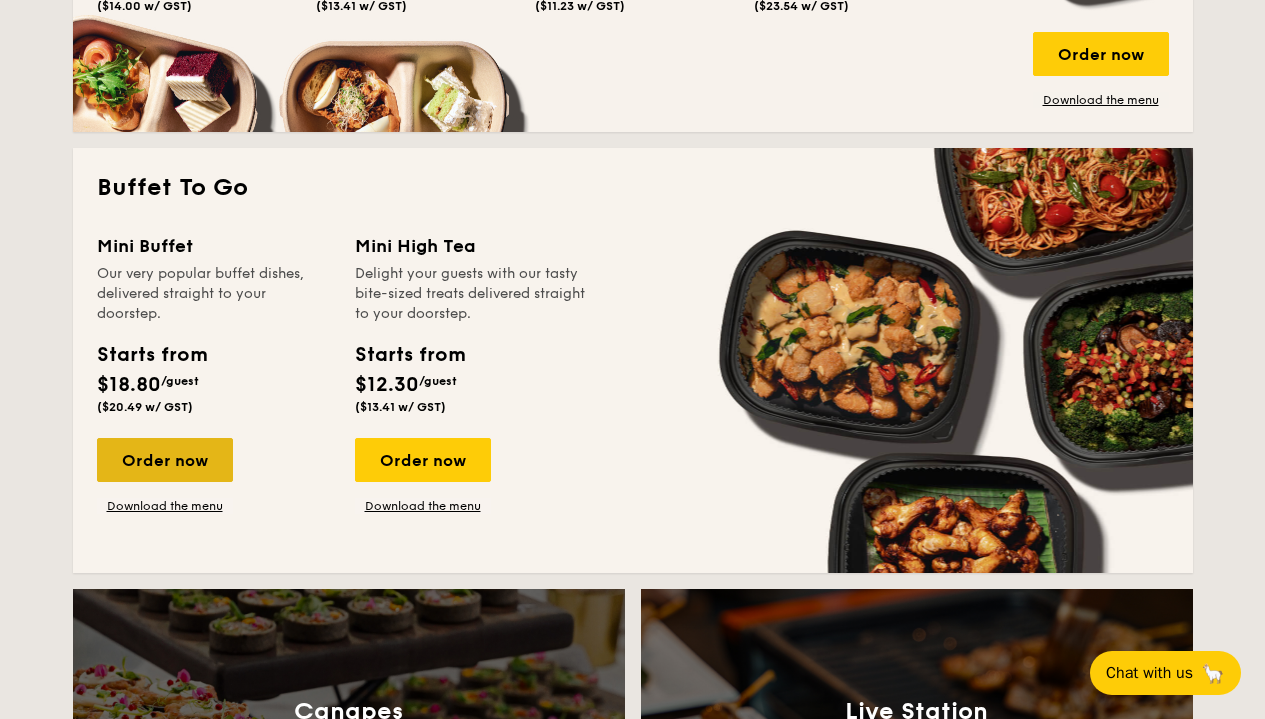 click on "Order now" at bounding box center (165, 460) 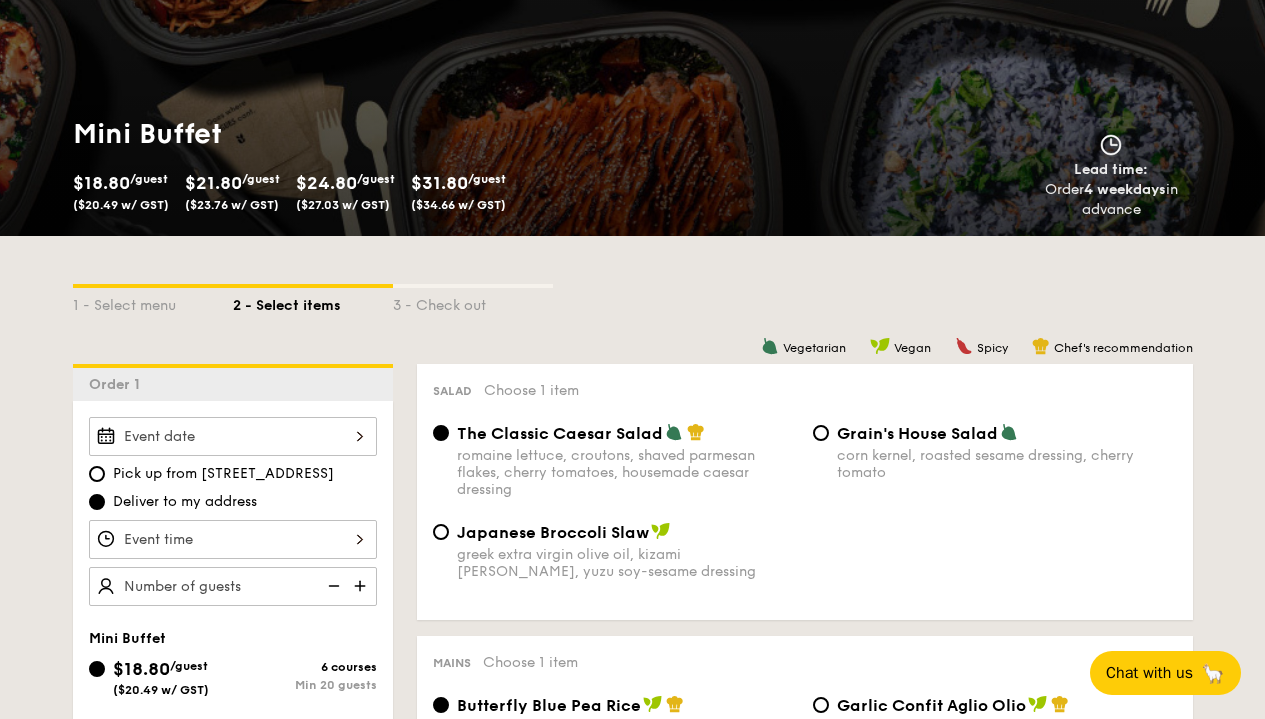 scroll, scrollTop: 300, scrollLeft: 0, axis: vertical 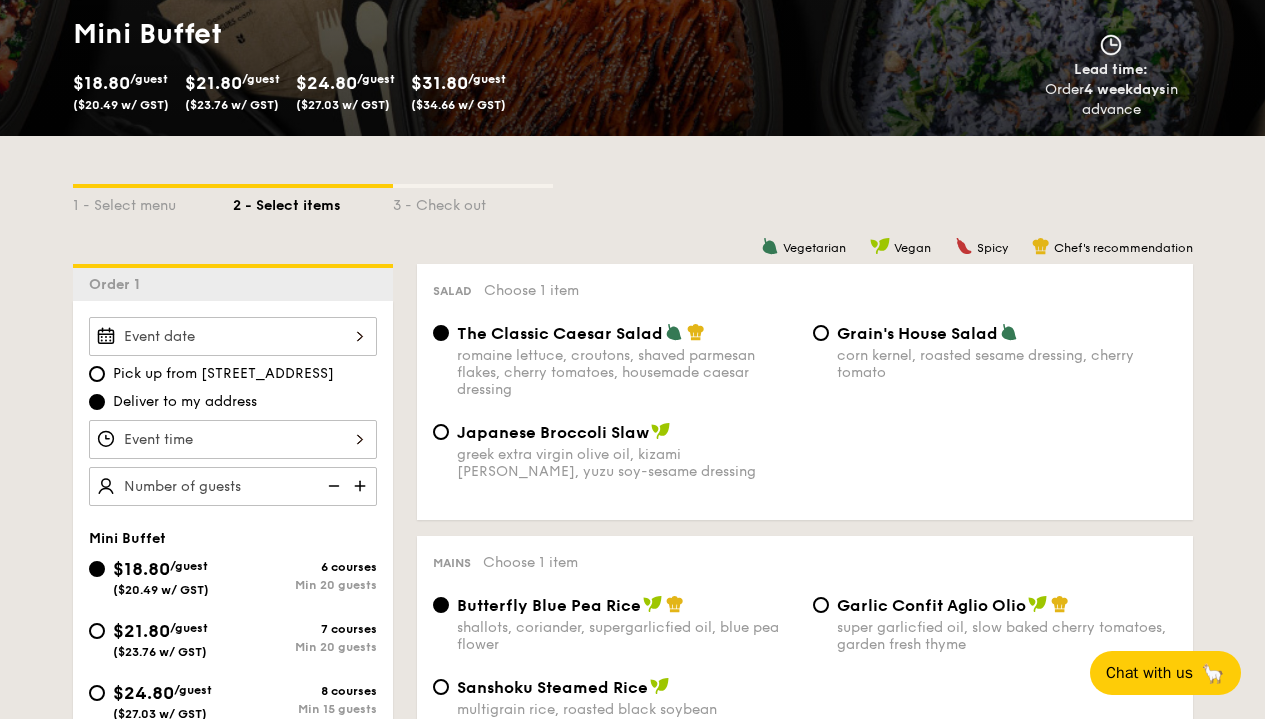 click on "Smoked Mesquite Whole Chicken brined in our in-house blend of herbs and spices, and seasoned with mesquite for a distinctive sweetness and aroma
serves 10 guests
$44.95
/item
($49.00 w/ GST)
0" at bounding box center (233, 336) 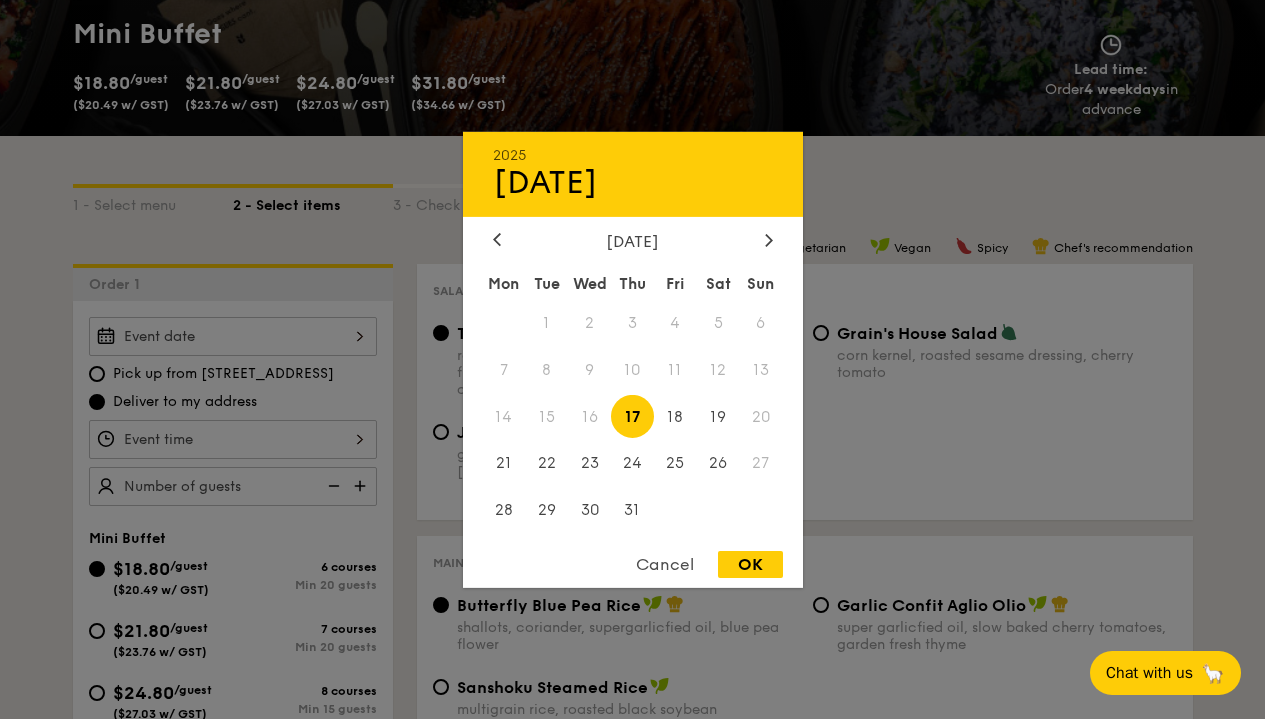 click on "17" at bounding box center (632, 416) 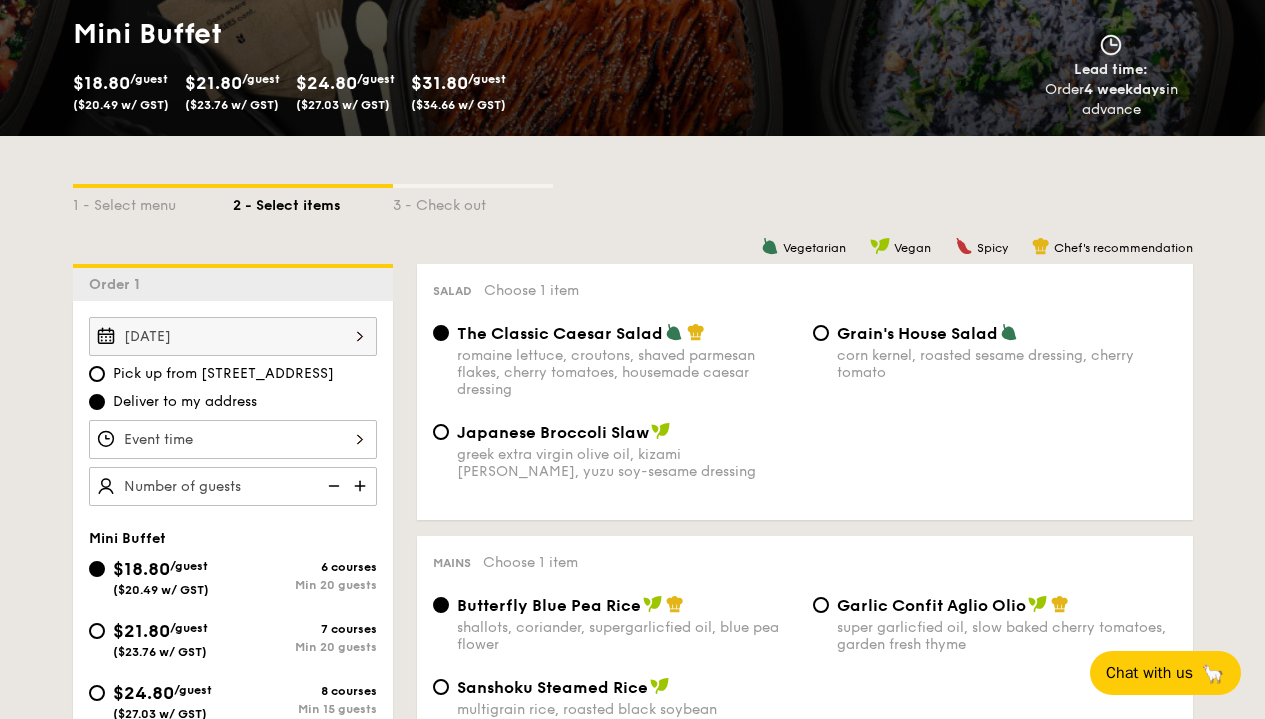 click on "Smoked Mesquite Whole Chicken brined in our in-house blend of herbs and spices, and seasoned with mesquite for a distinctive sweetness and aroma
serves 10 guests
$44.95
/item
($49.00 w/ GST)
0" at bounding box center (233, 439) 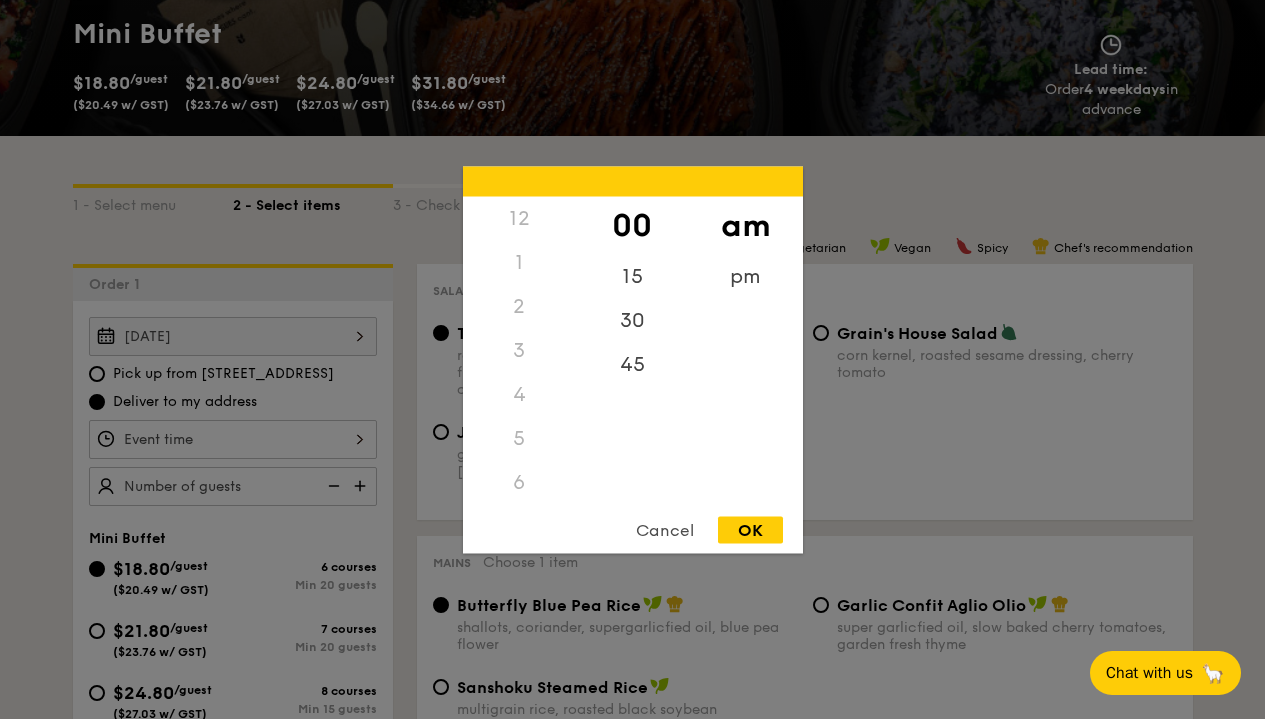 scroll, scrollTop: 237, scrollLeft: 0, axis: vertical 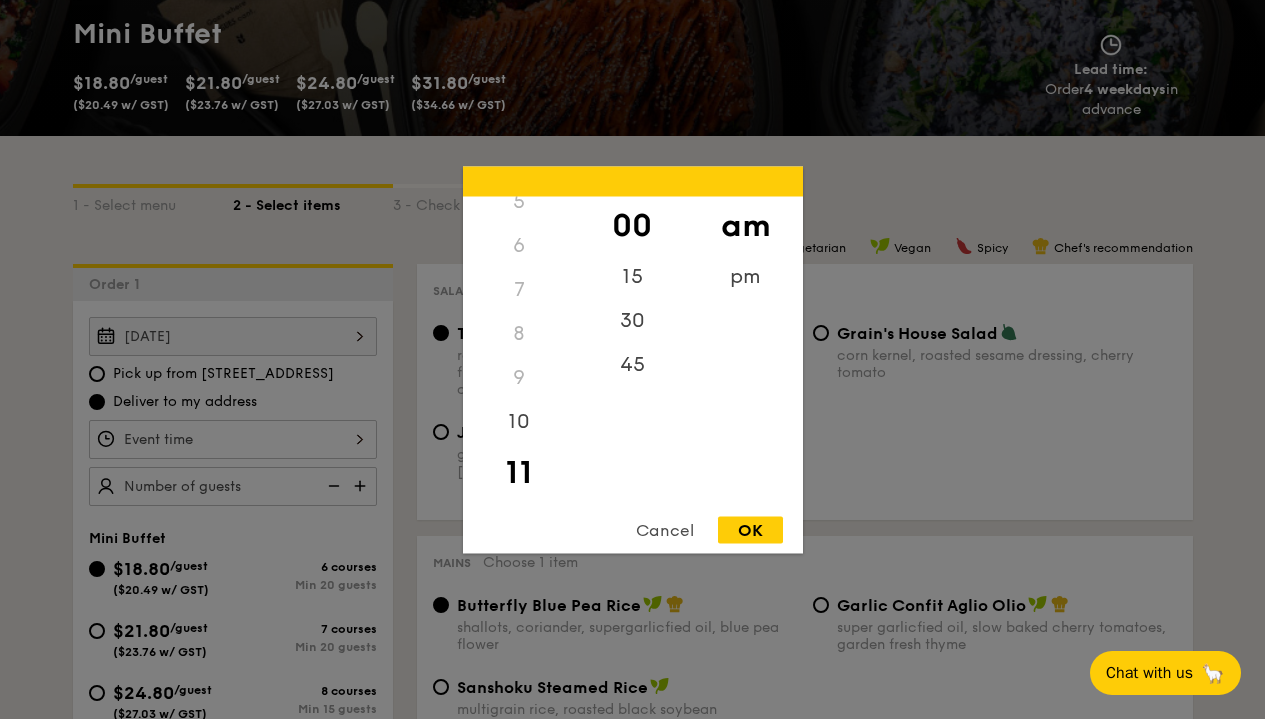 click on "11" at bounding box center [519, 472] 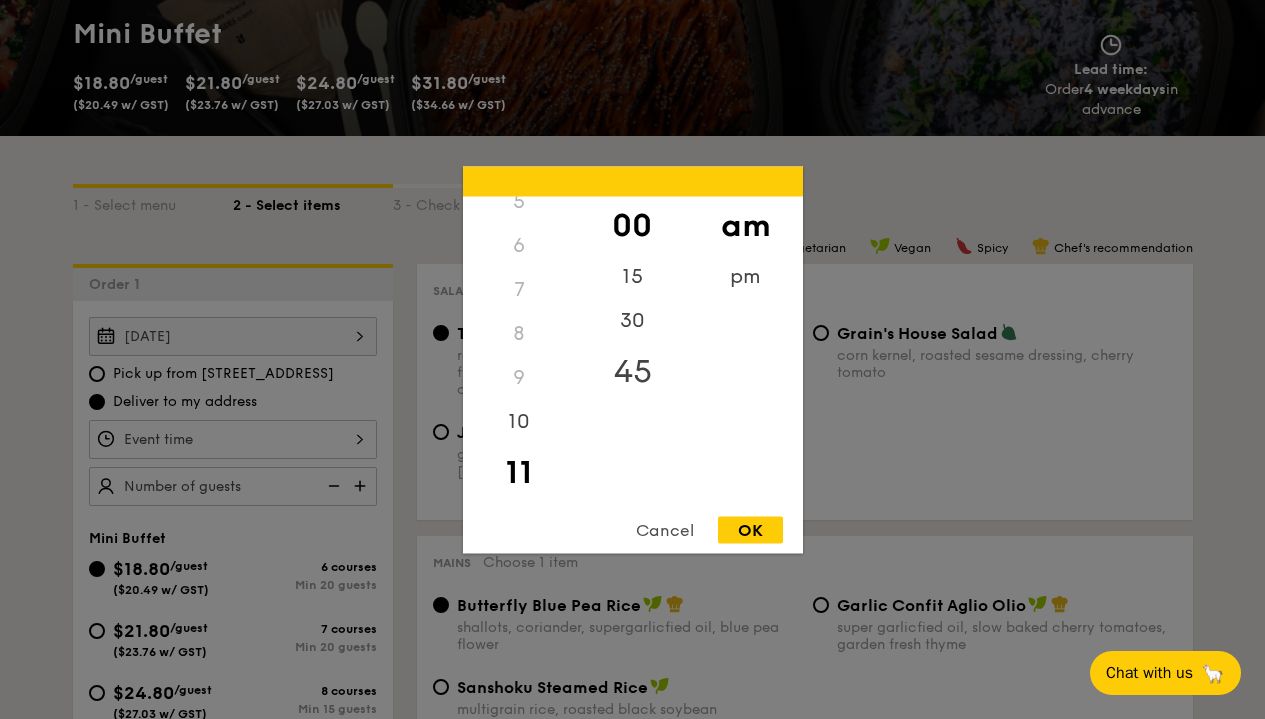 click on "45" at bounding box center (632, 371) 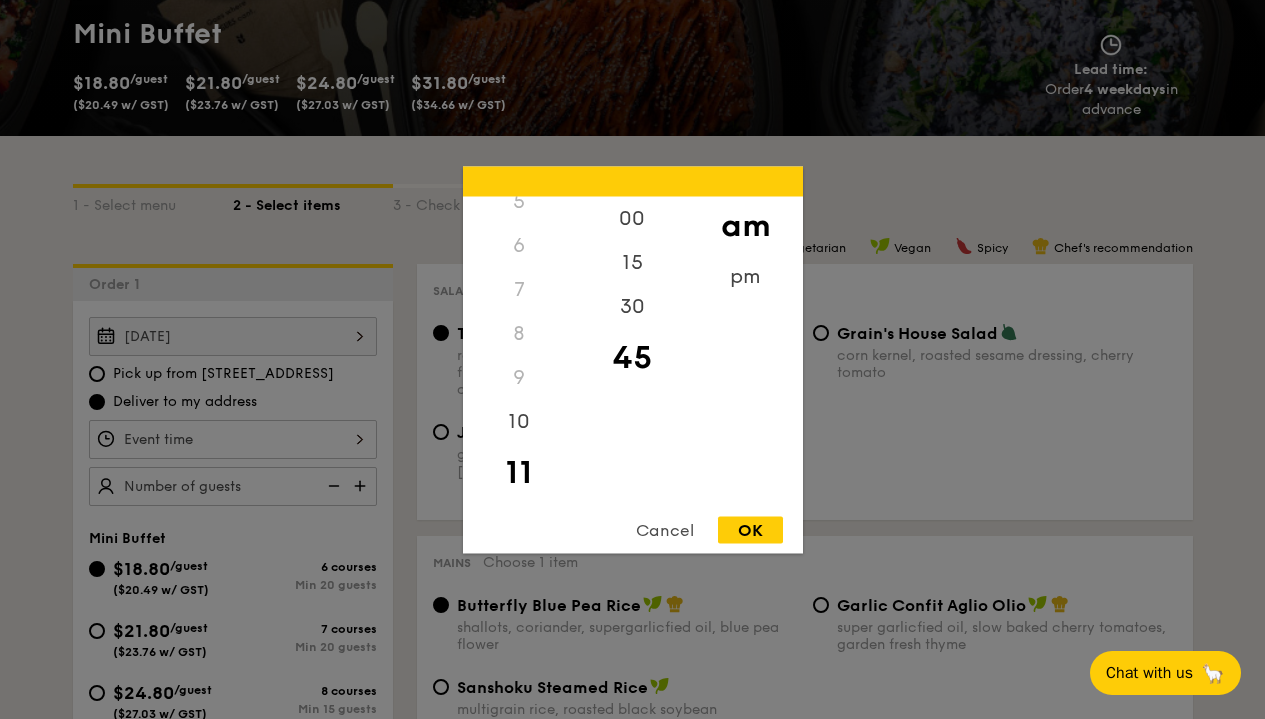 click on "OK" at bounding box center (750, 529) 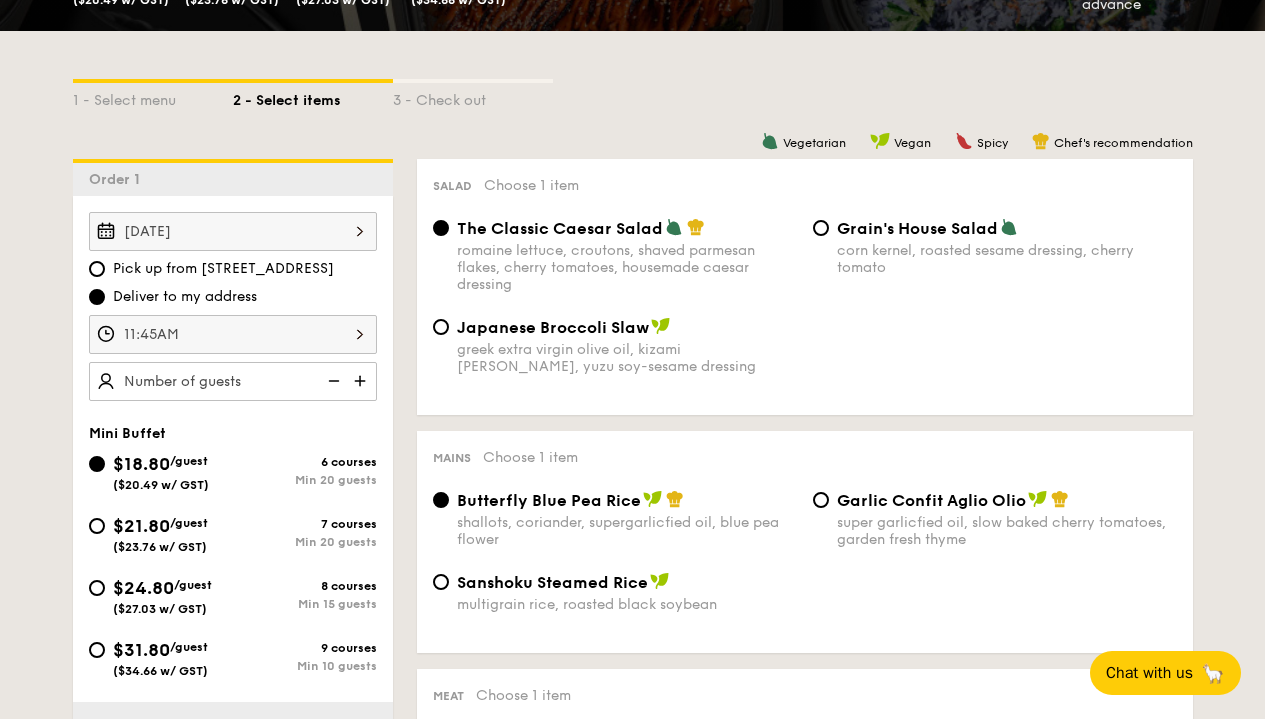 scroll, scrollTop: 500, scrollLeft: 0, axis: vertical 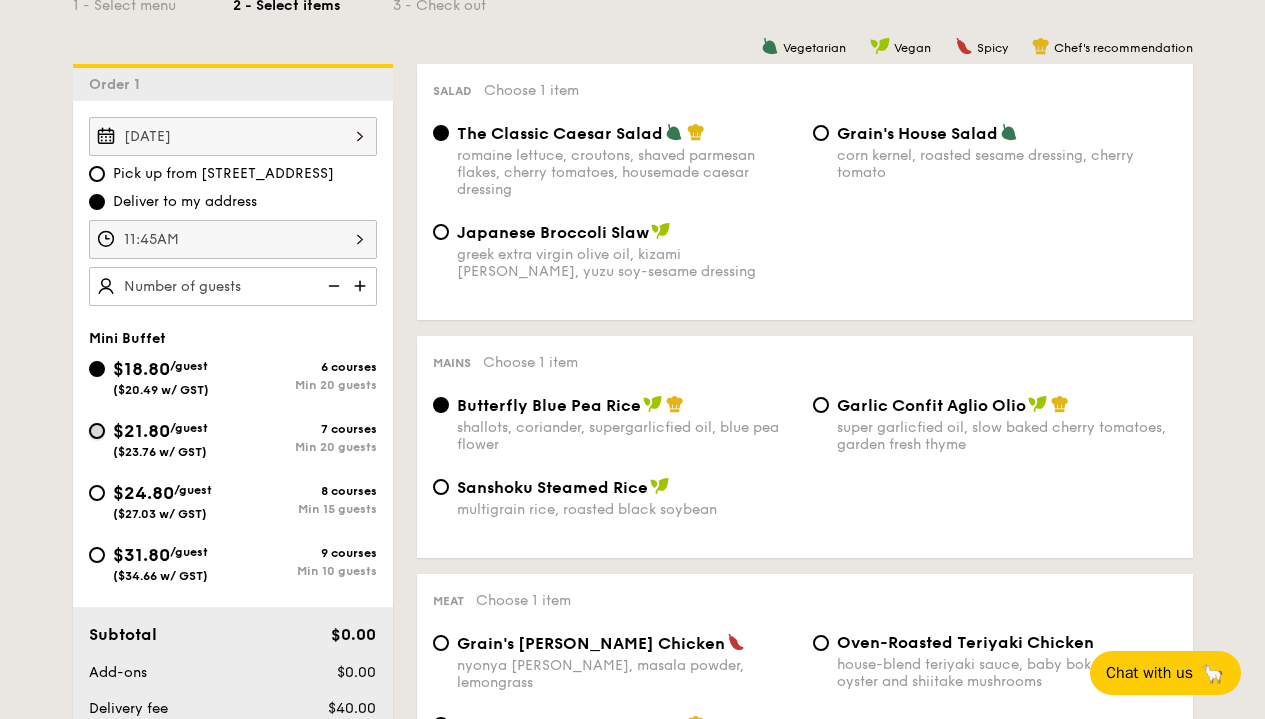 click on "$21.80
/guest
($23.76 w/ GST)
7 courses
Min 20 guests" at bounding box center (97, 431) 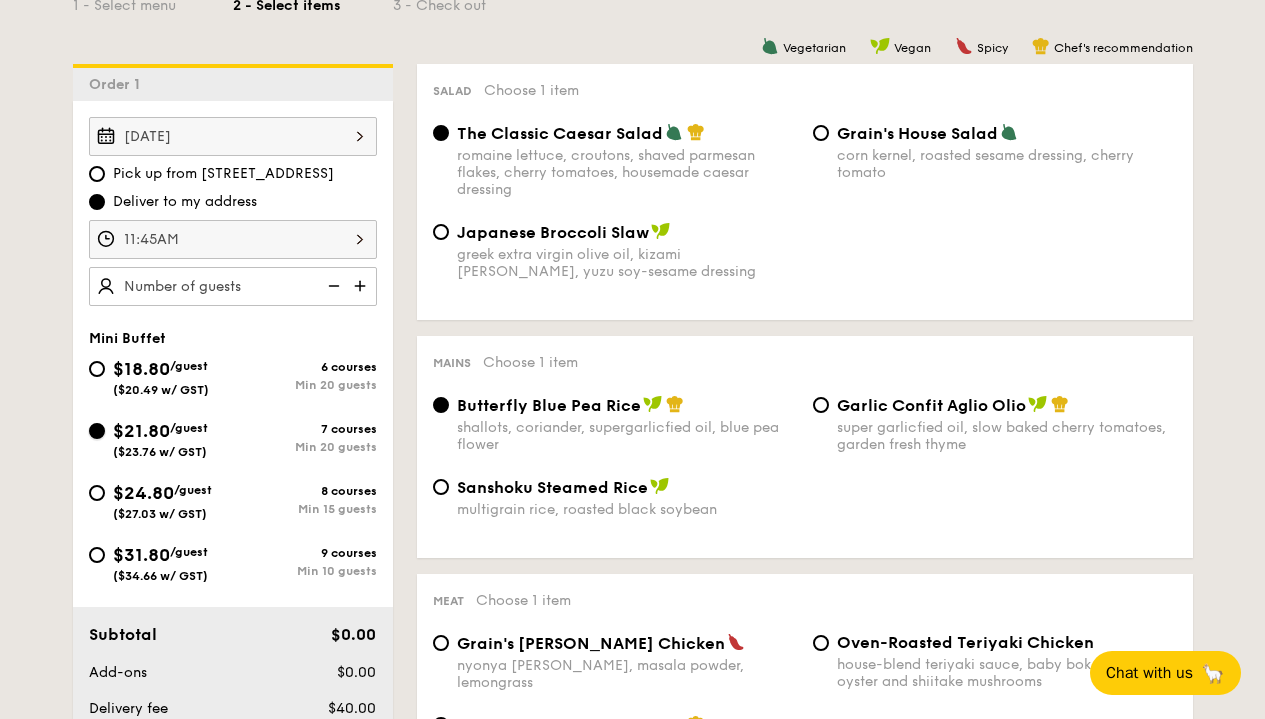 radio on "true" 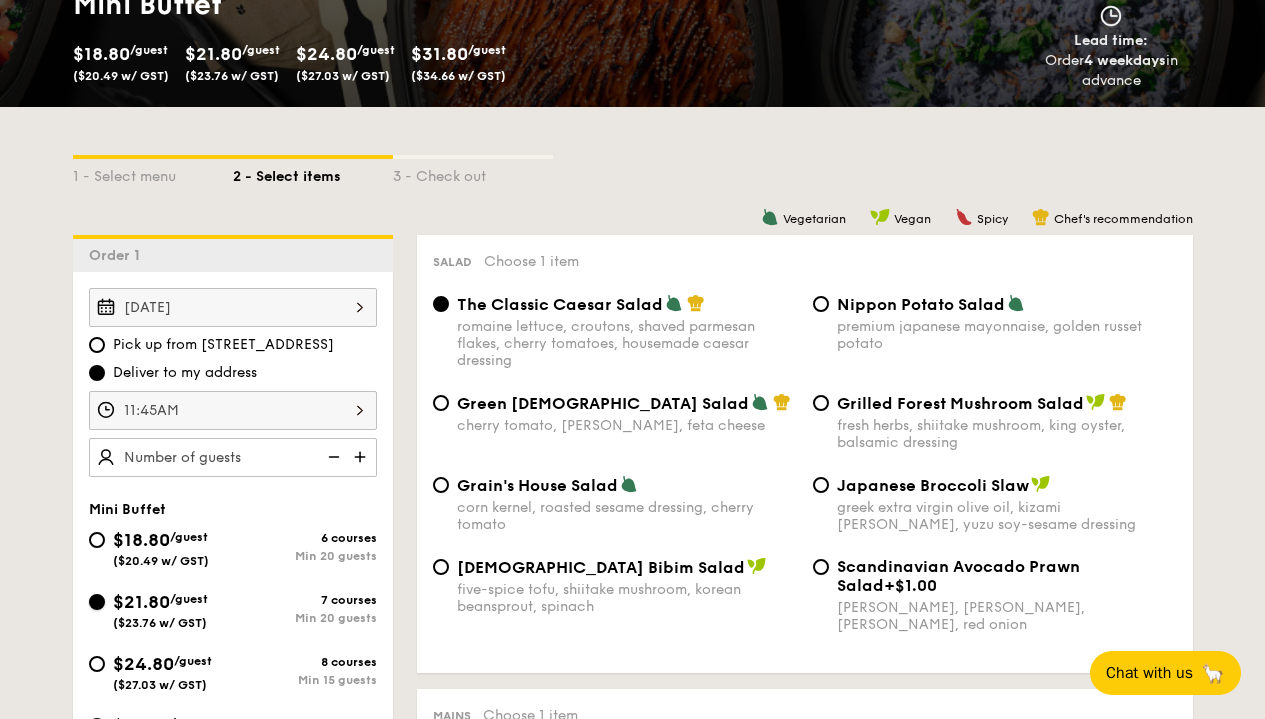 scroll, scrollTop: 299, scrollLeft: 0, axis: vertical 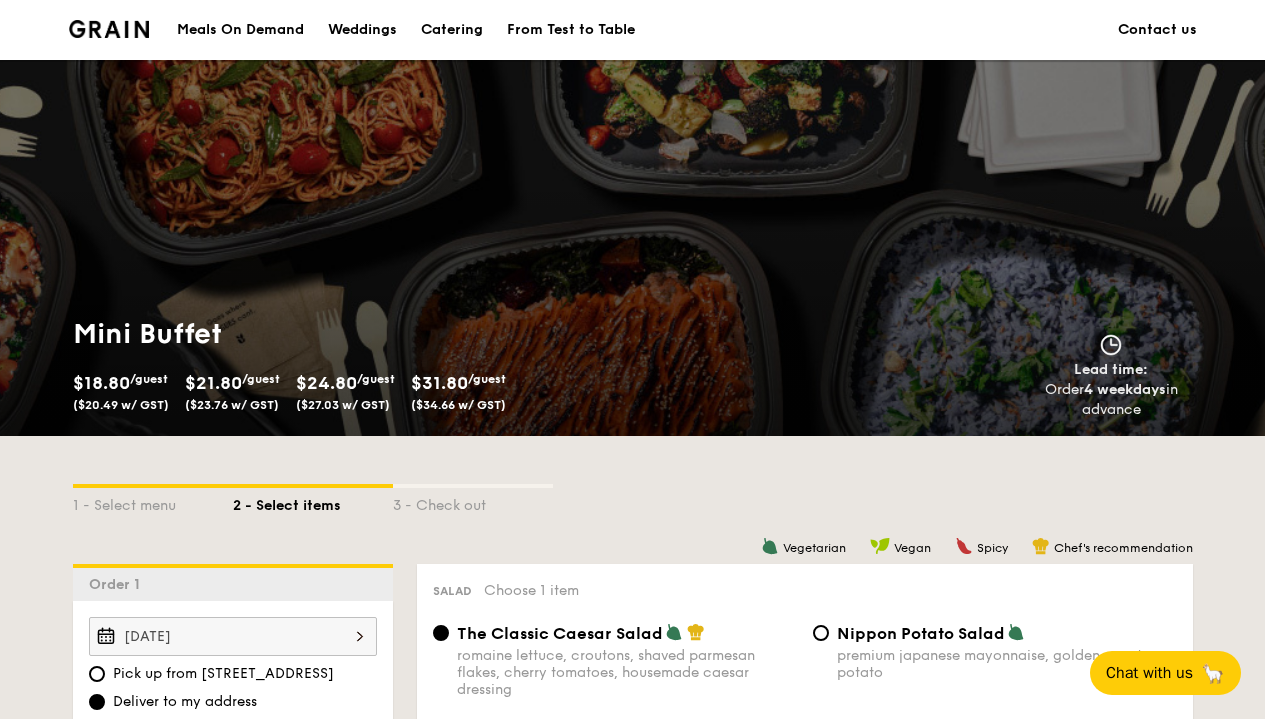 click on "Catering" at bounding box center [452, 30] 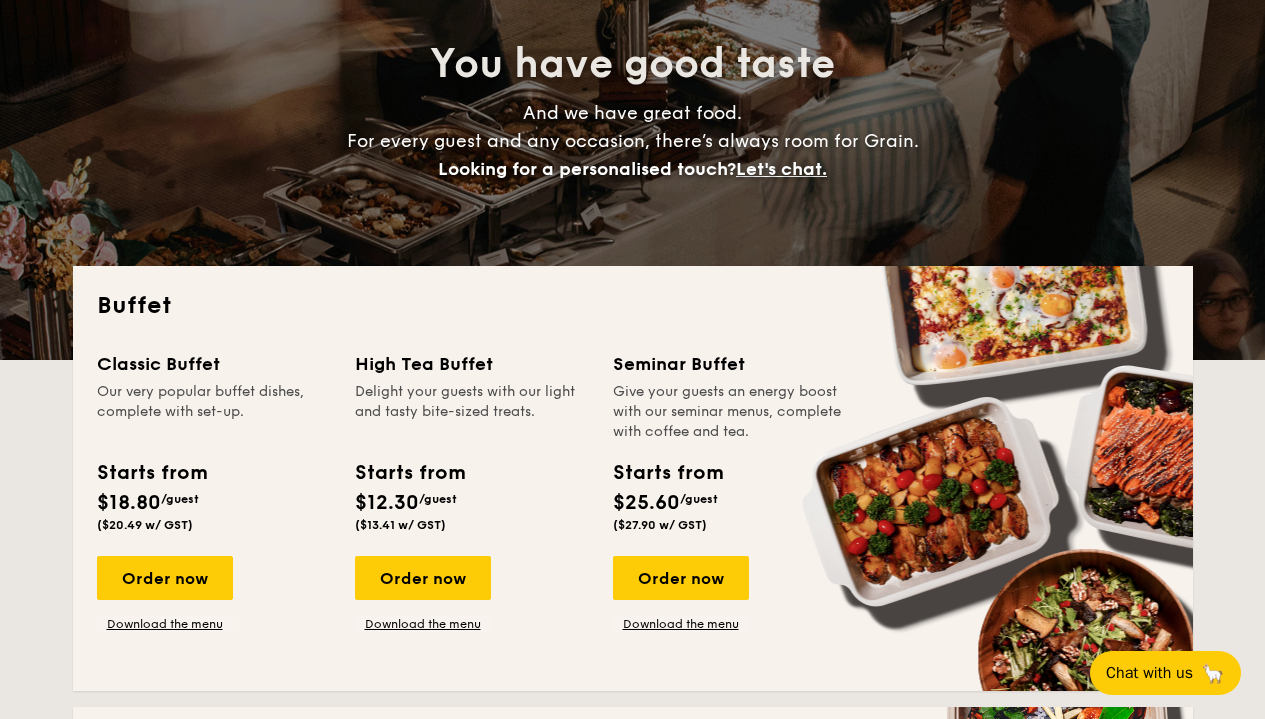 scroll, scrollTop: 300, scrollLeft: 0, axis: vertical 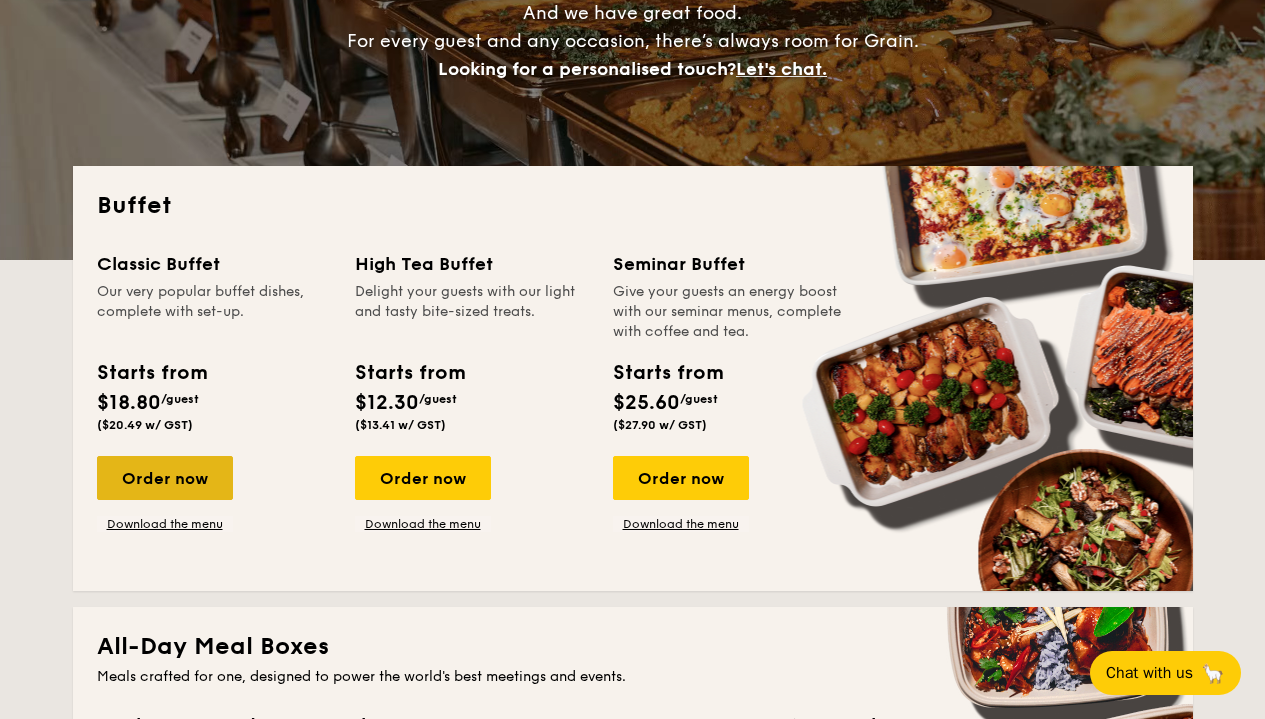 click on "Order now" at bounding box center [165, 478] 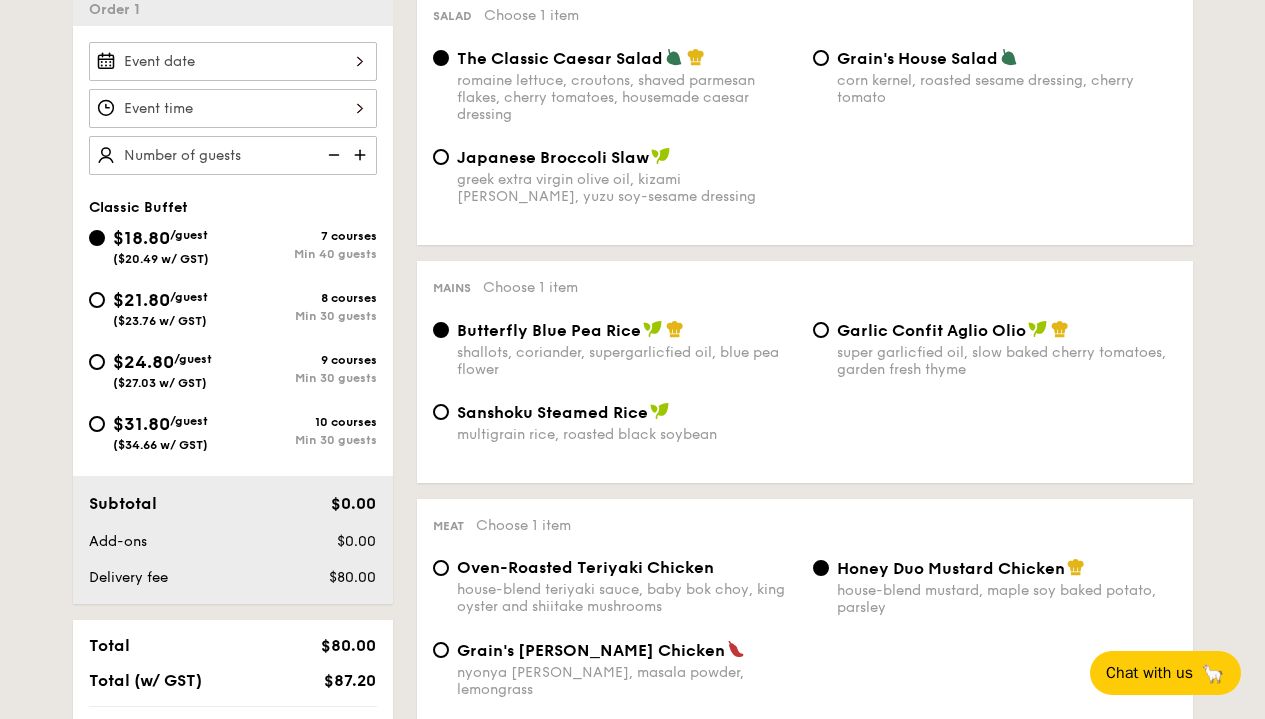 scroll, scrollTop: 597, scrollLeft: 0, axis: vertical 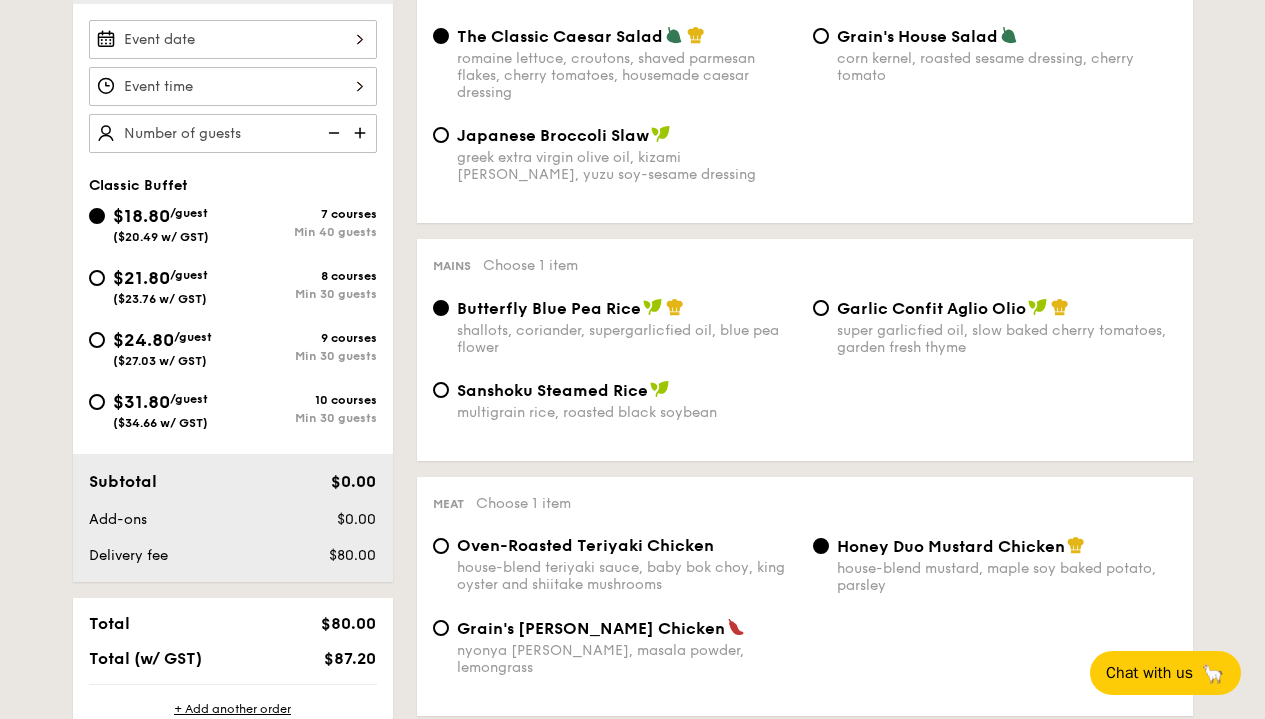 click on "$21.80" at bounding box center (141, 278) 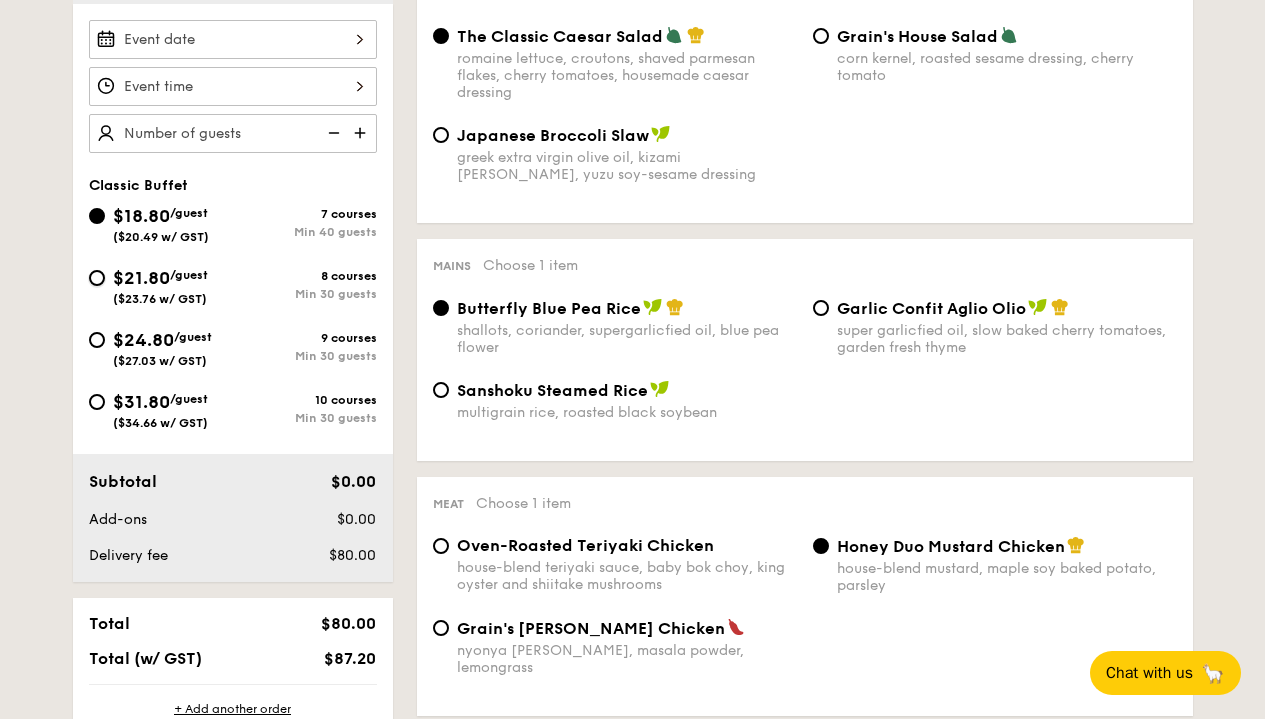 click on "$21.80
/guest
($23.76 w/ GST)
8 courses
Min 30 guests" at bounding box center [97, 278] 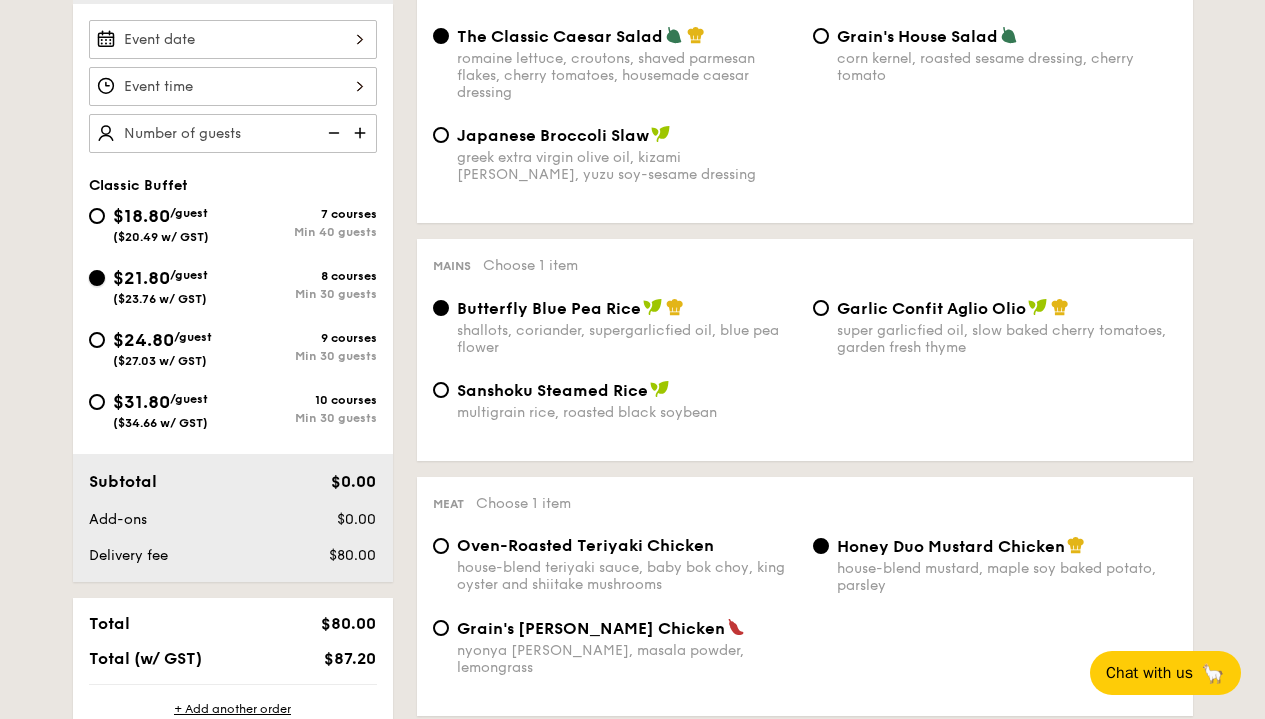 radio on "true" 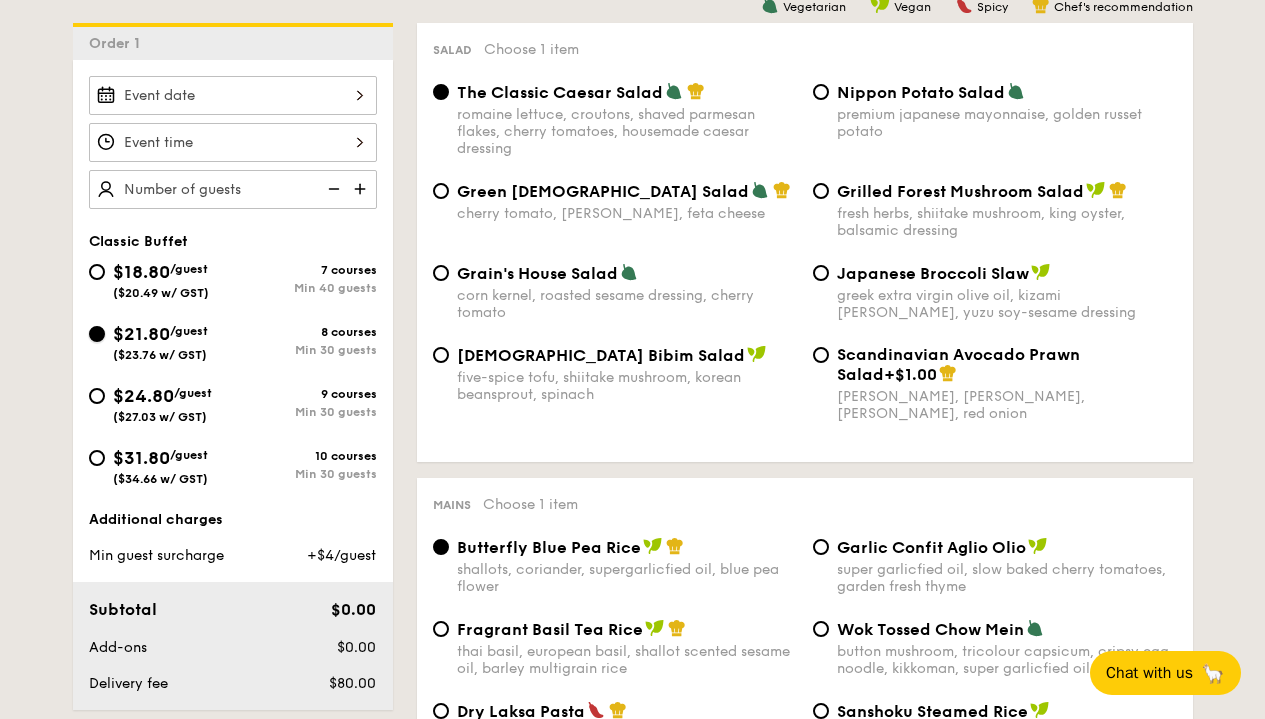 scroll, scrollTop: 397, scrollLeft: 0, axis: vertical 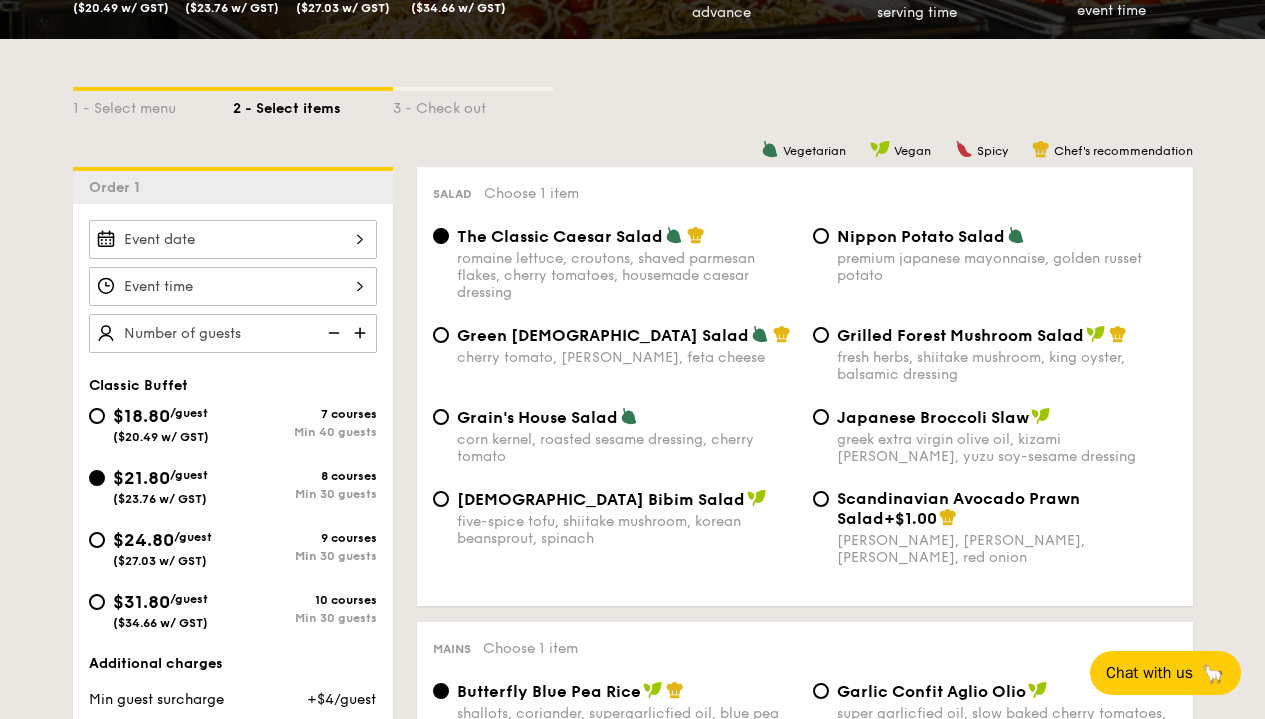 click on "Mains
Choose 1 item
Butterfly Blue Pea Rice shallots, coriander, supergarlicfied oil, blue pea flower Garlic Confit Aglio Olio super garlicfied oil, slow baked cherry tomatoes, garden fresh thyme Fragrant Basil Tea Rice thai basil, european basil, shallot scented sesame oil, barley multigrain rice Wok Tossed Chow Mein button mushroom, tricolour capsicum, cripsy egg noodle, kikkoman, super garlicfied oil Dry Laksa Pasta dried shrimp, coconut cream, laksa leaf Sanshoku Steamed Rice multigrain rice, roasted black soybean Garlic Confit Arrabiata cherry tomato concasse, garlic-infused olive oil, chilli flakes Smoked Paprika Rice turmeric baked rice, smokey sweet paprika, tri-colour capsicum Smoked Paprika Seafood Rice
+$2.00
smoky sweet paprika, green-lipped mussel, flower squid, baby prawn" at bounding box center (805, 855) 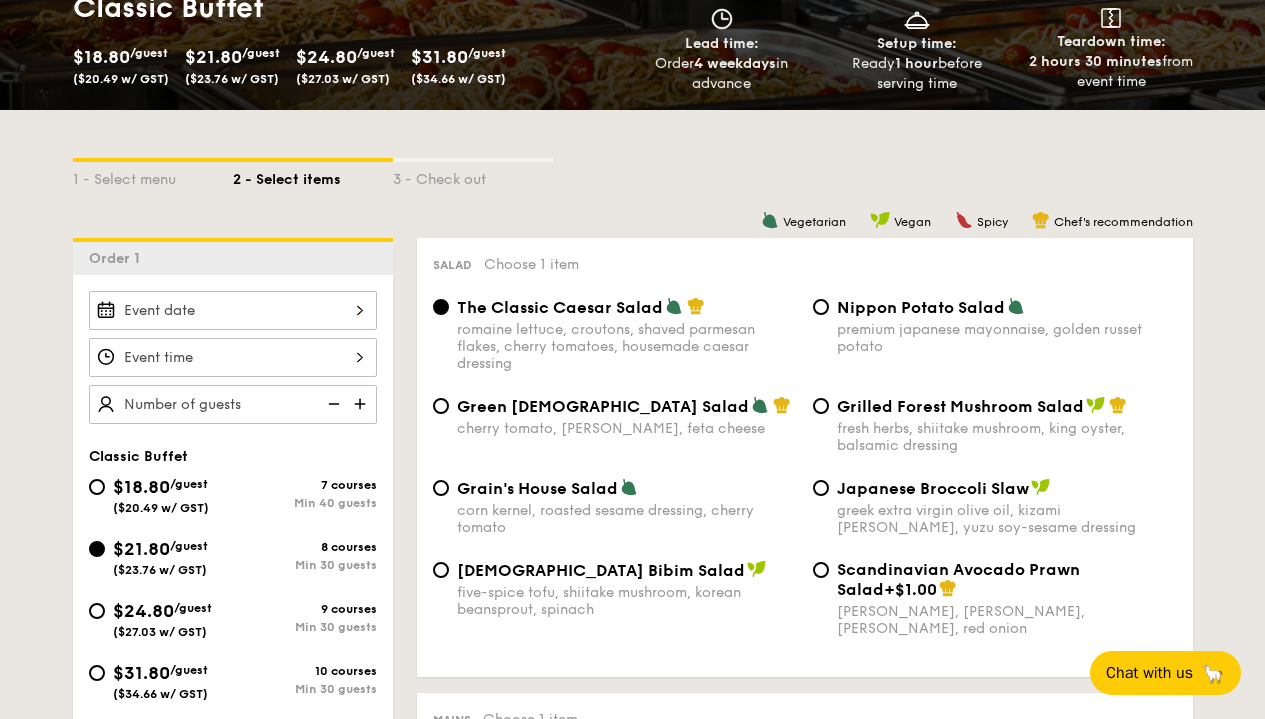scroll, scrollTop: 497, scrollLeft: 0, axis: vertical 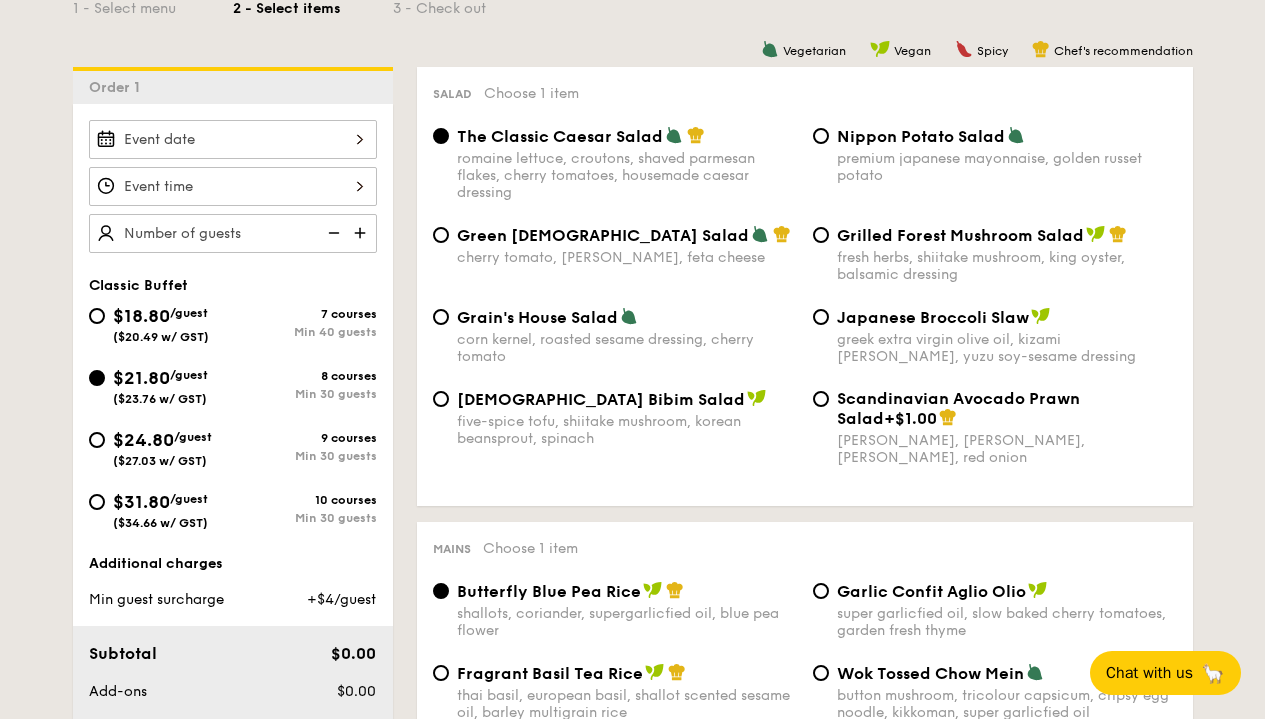 drag, startPoint x: 320, startPoint y: 155, endPoint x: 330, endPoint y: 151, distance: 10.770329 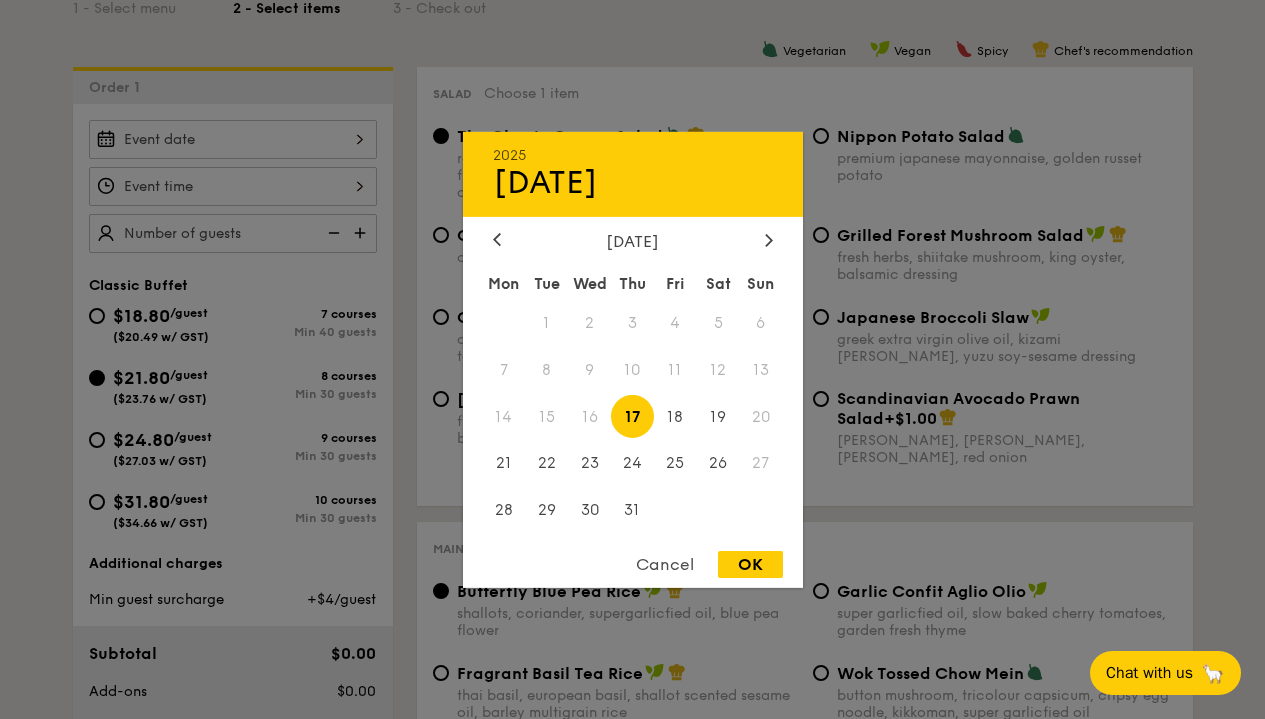 click on "17" at bounding box center (632, 416) 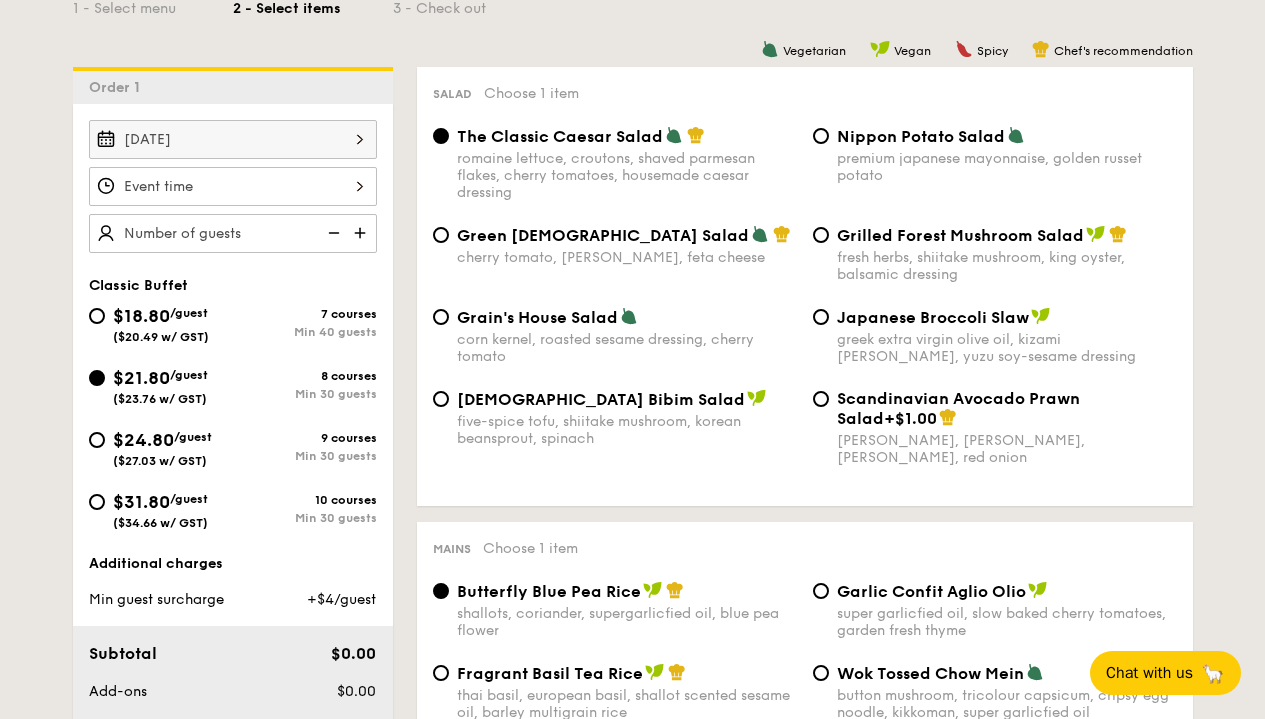 click on "Smoked Mesquite Whole Chicken brined in our in-house blend of herbs and spices, and seasoned with mesquite for a distinctive sweetness and aroma
serves 10 guests
$44.95
/item
($49.00 w/ GST)
0" at bounding box center [233, 186] 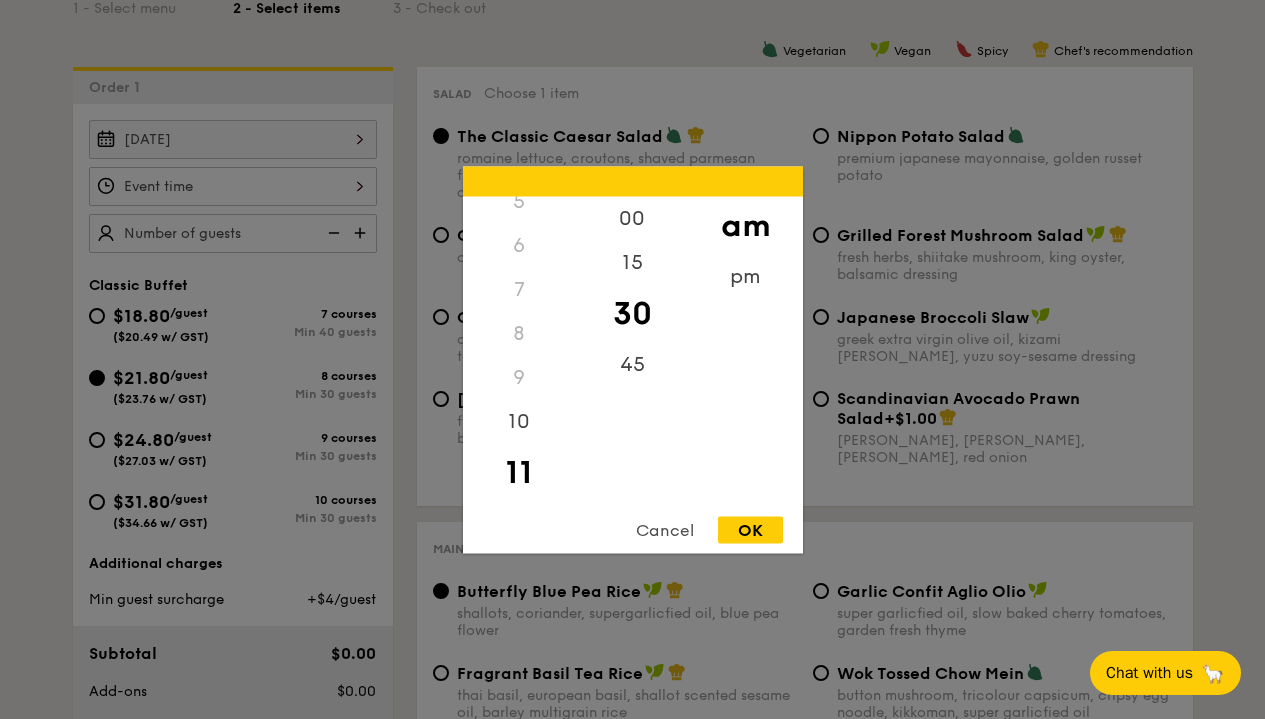 click on "OK" at bounding box center [750, 529] 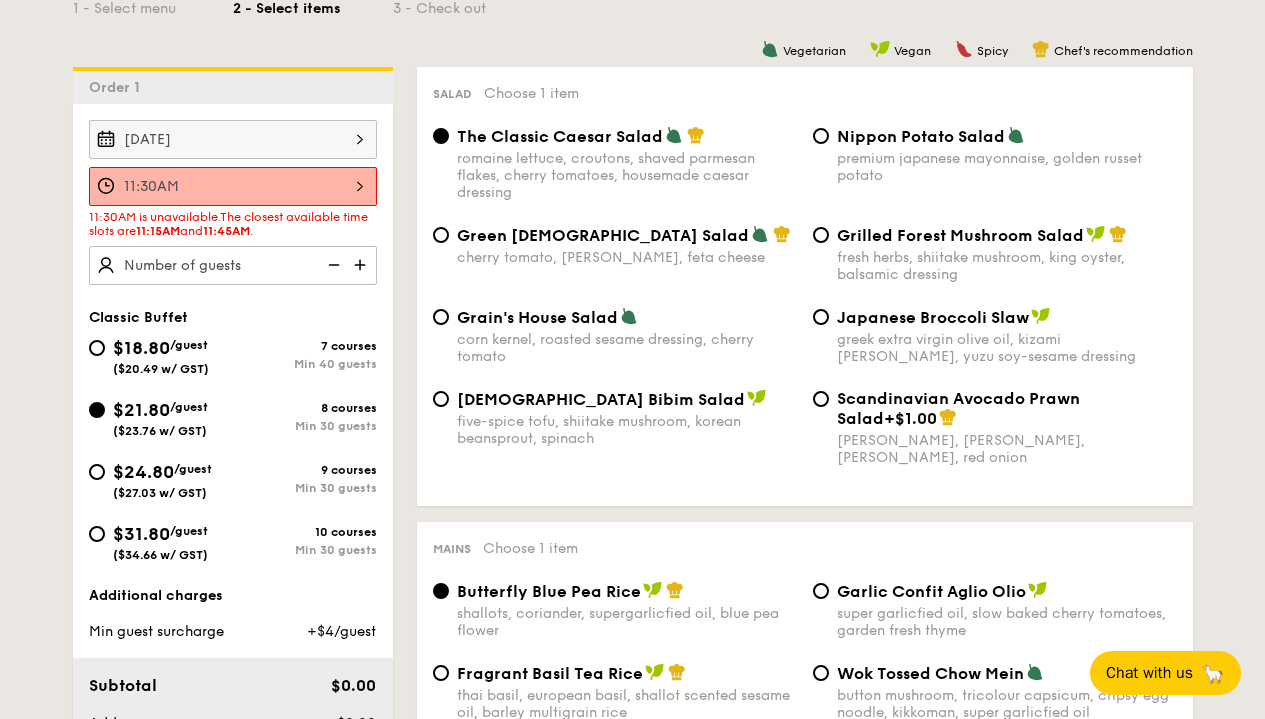 click on "11:30AM" at bounding box center (233, 186) 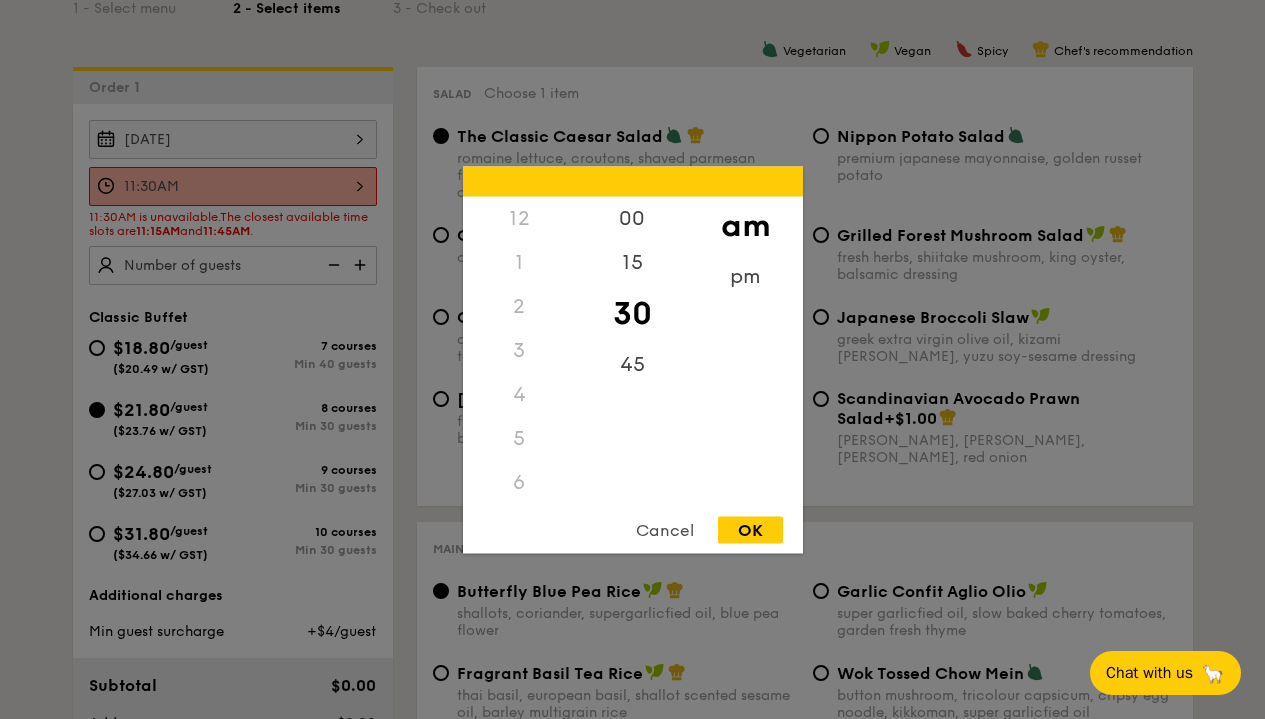scroll, scrollTop: 237, scrollLeft: 0, axis: vertical 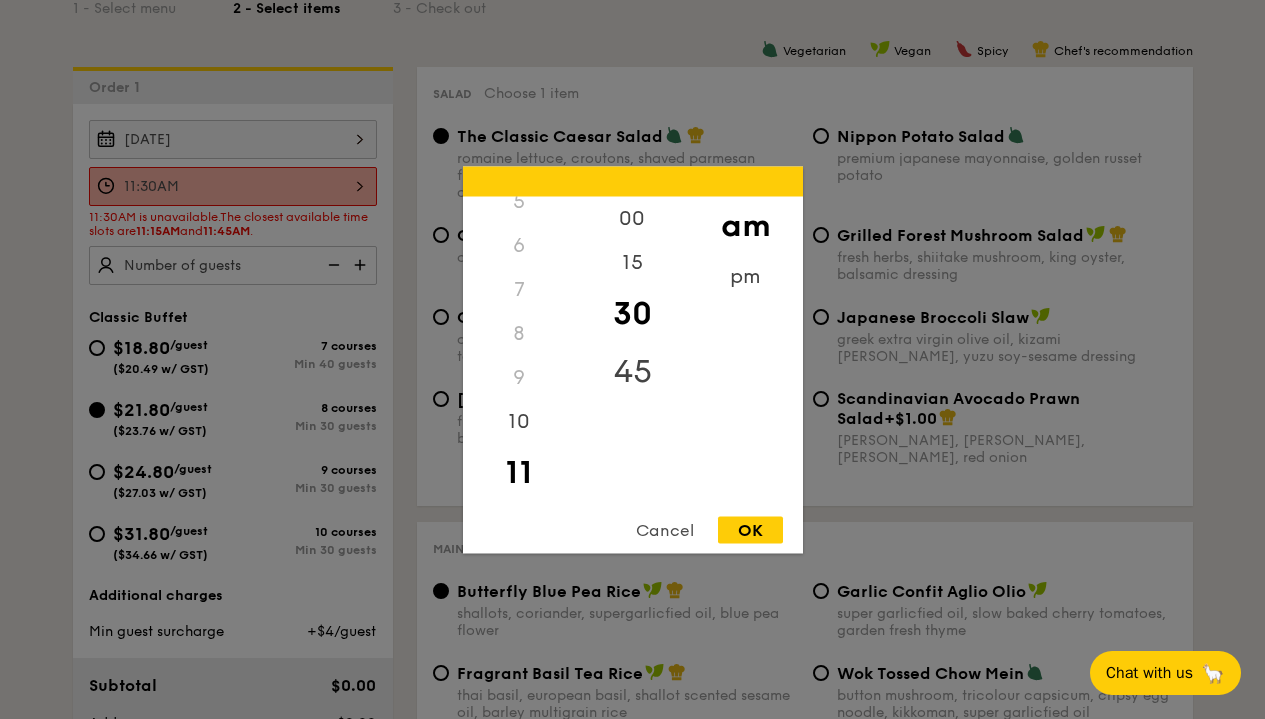 click on "45" at bounding box center (632, 371) 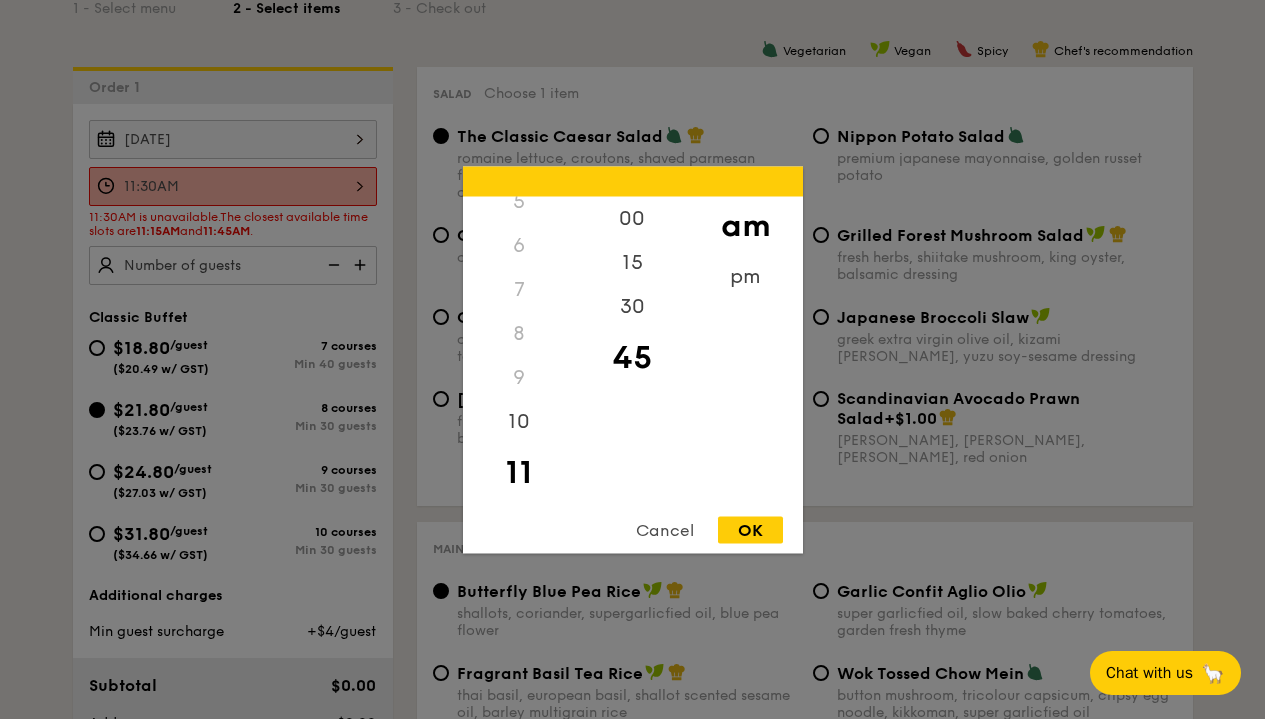 click on "OK" at bounding box center (750, 529) 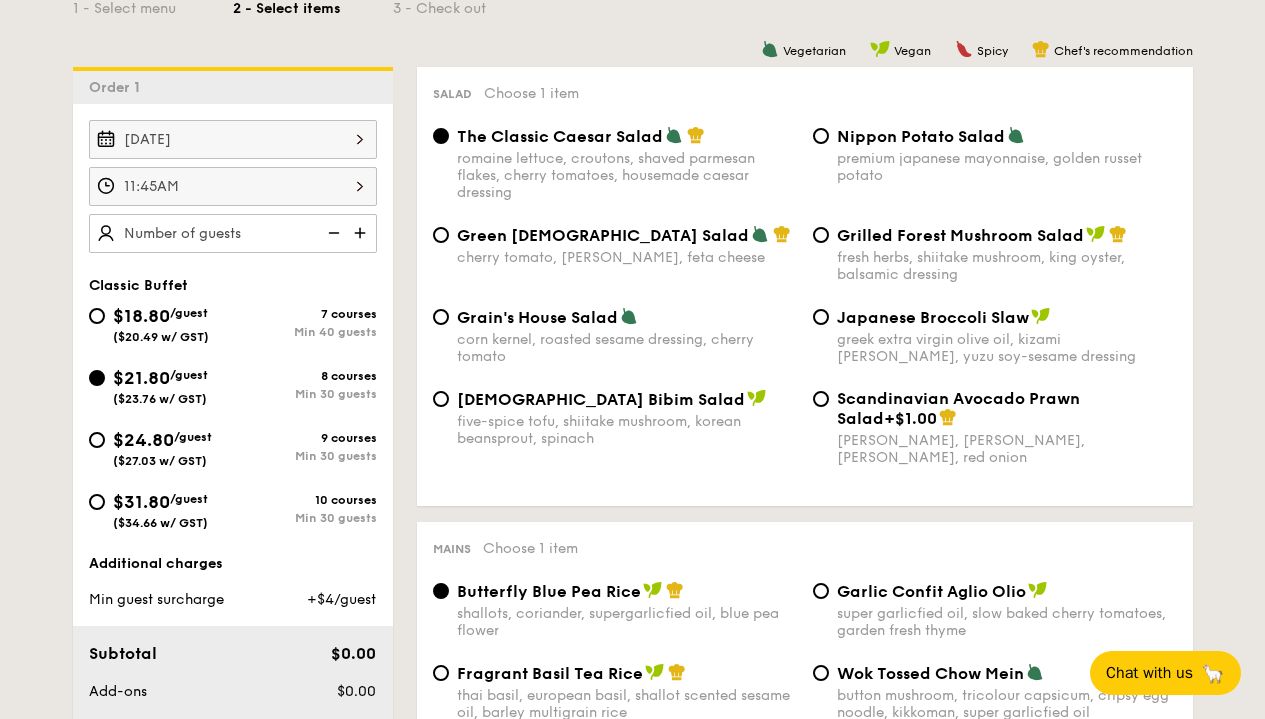 click at bounding box center [362, 233] 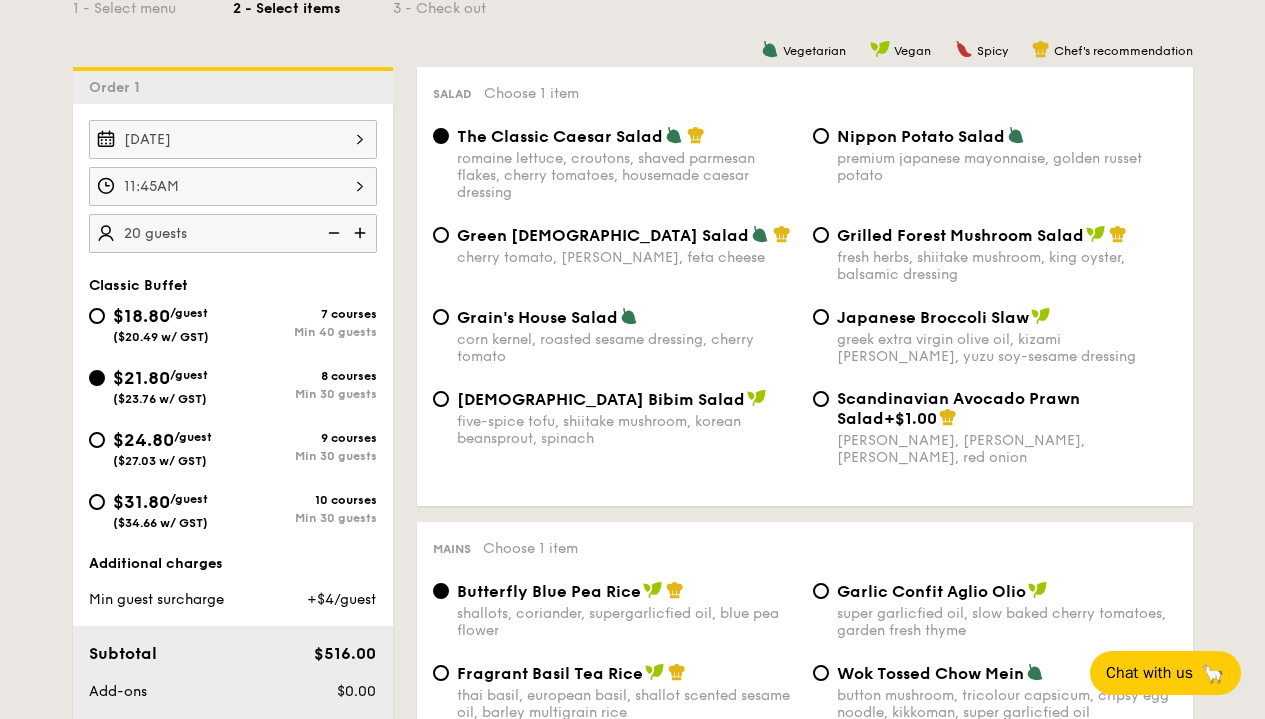 click at bounding box center (362, 233) 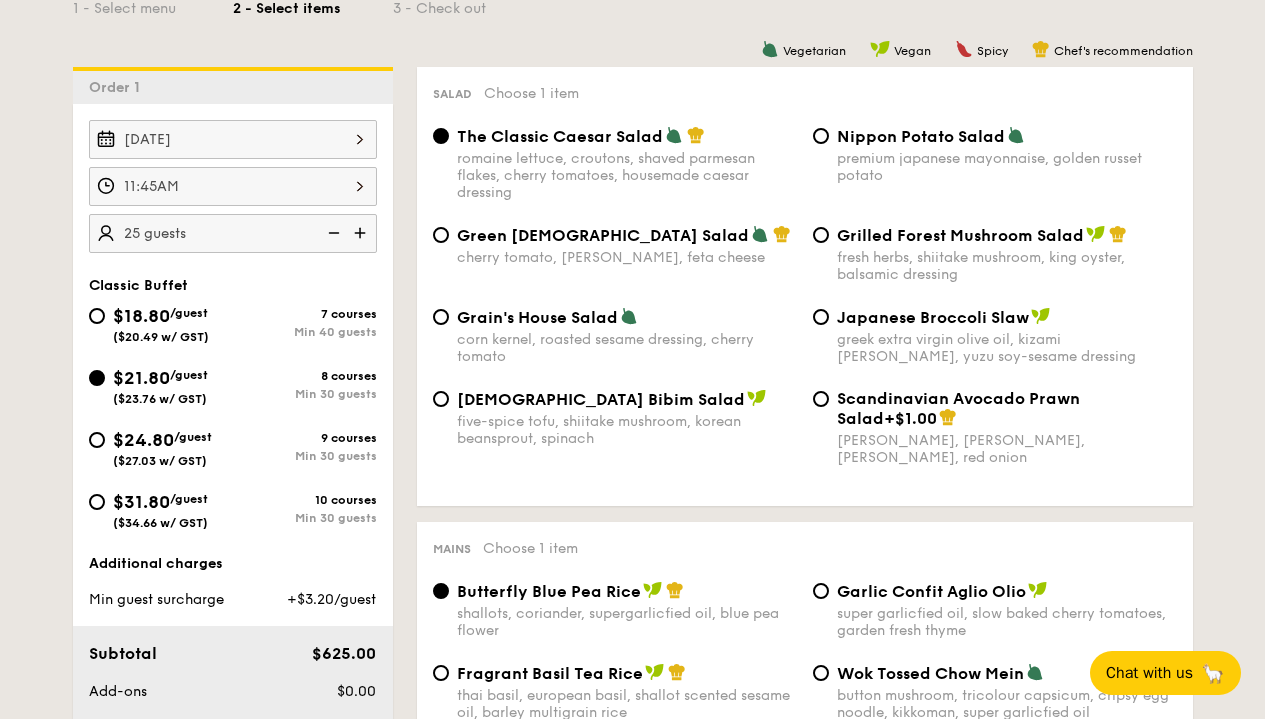 click at bounding box center [362, 233] 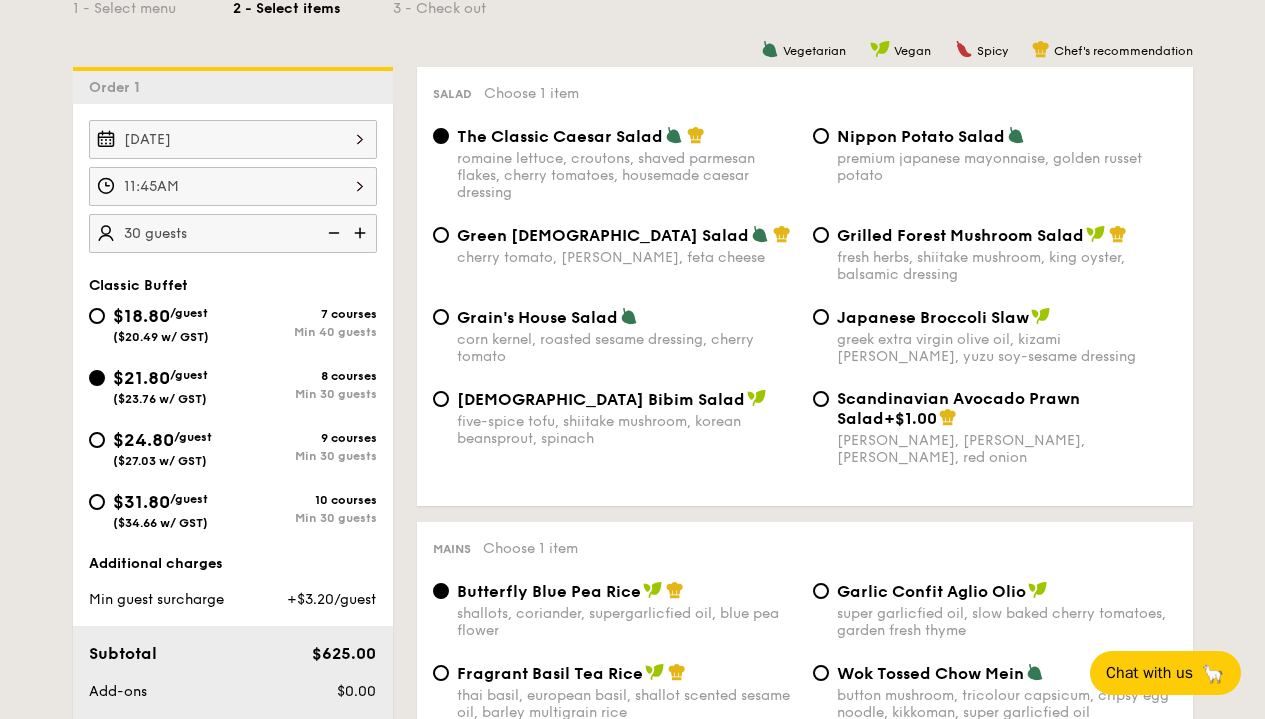 click at bounding box center [362, 233] 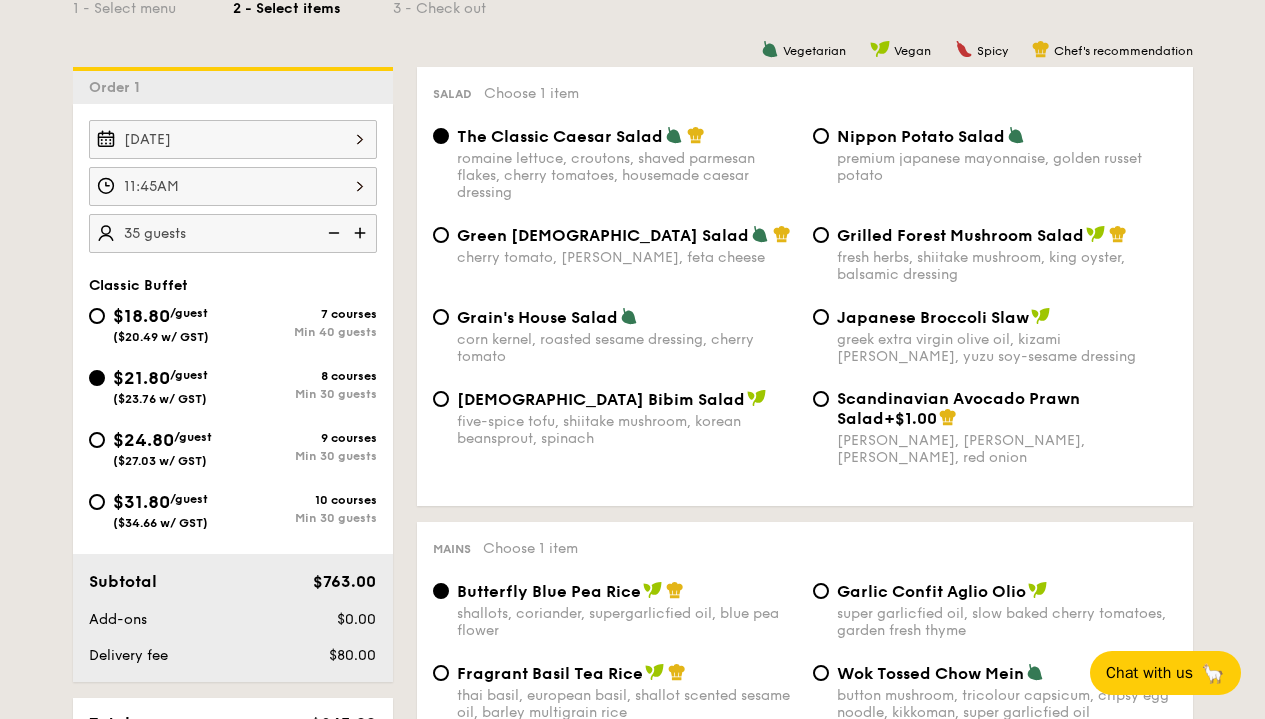 click at bounding box center (332, 233) 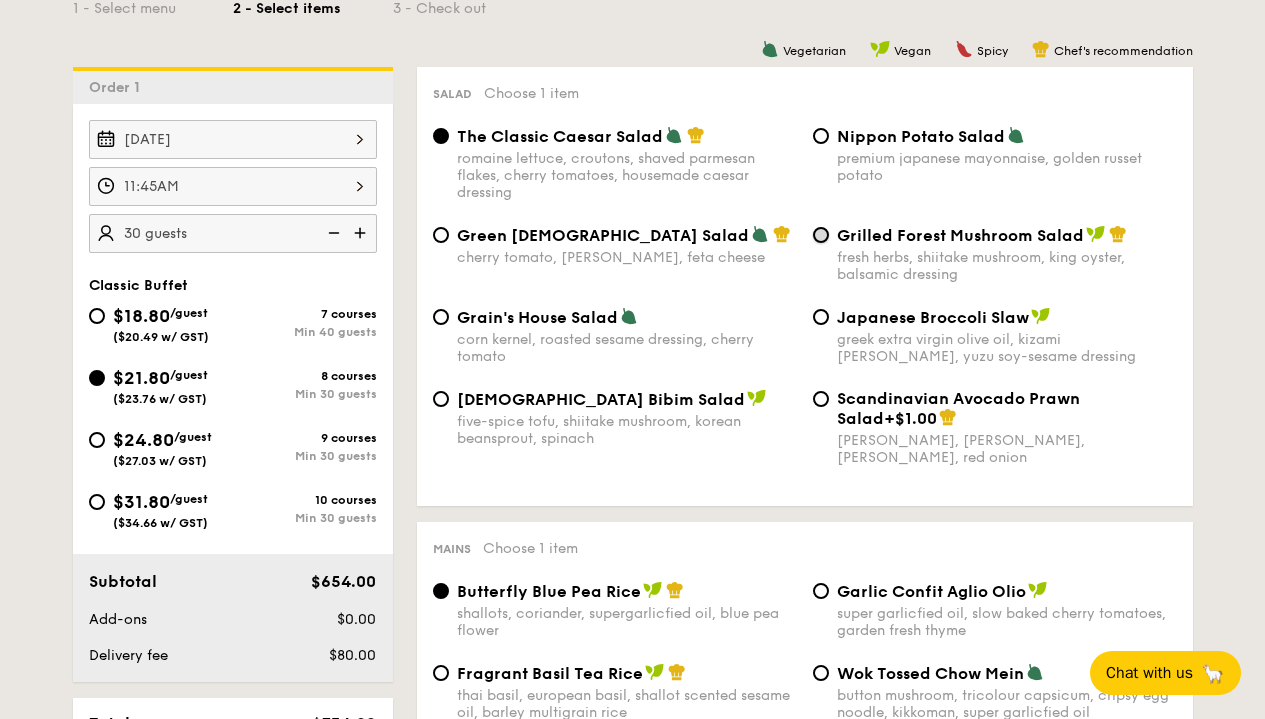click on "Grilled Forest Mushroom Salad fresh herbs, shiitake mushroom, king oyster, balsamic dressing" at bounding box center (821, 235) 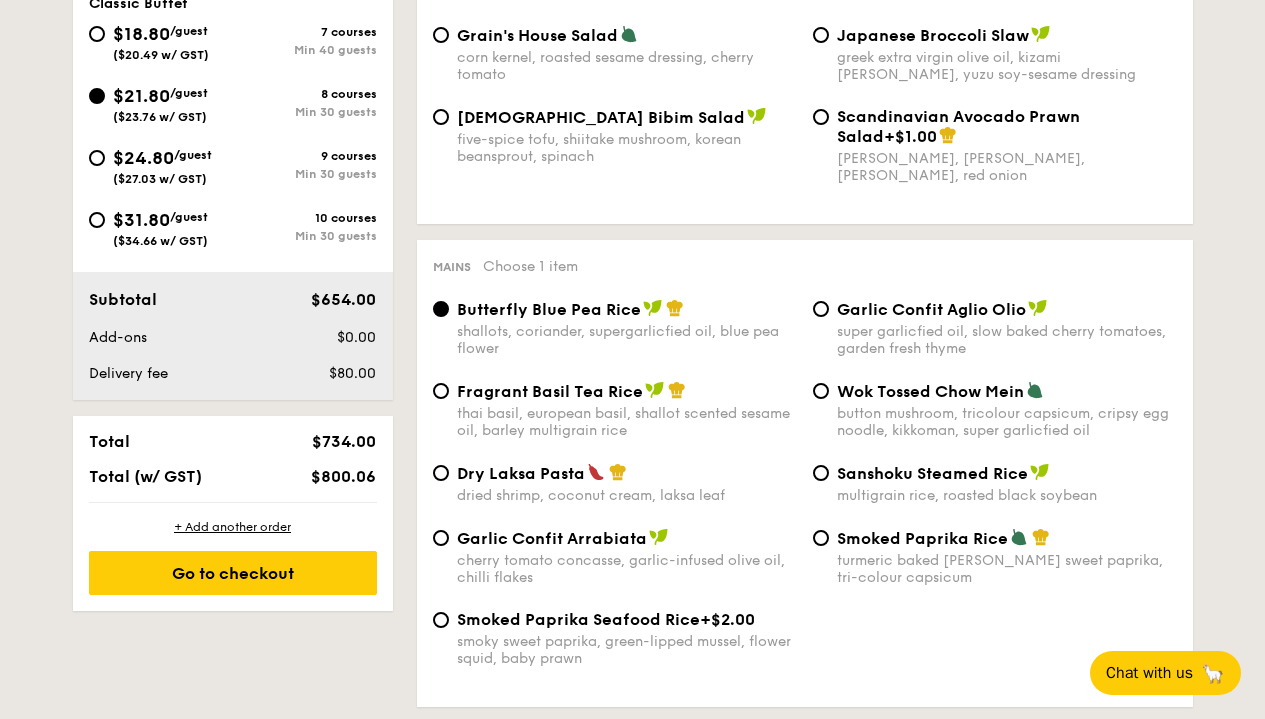 scroll, scrollTop: 795, scrollLeft: 0, axis: vertical 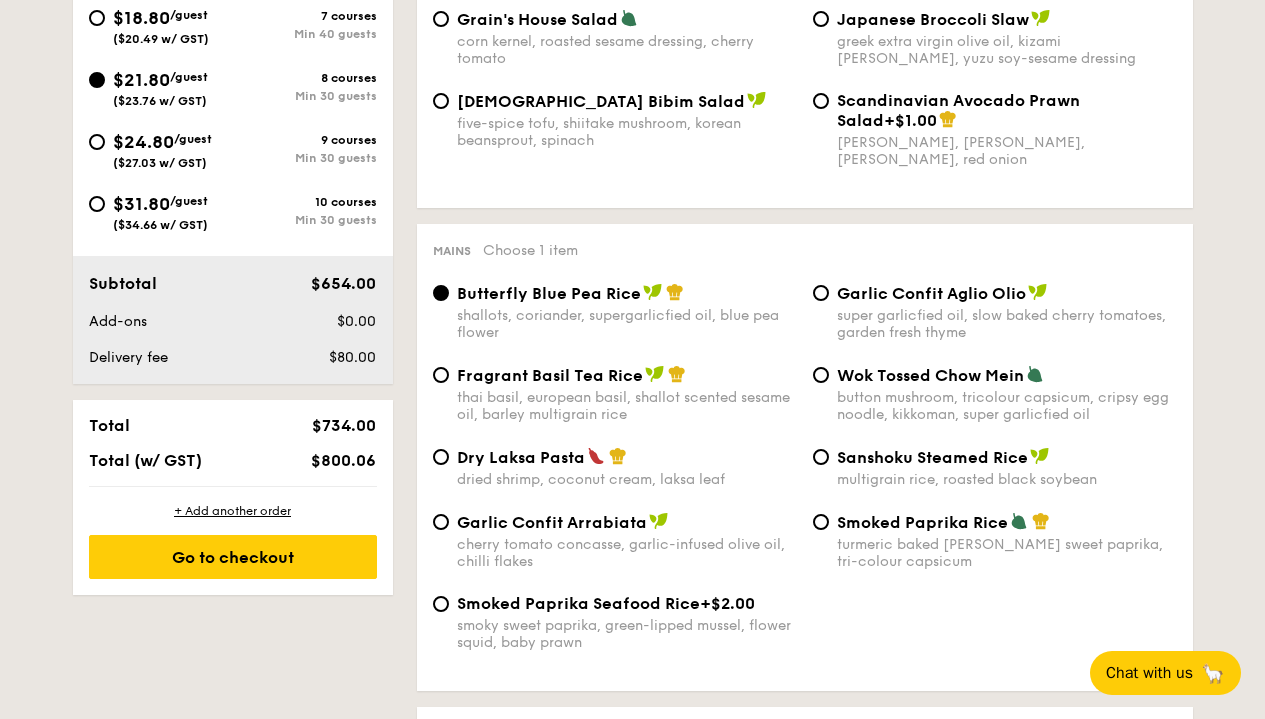 click on "thai basil, european basil, shallot scented sesame oil, barley multigrain rice" at bounding box center (627, 406) 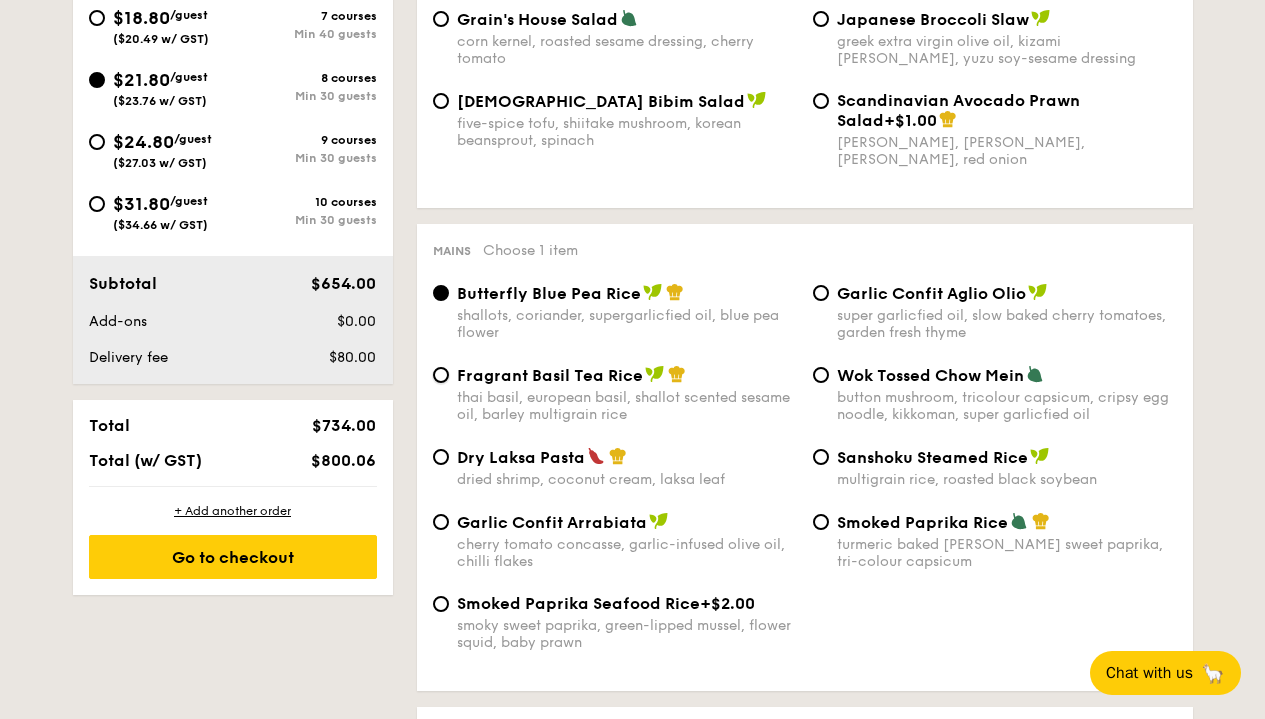 click on "Fragrant Basil Tea Rice thai basil, european basil, shallot scented sesame oil, barley multigrain rice" at bounding box center (441, 375) 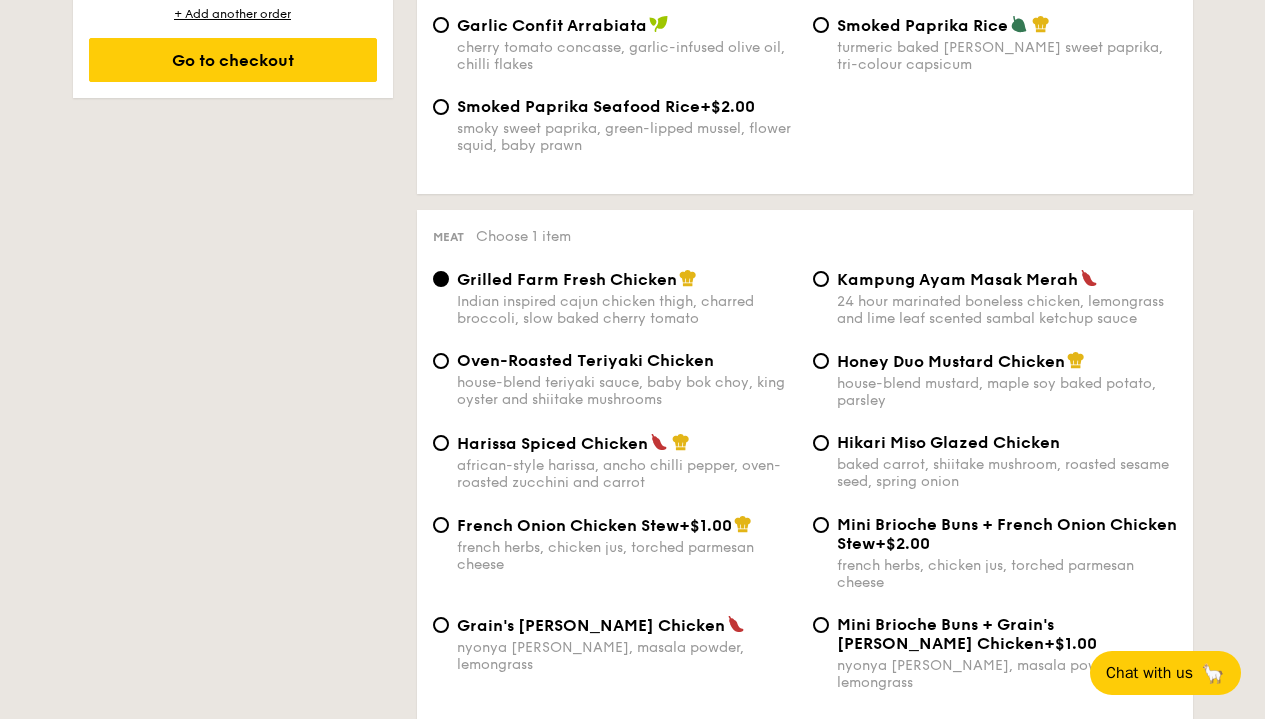 scroll, scrollTop: 1392, scrollLeft: 0, axis: vertical 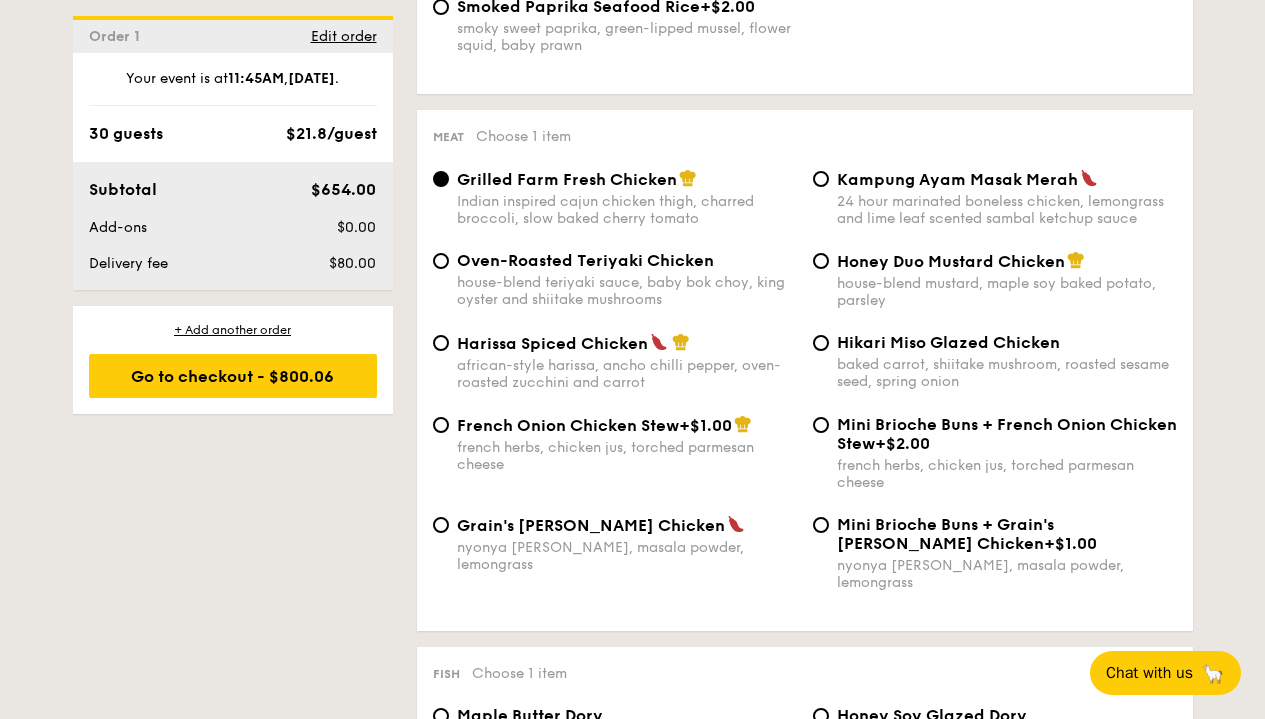 click on "french herbs, chicken jus, torched parmesan cheese" at bounding box center (627, 456) 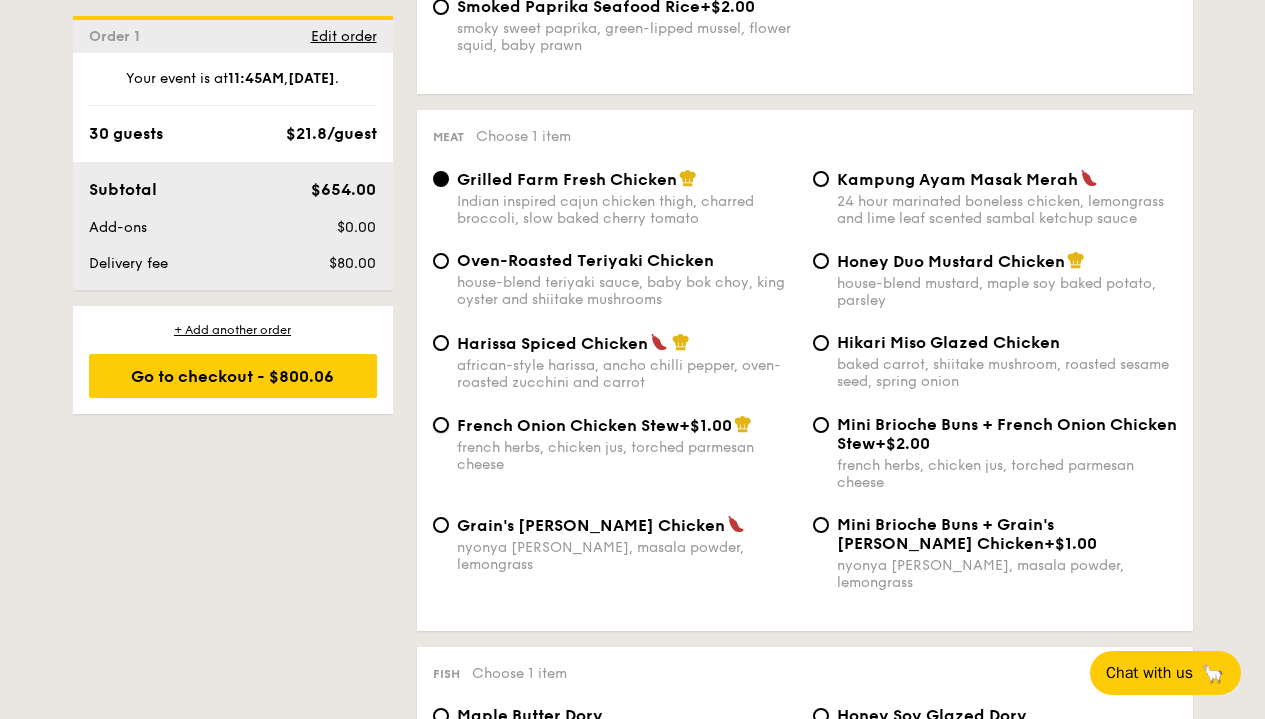 click on "French Onion Chicken Stew
+$1.00
french herbs, chicken jus, torched parmesan cheese" at bounding box center [441, 425] 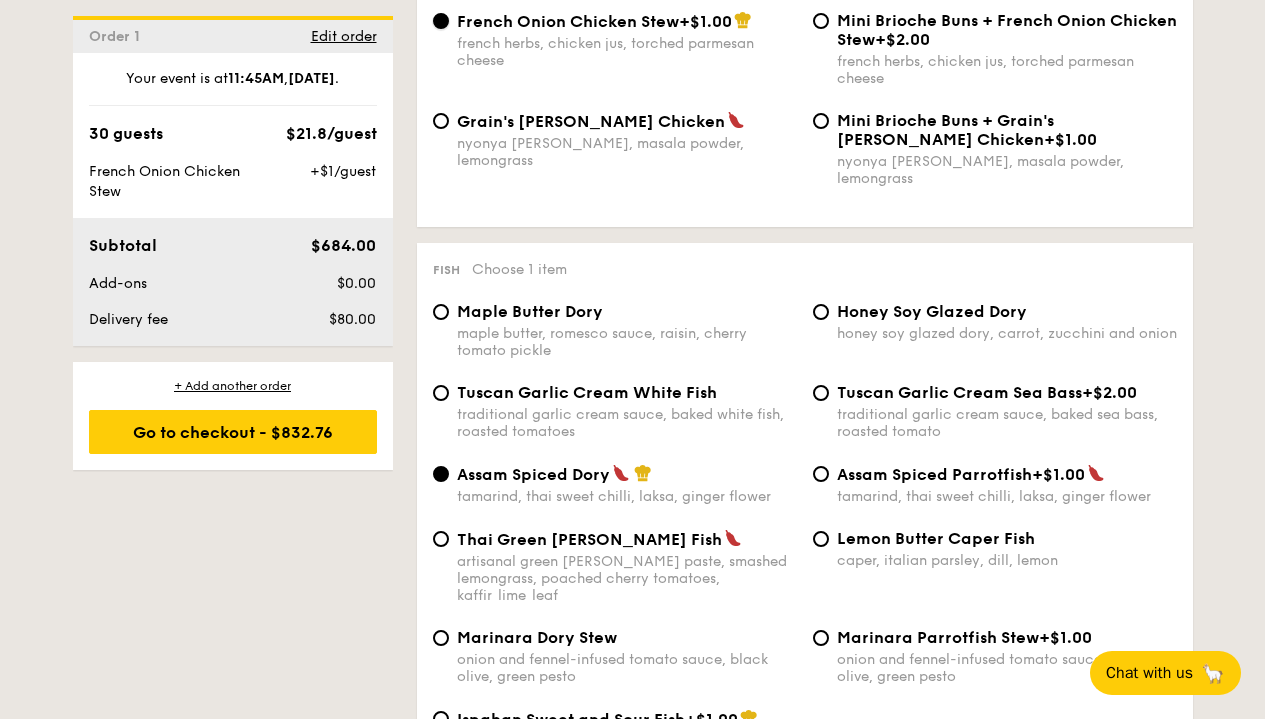 scroll, scrollTop: 1790, scrollLeft: 0, axis: vertical 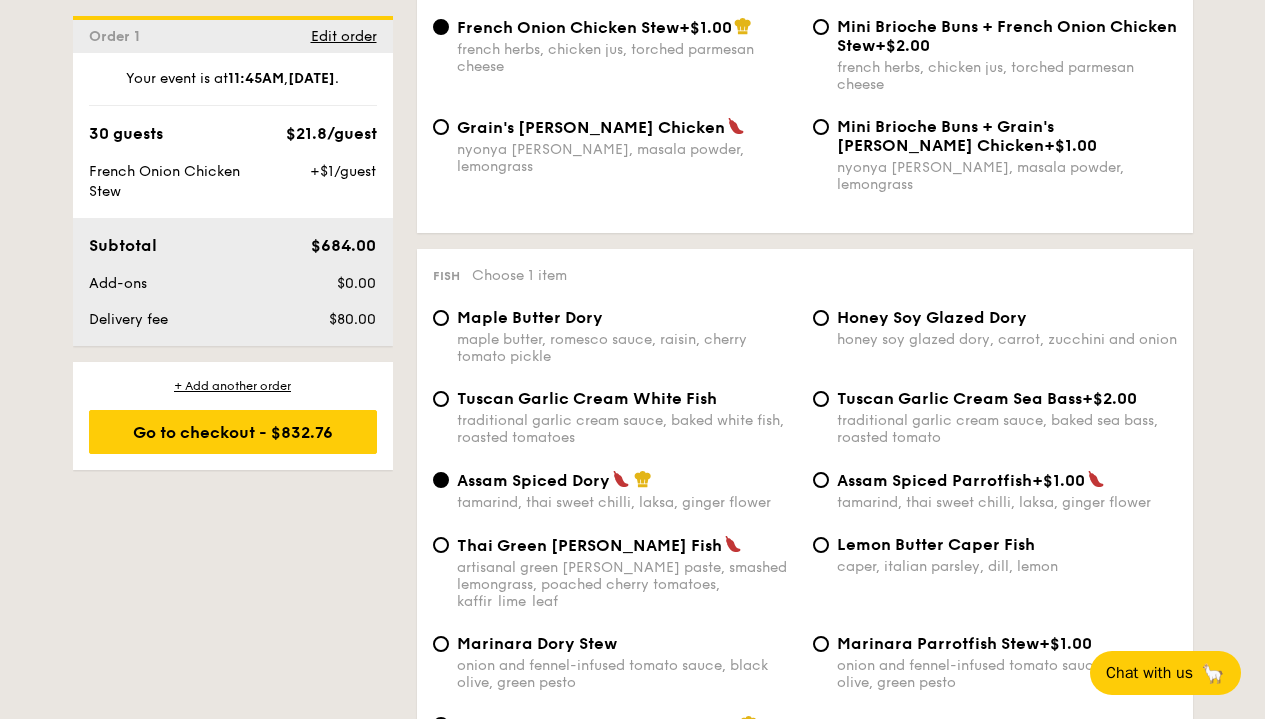 click on "maple butter, romesco sauce, raisin, cherry tomato pickle" at bounding box center [627, 348] 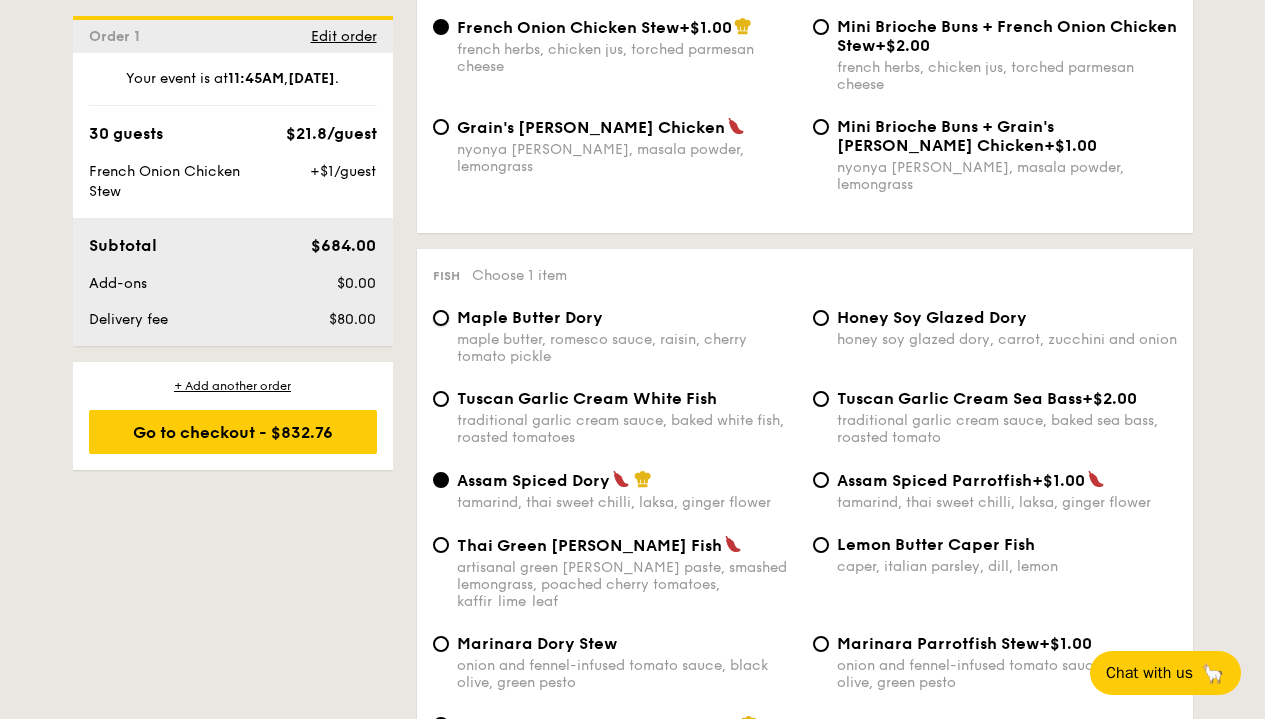 click on "Maple Butter Dory maple butter, romesco sauce, raisin, cherry tomato pickle" at bounding box center [441, 318] 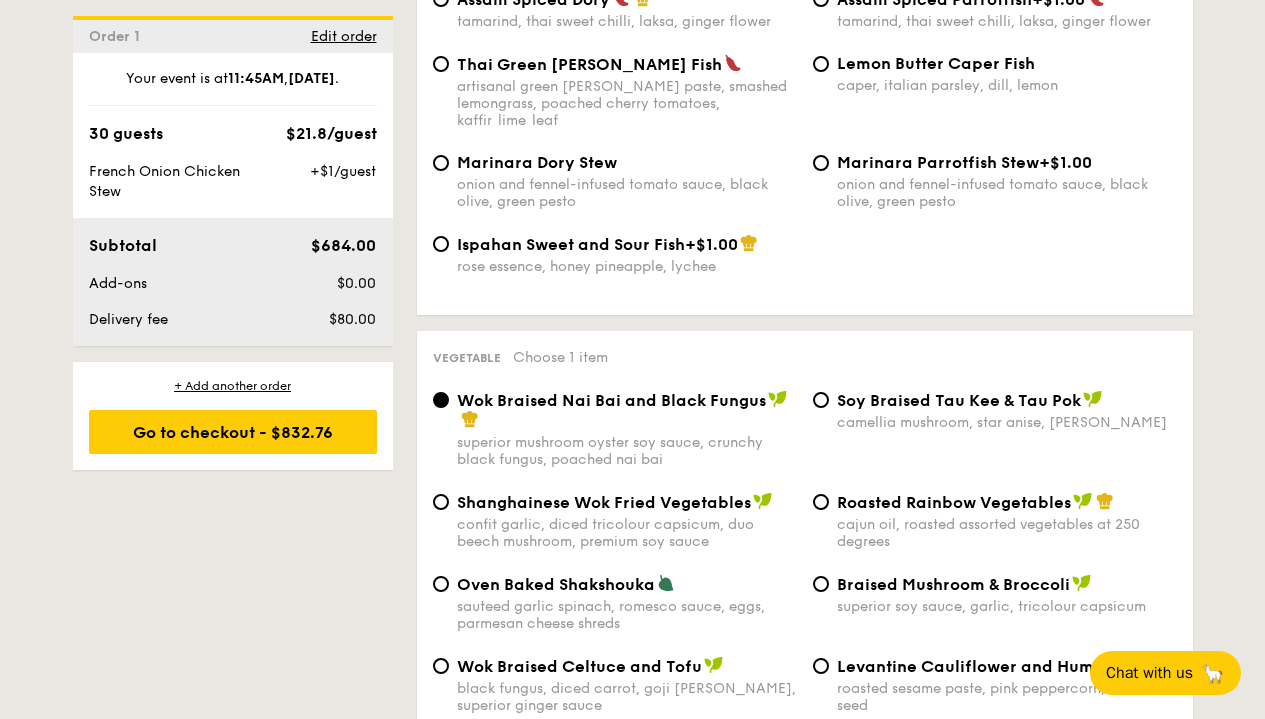 scroll, scrollTop: 2287, scrollLeft: 0, axis: vertical 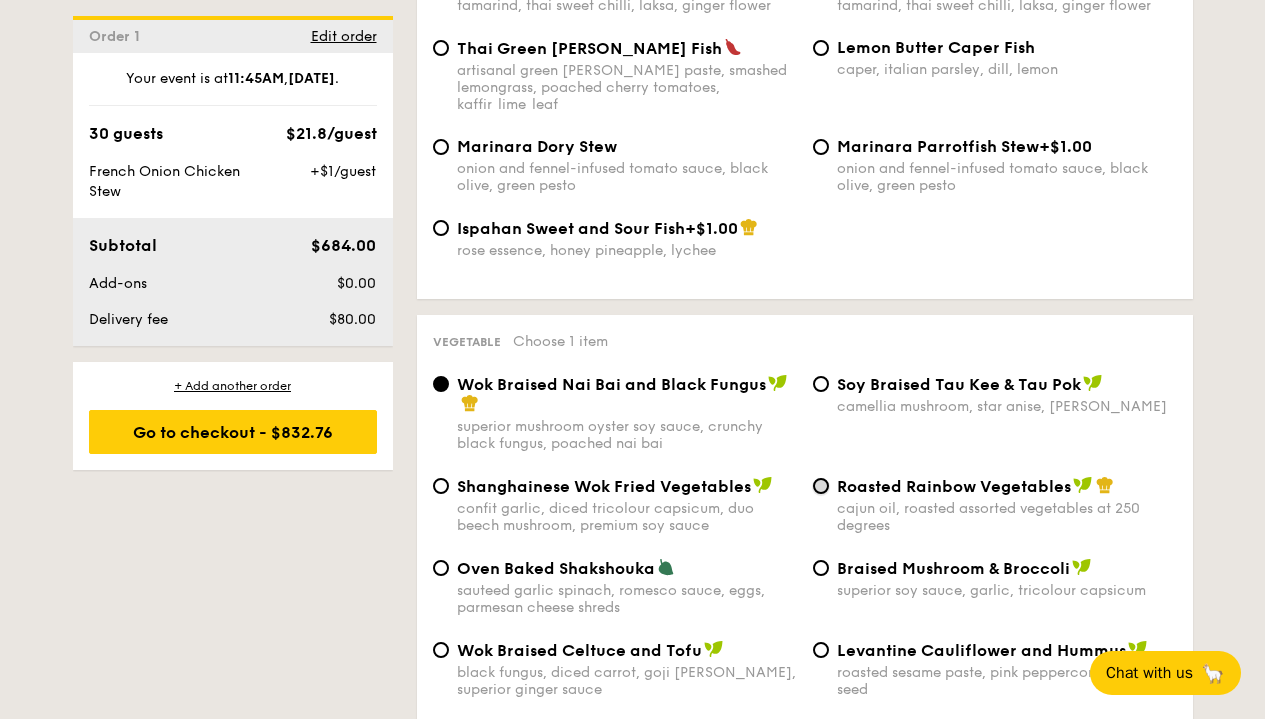 click on "Roasted Rainbow Vegetables cajun oil, roasted assorted vegetables at 250 degrees" at bounding box center (821, 486) 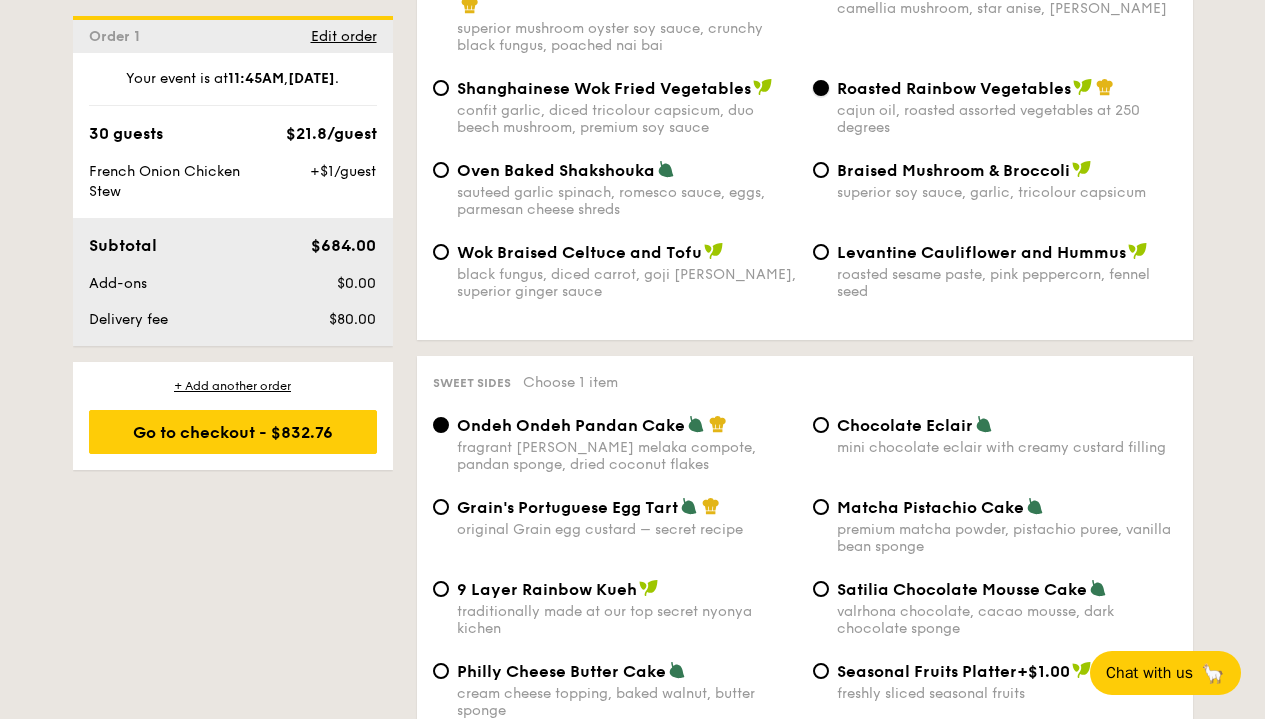 scroll, scrollTop: 2784, scrollLeft: 0, axis: vertical 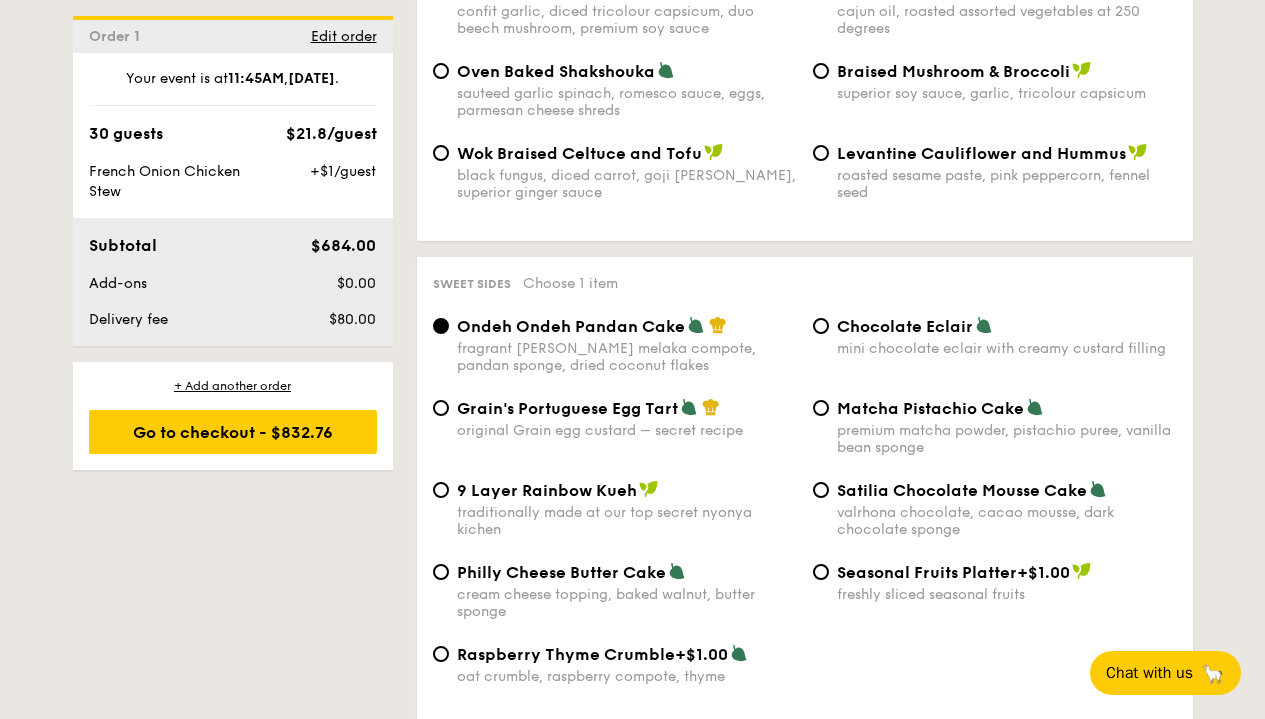 click on "9 Layer Rainbow Kueh traditionally made at our top secret nyonya kichen" at bounding box center (615, 509) 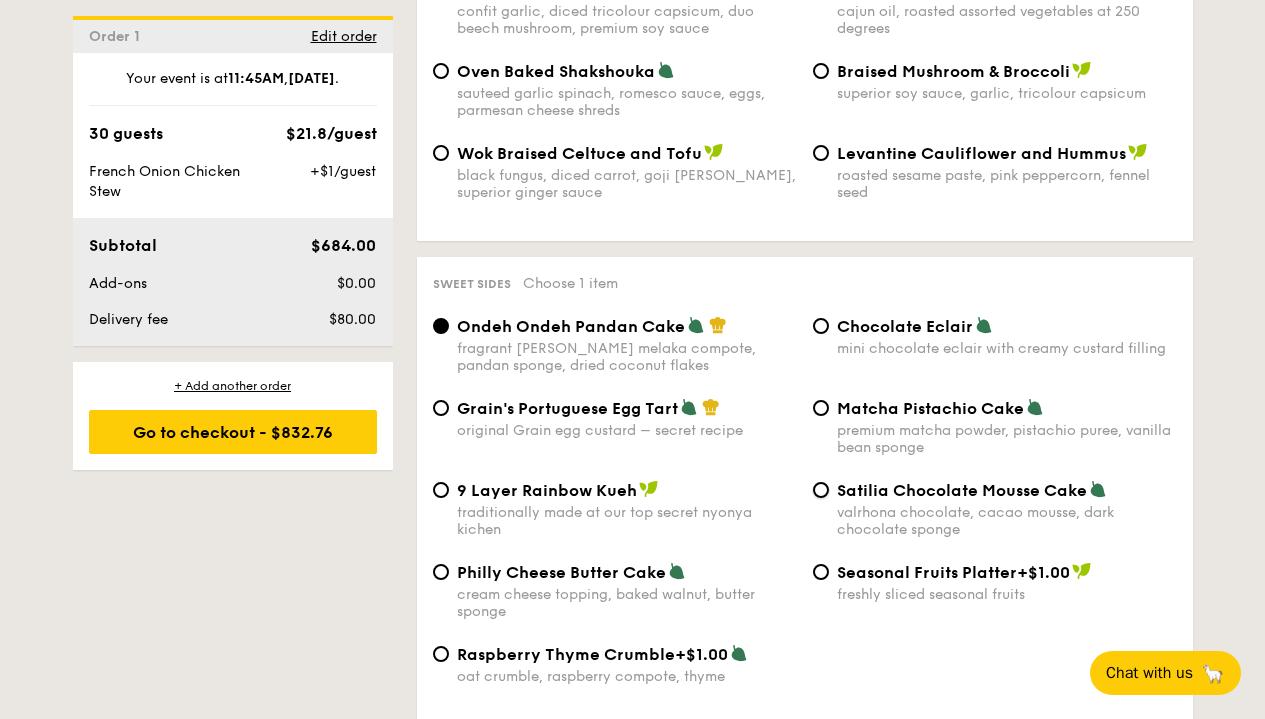 click on "Satilia Chocolate Mousse Cake valrhona chocolate, cacao mousse, dark chocolate sponge" at bounding box center (821, 490) 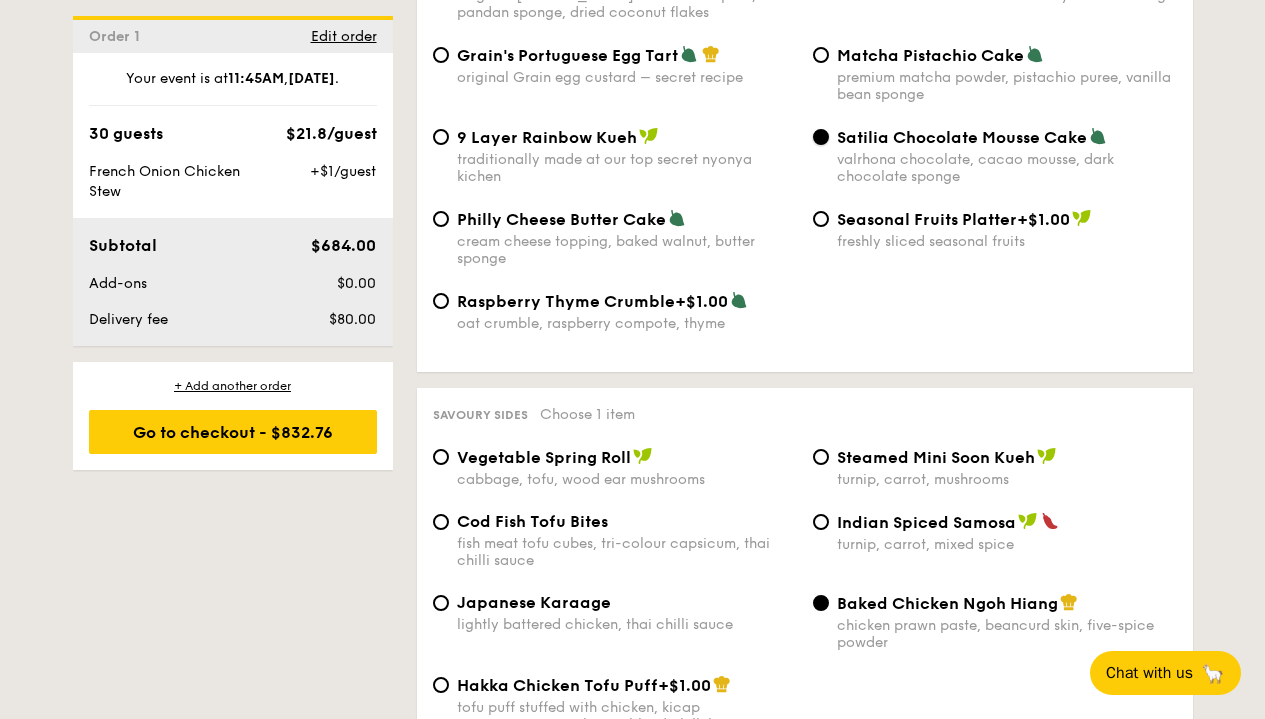 scroll, scrollTop: 3182, scrollLeft: 0, axis: vertical 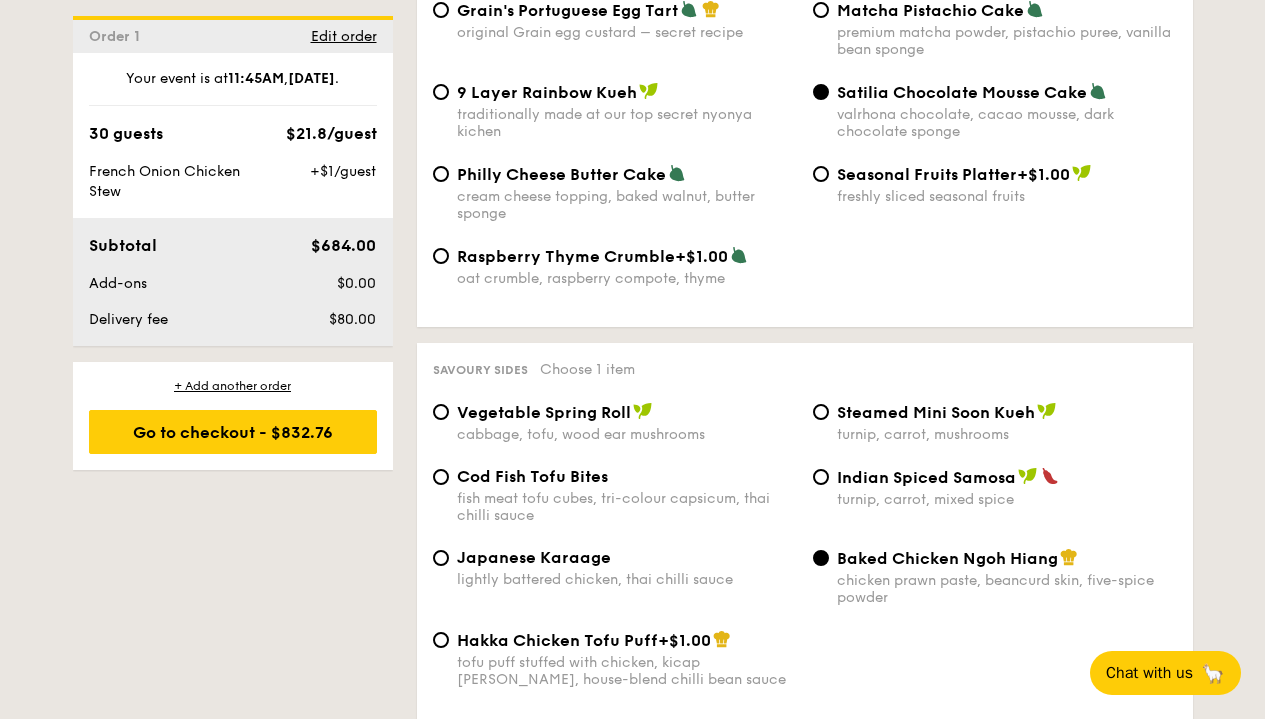 click on "Steamed Mini Soon Kueh" at bounding box center [936, 412] 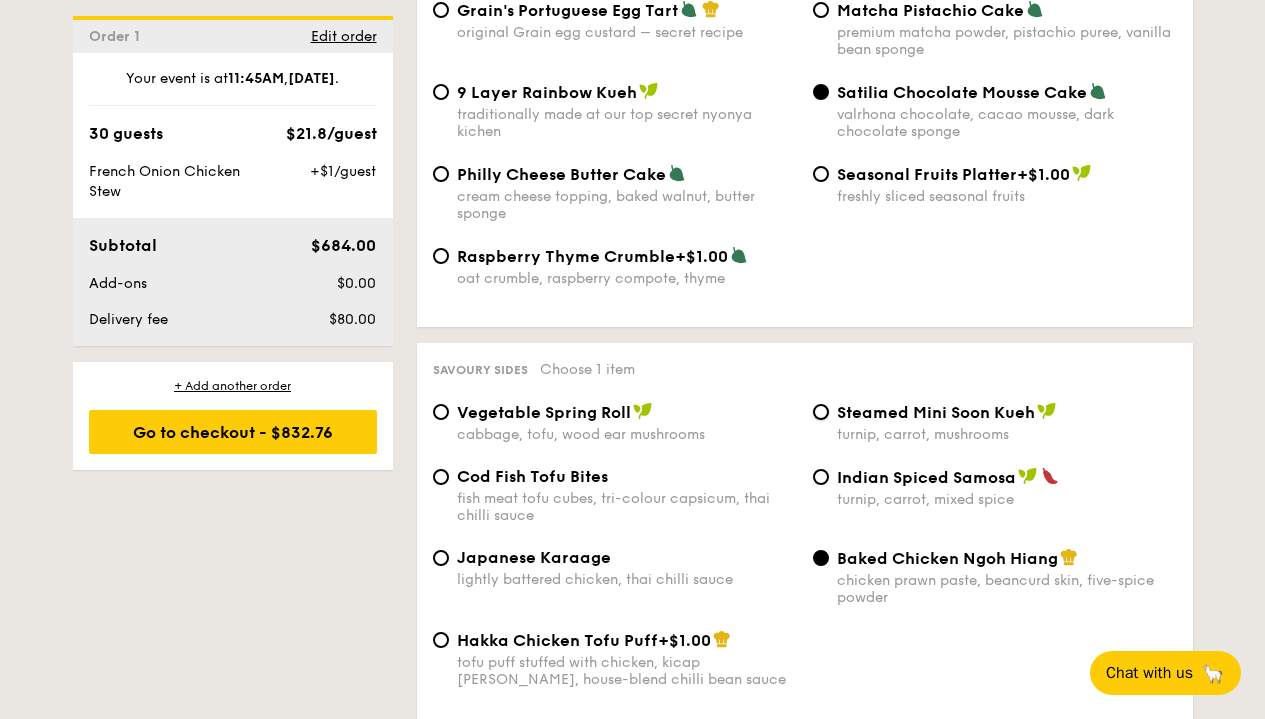 click on "Steamed Mini Soon Kueh turnip, carrot, mushrooms" at bounding box center (821, 412) 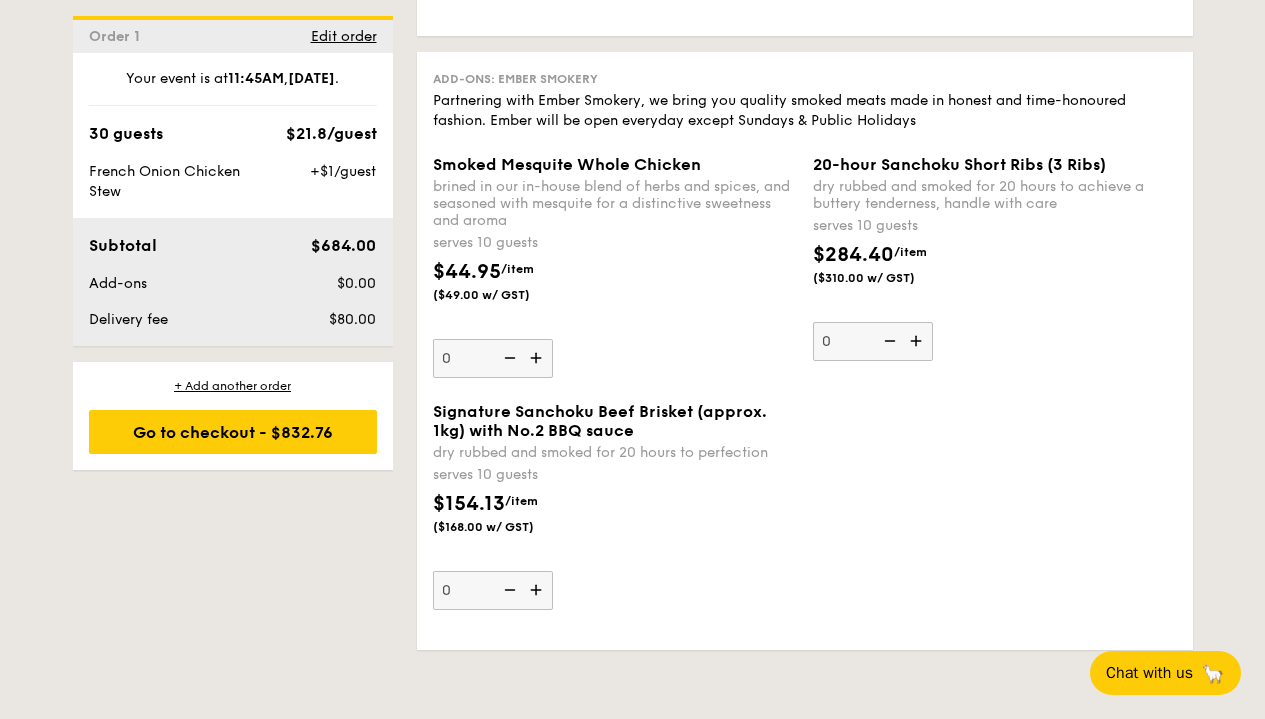 scroll, scrollTop: 4375, scrollLeft: 0, axis: vertical 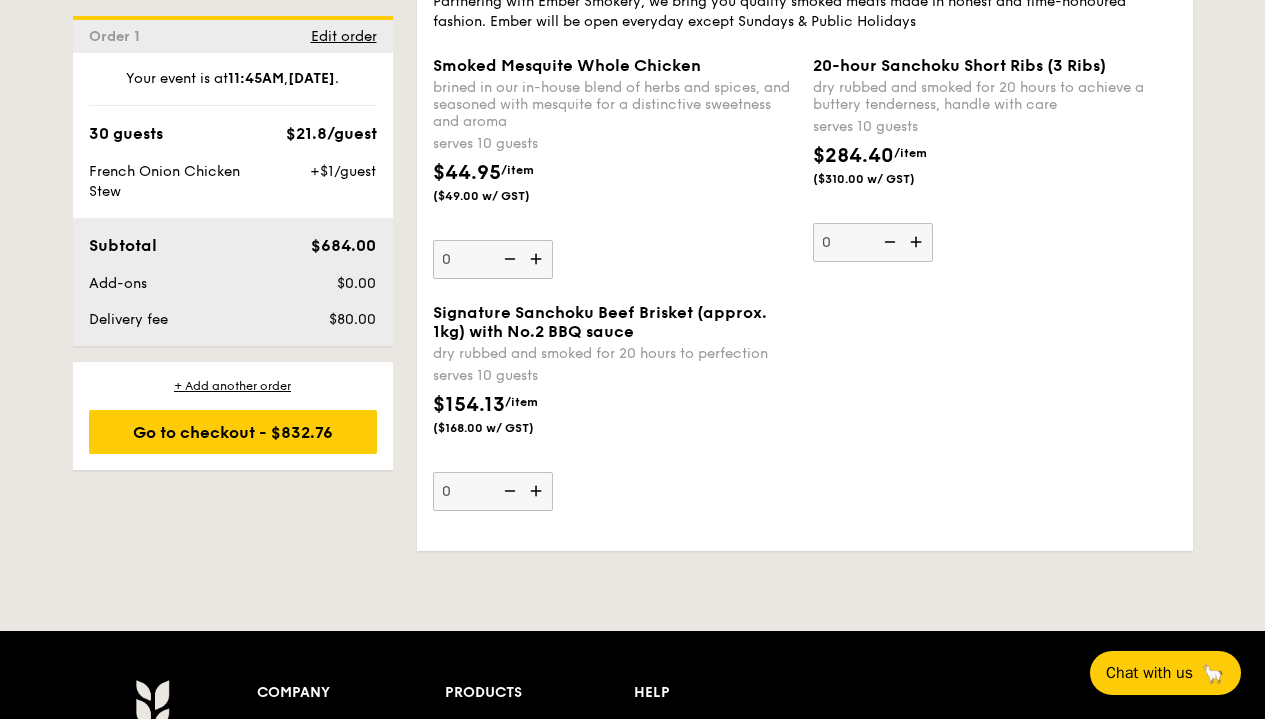 click on "Meals On Demand
Weddings
Catering
From Test to Table
Contact us Classic Buffet
$18.80
/guest
($20.49 w/ GST)
$21.80
/guest
($23.76 w/ GST)
$24.80
/guest
($27.03 w/ GST)
$31.80
/guest
($34.66 w/ GST)
Lead time:
Order  4 weekdays  in advance
Setup time:
Ready  1 hour  before serving time
Teardown time:
2 hours 30 minutes  from event time
1 - Select menu
2 - Select items
3 - Check out
Order 1
Jul 17, 2025        11:45AM      30 guests
Classic Buffet
$18.80
/guest
($20.49 w/ GST)
7 courses
Min 40 guests
$21.80" at bounding box center [632, -1576] 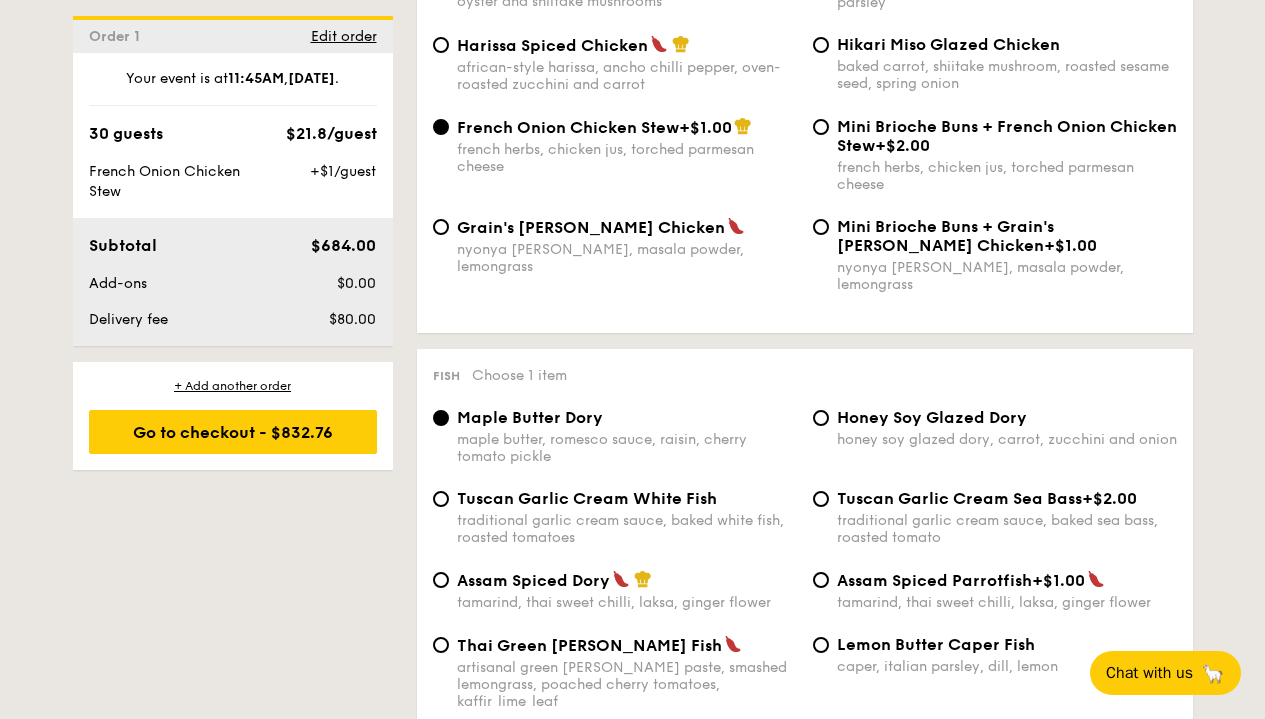 scroll, scrollTop: 1292, scrollLeft: 0, axis: vertical 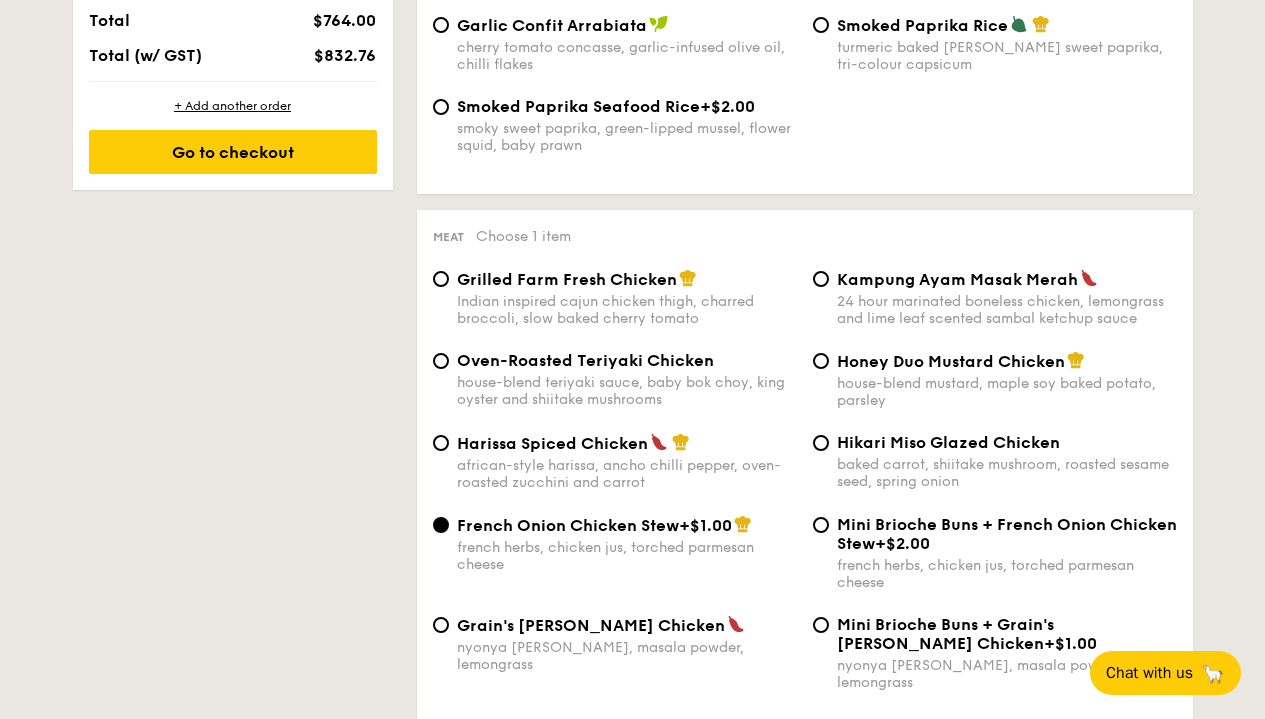 click on "Indian inspired cajun chicken thigh, charred broccoli, slow baked cherry tomato" at bounding box center [627, 310] 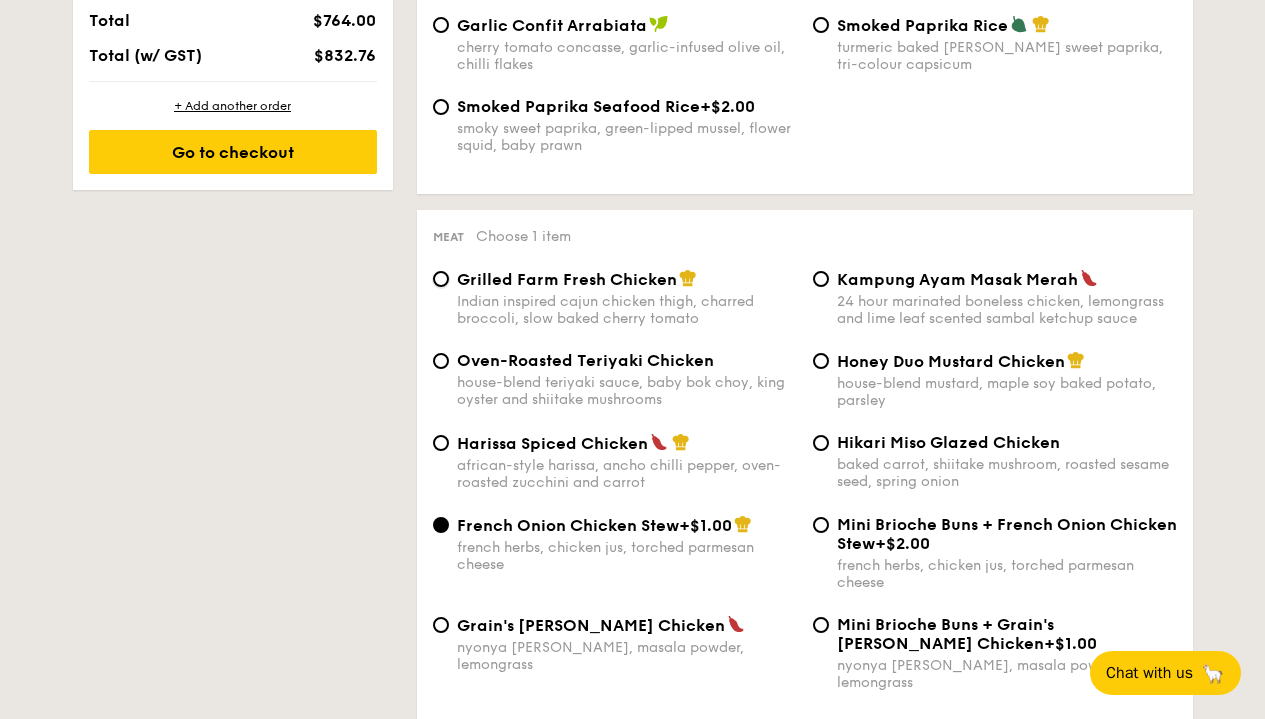 click on "Grilled Farm Fresh Chicken Indian inspired cajun chicken thigh, charred broccoli, slow baked cherry tomato" at bounding box center (441, 279) 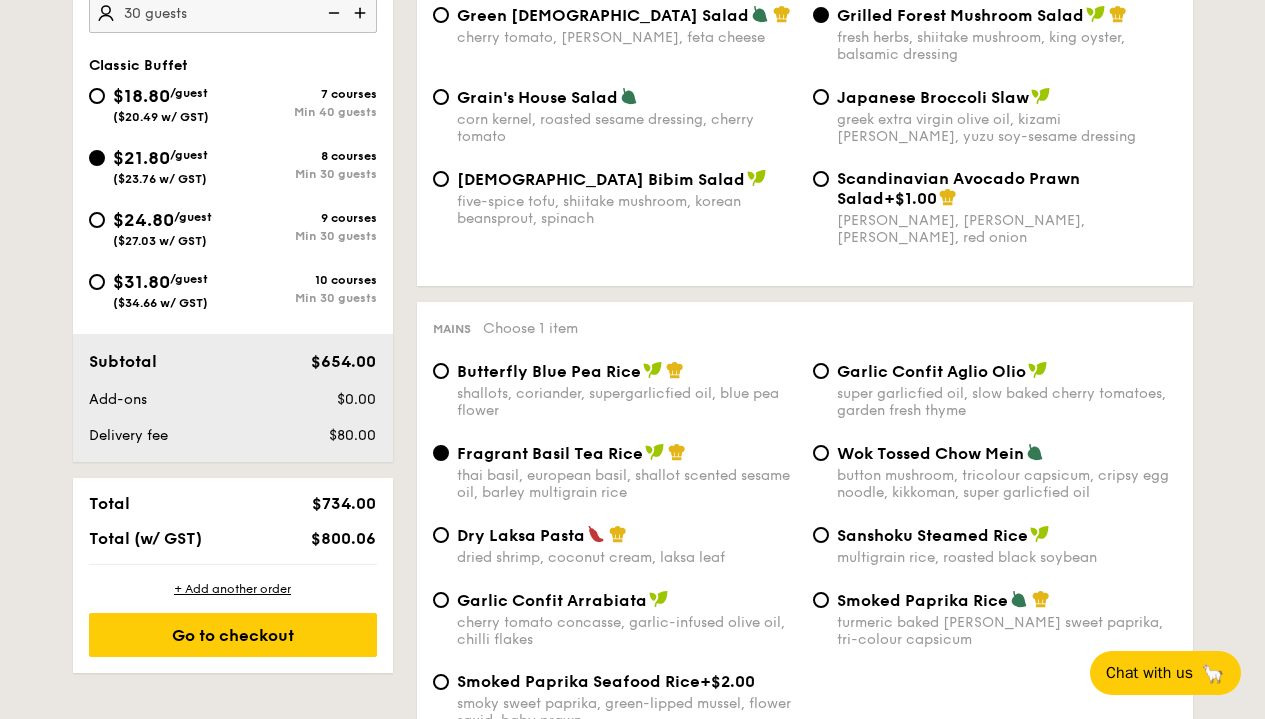 scroll, scrollTop: 700, scrollLeft: 0, axis: vertical 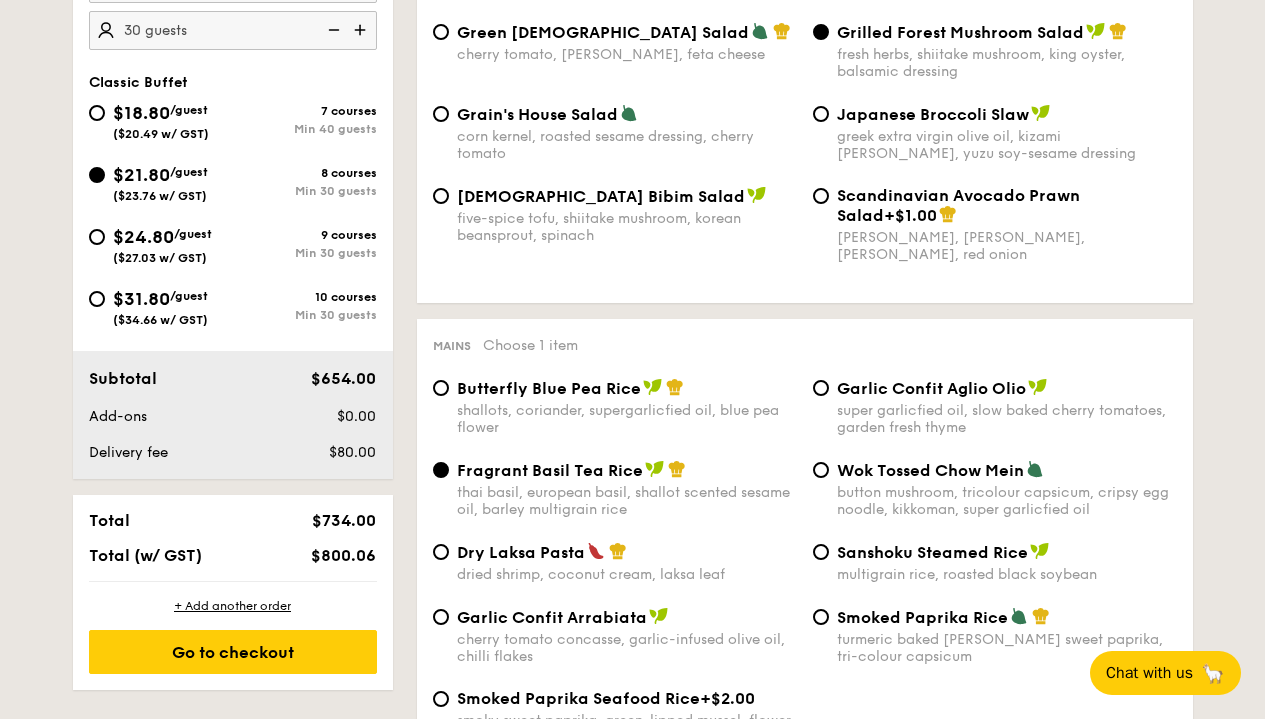 click on "$18.80
/guest
($20.49 w/ GST)" at bounding box center [161, 120] 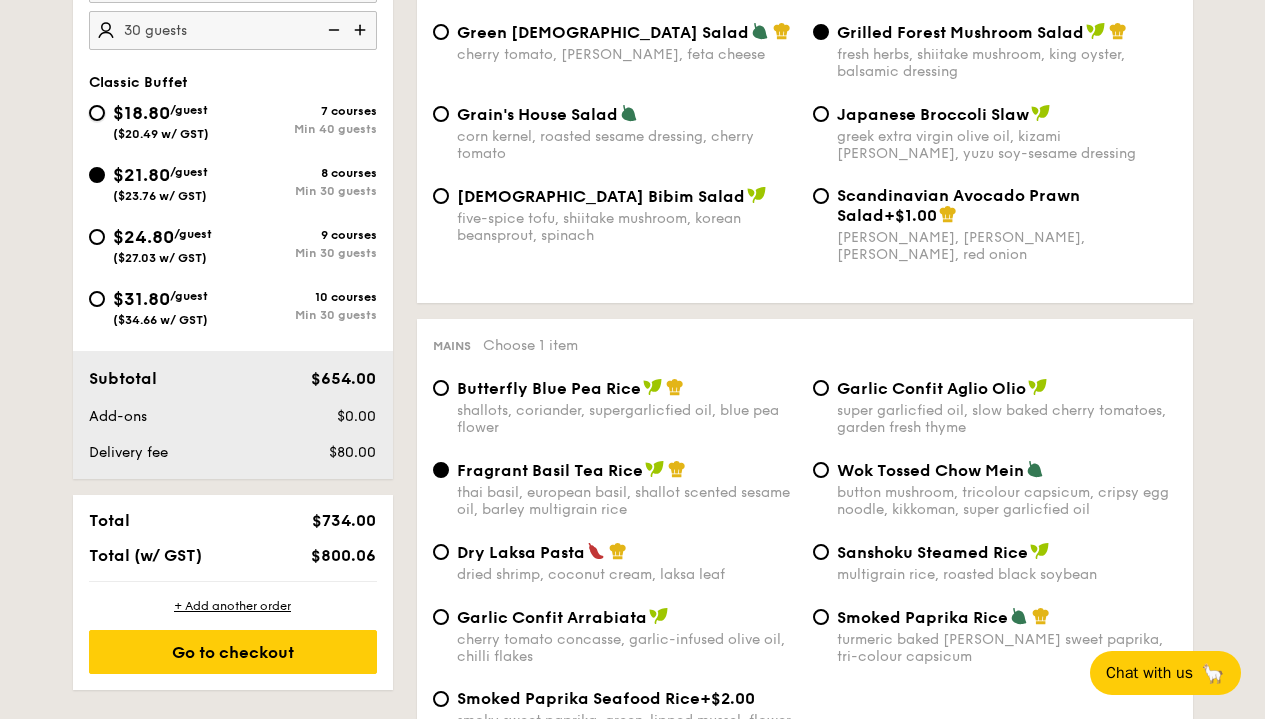 click on "$18.80
/guest
($20.49 w/ GST)
7 courses
Min 40 guests" at bounding box center [97, 113] 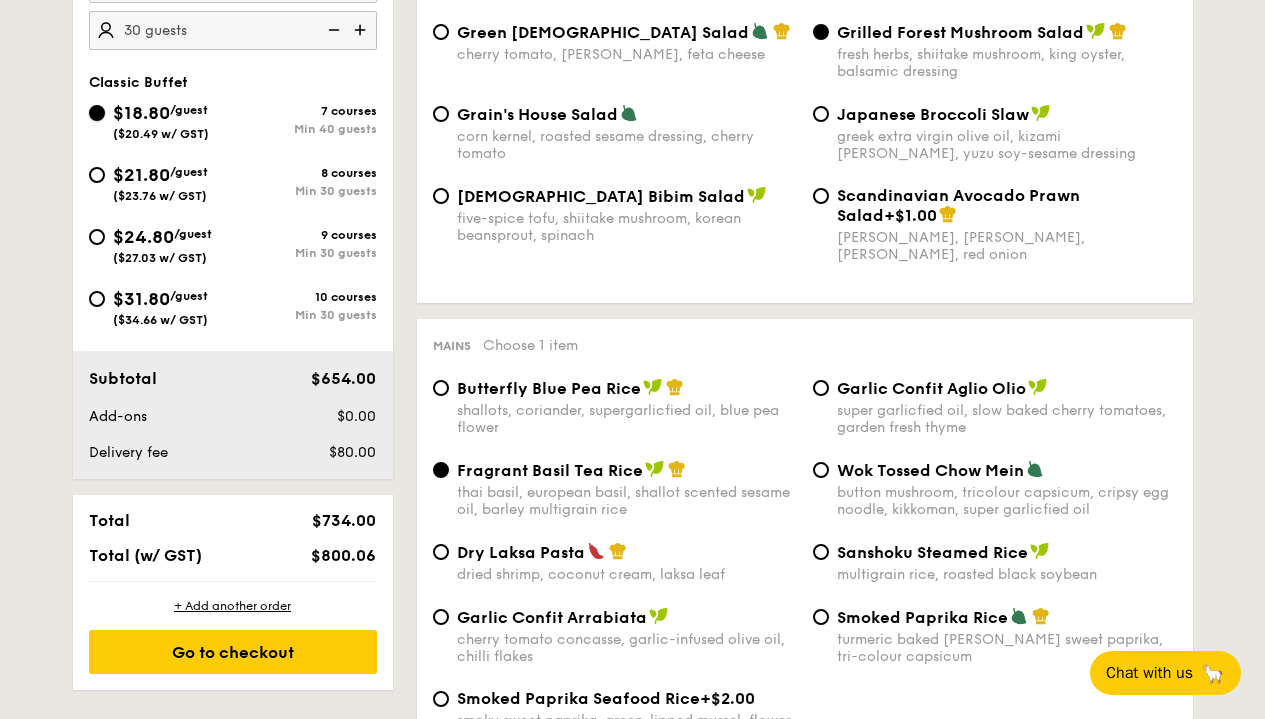 radio on "true" 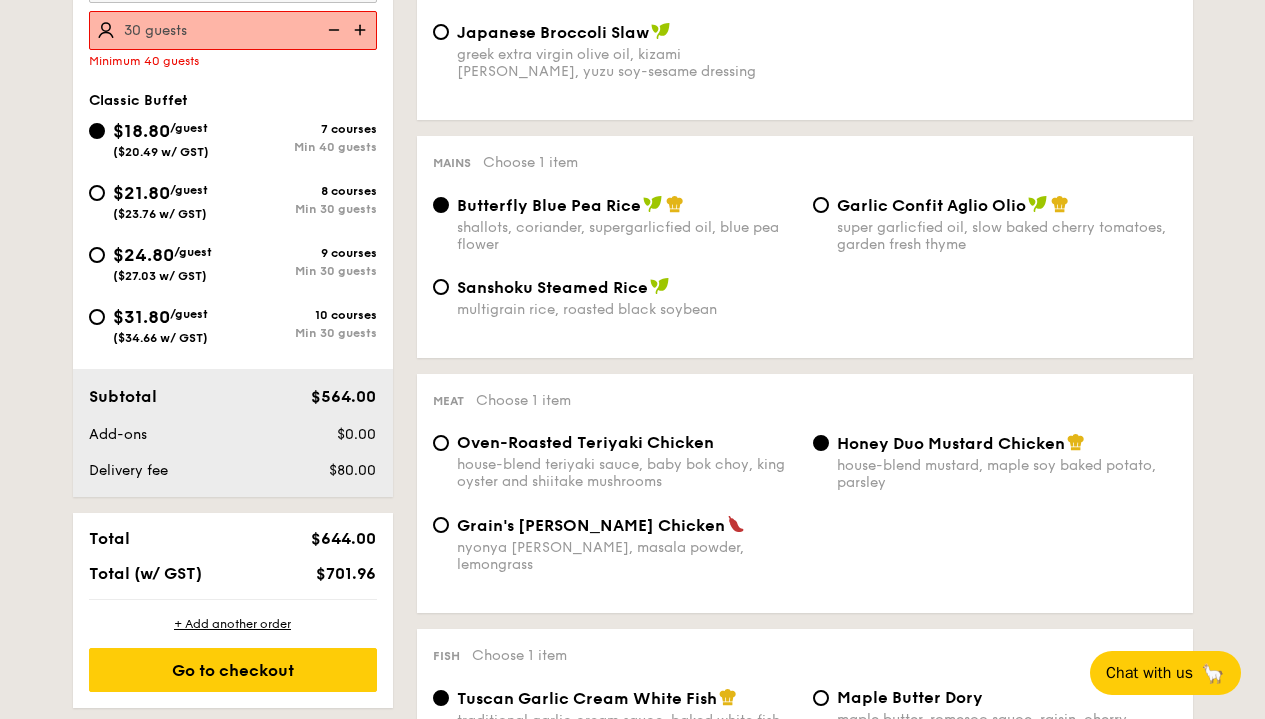 click at bounding box center [362, 30] 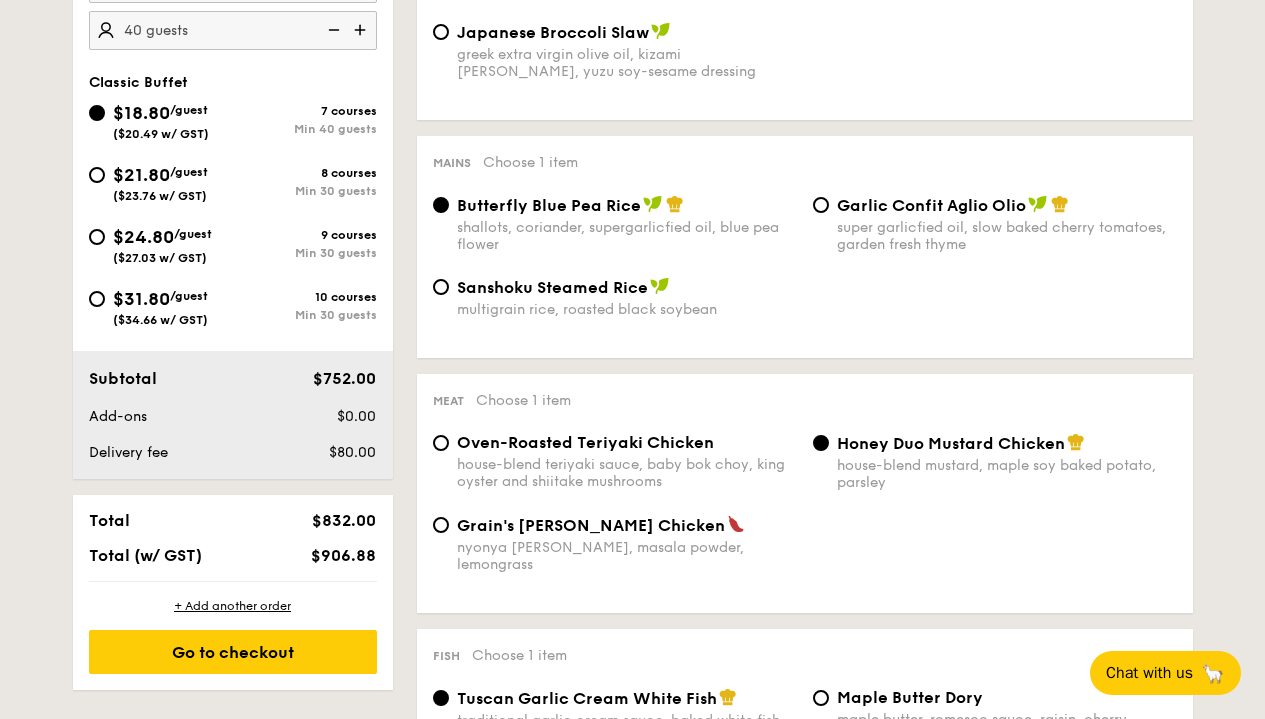 click at bounding box center (362, 30) 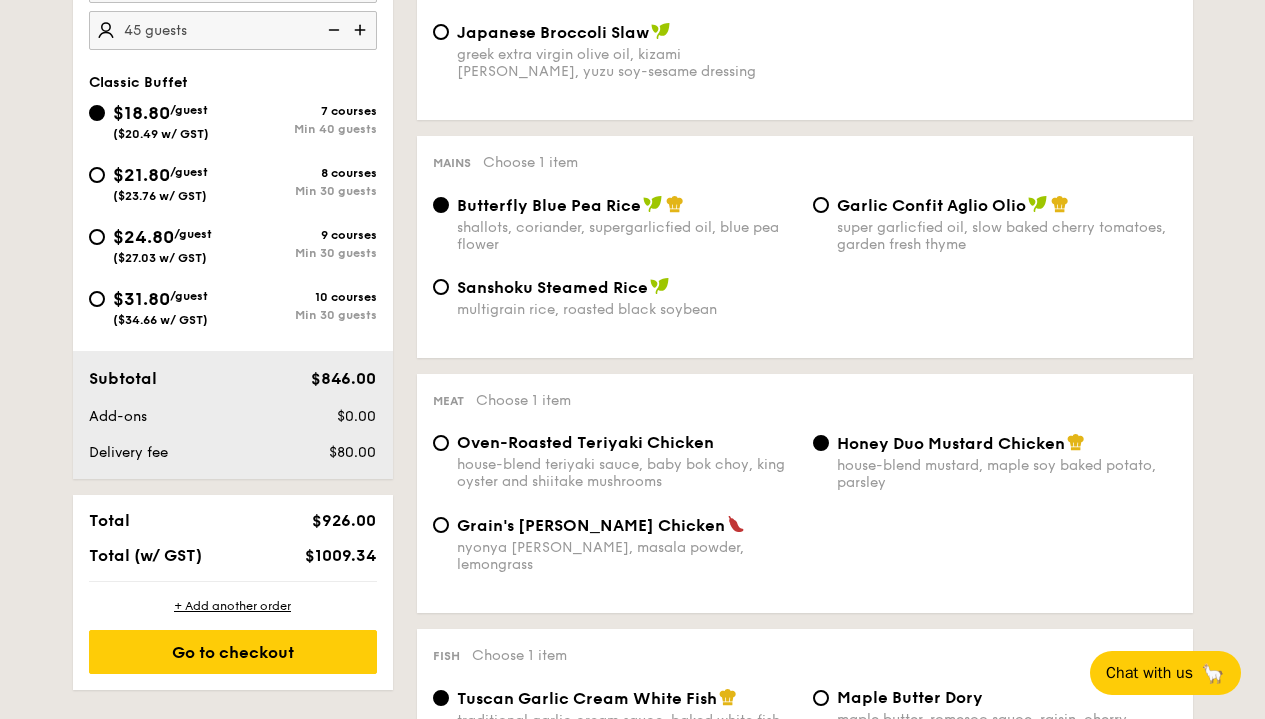 click at bounding box center [332, 30] 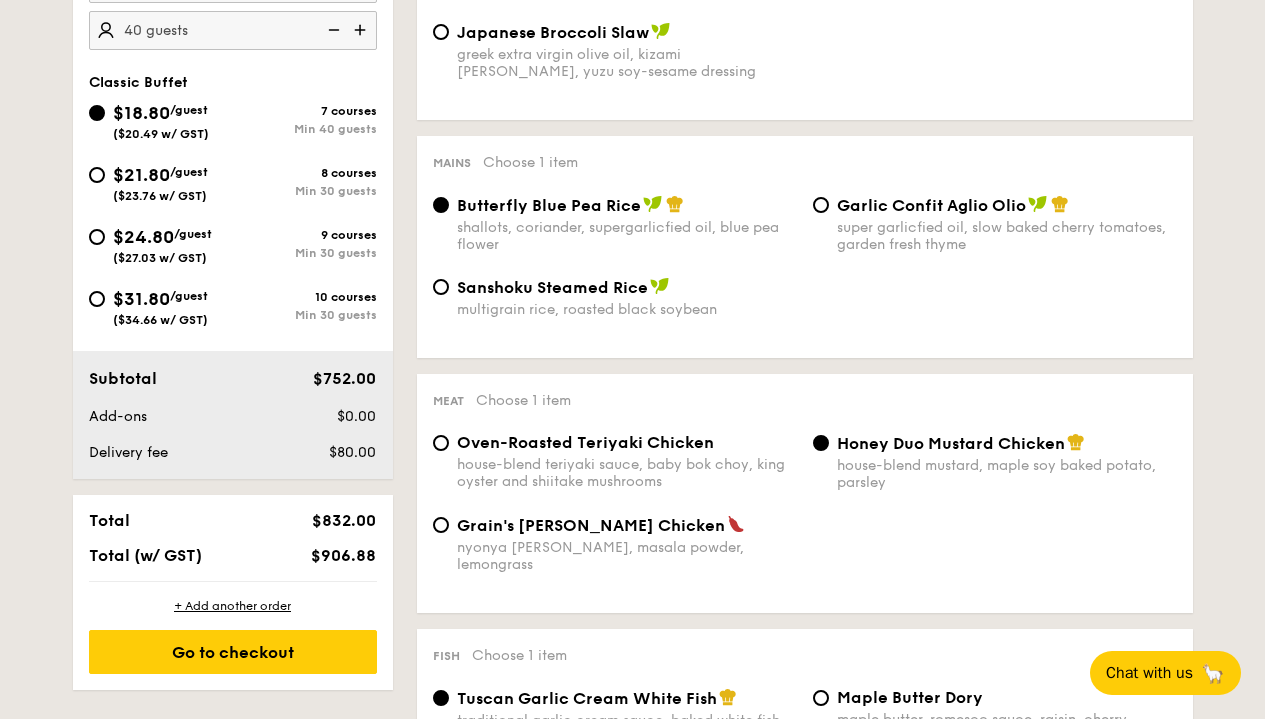 click on "$21.80
/guest
($23.76 w/ GST)" at bounding box center (161, 182) 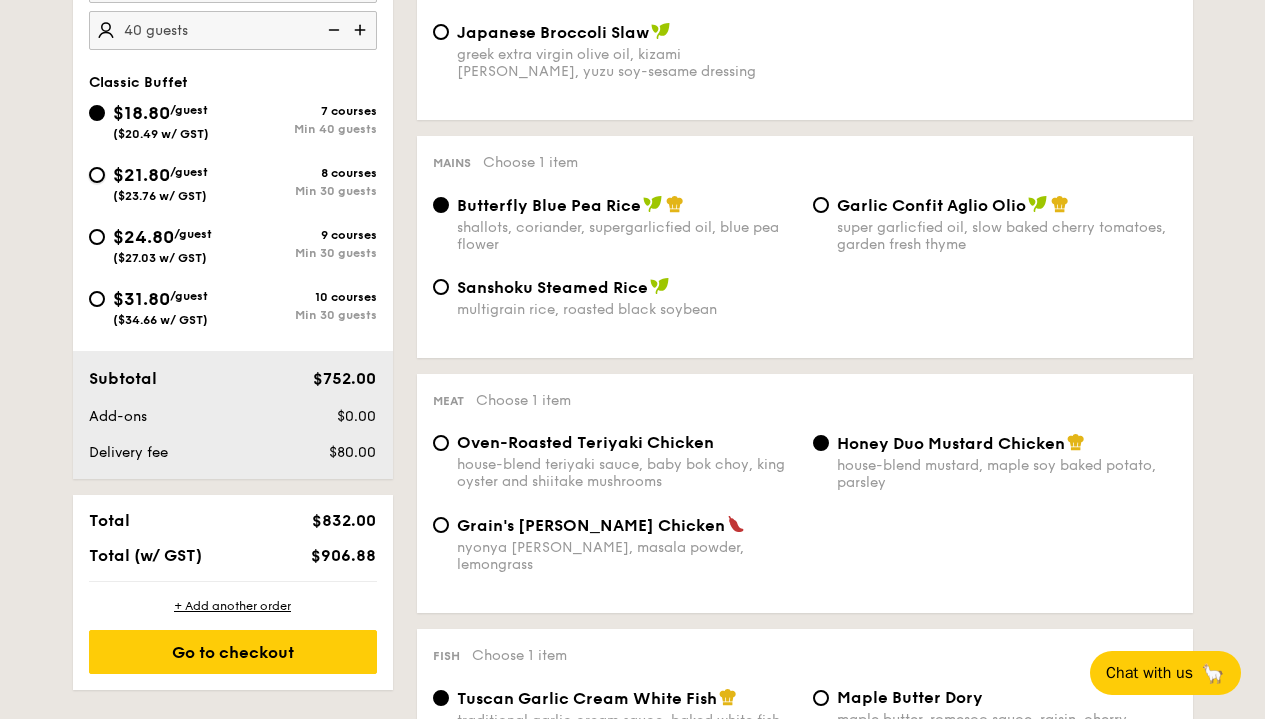 click on "$21.80
/guest
($23.76 w/ GST)
8 courses
Min 30 guests" at bounding box center [97, 175] 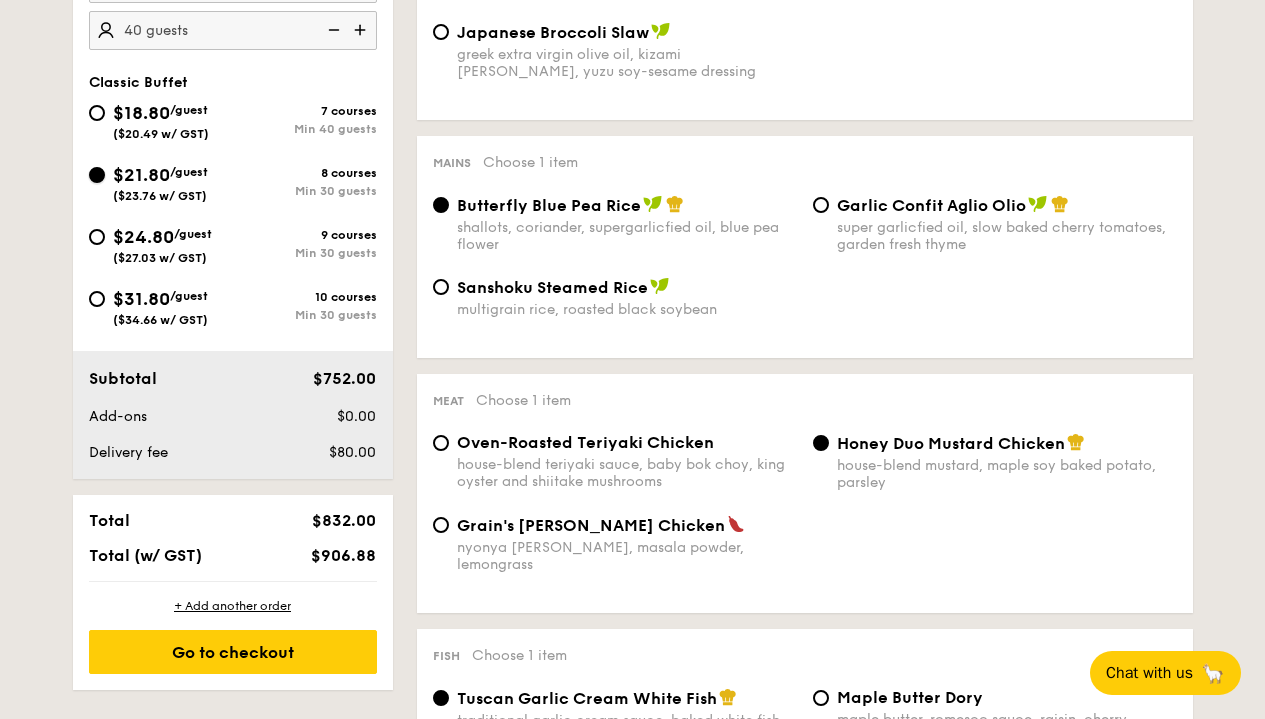 radio on "true" 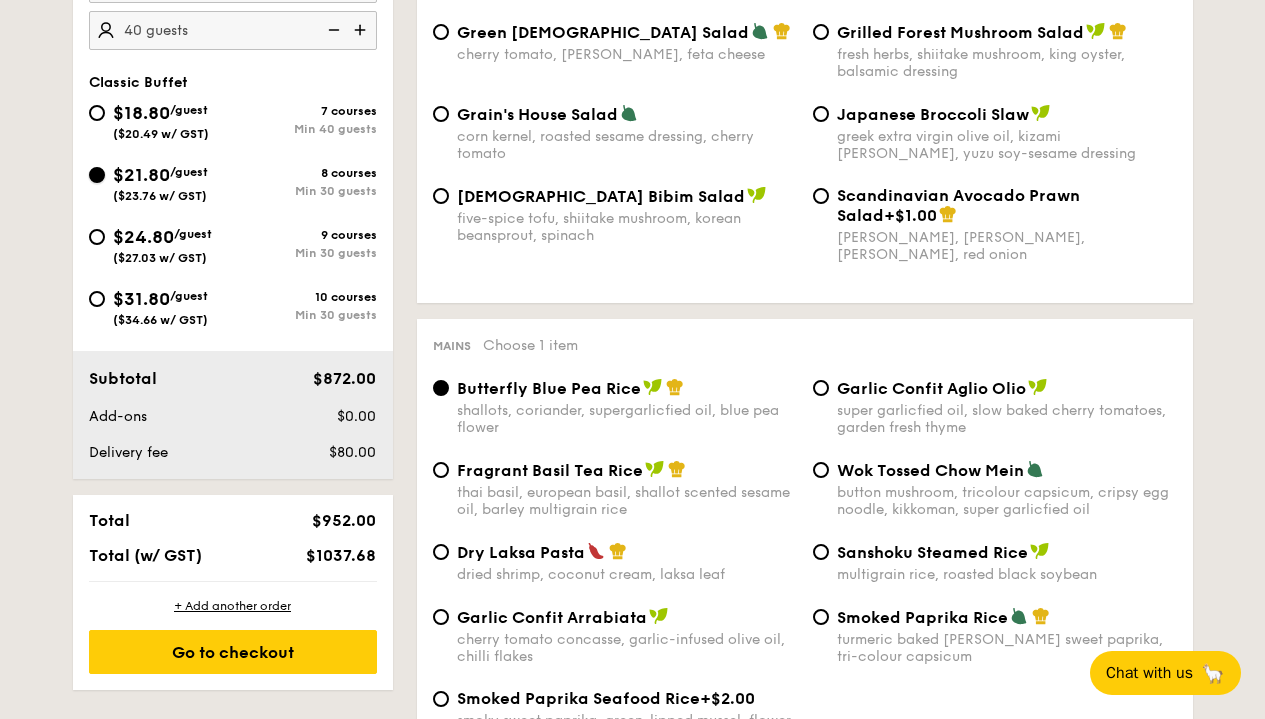 click on "$21.80
/guest
($23.76 w/ GST)
8 courses
Min 30 guests" at bounding box center [97, 175] 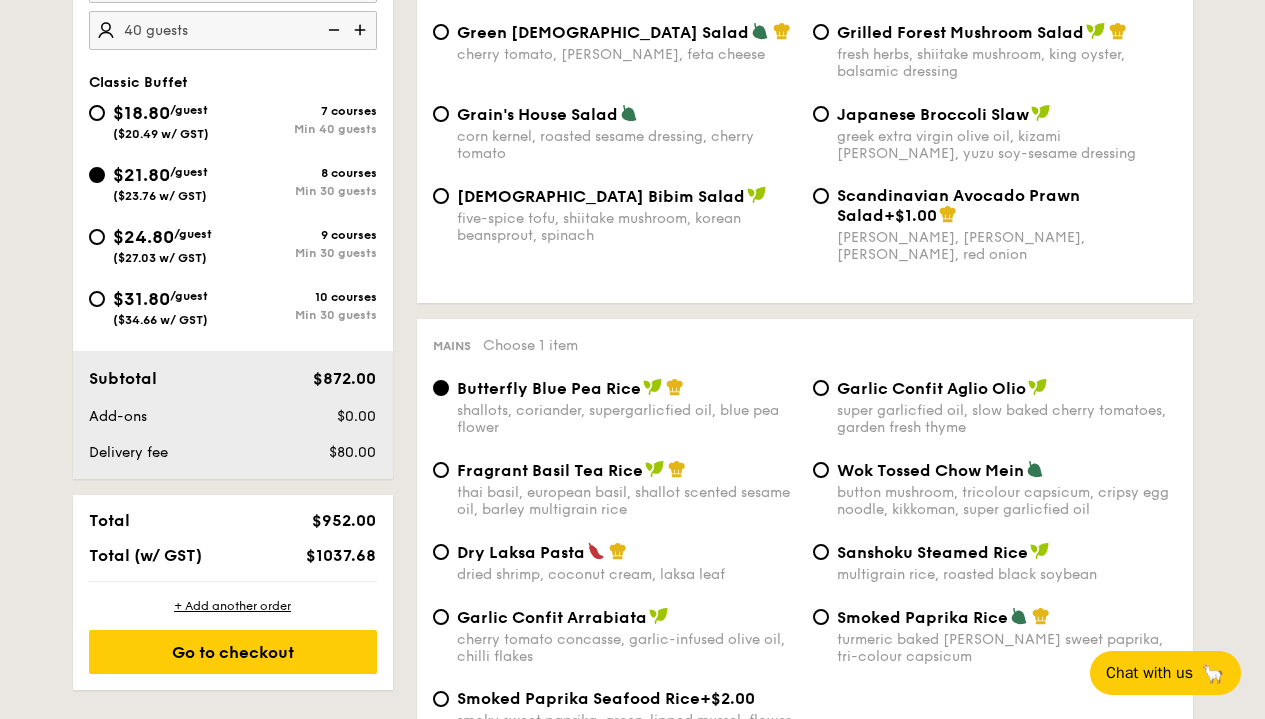 click at bounding box center (332, 30) 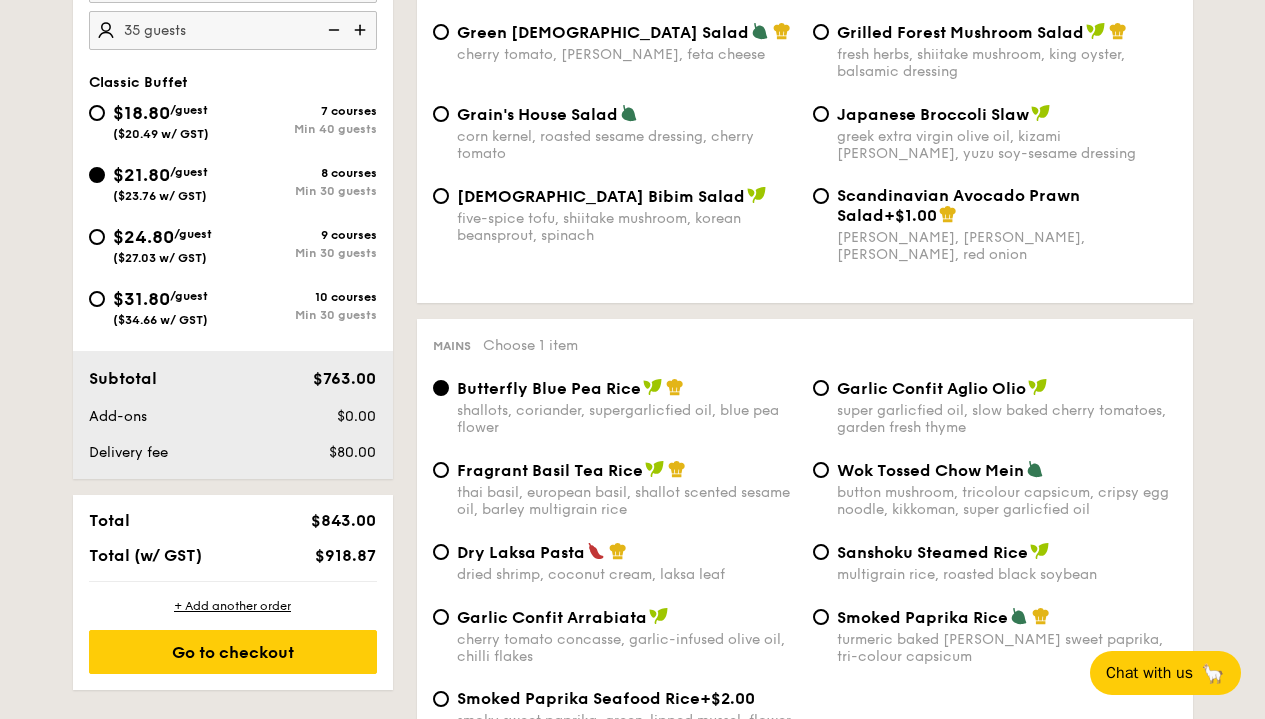 click at bounding box center [332, 30] 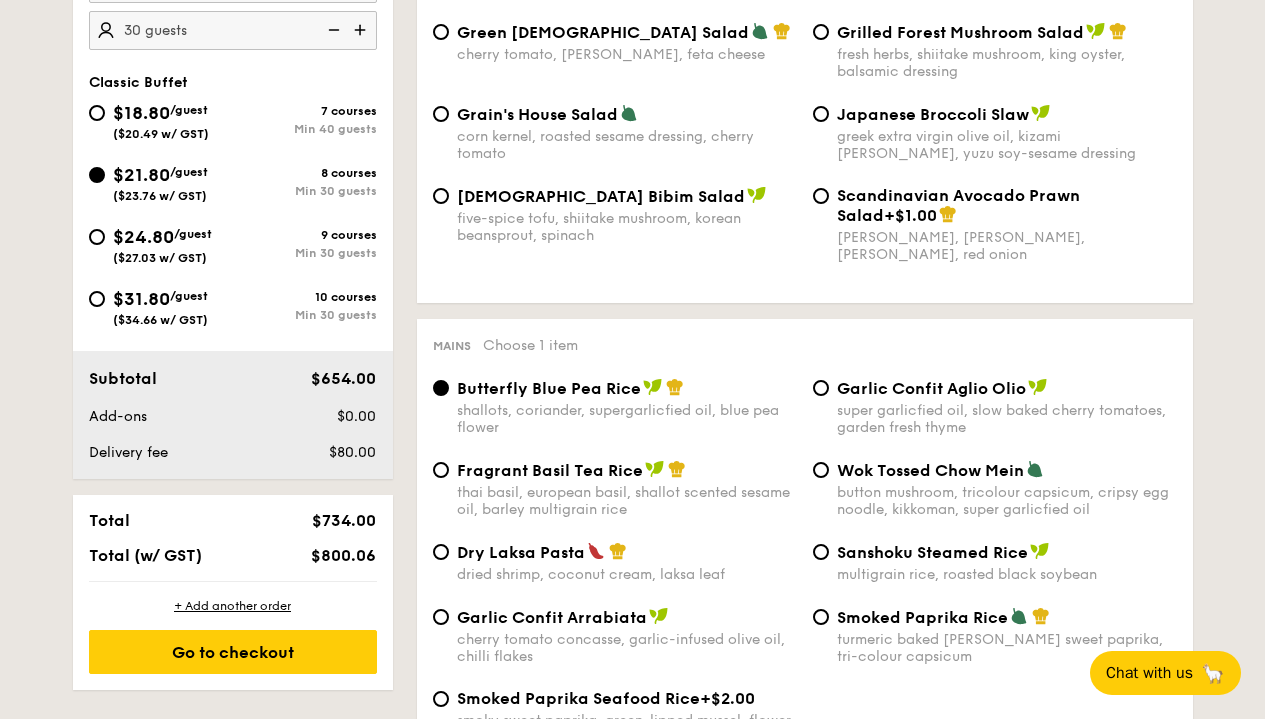 click on "1 - Select menu
2 - Select items
3 - Check out
Order 1
Jul 17, 2025        11:45AM      30 guests
Classic Buffet
$18.80
/guest
($20.49 w/ GST)
7 courses
Min 40 guests
$21.80
/guest
($23.76 w/ GST)
8 courses
Min 30 guests
$24.80
/guest
($27.03 w/ GST)
9 courses
Min 30 guests
$31.80
/guest
($34.66 w/ GST)
10 courses
Min 30 guests
Subtotal
$654.00
Add-ons
$0.00
Delivery fee
$80.00
Total
$734.00
Total (w/ GST)
$800.06
+ Add another order
Go to checkout
Order 1" at bounding box center [632, 1981] 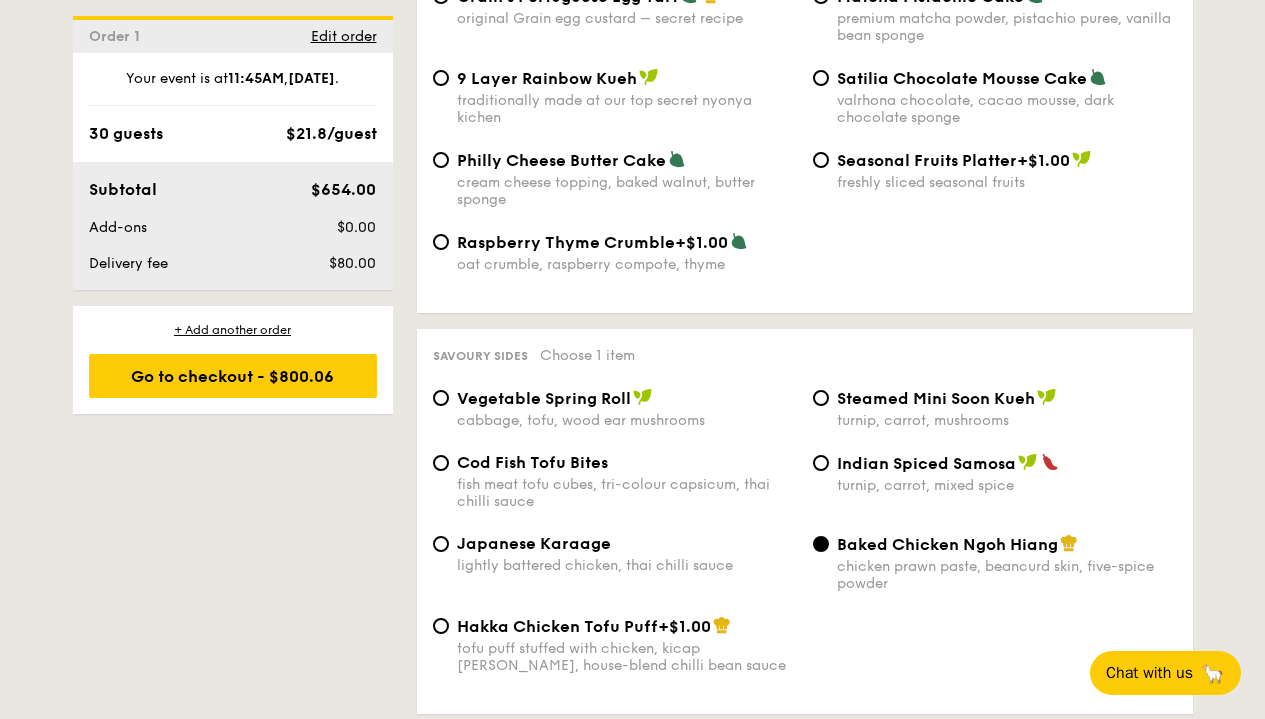 scroll, scrollTop: 3286, scrollLeft: 0, axis: vertical 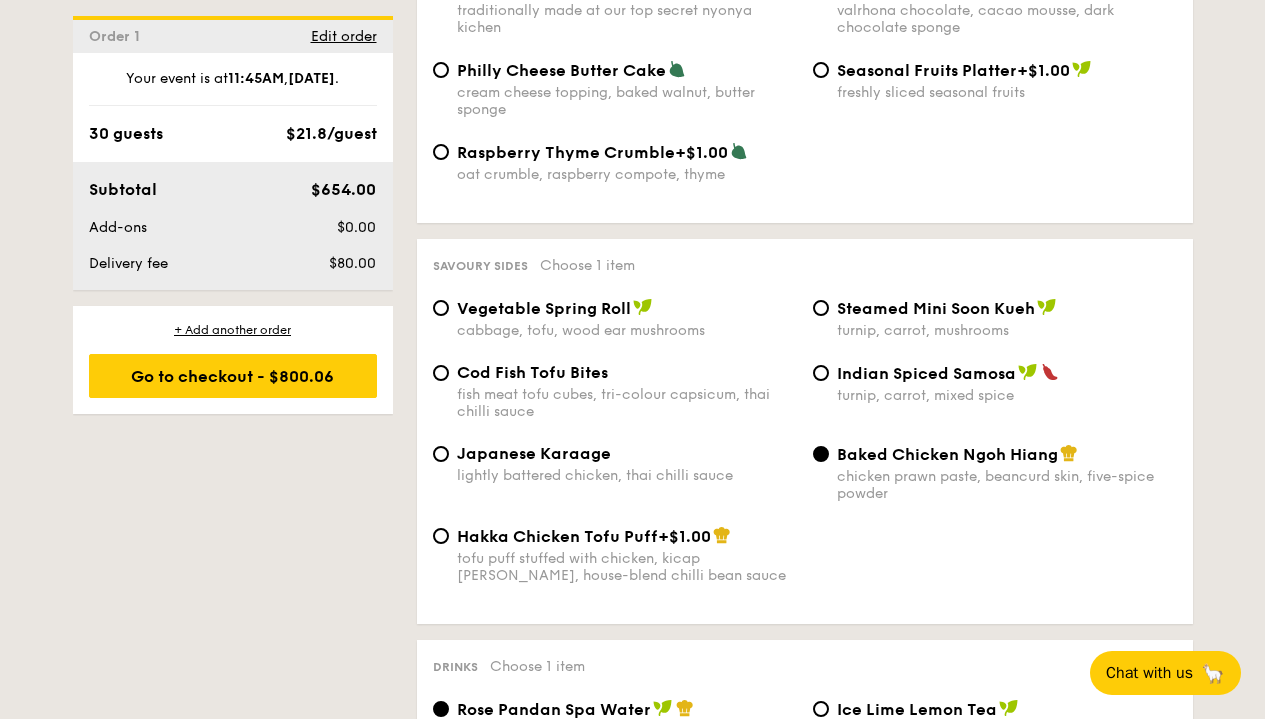 click on "Steamed Mini Soon Kueh" at bounding box center [936, 308] 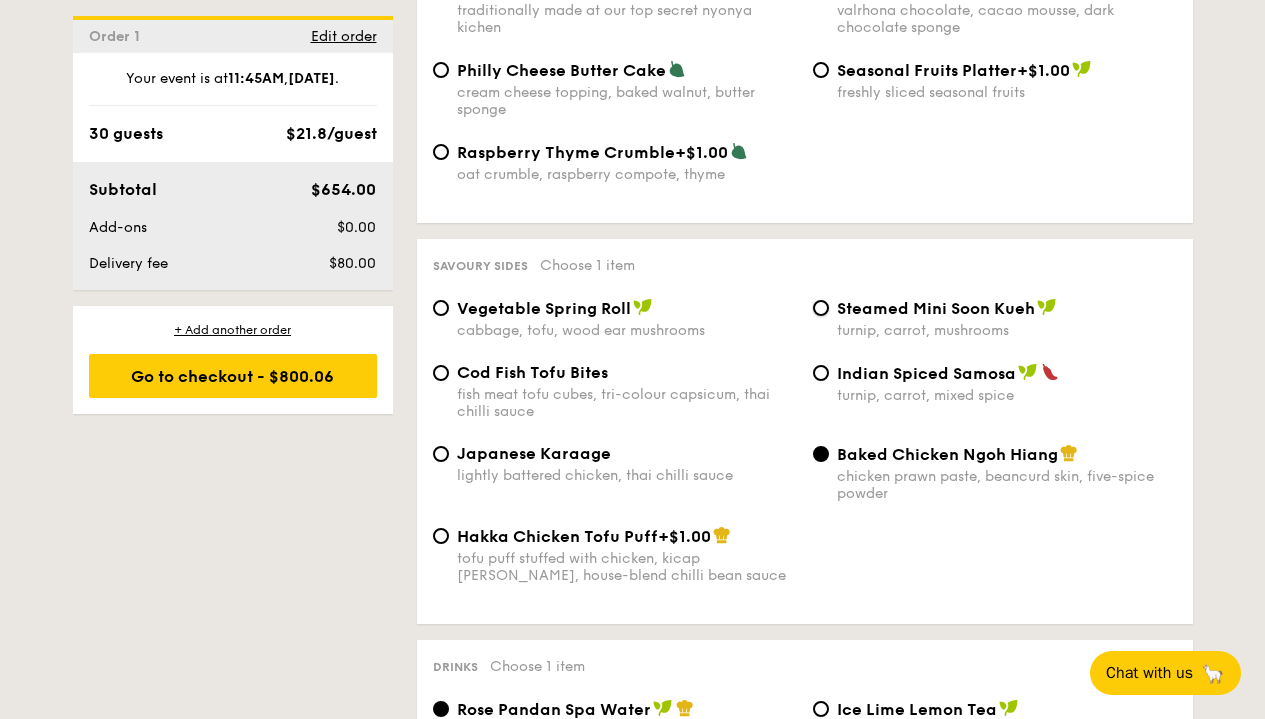click on "Steamed Mini Soon Kueh turnip, carrot, mushrooms" at bounding box center (821, 308) 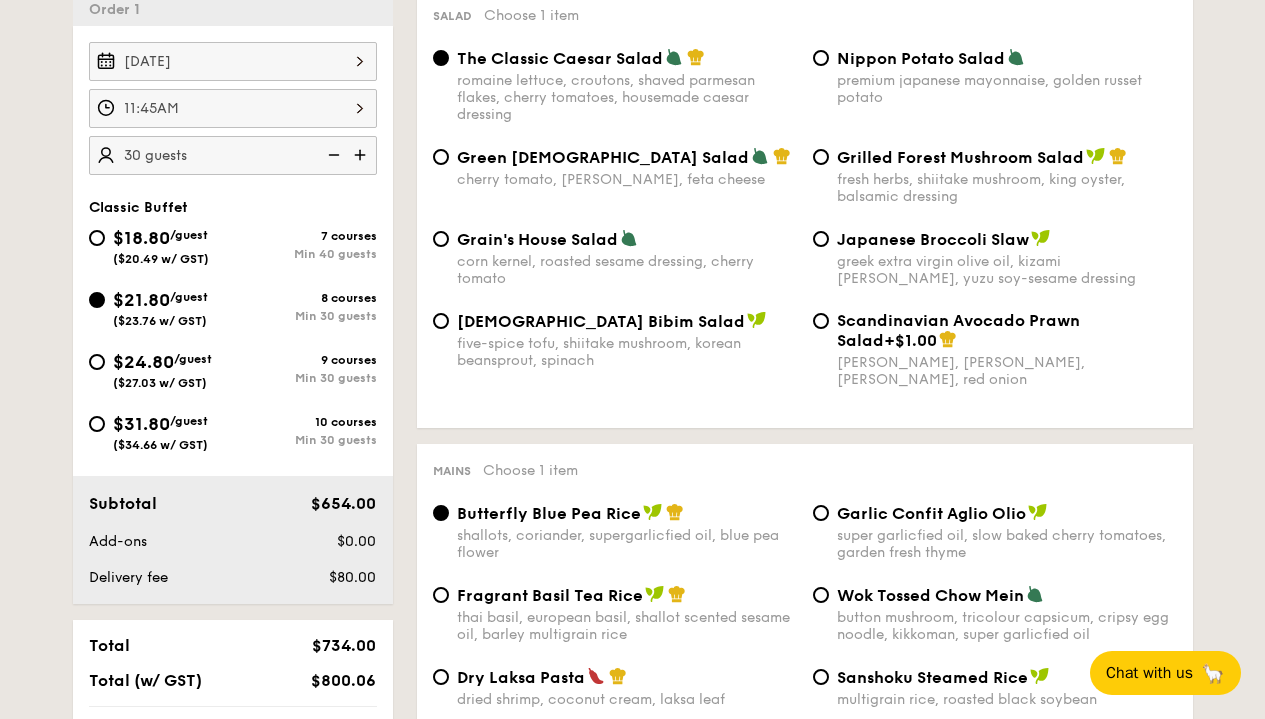 scroll, scrollTop: 800, scrollLeft: 0, axis: vertical 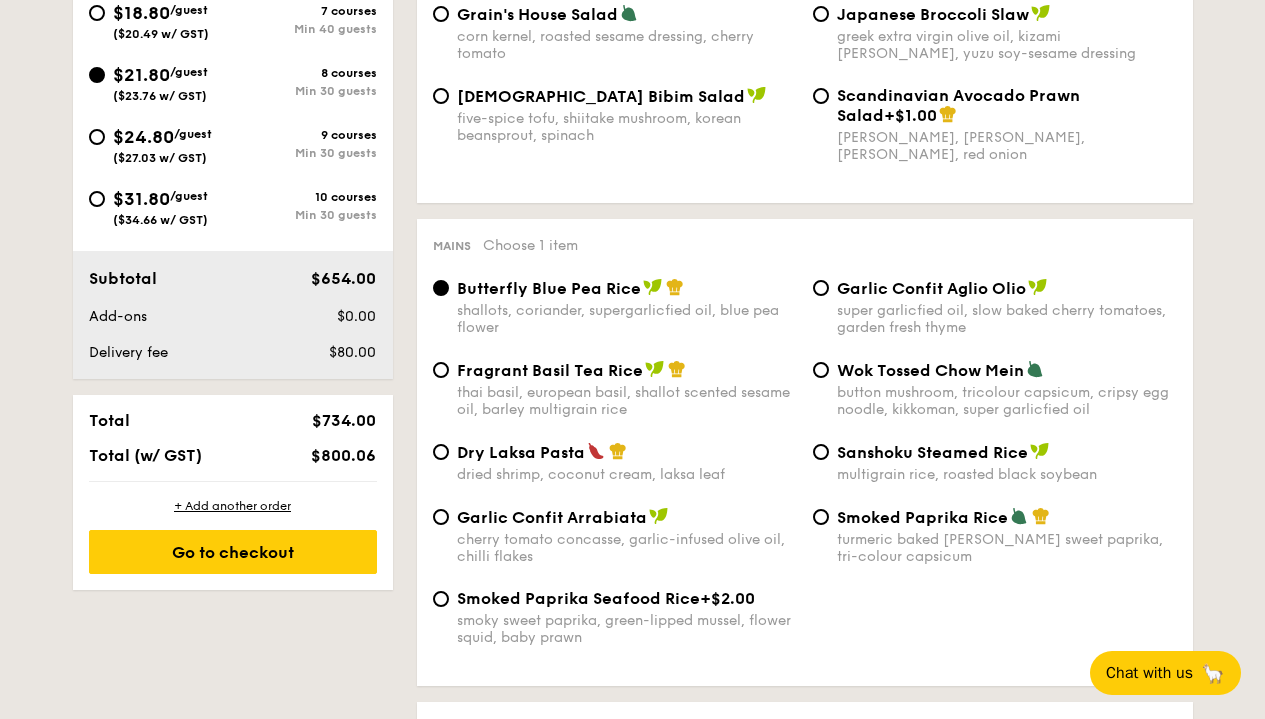 click on "thai basil, european basil, shallot scented sesame oil, barley multigrain rice" at bounding box center (627, 401) 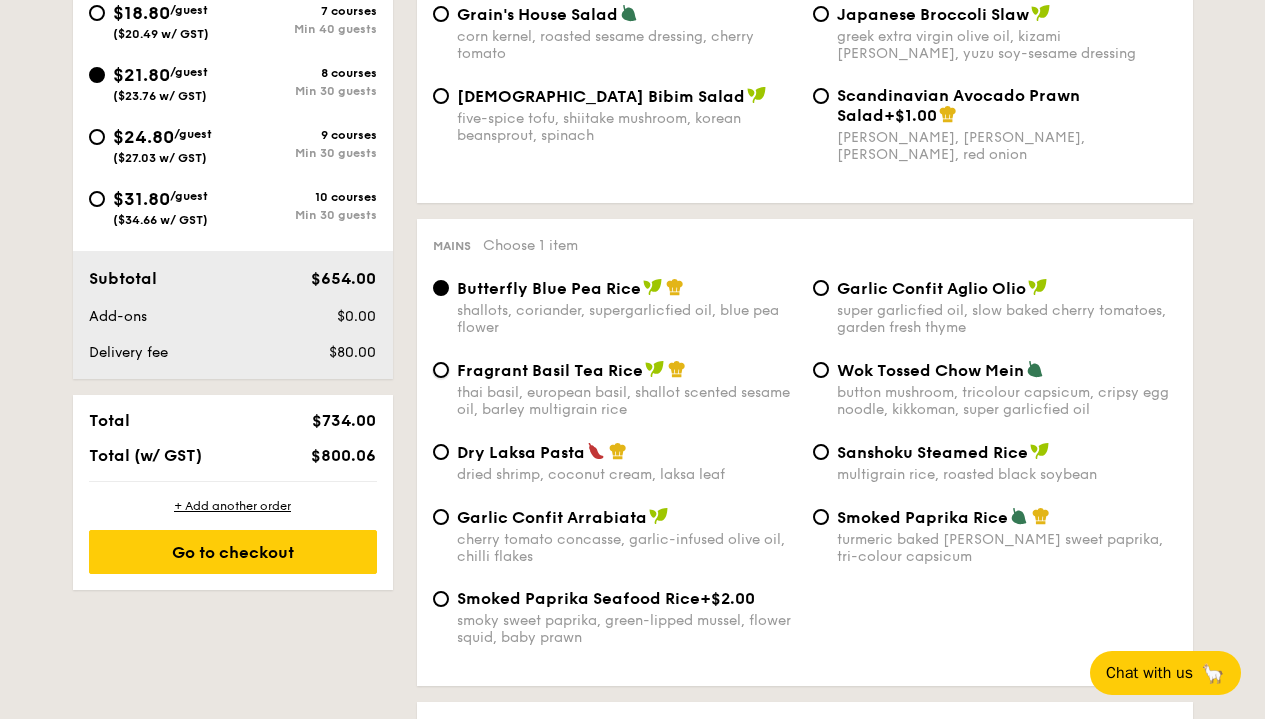 click on "Fragrant Basil Tea Rice thai basil, european basil, shallot scented sesame oil, barley multigrain rice" at bounding box center [441, 370] 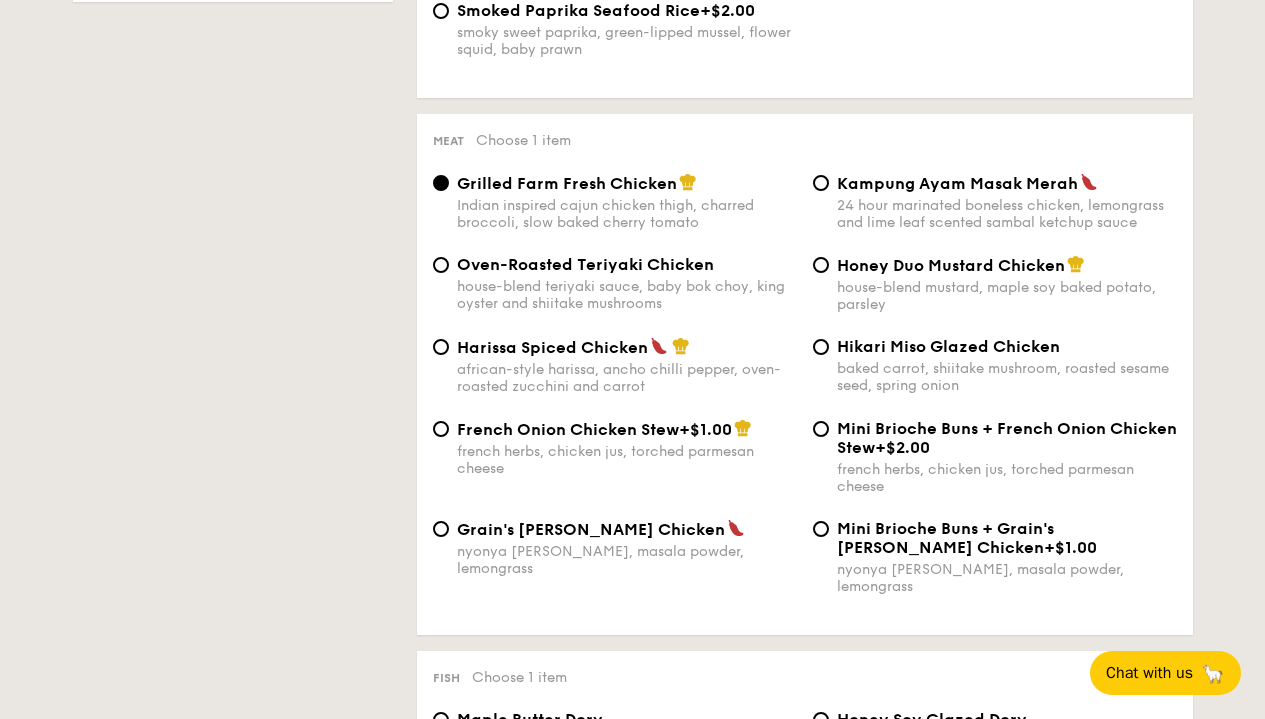 scroll, scrollTop: 1396, scrollLeft: 0, axis: vertical 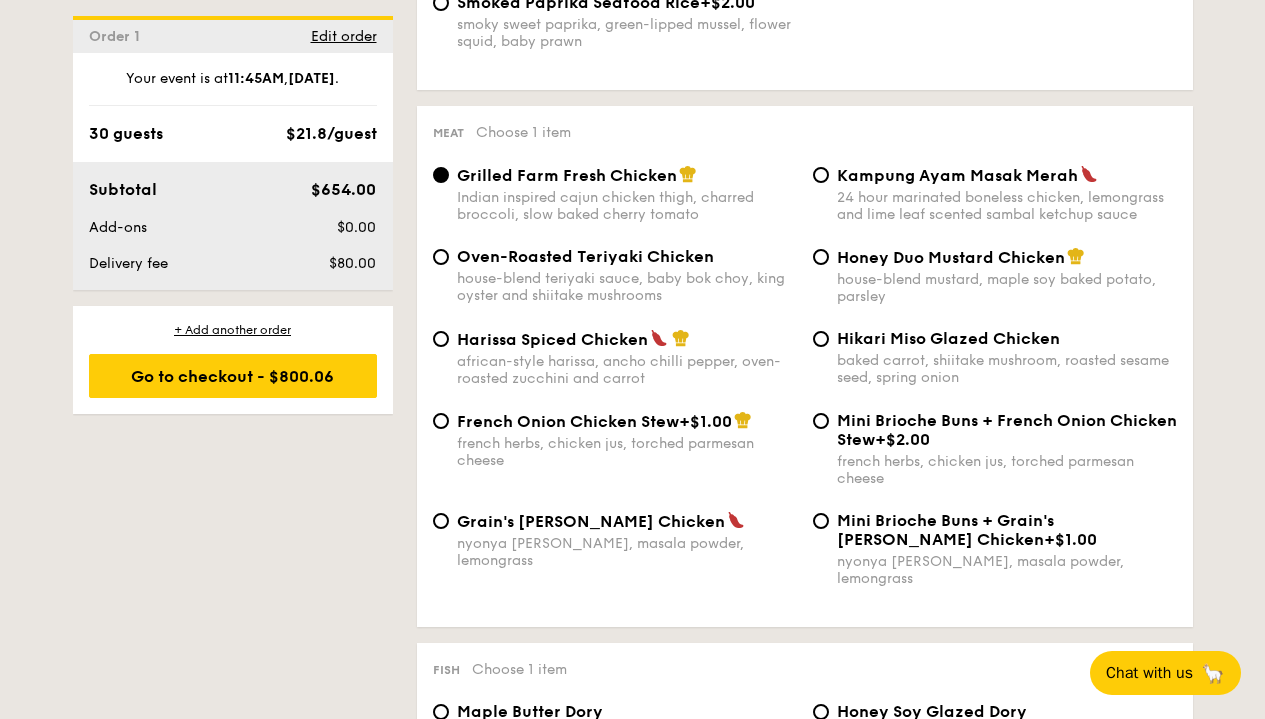 click on "french herbs, chicken jus, torched parmesan cheese" at bounding box center (627, 452) 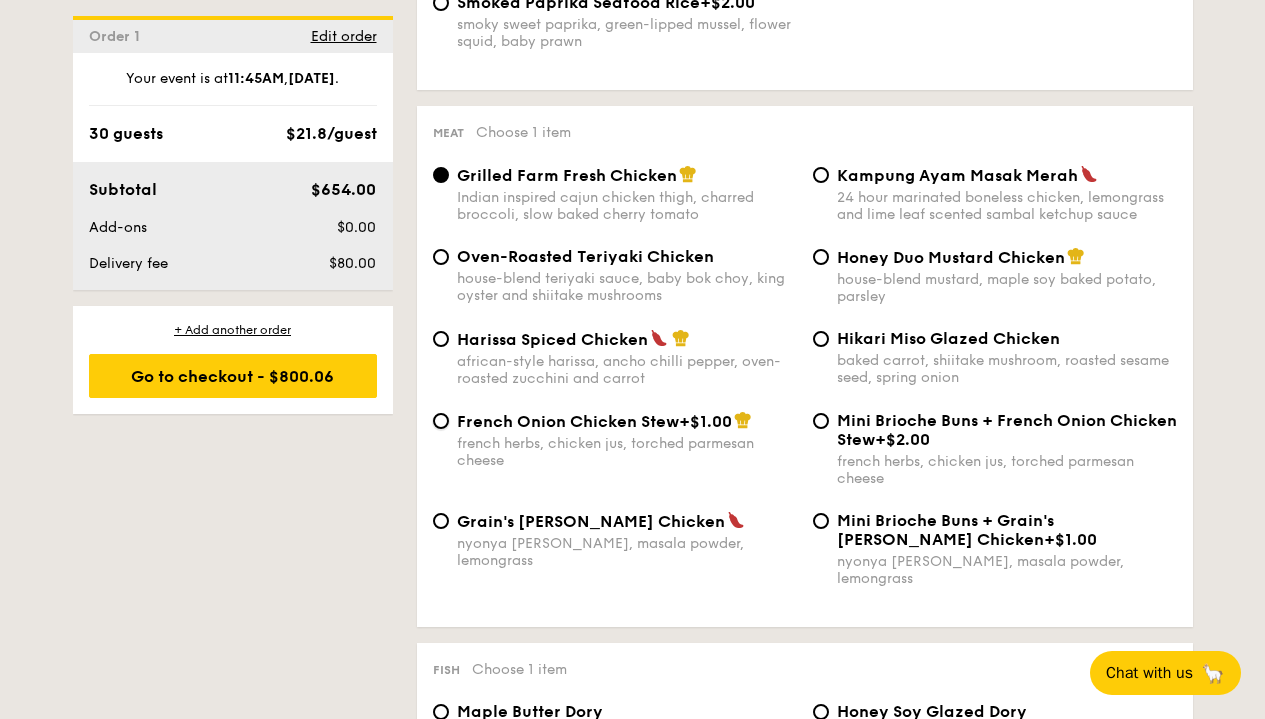click on "French Onion Chicken Stew
+$1.00
french herbs, chicken jus, torched parmesan cheese" at bounding box center (441, 421) 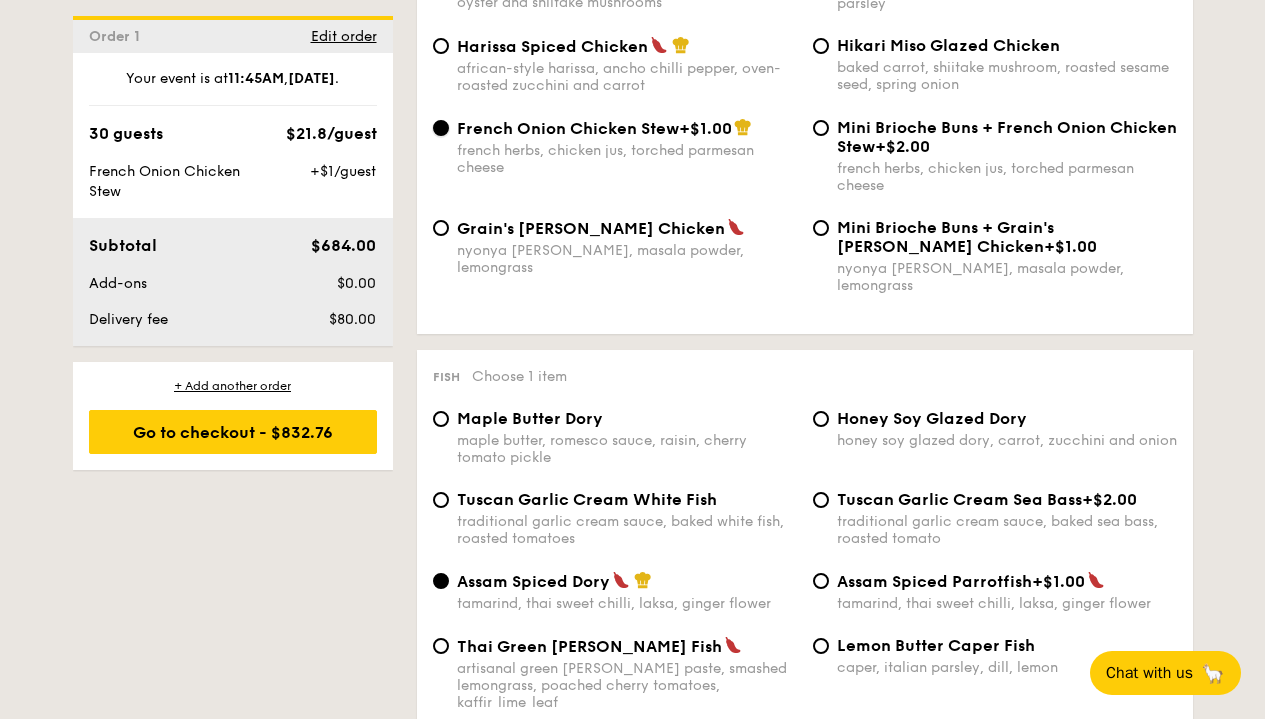 scroll, scrollTop: 1695, scrollLeft: 0, axis: vertical 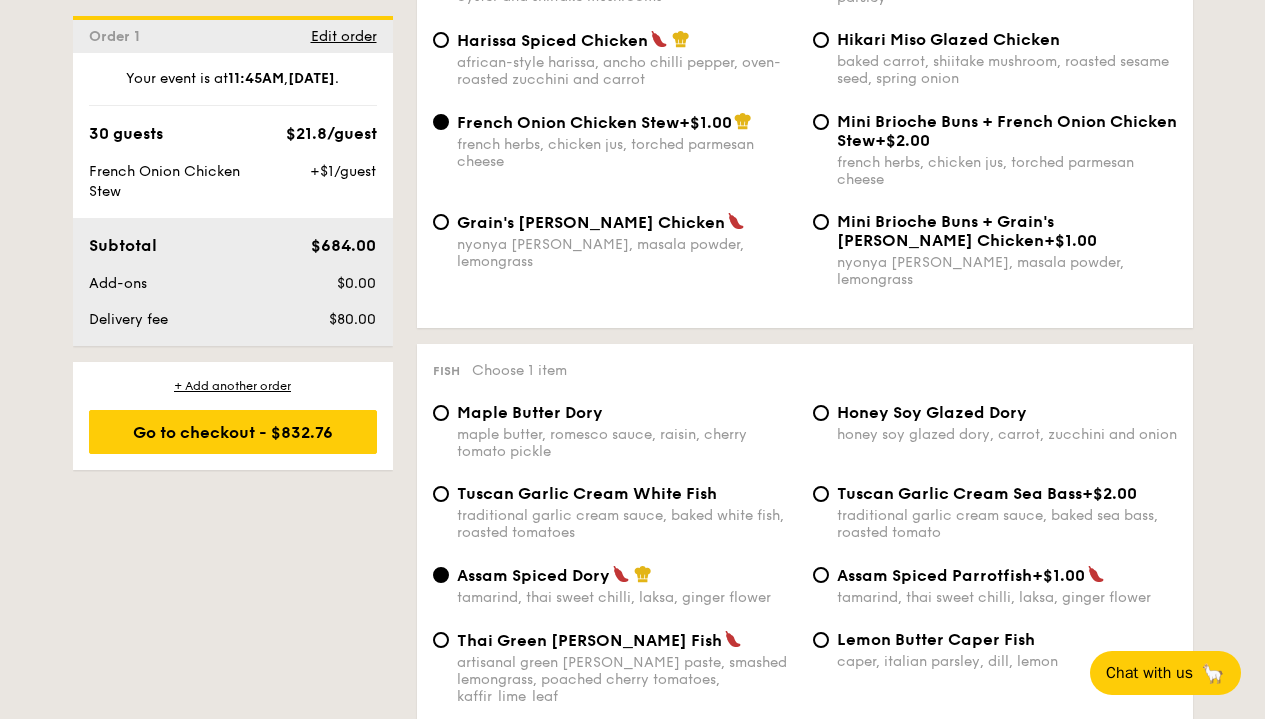 click on "maple butter, romesco sauce, raisin, cherry tomato pickle" at bounding box center (627, 443) 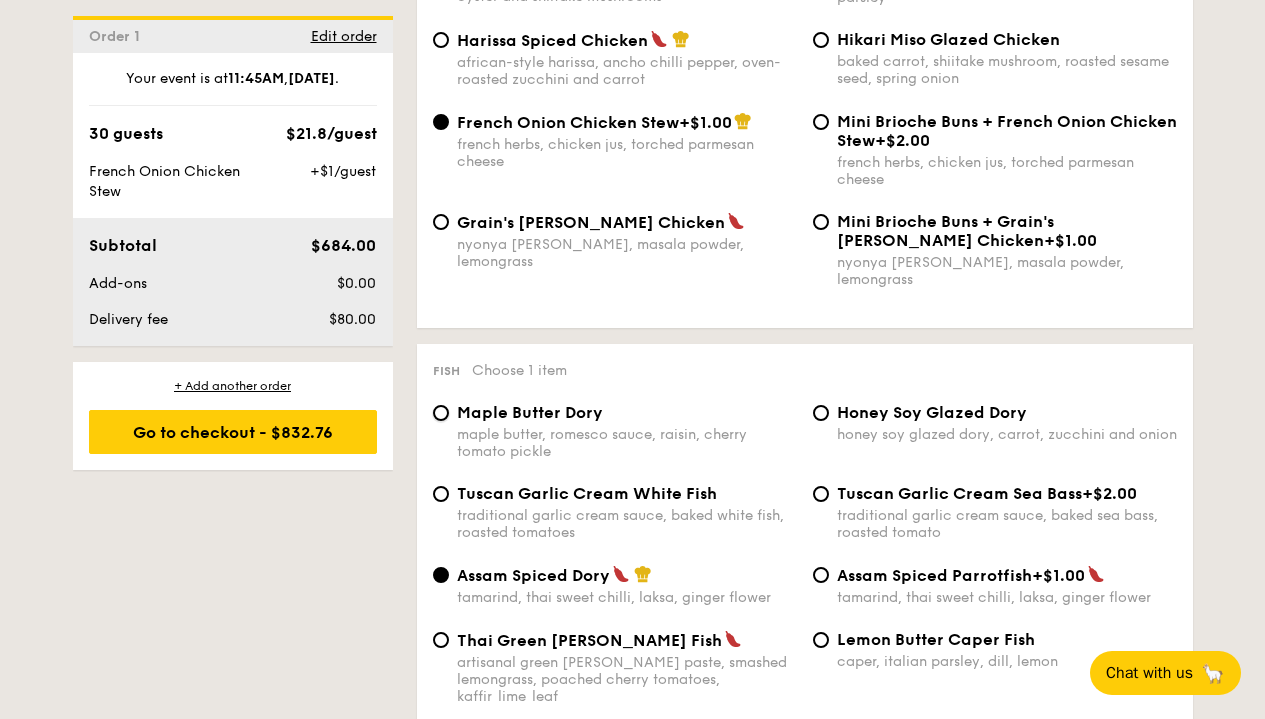 click on "Maple Butter Dory maple butter, romesco sauce, raisin, cherry tomato pickle" at bounding box center [441, 413] 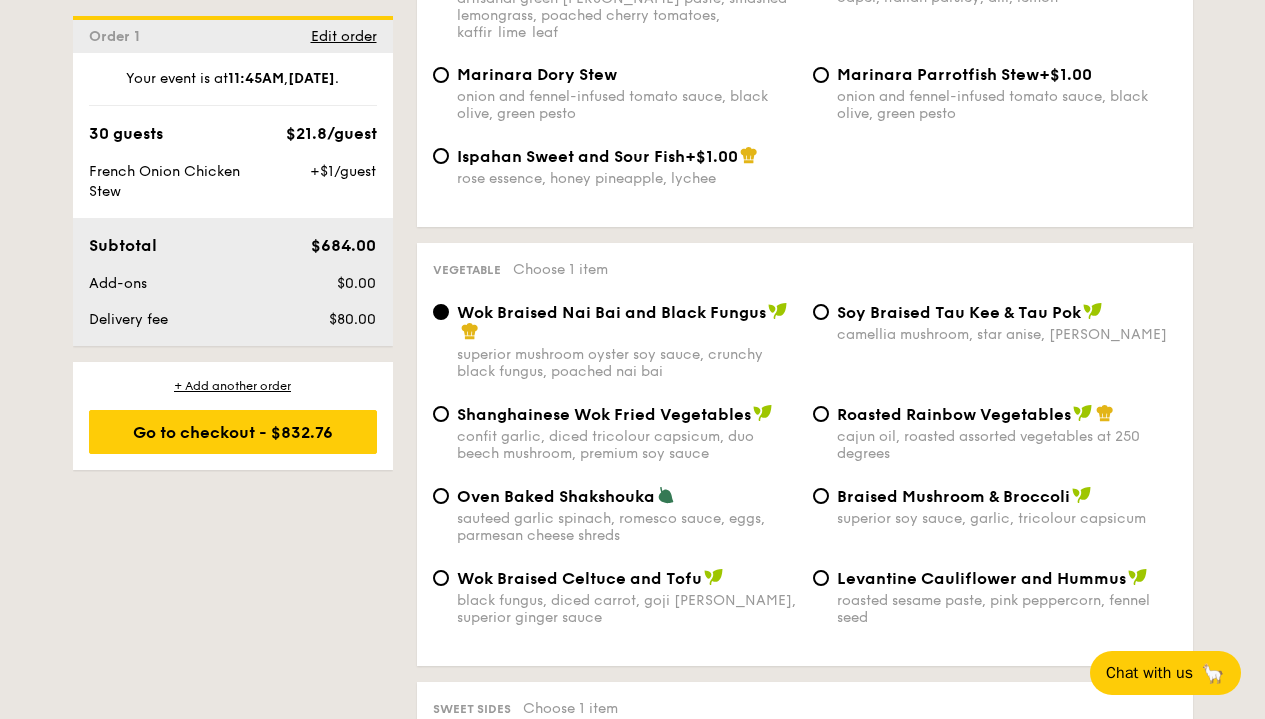 scroll, scrollTop: 2391, scrollLeft: 0, axis: vertical 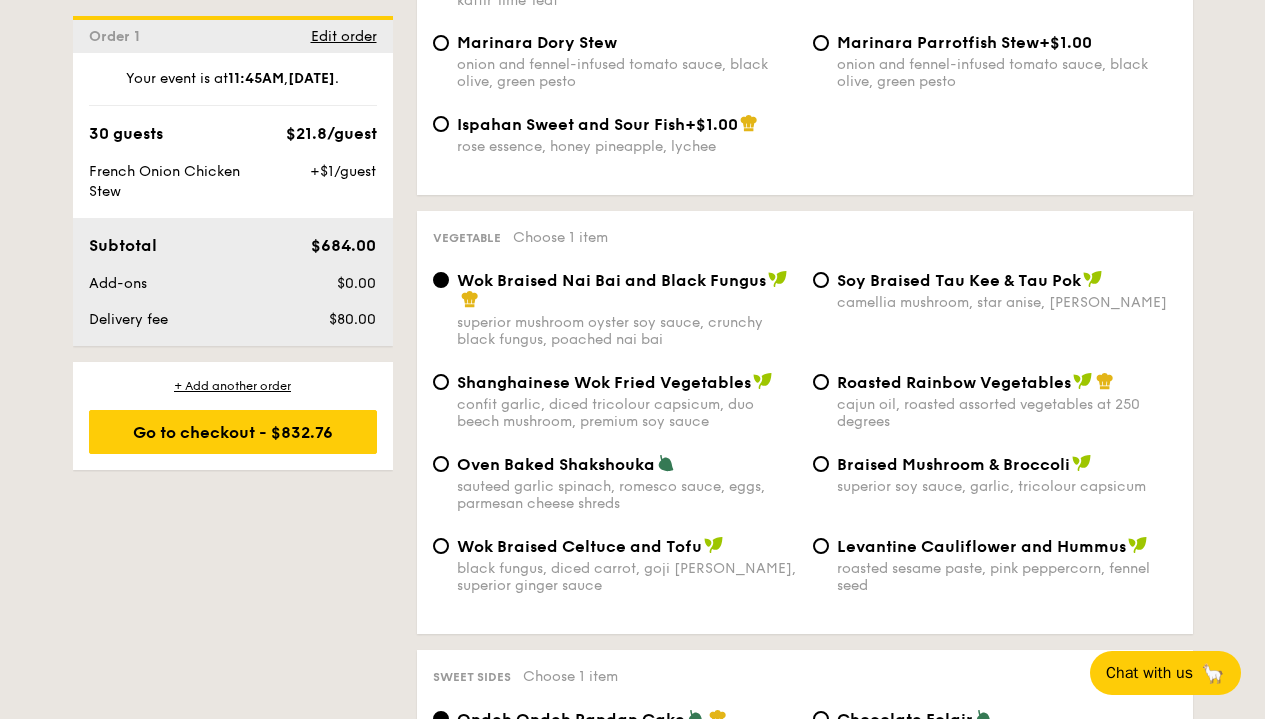 click on "cajun oil, roasted assorted vegetables at 250 degrees" at bounding box center [1007, 413] 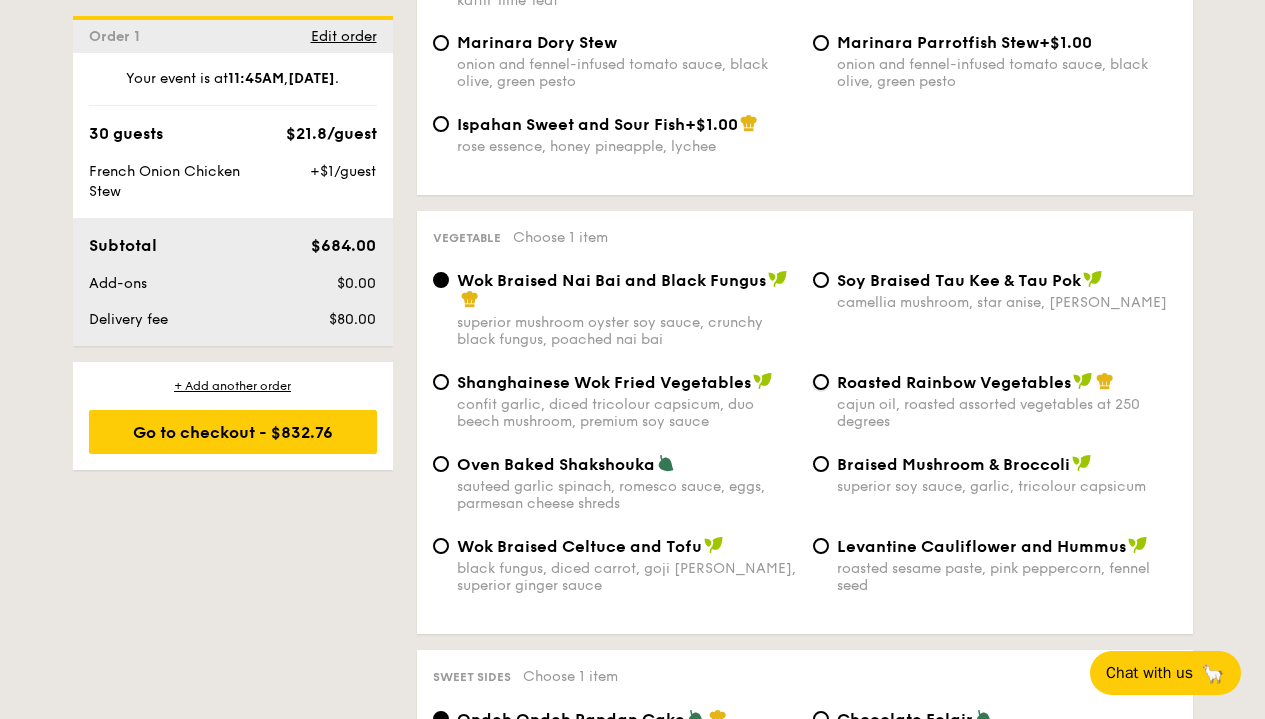 click on "Roasted Rainbow Vegetables cajun oil, roasted assorted vegetables at 250 degrees" at bounding box center (821, 382) 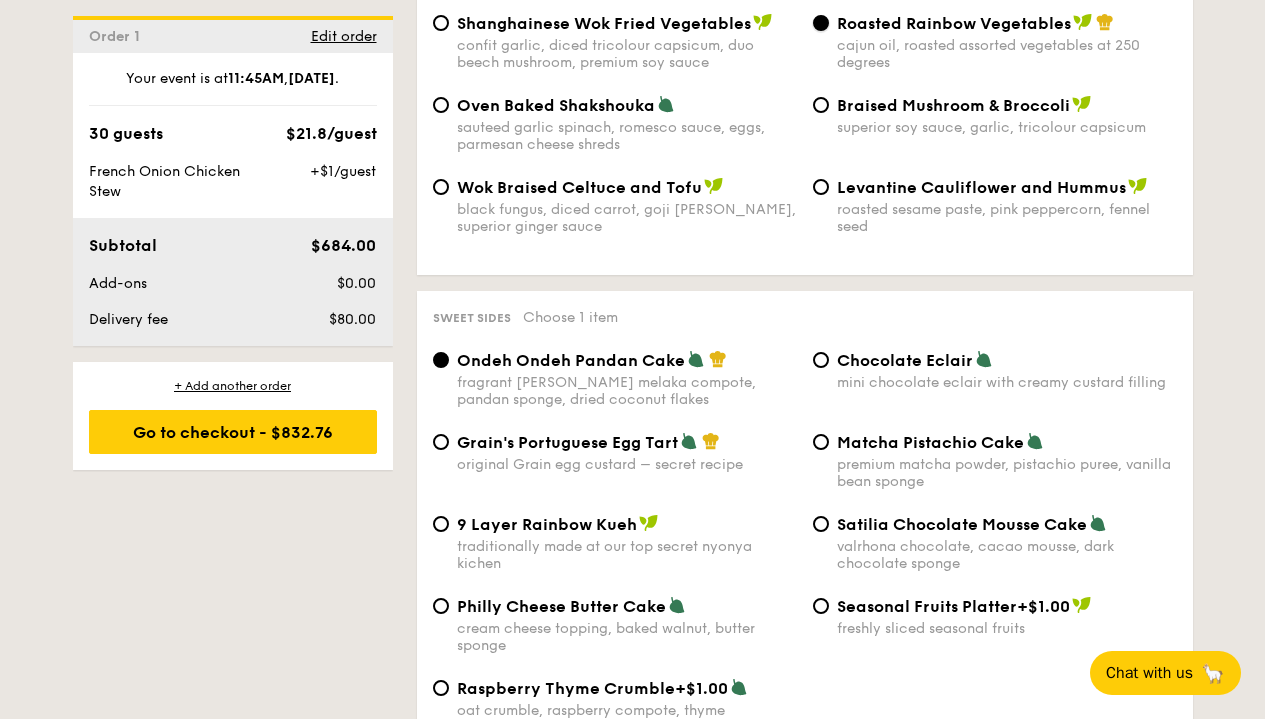 scroll, scrollTop: 2888, scrollLeft: 0, axis: vertical 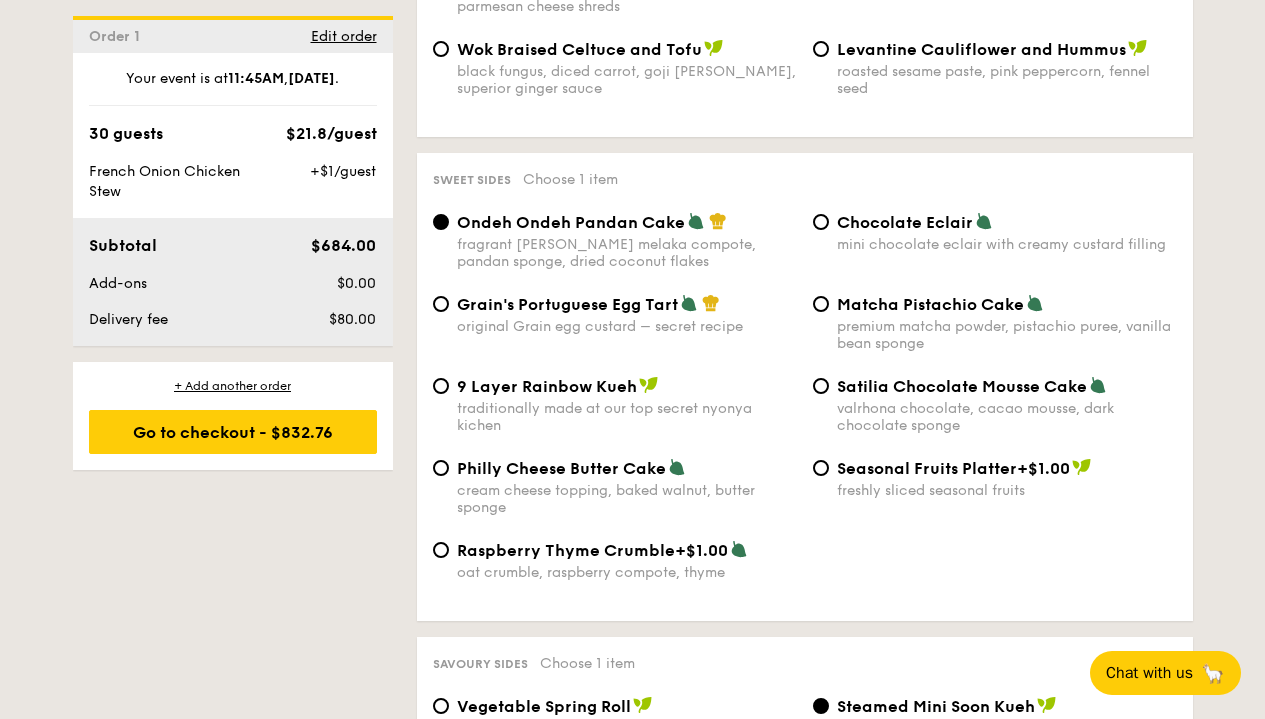 click on "Satilia Chocolate Mousse Cake" at bounding box center [962, 386] 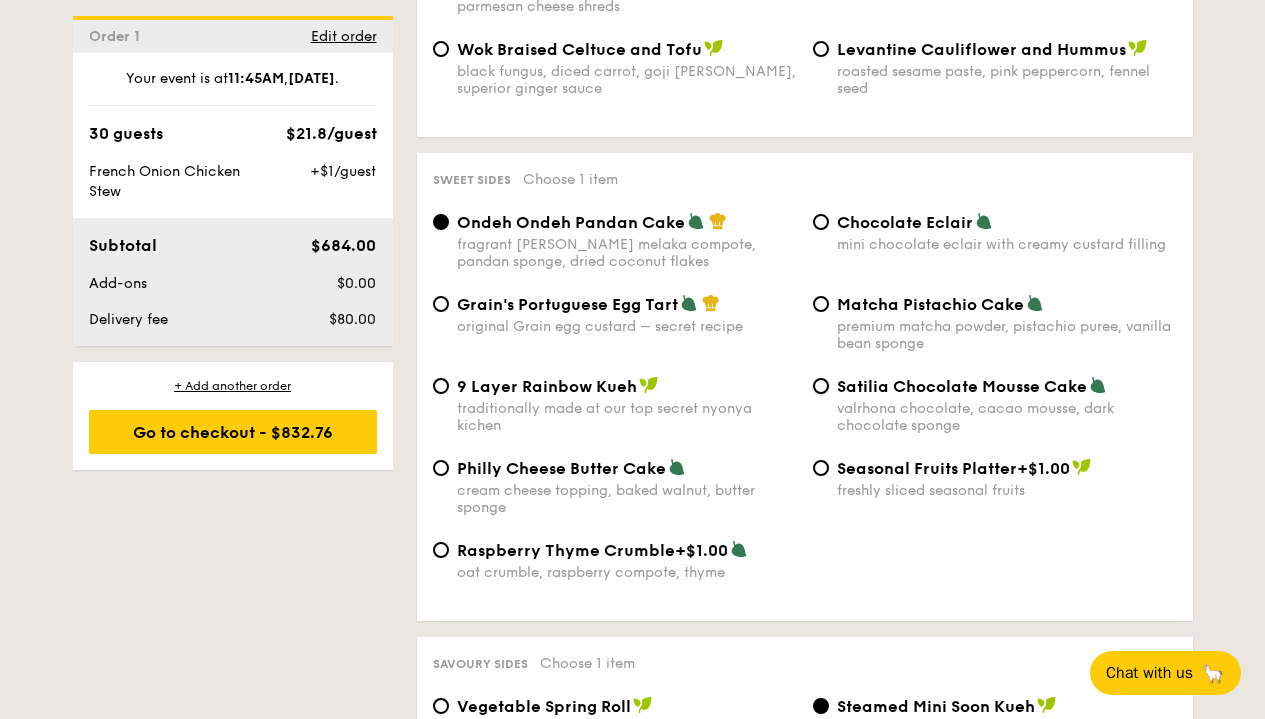 click on "Satilia Chocolate Mousse Cake valrhona chocolate, cacao mousse, dark chocolate sponge" at bounding box center (821, 386) 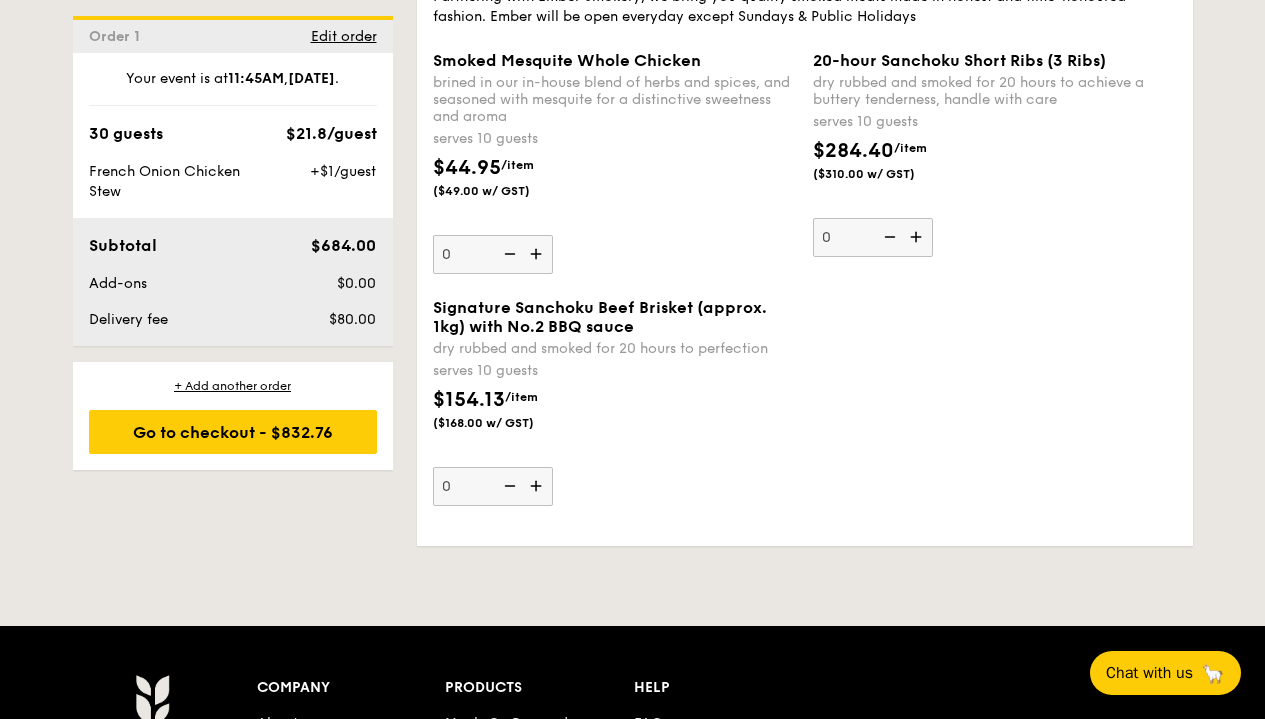 scroll, scrollTop: 4181, scrollLeft: 0, axis: vertical 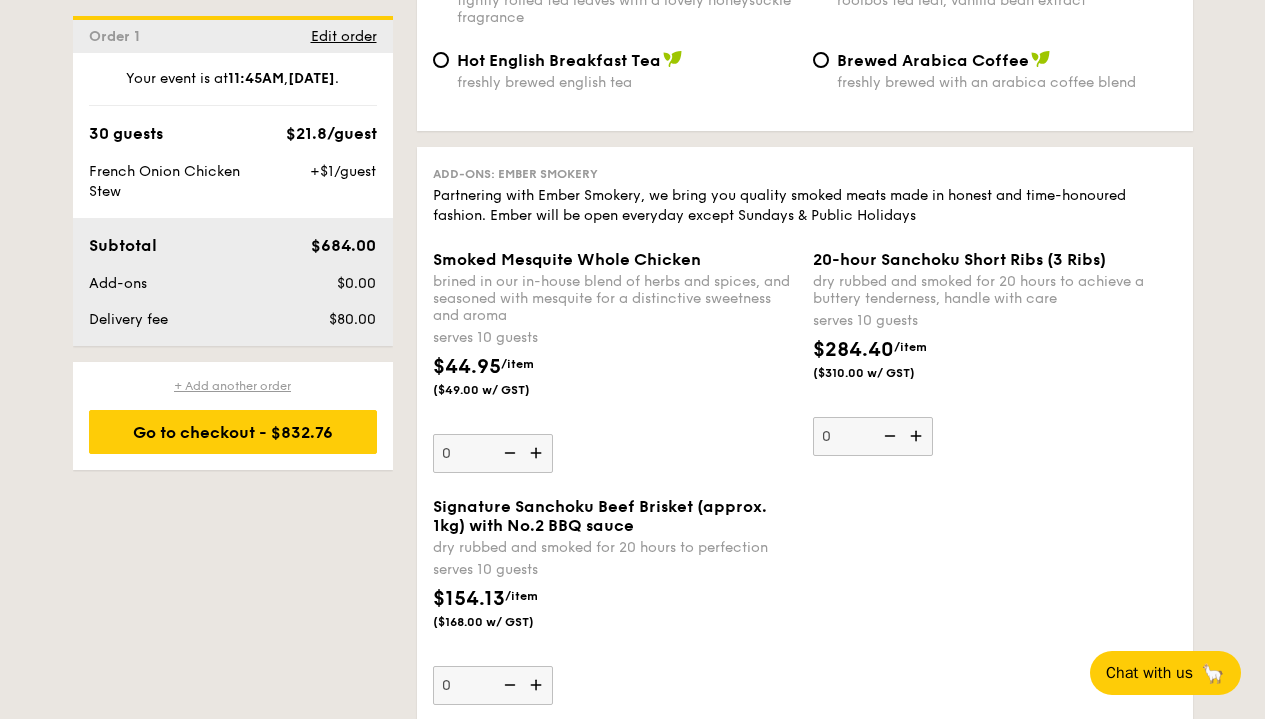 click on "+ Add another order" at bounding box center (233, 386) 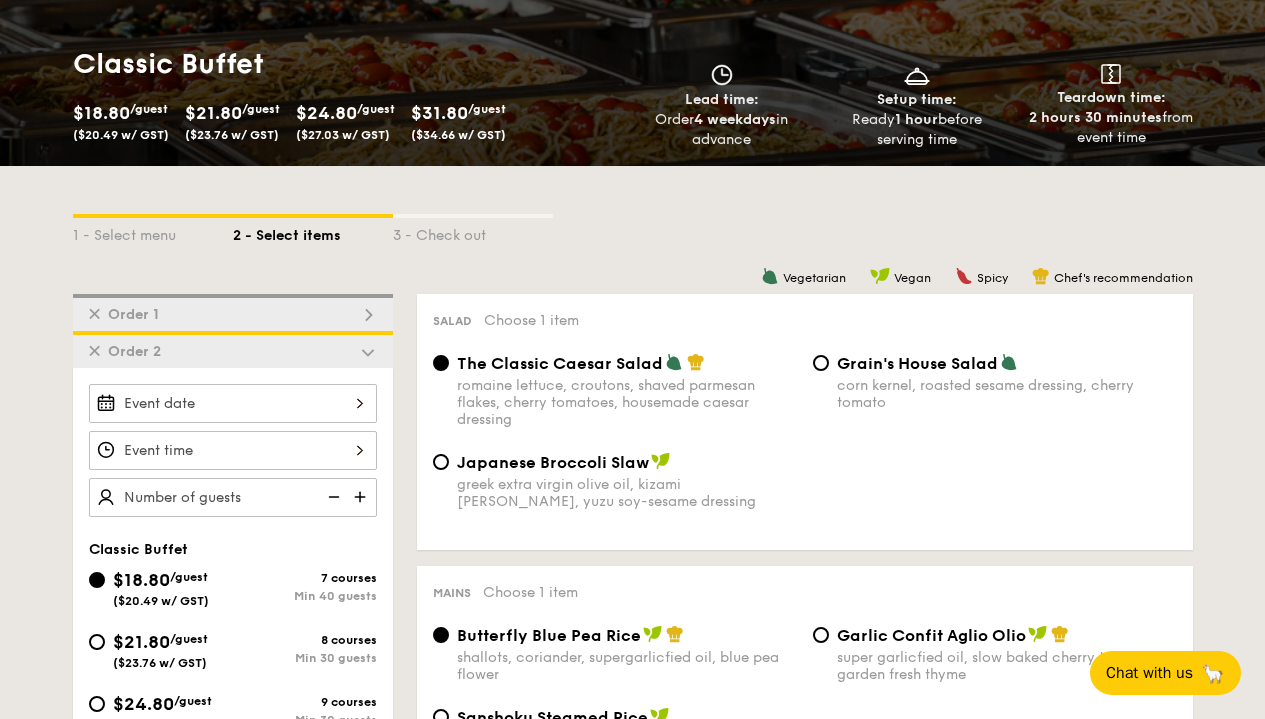 scroll, scrollTop: 0, scrollLeft: 0, axis: both 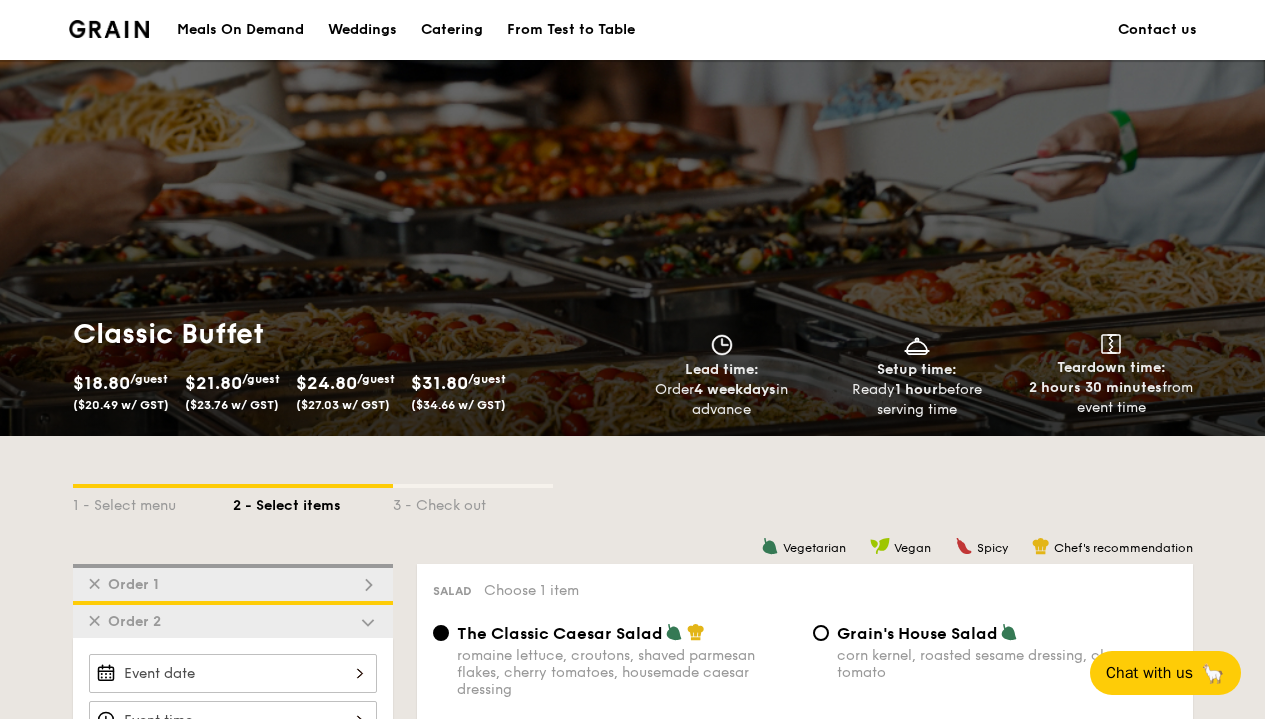 click on "✕" at bounding box center (94, 621) 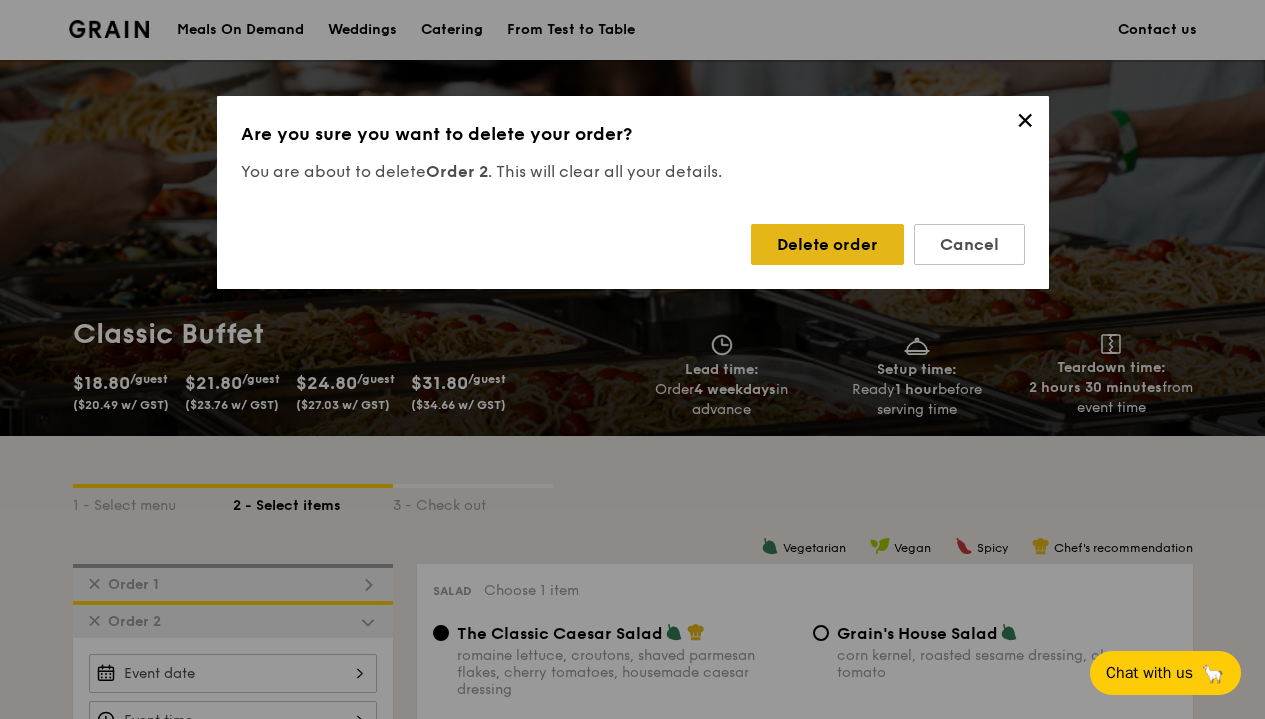 click on "Delete order" at bounding box center [827, 244] 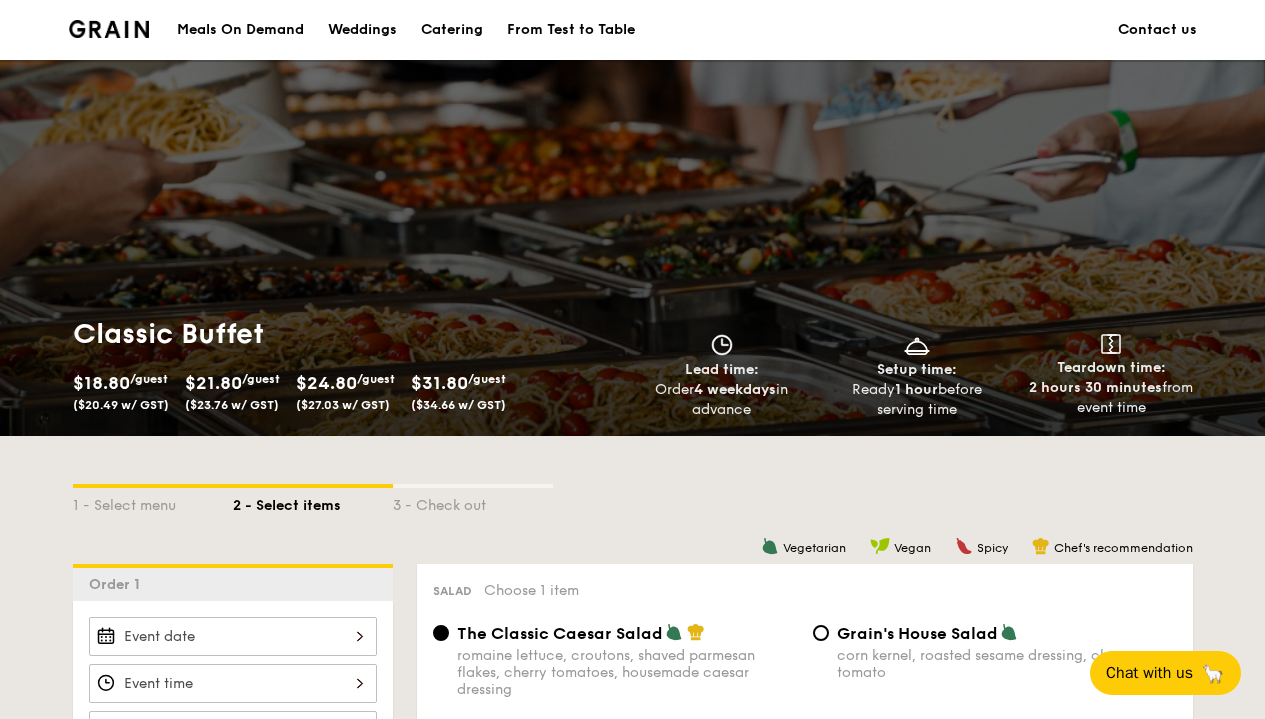 scroll, scrollTop: 0, scrollLeft: 0, axis: both 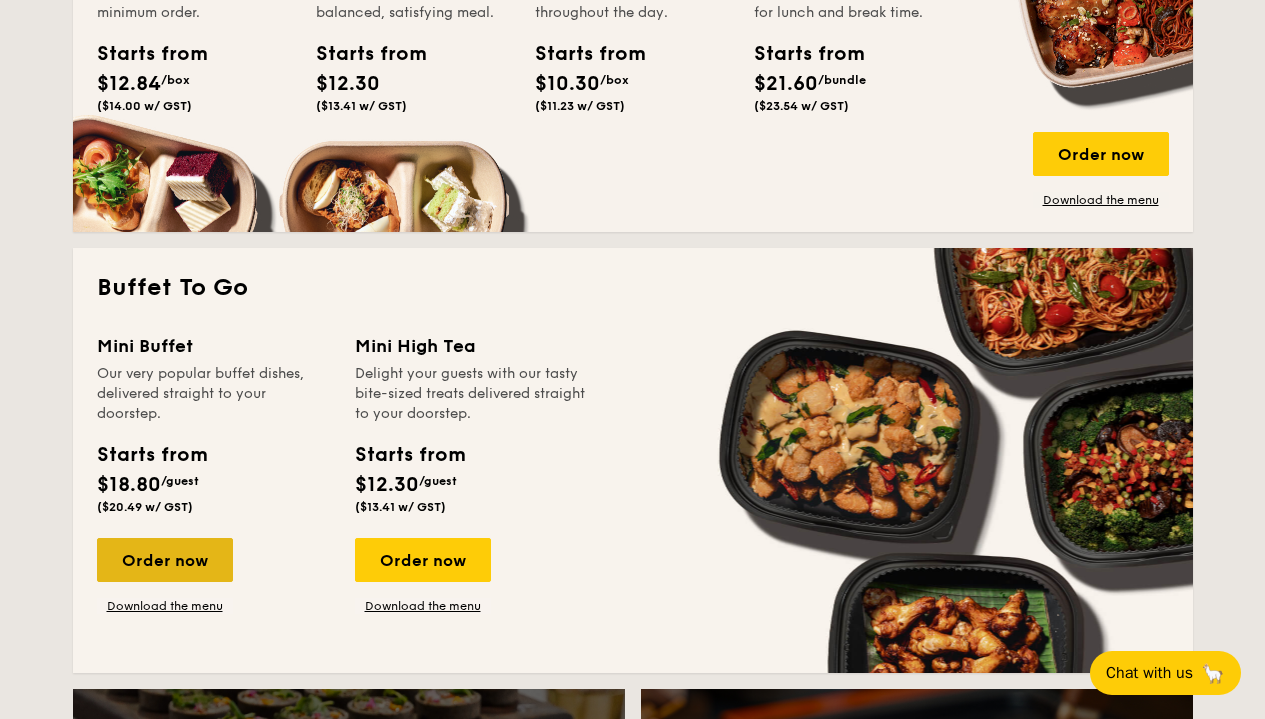 click on "Order now" at bounding box center (165, 560) 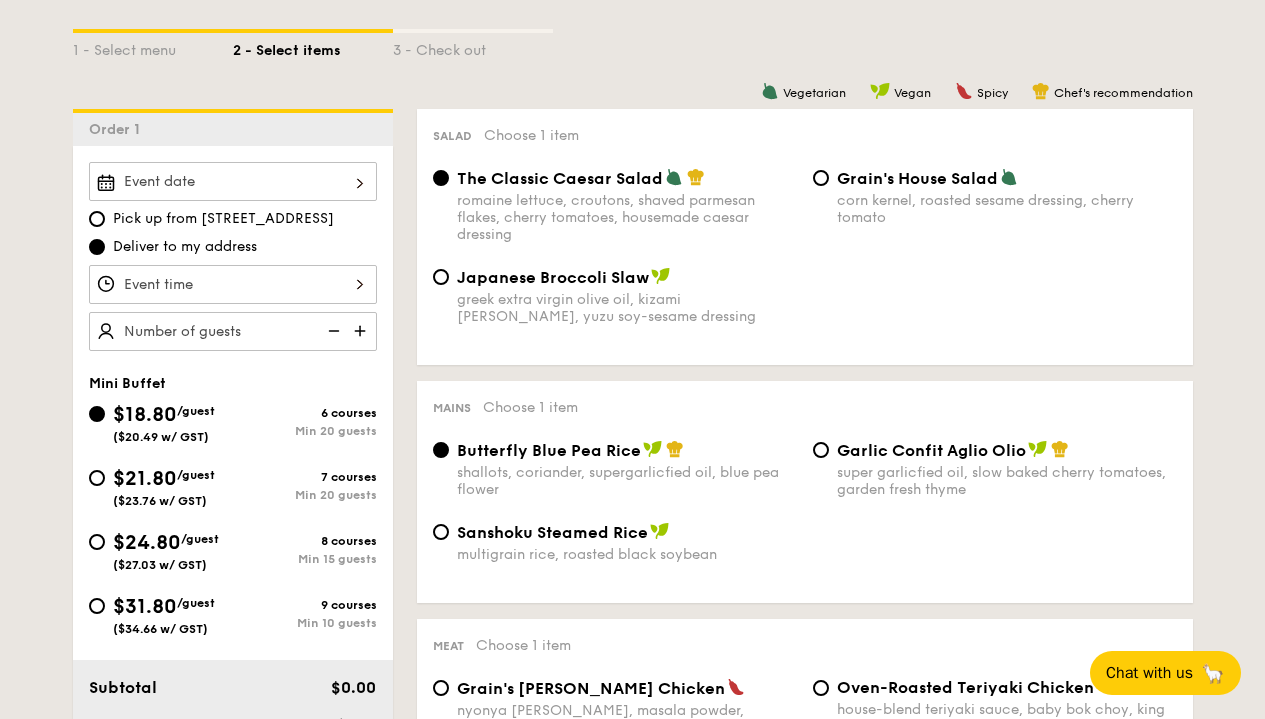 scroll, scrollTop: 500, scrollLeft: 0, axis: vertical 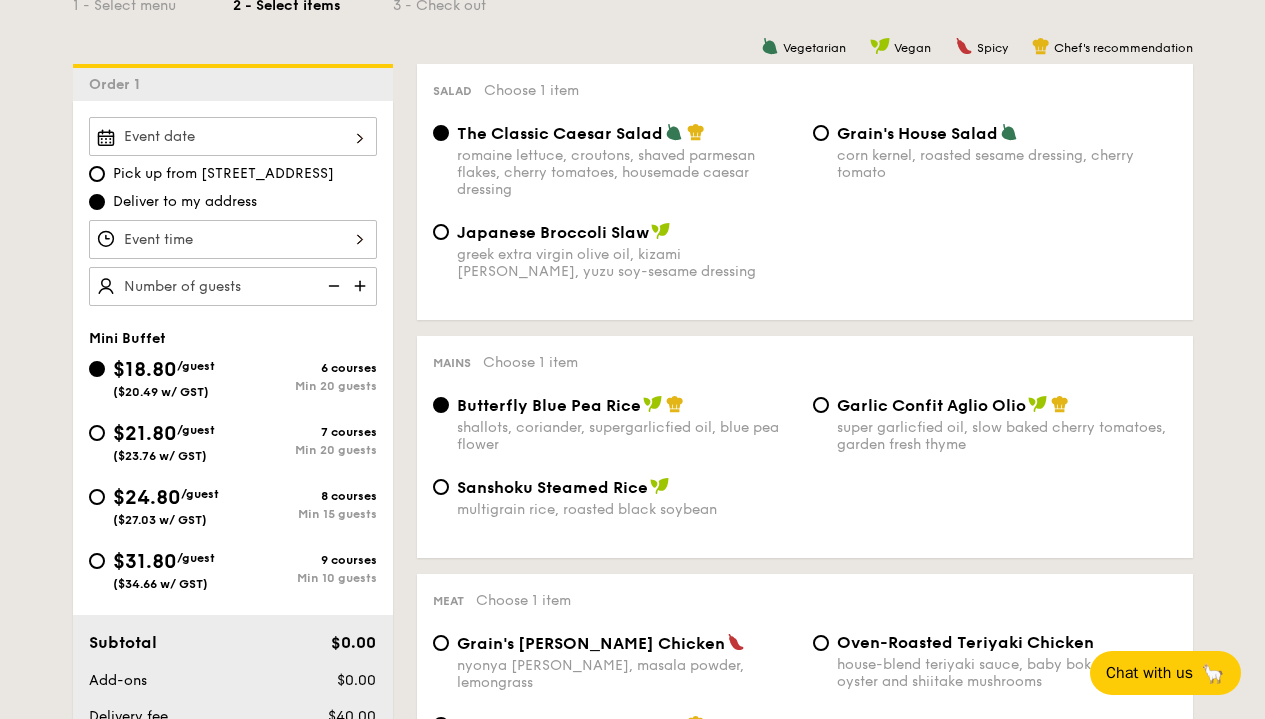 click on "$21.80
/guest
($23.76 w/ GST)
7 courses
Min 20 guests" at bounding box center (233, 441) 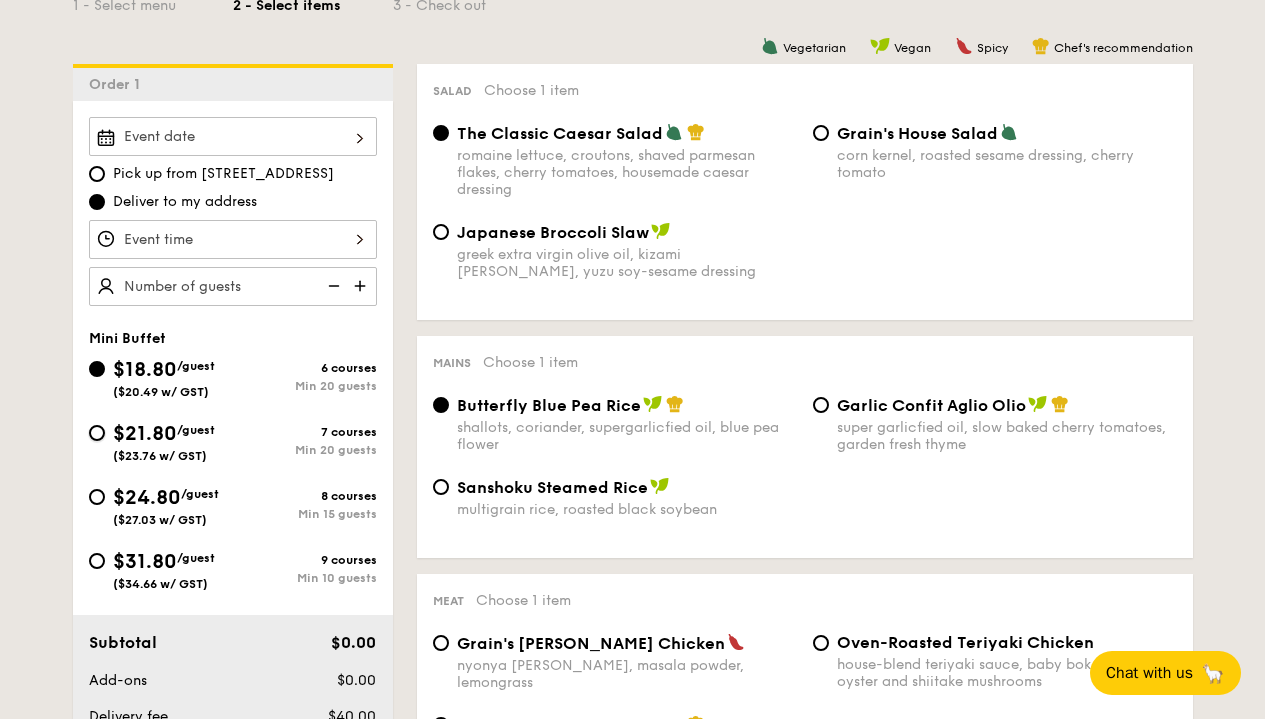 click on "$21.80
/guest
($23.76 w/ GST)
7 courses
Min 20 guests" at bounding box center [97, 433] 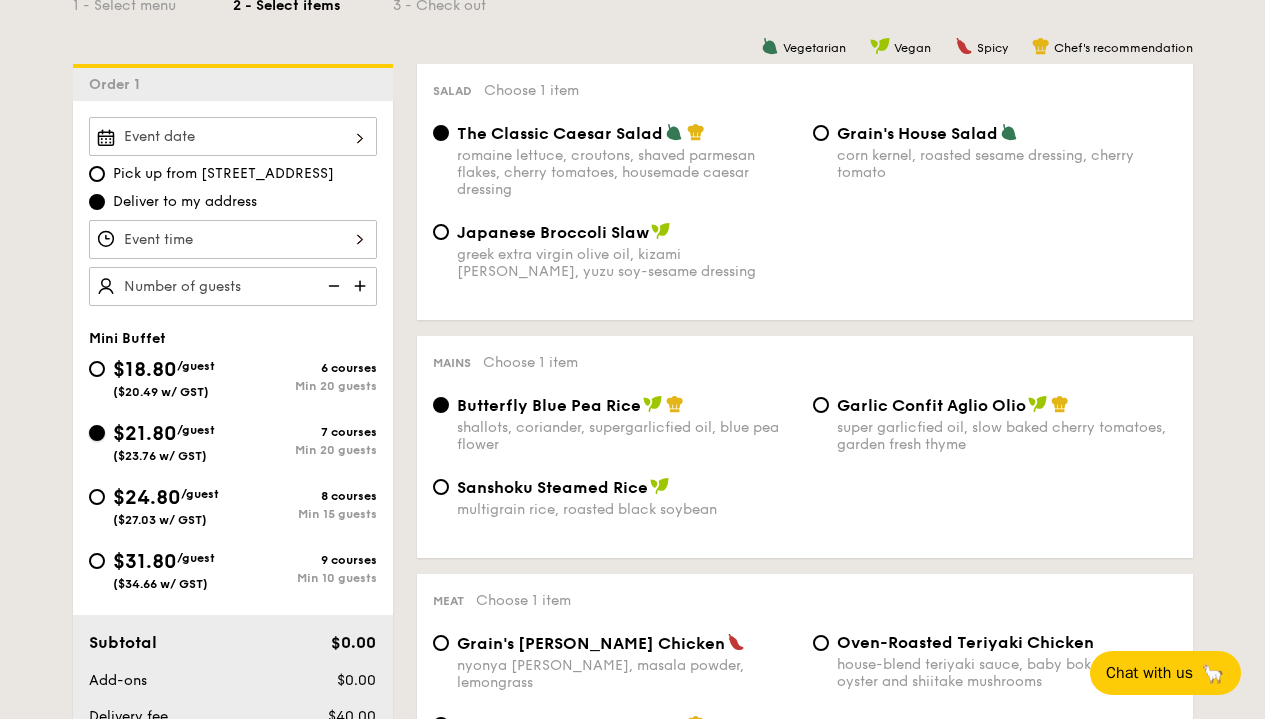 radio on "true" 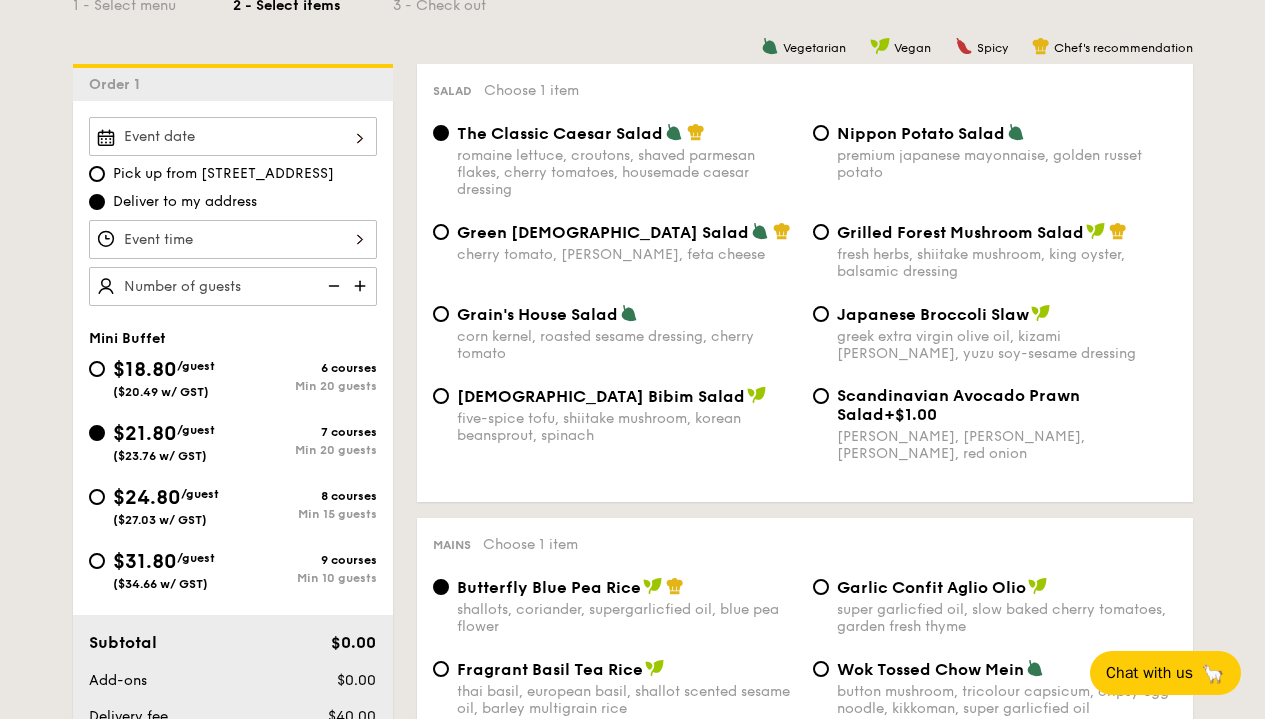 click on "$21.80" at bounding box center [145, 434] 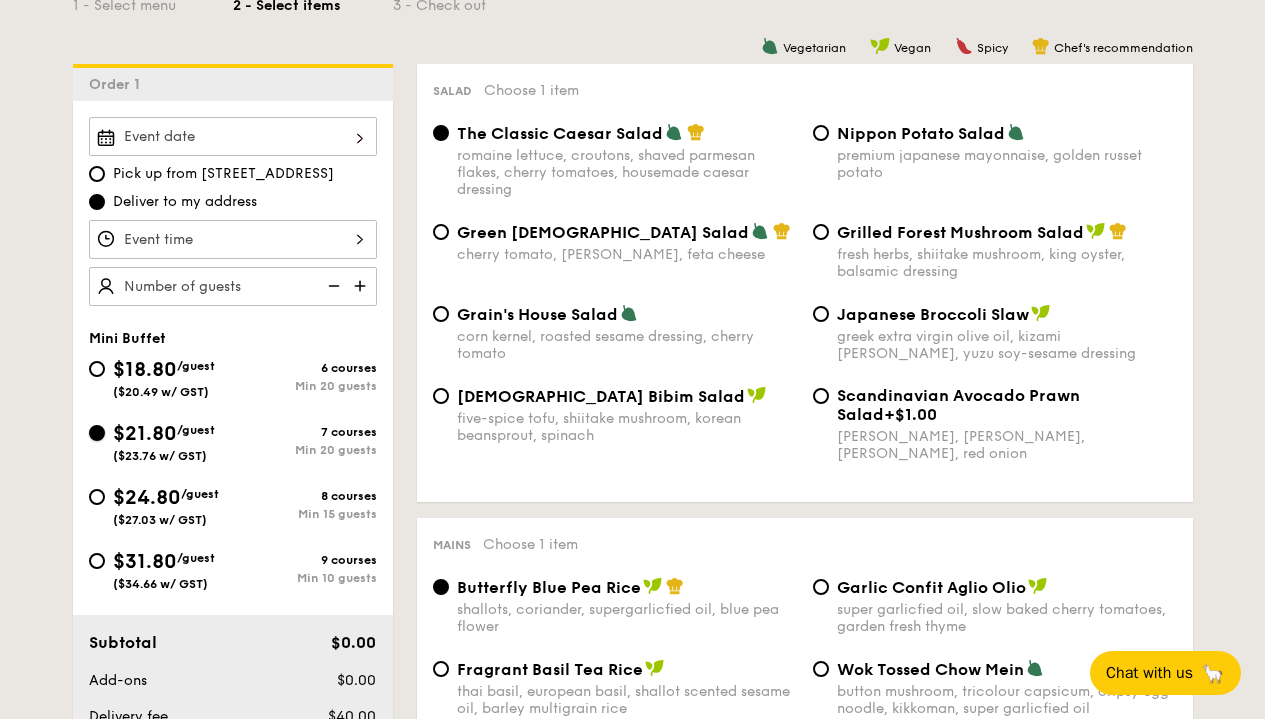click on "$21.80
/guest
($23.76 w/ GST)
7 courses
Min 20 guests" at bounding box center [97, 433] 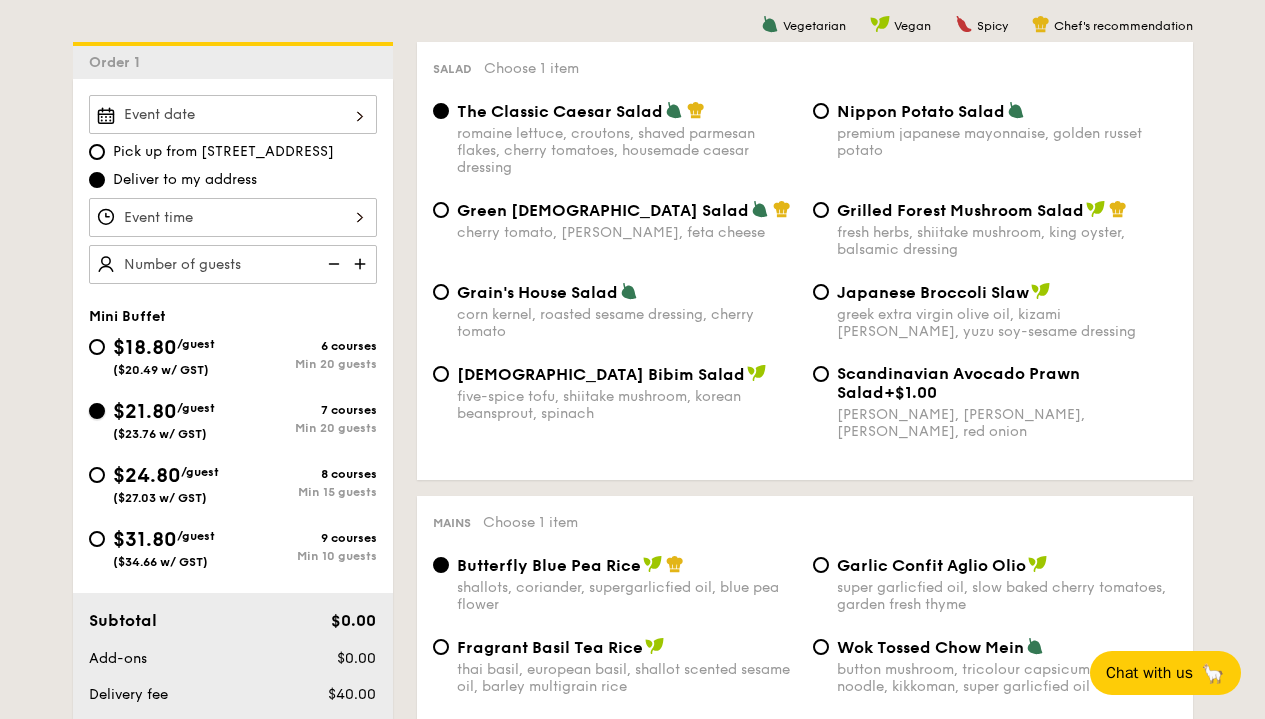scroll, scrollTop: 399, scrollLeft: 0, axis: vertical 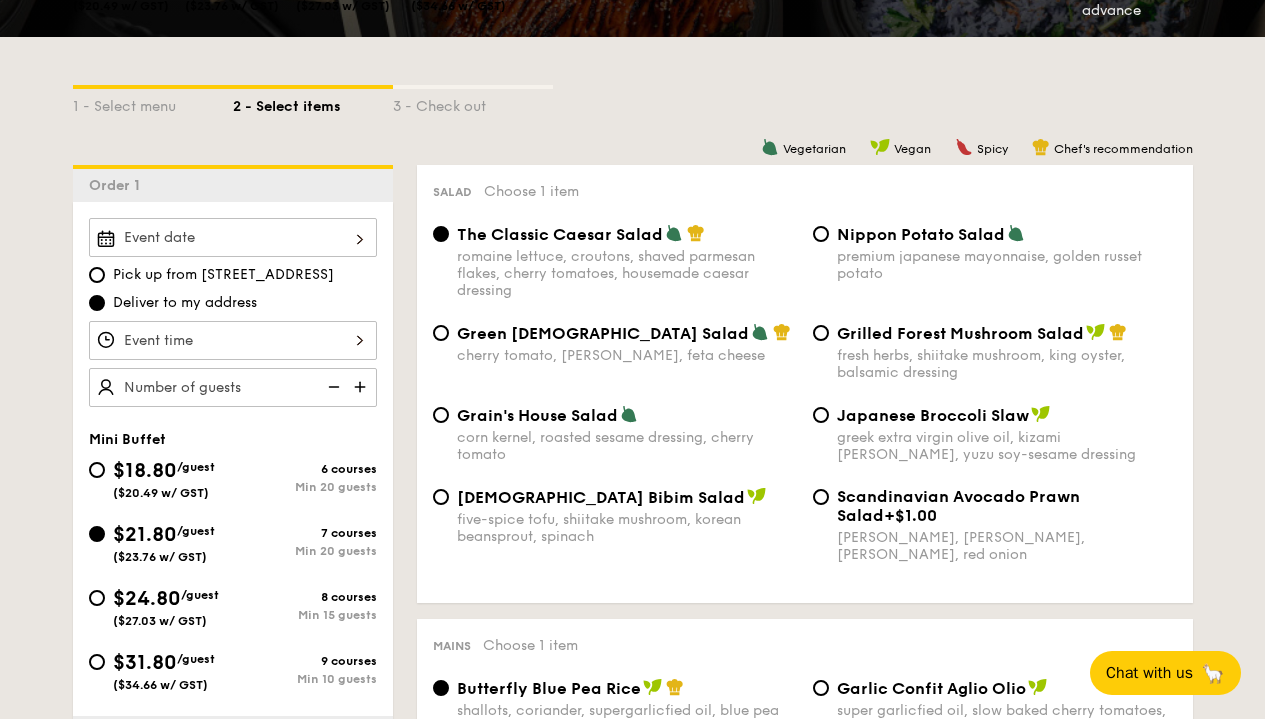 click on "Smoked Mesquite Whole Chicken brined in our in-house blend of herbs and spices, and seasoned with mesquite for a distinctive sweetness and aroma
serves 10 guests
$44.95
/item
($49.00 w/ GST)
0" at bounding box center (233, 237) 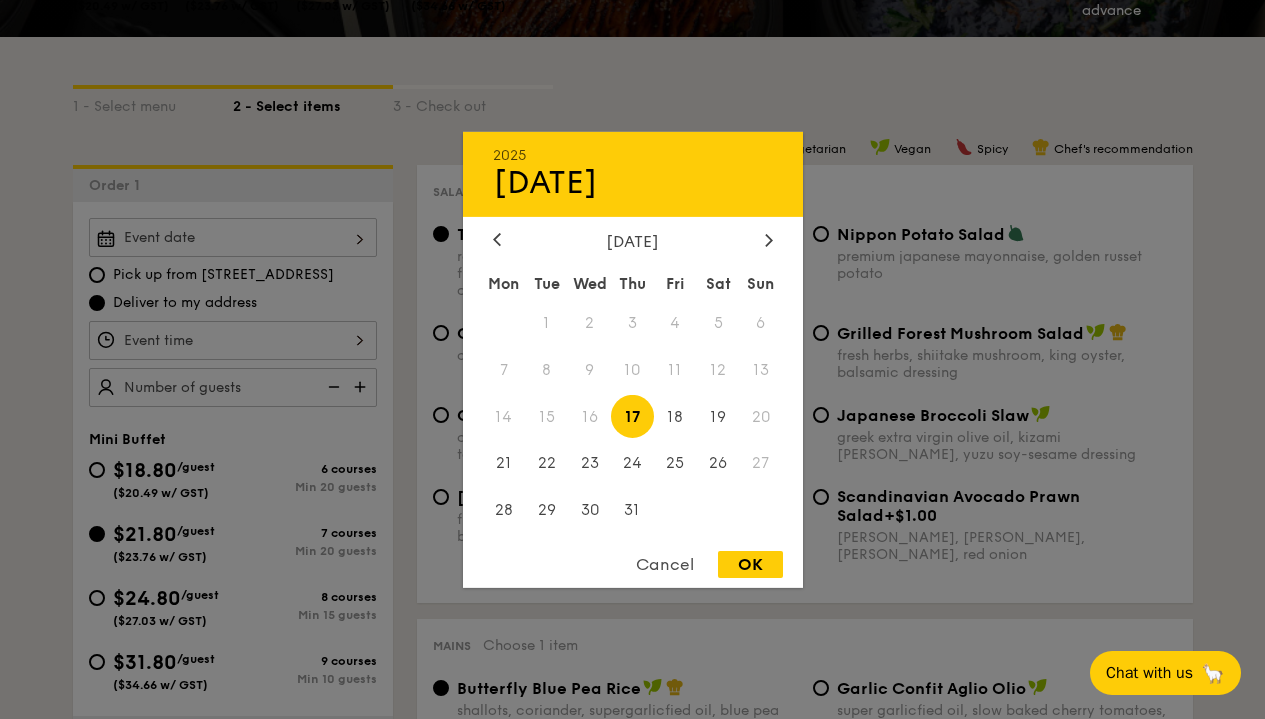 click on "17" at bounding box center (632, 416) 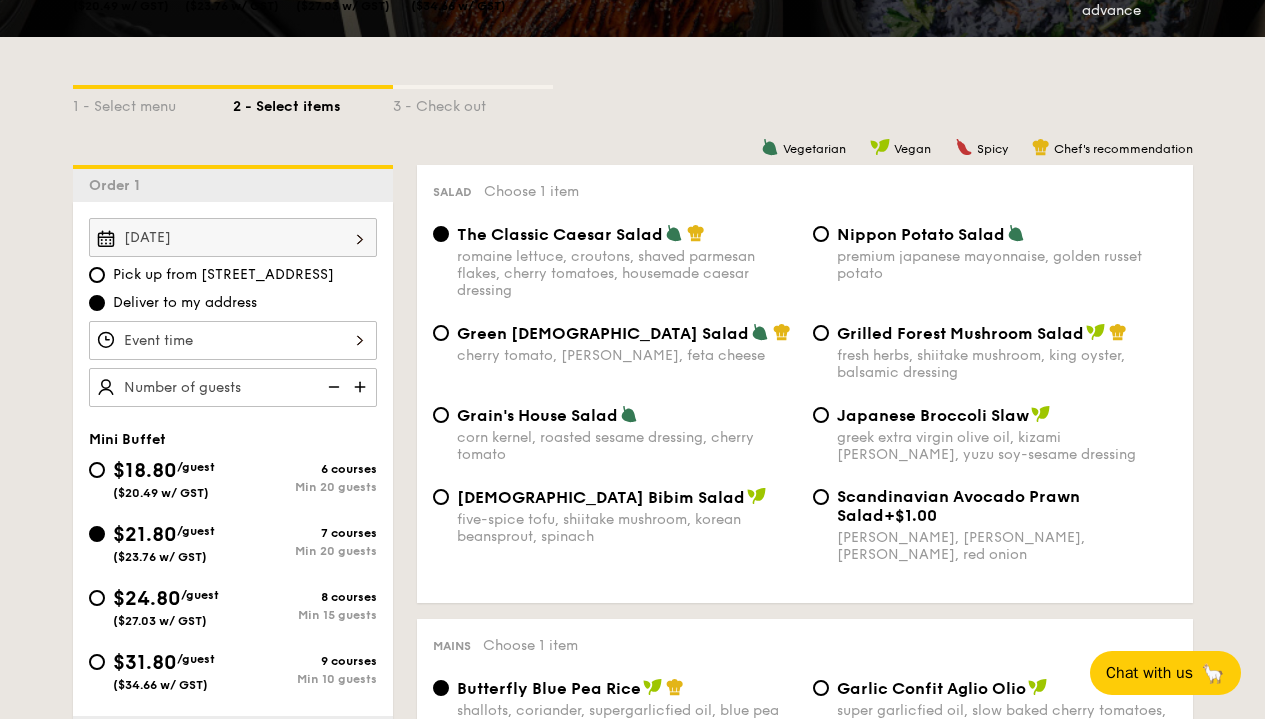 click on "Smoked Mesquite Whole Chicken brined in our in-house blend of herbs and spices, and seasoned with mesquite for a distinctive sweetness and aroma
serves 10 guests
$44.95
/item
($49.00 w/ GST)
0" at bounding box center (233, 340) 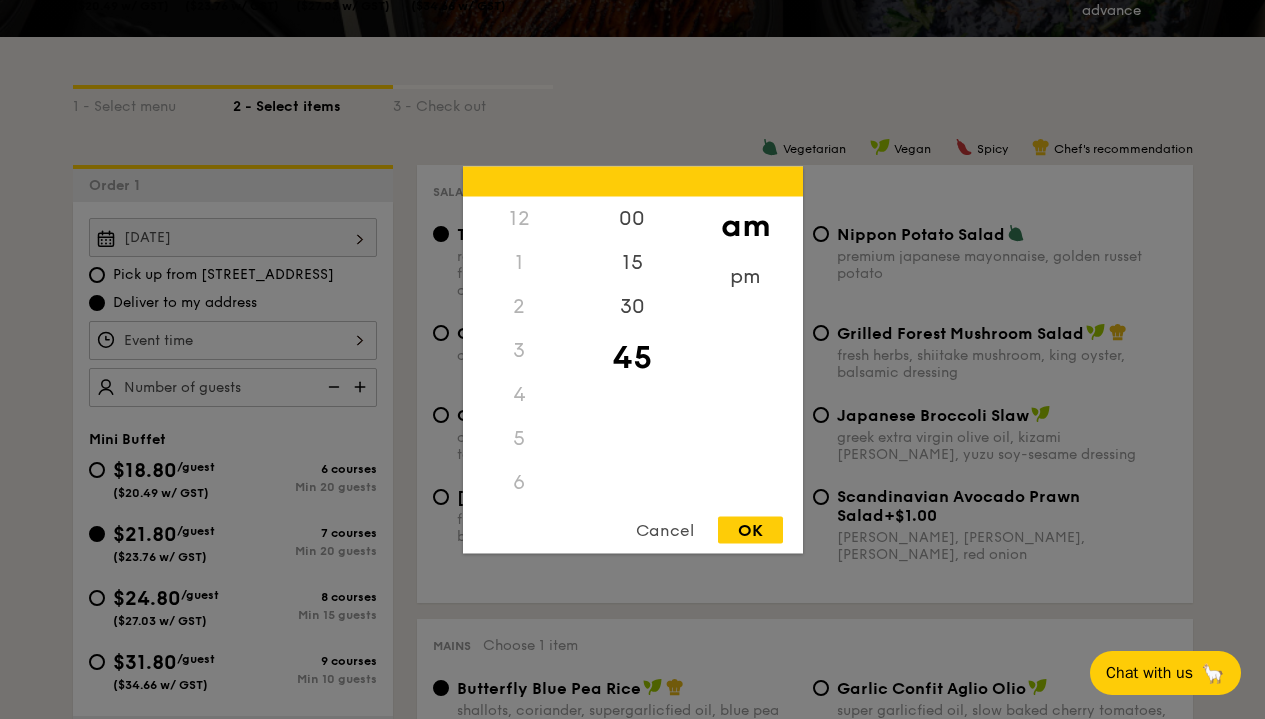 scroll, scrollTop: 237, scrollLeft: 0, axis: vertical 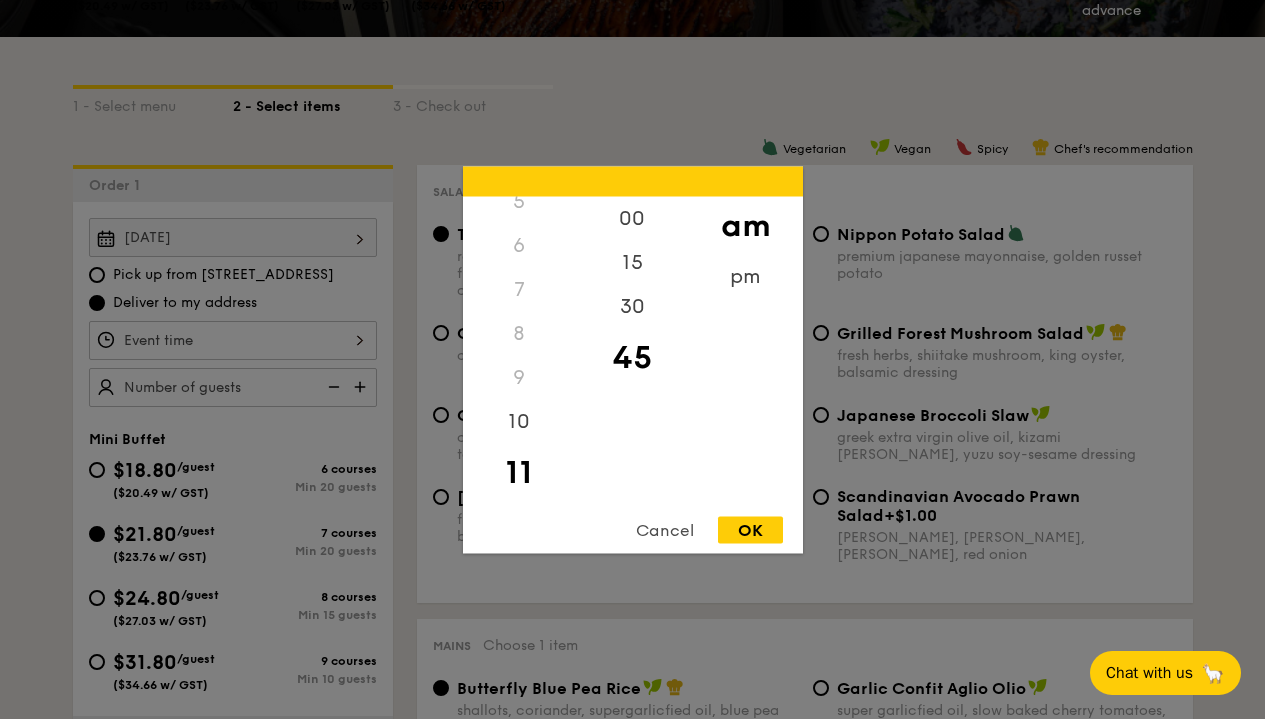 click on "OK" at bounding box center [750, 529] 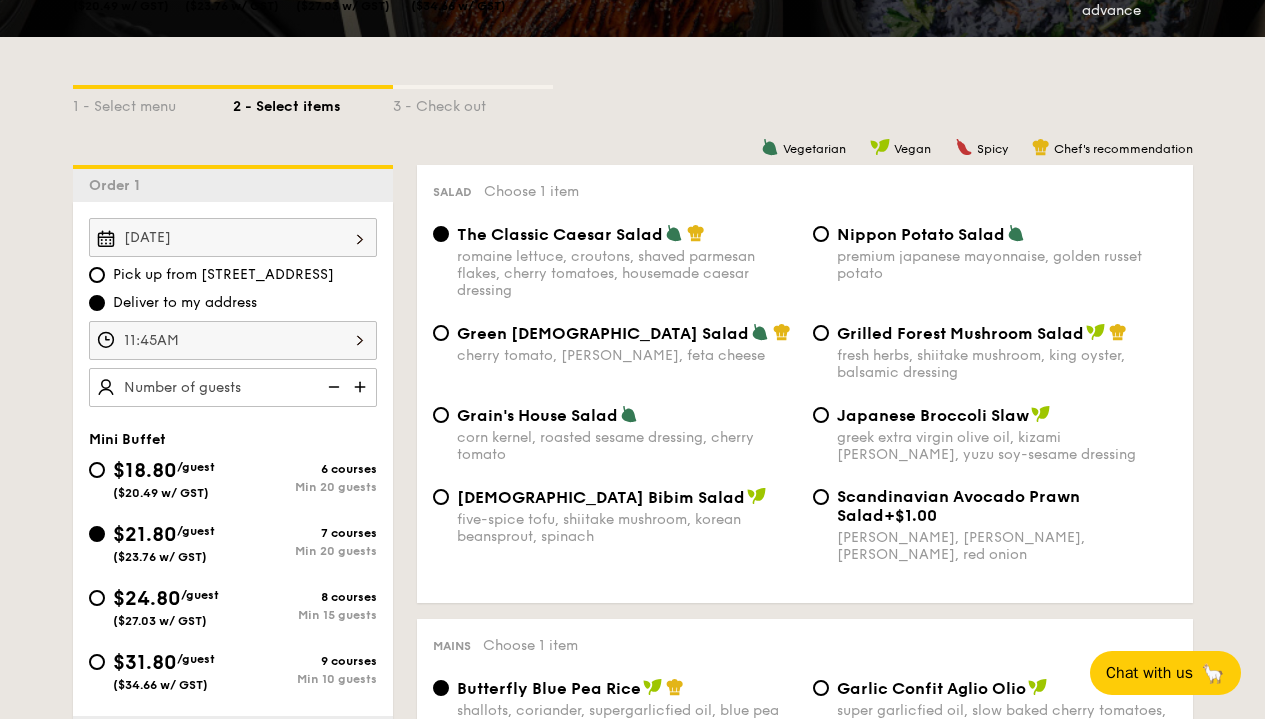 click at bounding box center [362, 387] 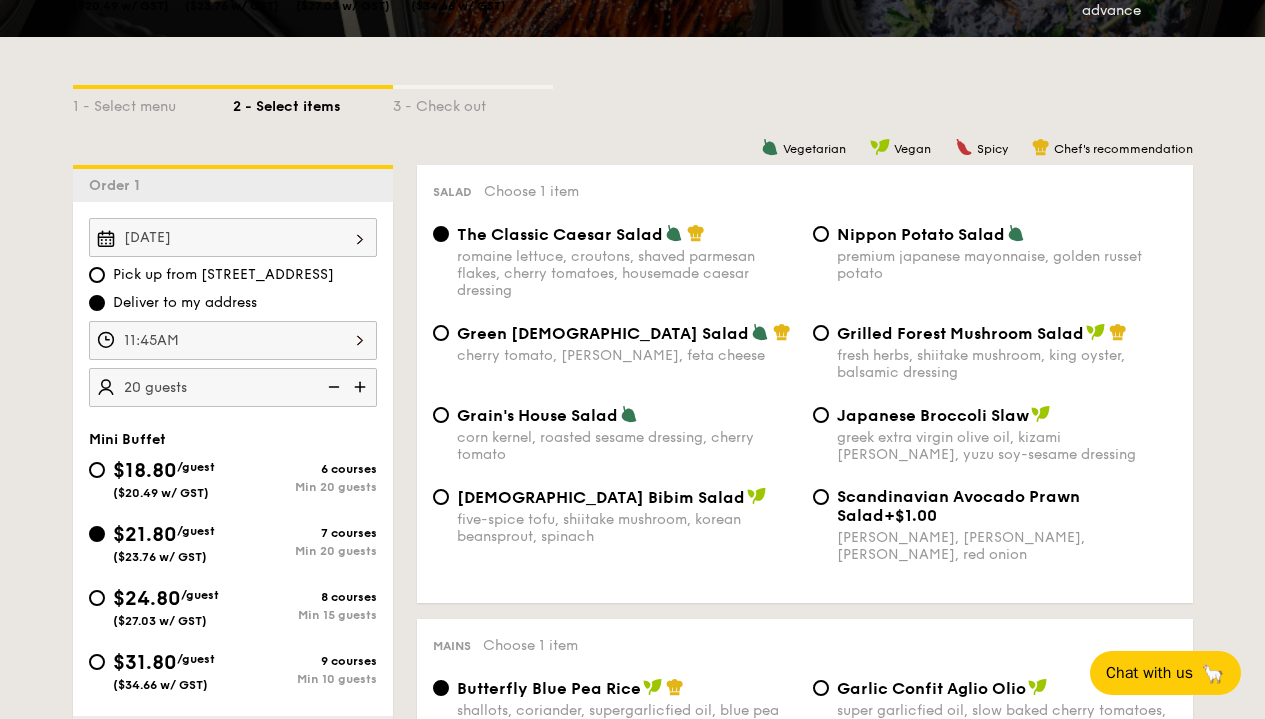 click at bounding box center (362, 387) 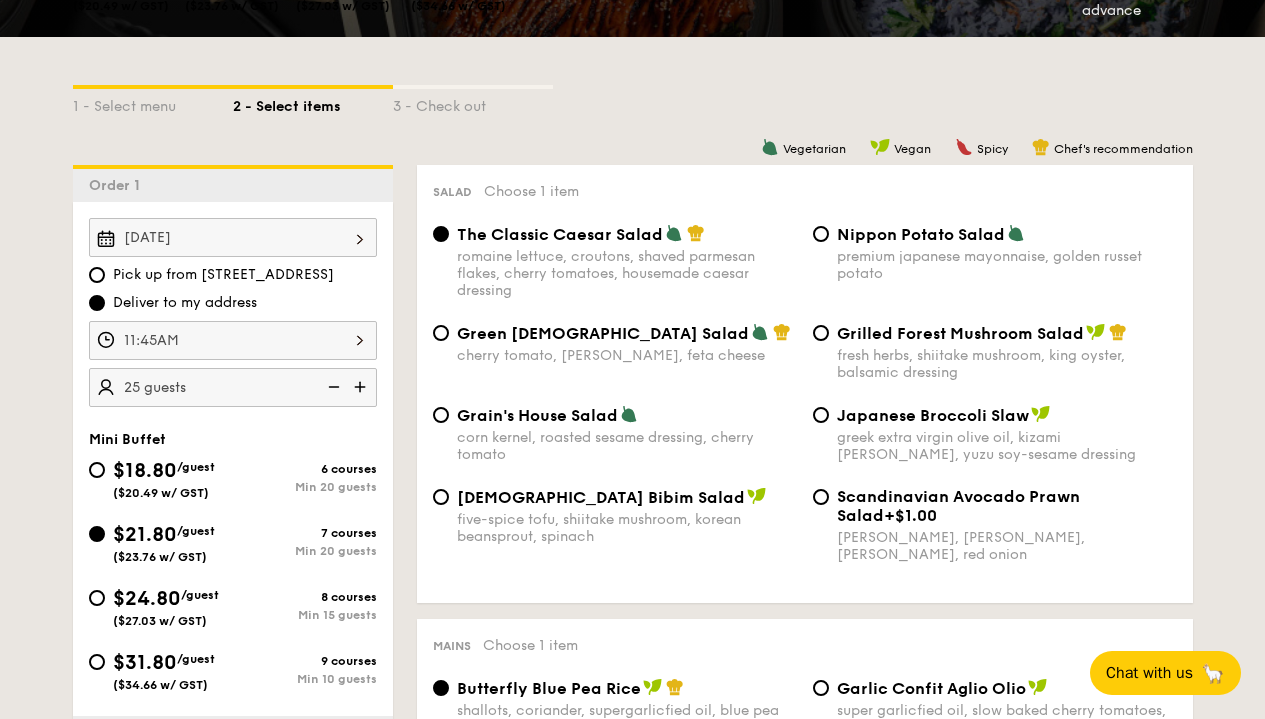 click at bounding box center [362, 387] 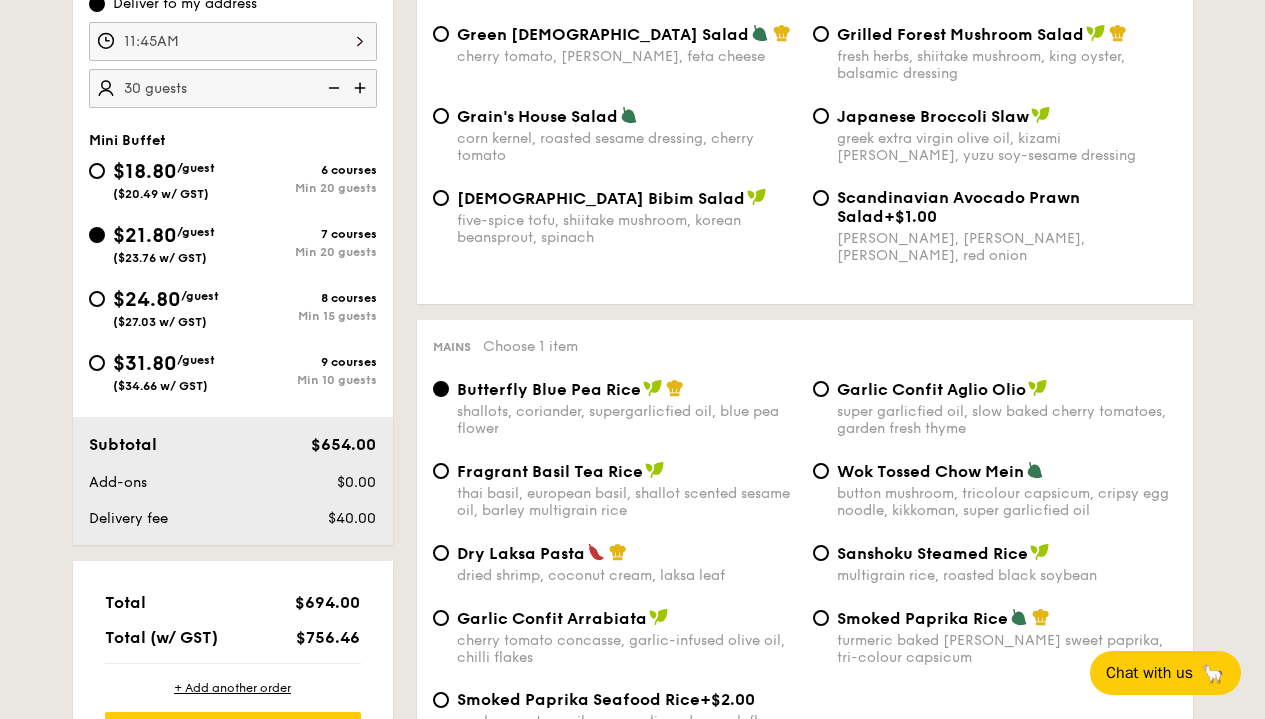scroll, scrollTop: 798, scrollLeft: 0, axis: vertical 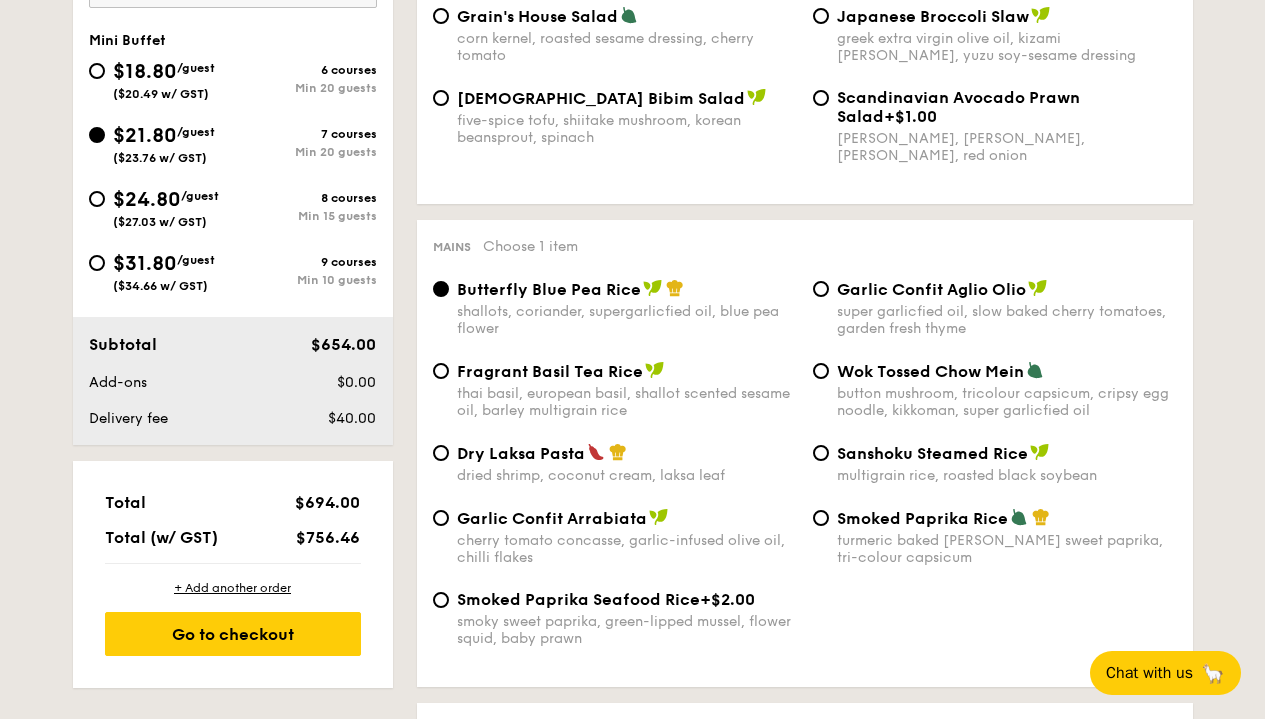 click on "Fragrant Basil Tea Rice thai basil, european basil, shallot scented sesame oil, barley multigrain rice" at bounding box center [627, 390] 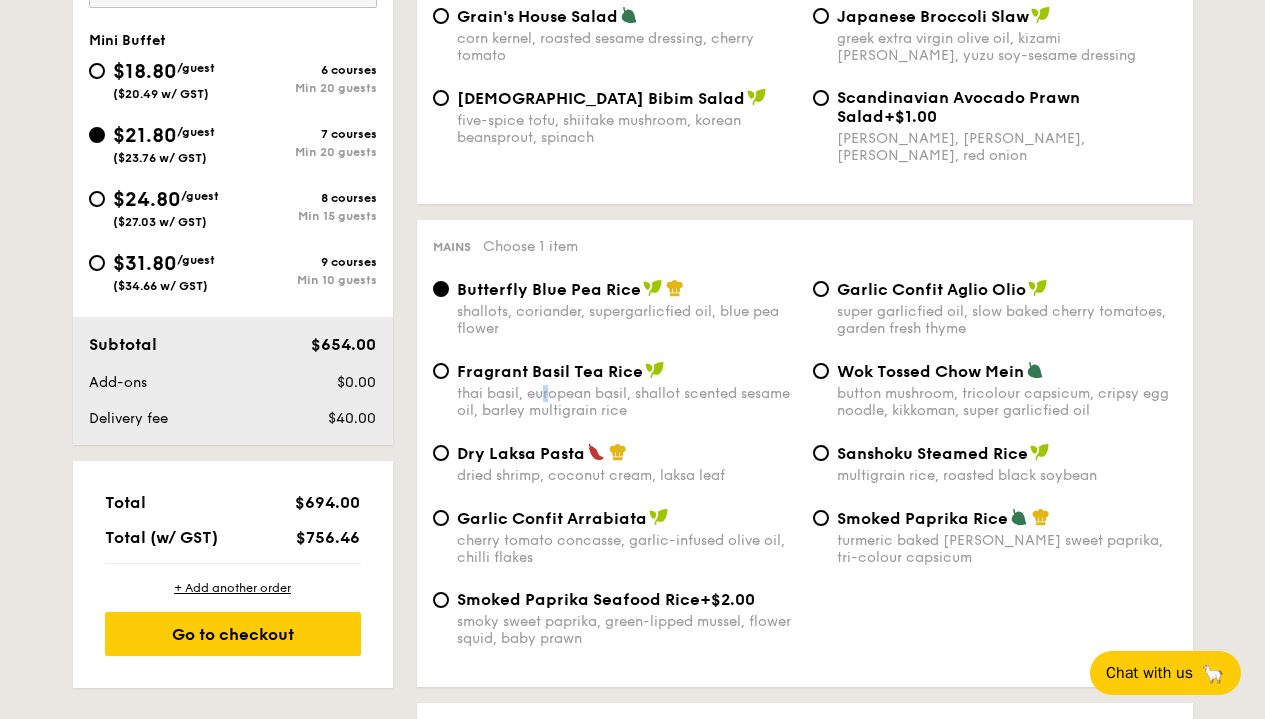 click on "thai basil, european basil, shallot scented sesame oil, barley multigrain rice" at bounding box center [627, 402] 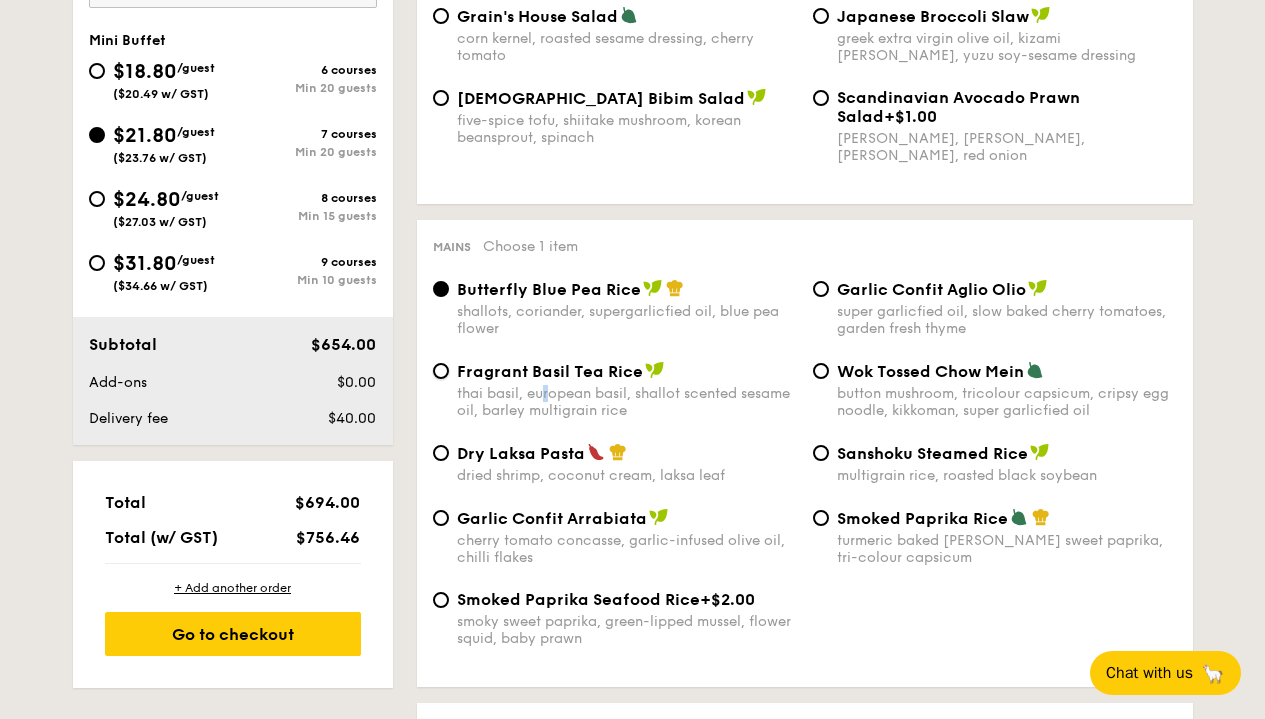 click on "Fragrant Basil Tea Rice thai basil, european basil, shallot scented sesame oil, barley multigrain rice" at bounding box center (441, 371) 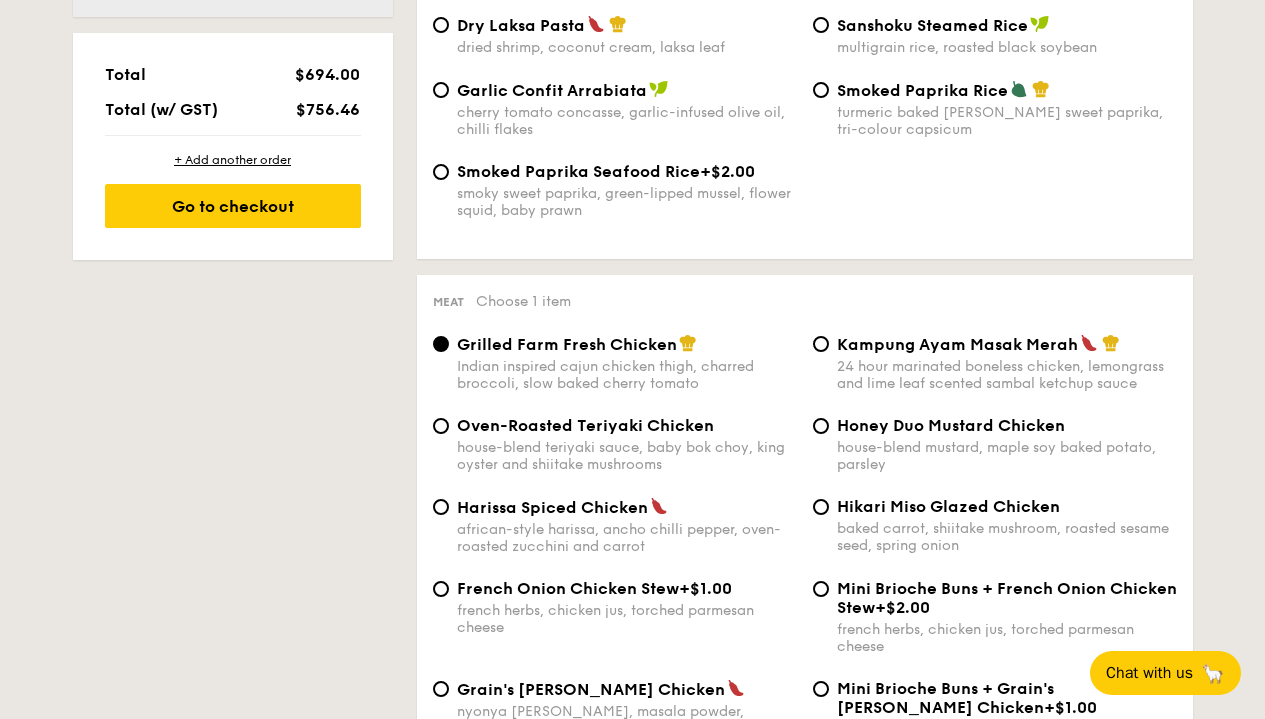 scroll, scrollTop: 1297, scrollLeft: 0, axis: vertical 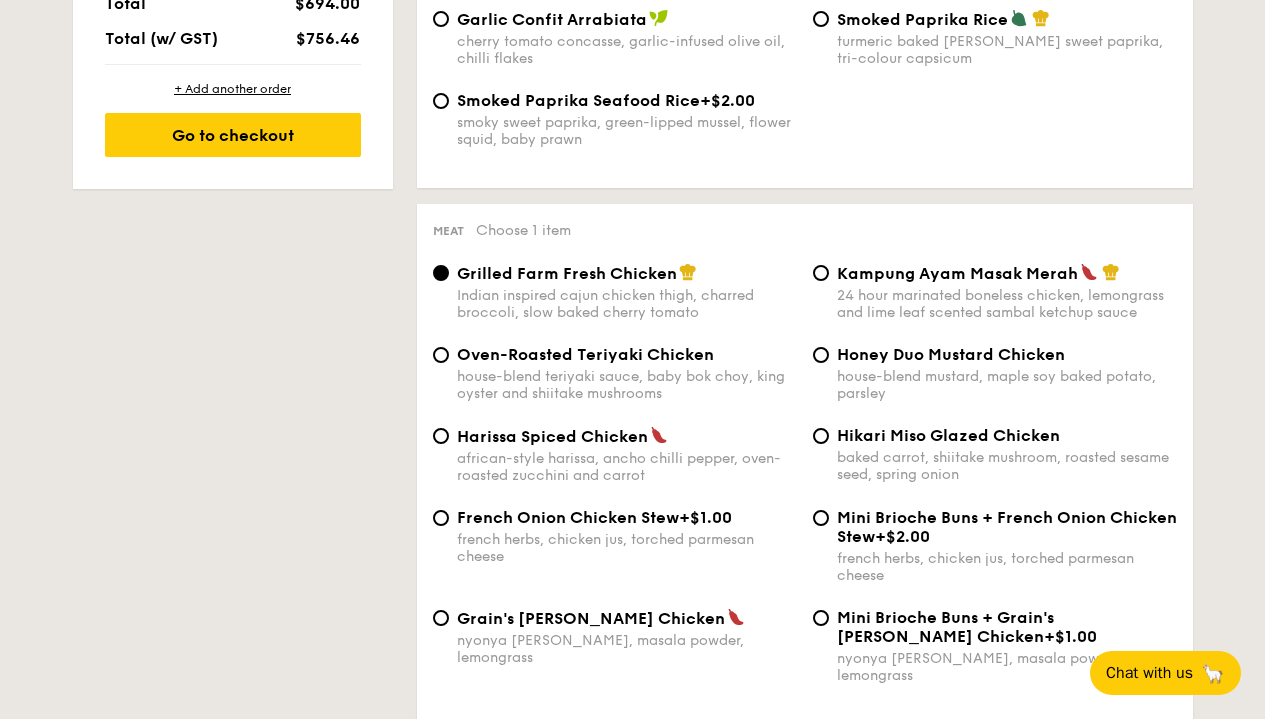 drag, startPoint x: 546, startPoint y: 501, endPoint x: 548, endPoint y: 511, distance: 10.198039 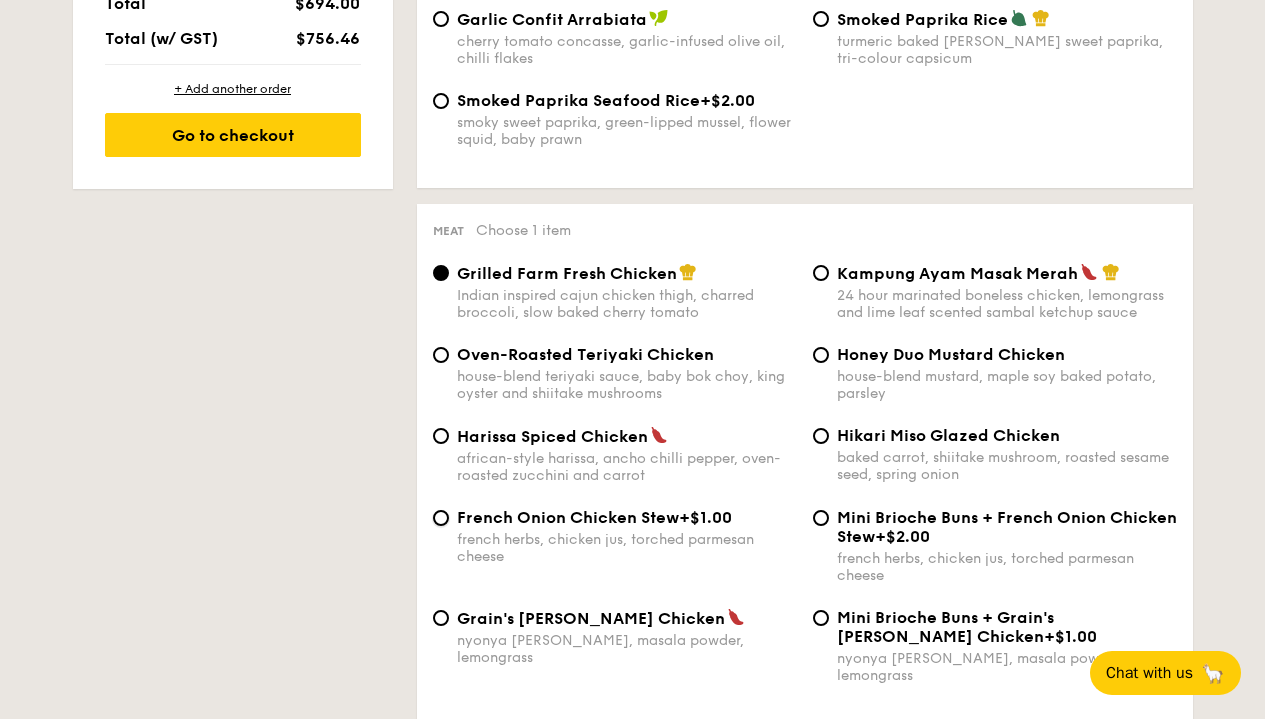 click on "French Onion Chicken Stew
+$1.00
french herbs, chicken jus, torched parmesan cheese" at bounding box center (441, 518) 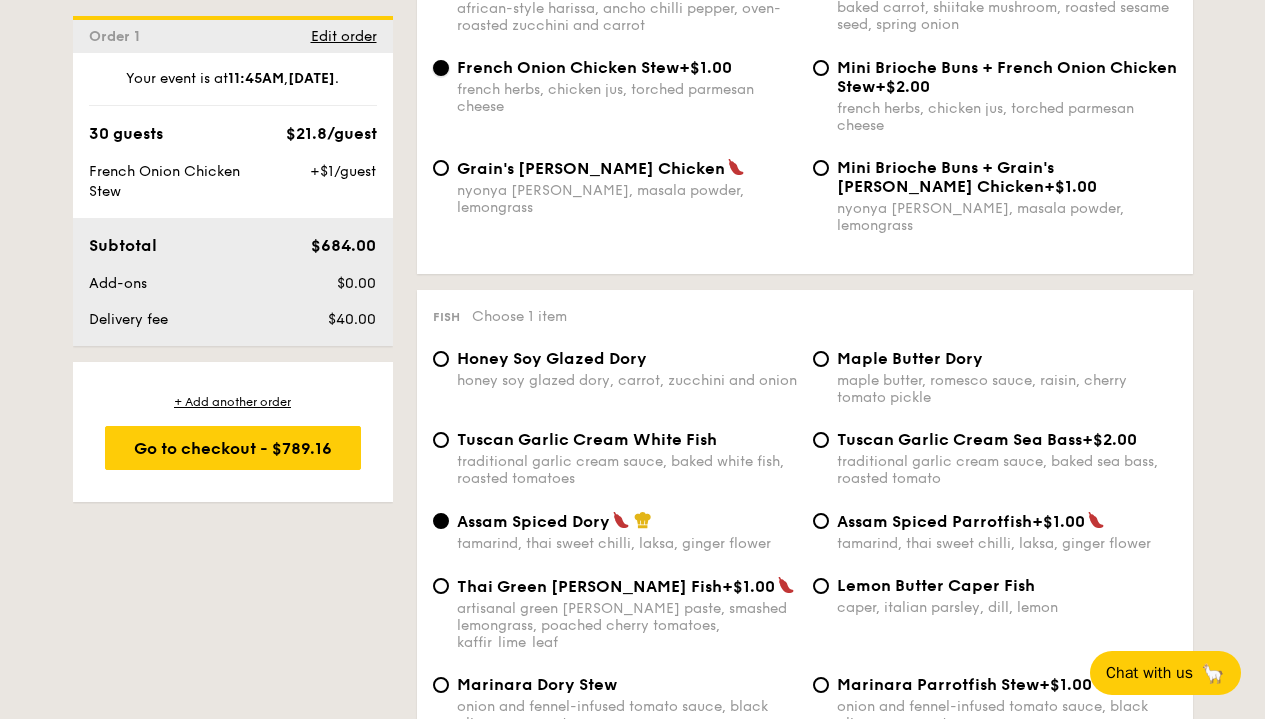 scroll, scrollTop: 1786, scrollLeft: 0, axis: vertical 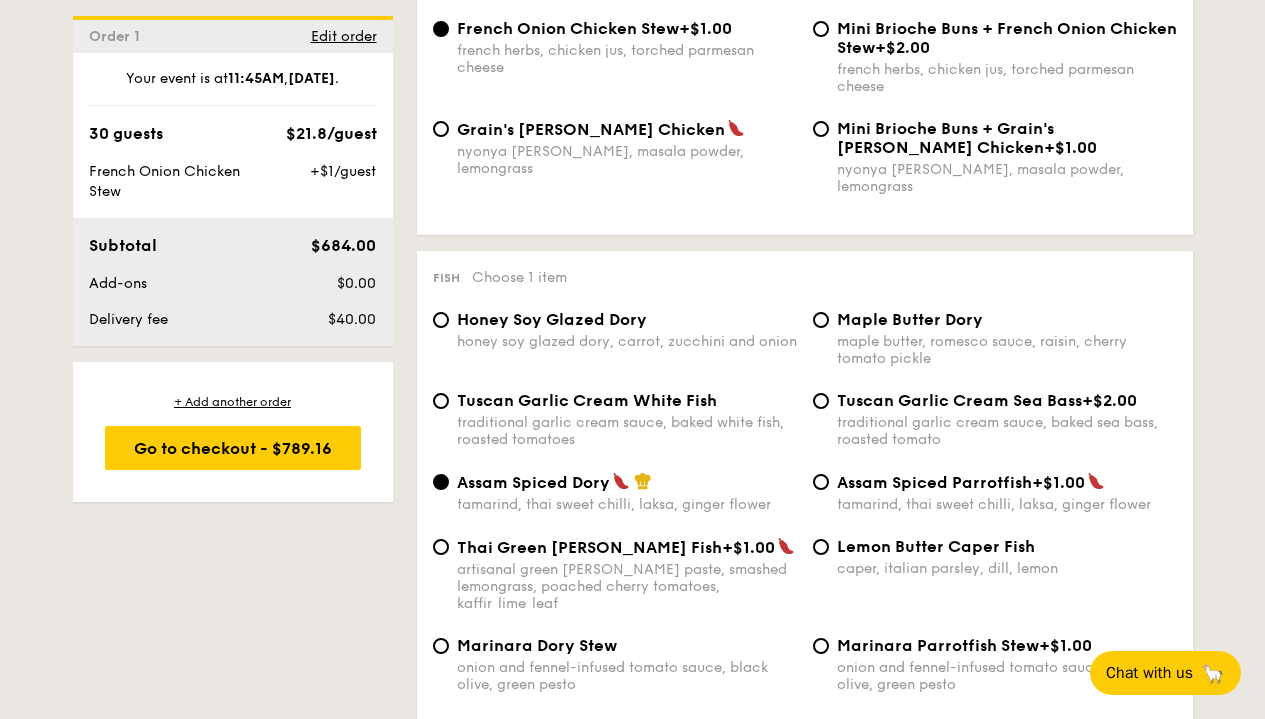 click on "Maple Butter Dory maple butter, romesco sauce, raisin, cherry tomato pickle" at bounding box center [1007, 338] 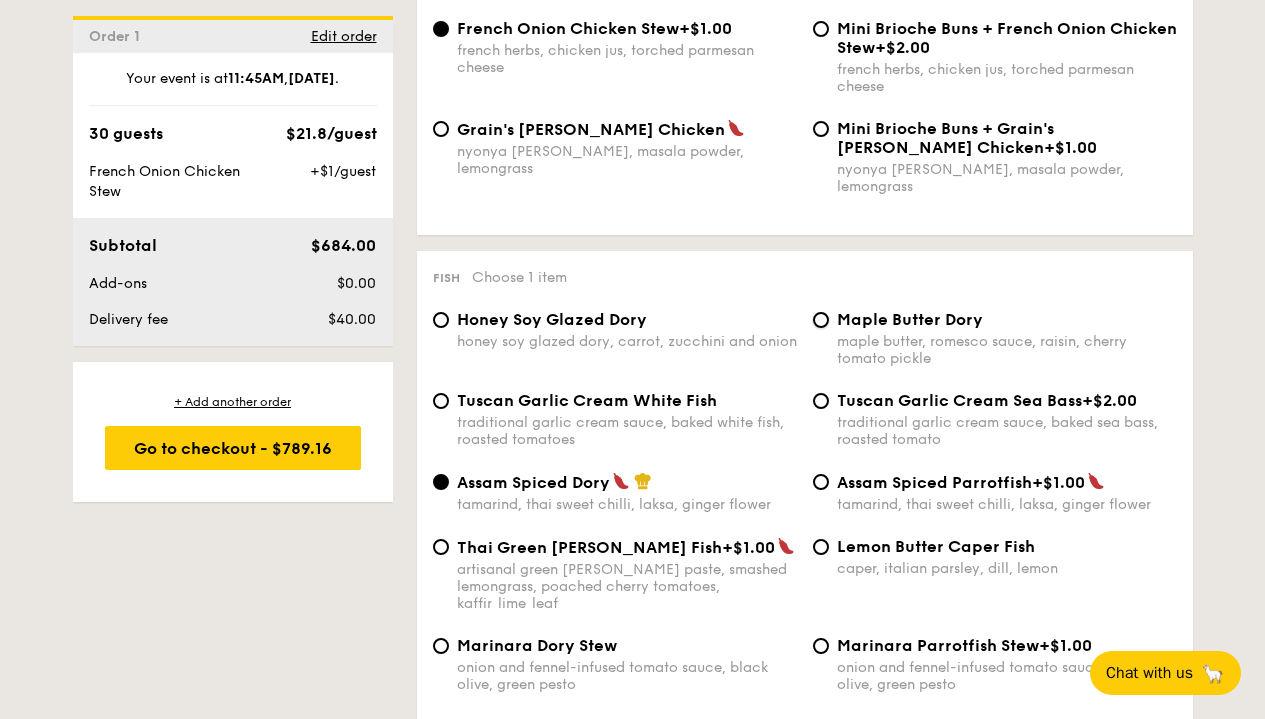 click on "Maple Butter Dory maple butter, romesco sauce, raisin, cherry tomato pickle" at bounding box center [821, 320] 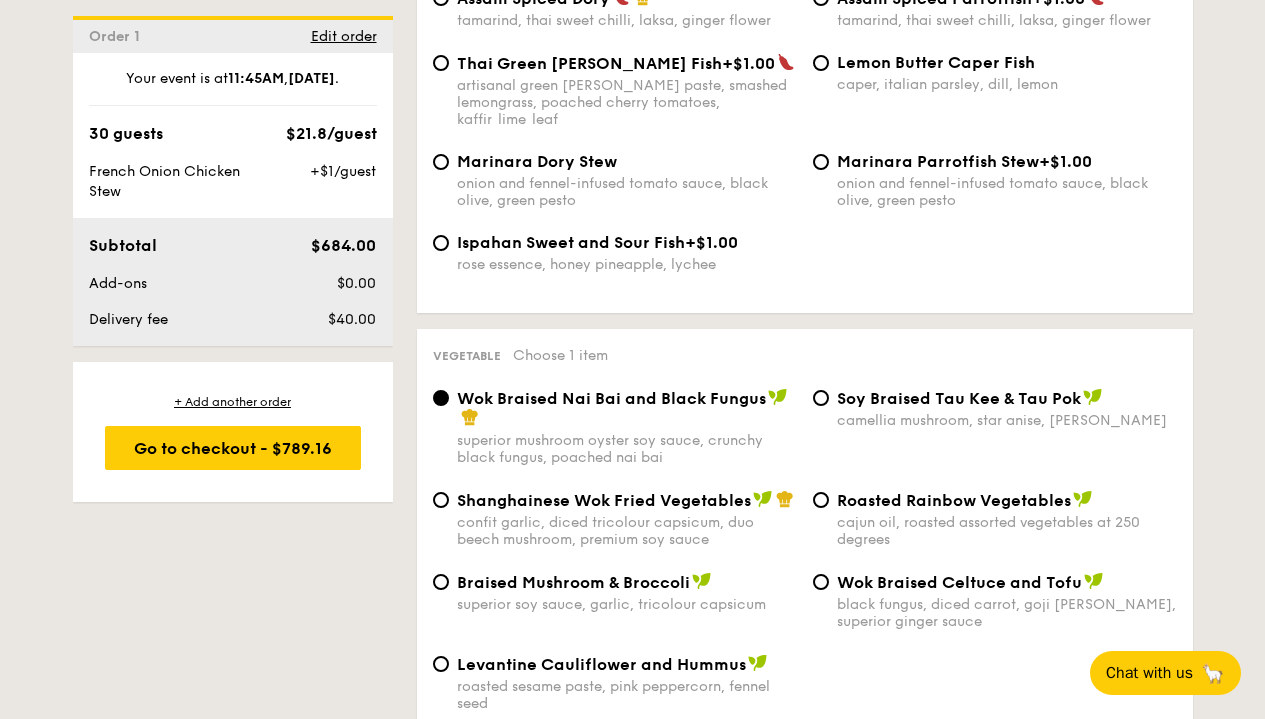 scroll, scrollTop: 2385, scrollLeft: 0, axis: vertical 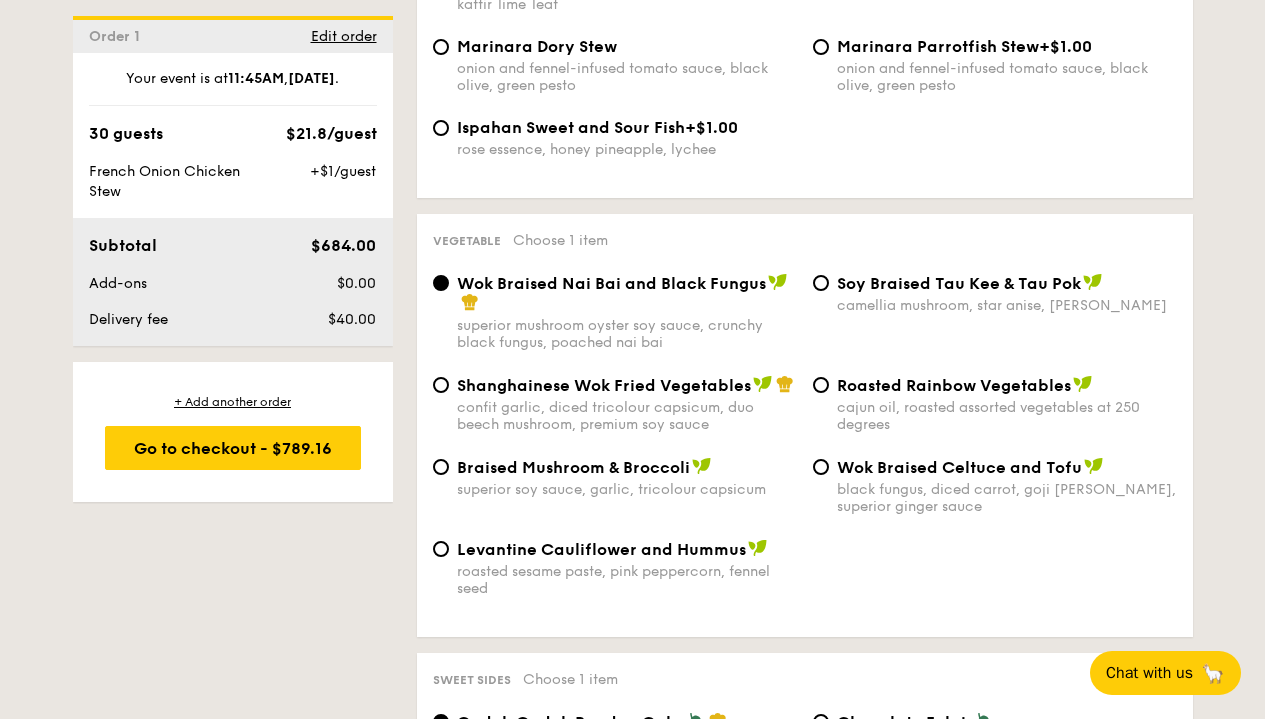 click on "cajun oil, roasted assorted vegetables at 250 degrees" at bounding box center (1007, 416) 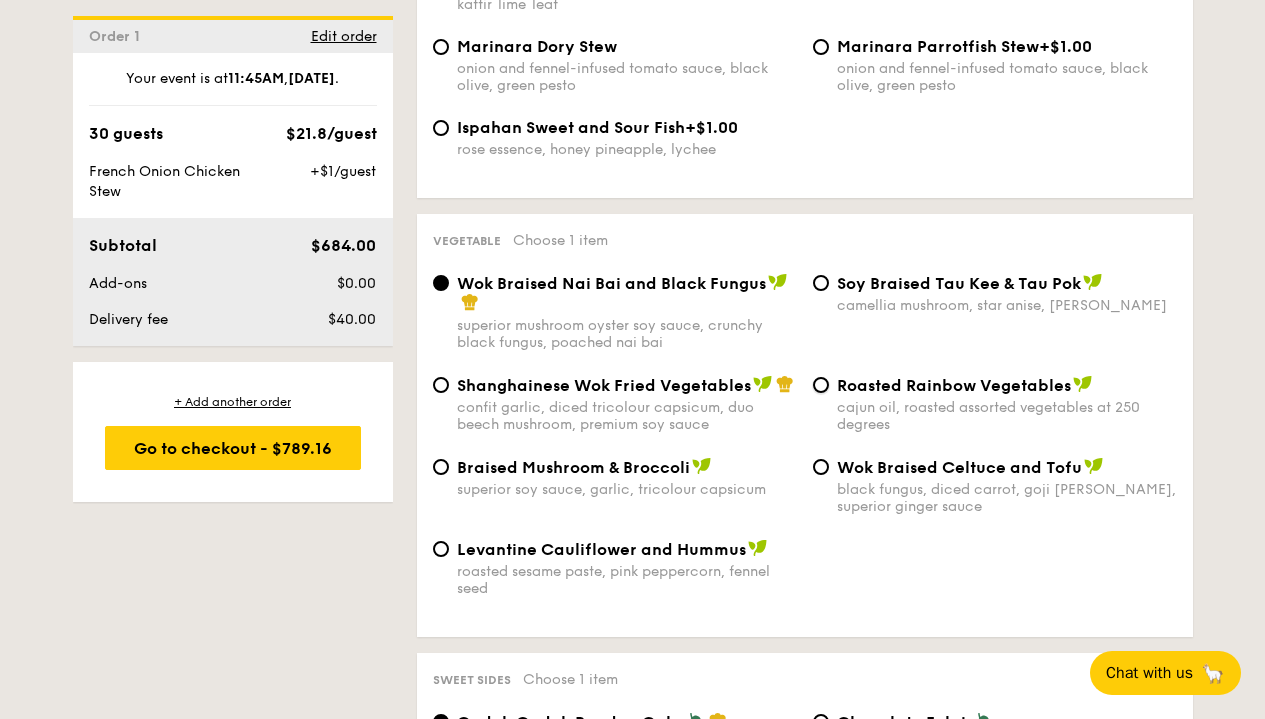 click on "Roasted Rainbow Vegetables cajun oil, roasted assorted vegetables at 250 degrees" at bounding box center (821, 385) 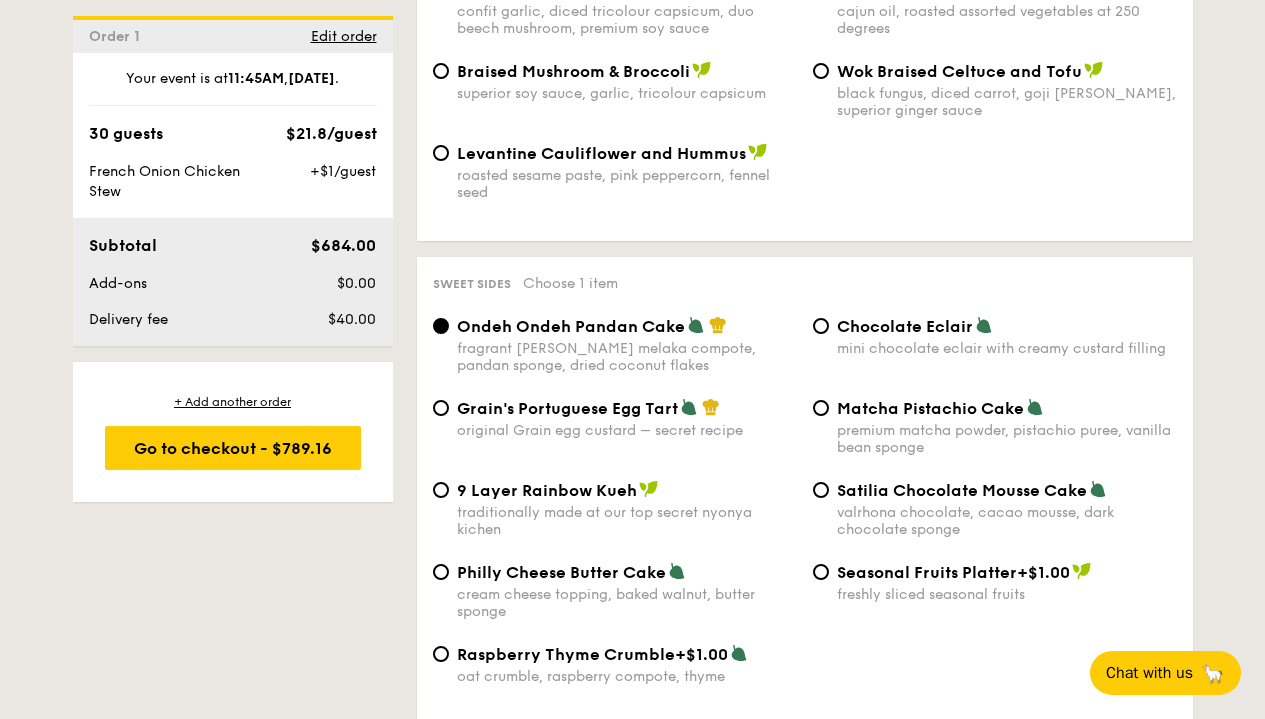 scroll, scrollTop: 2784, scrollLeft: 0, axis: vertical 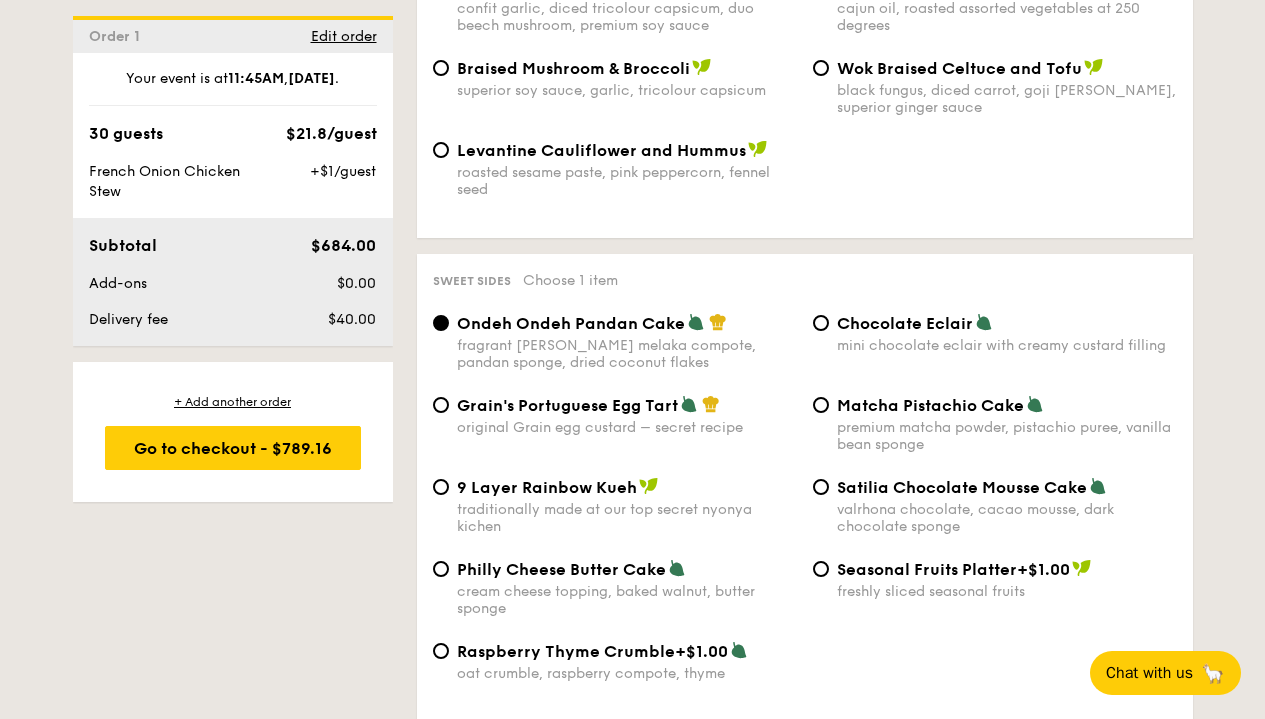 click on "valrhona chocolate, cacao mousse, dark chocolate sponge" at bounding box center [1007, 518] 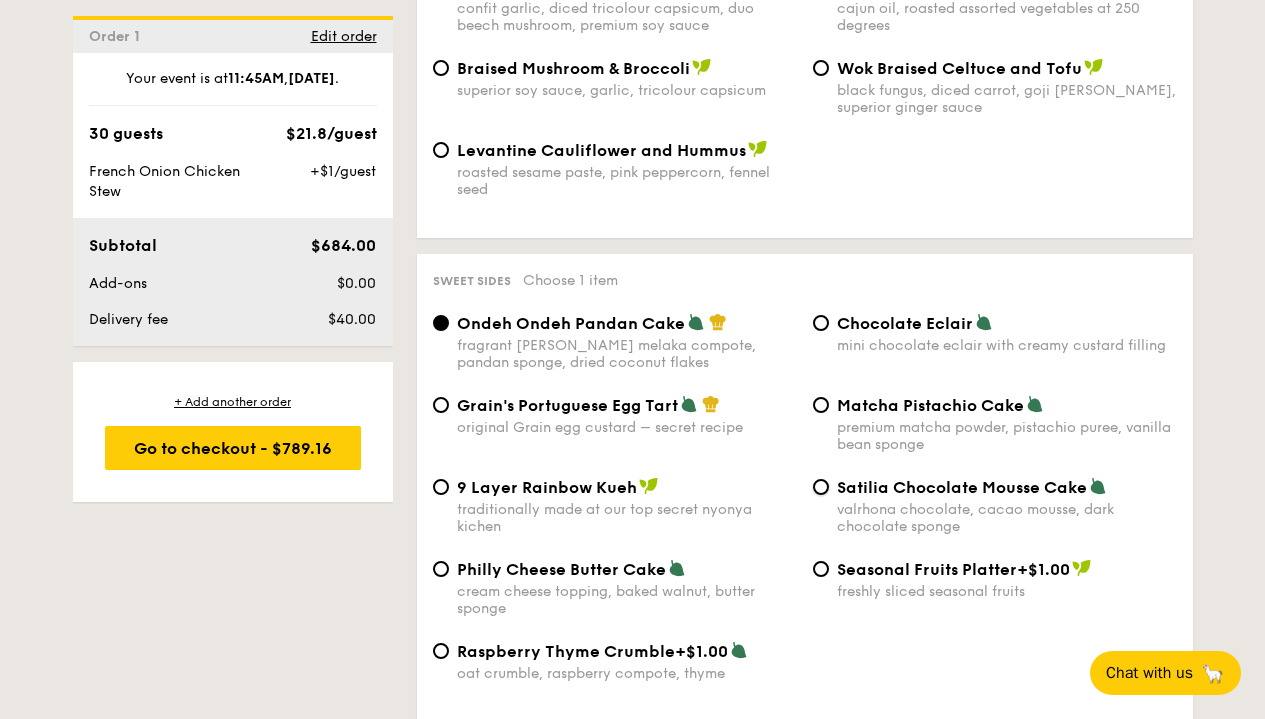 click on "Satilia Chocolate Mousse Cake valrhona chocolate, cacao mousse, dark chocolate sponge" at bounding box center [821, 487] 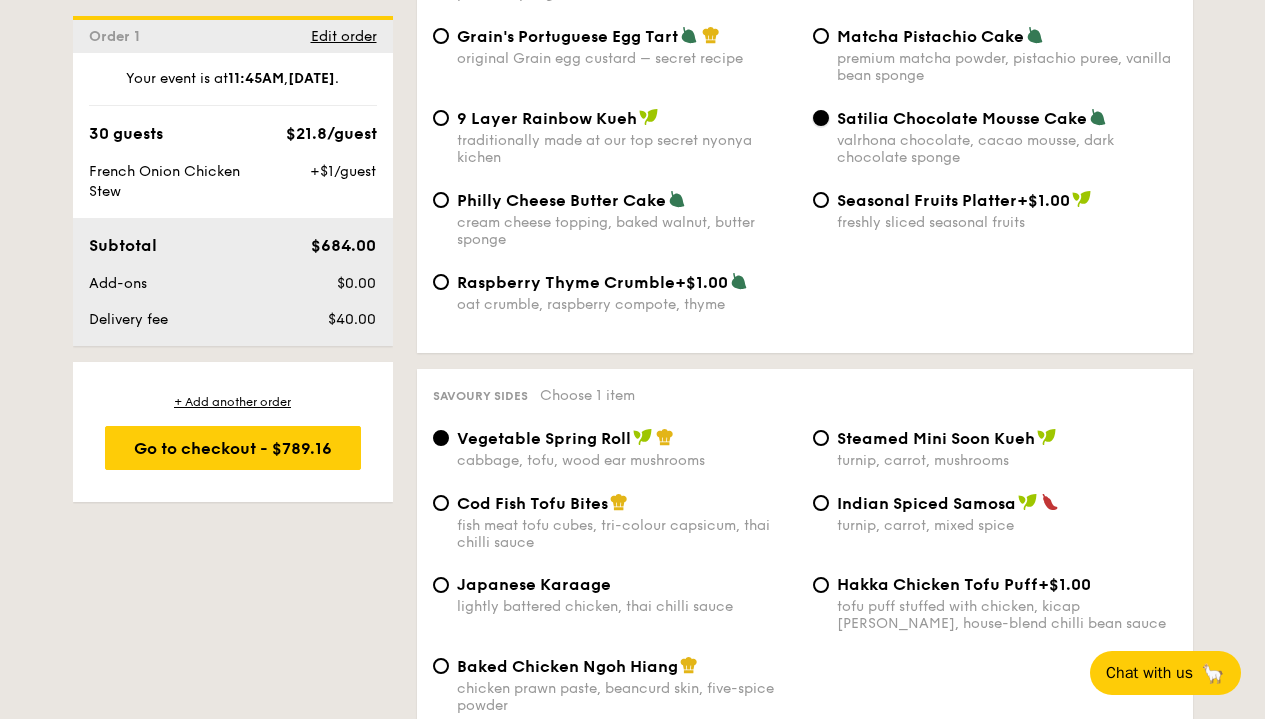 scroll, scrollTop: 3183, scrollLeft: 0, axis: vertical 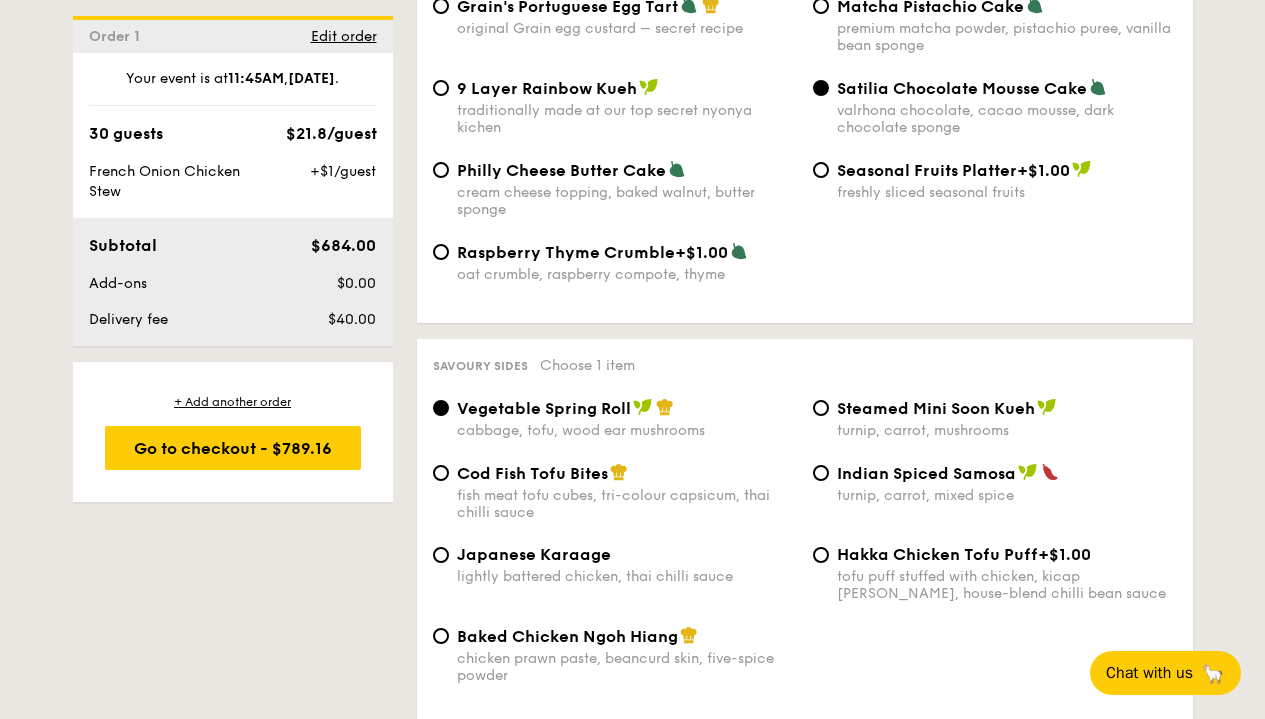 click on "Steamed Mini Soon Kueh" at bounding box center (936, 408) 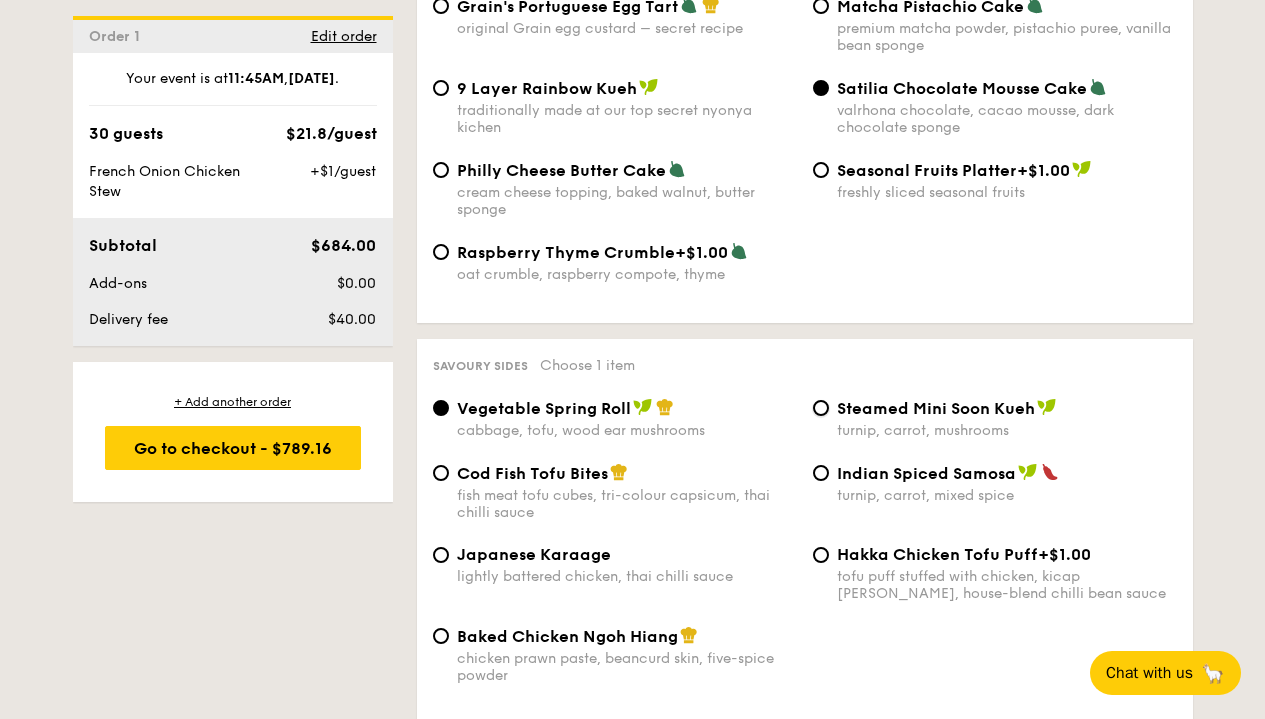 click on "Steamed Mini Soon Kueh turnip, carrot, mushrooms" at bounding box center [821, 408] 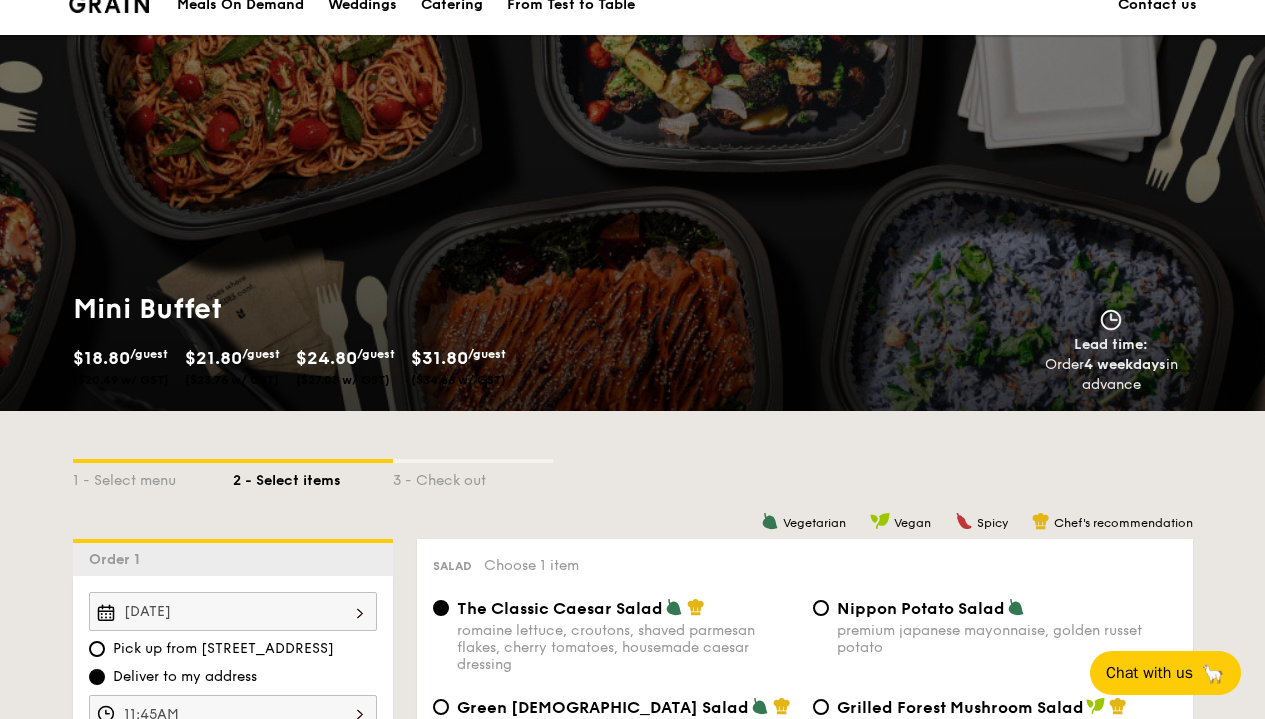 scroll, scrollTop: 0, scrollLeft: 0, axis: both 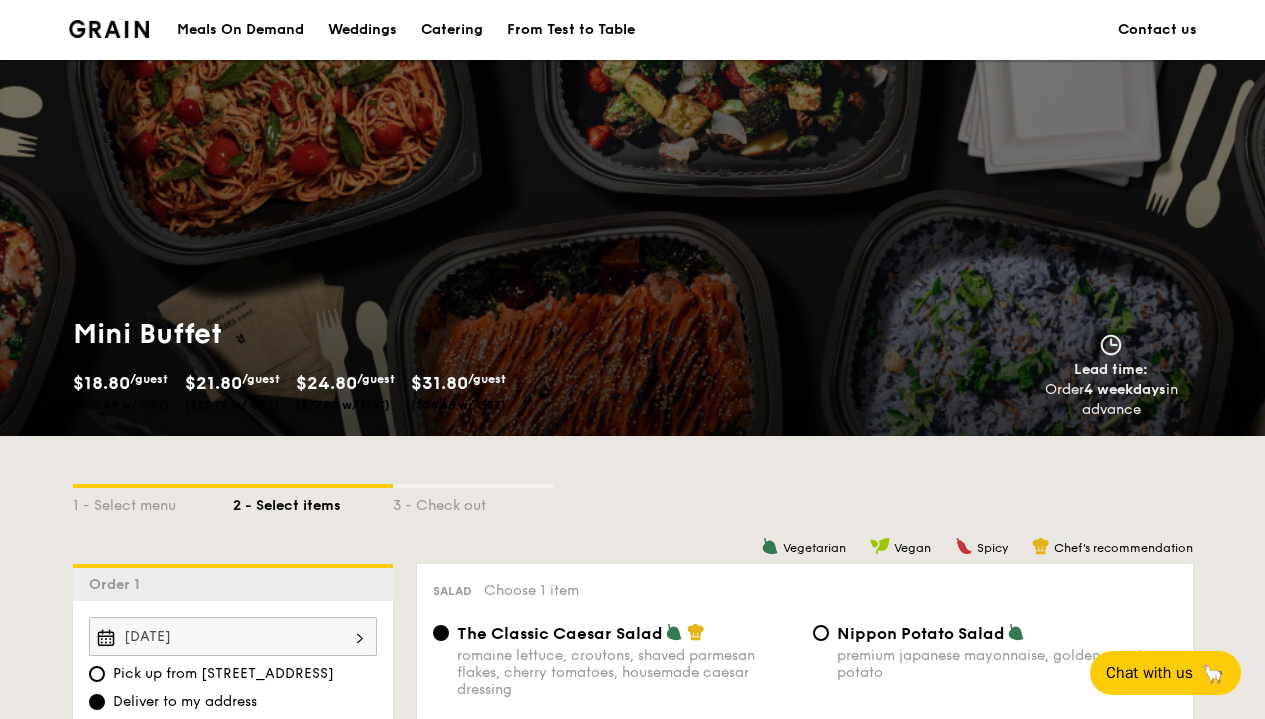 click on "Meals On Demand" at bounding box center [240, 30] 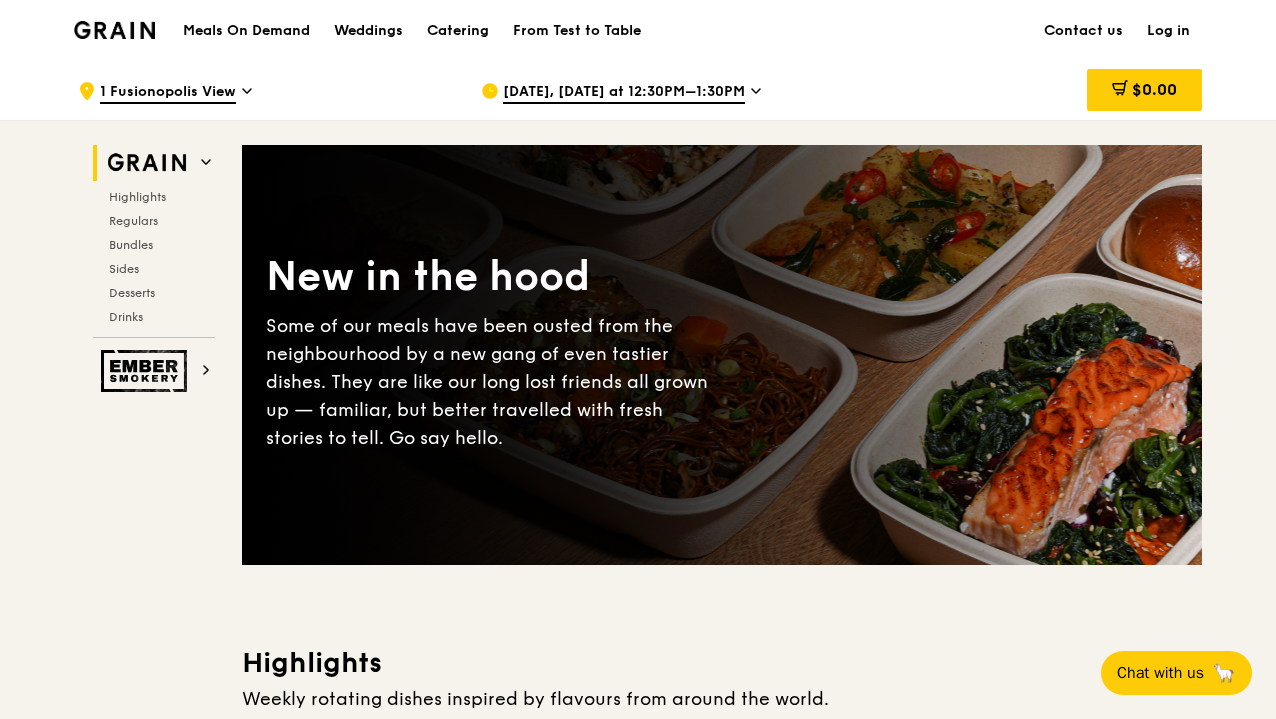 scroll, scrollTop: 0, scrollLeft: 0, axis: both 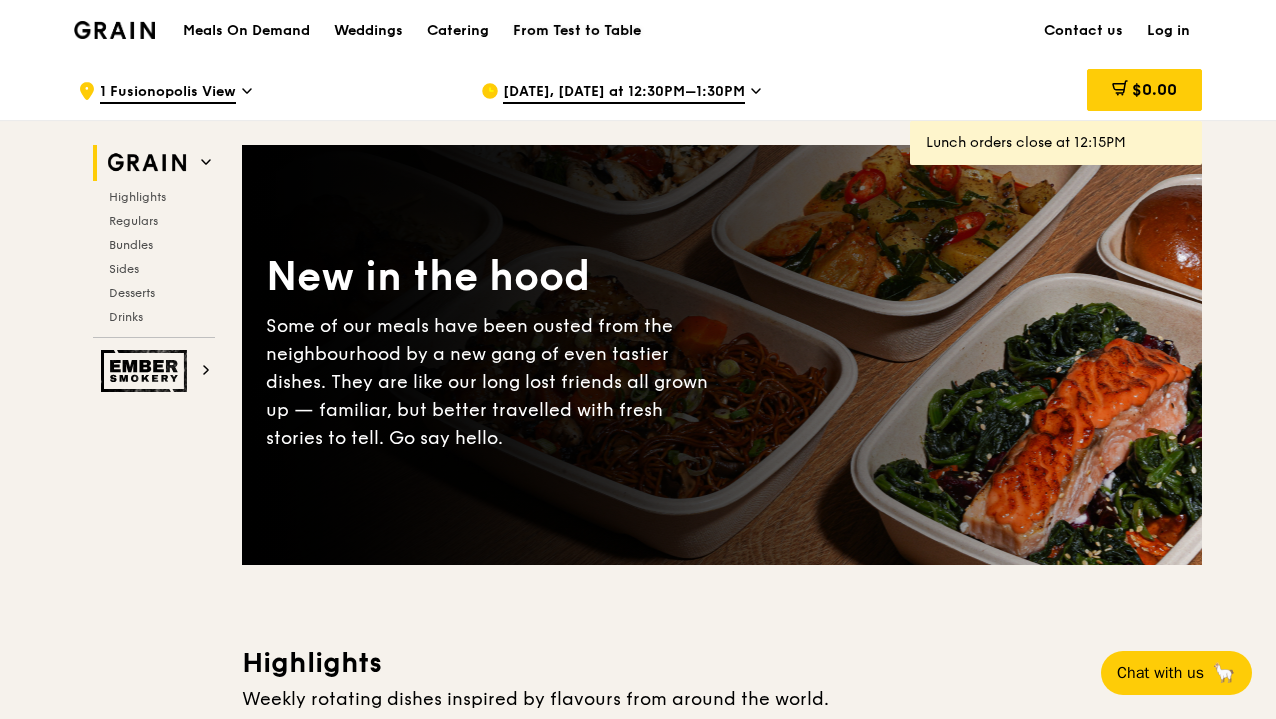 click on "From Test to Table" at bounding box center [577, 31] 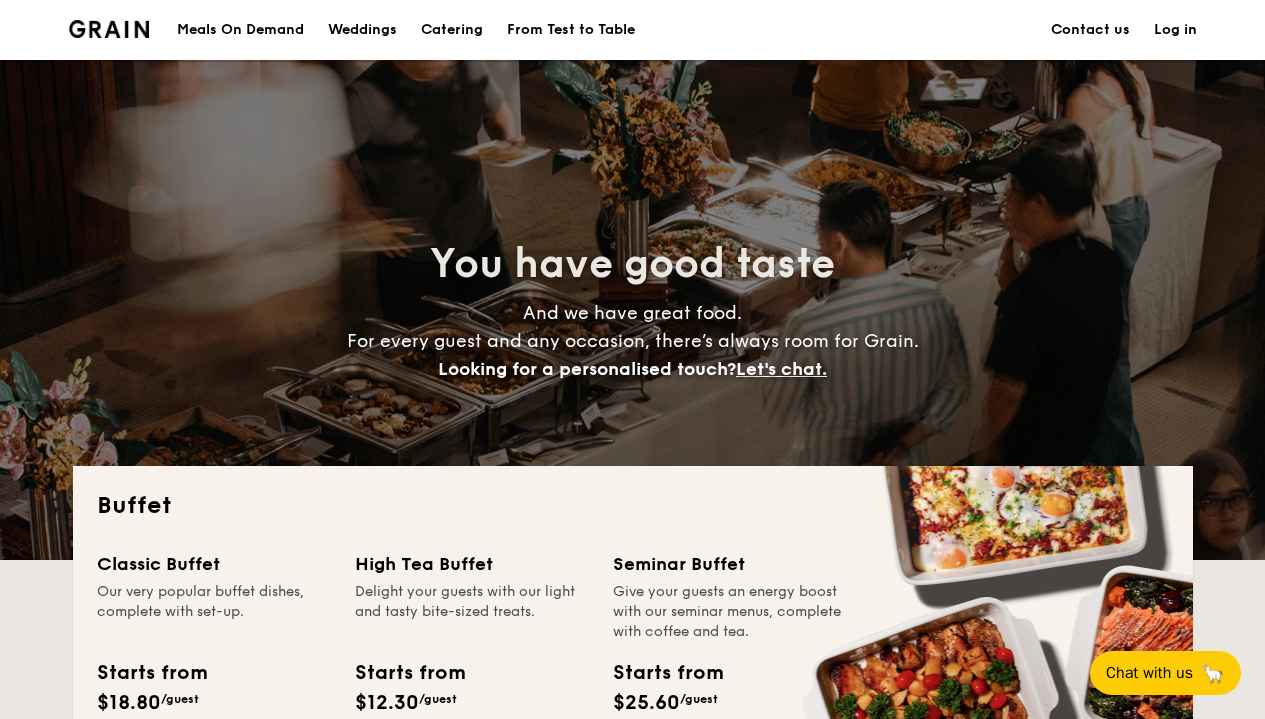 scroll, scrollTop: 0, scrollLeft: 0, axis: both 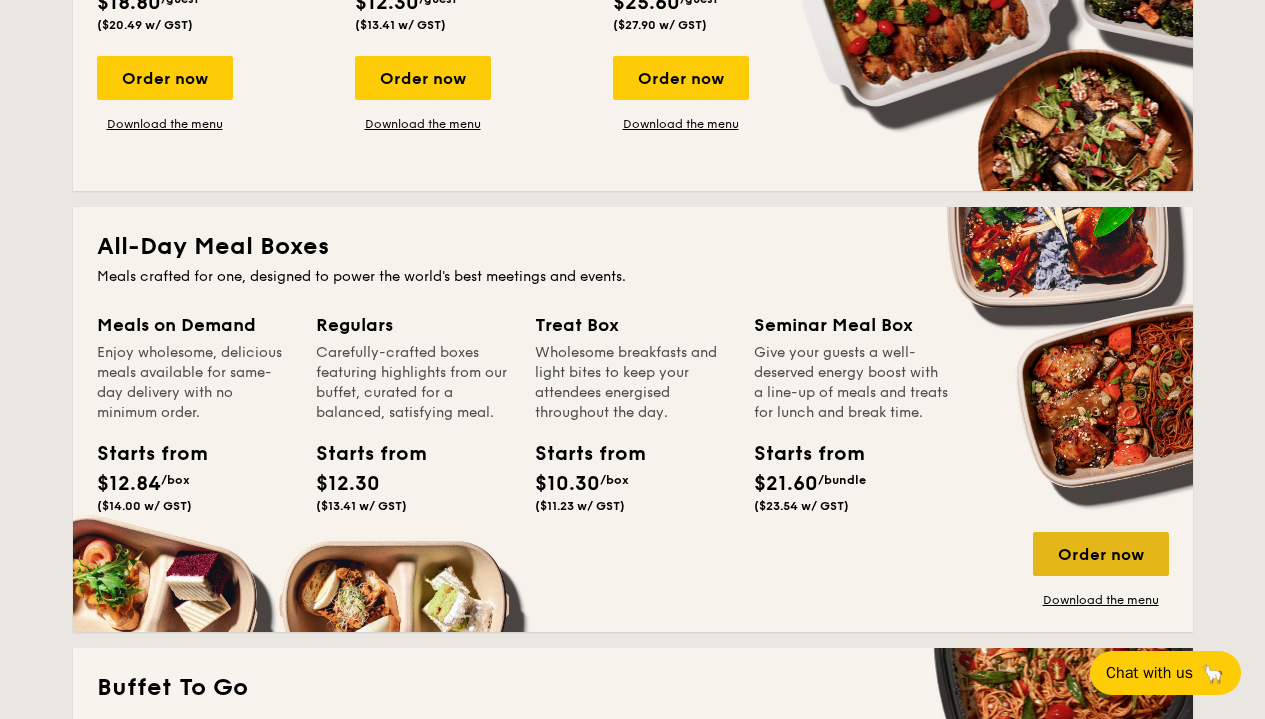 click on "Order now" at bounding box center [1101, 554] 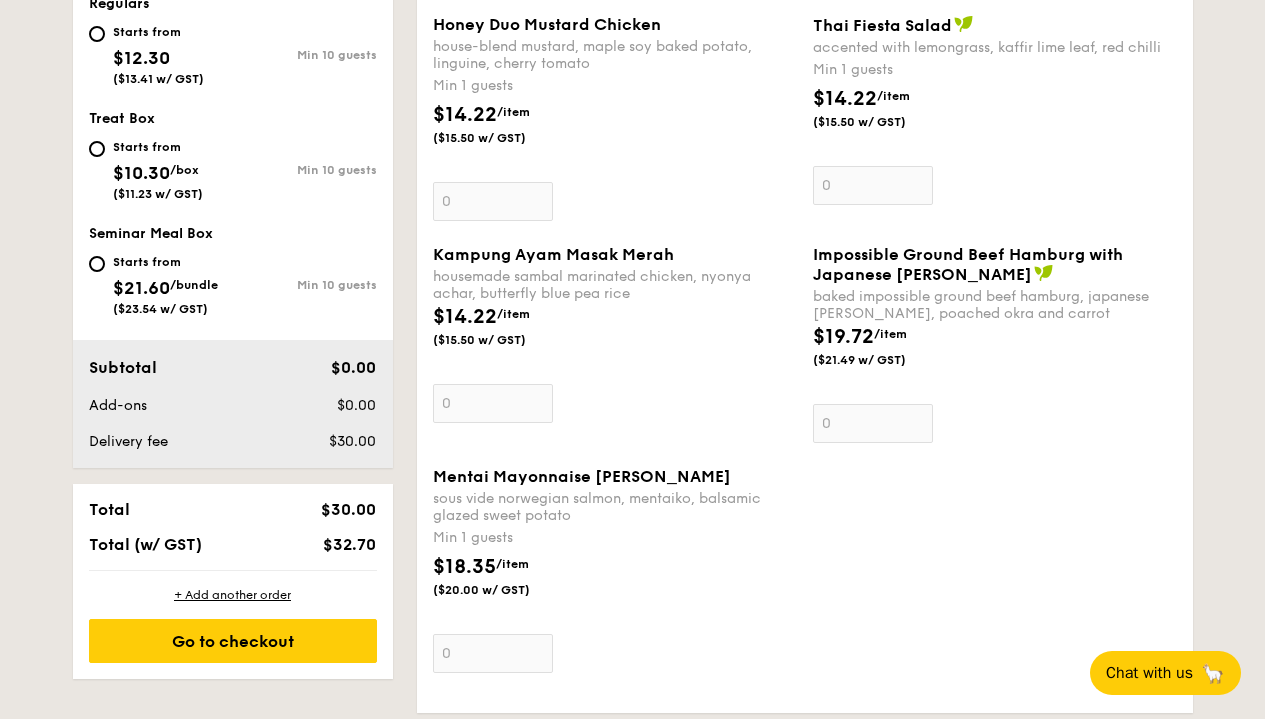 scroll, scrollTop: 702, scrollLeft: 0, axis: vertical 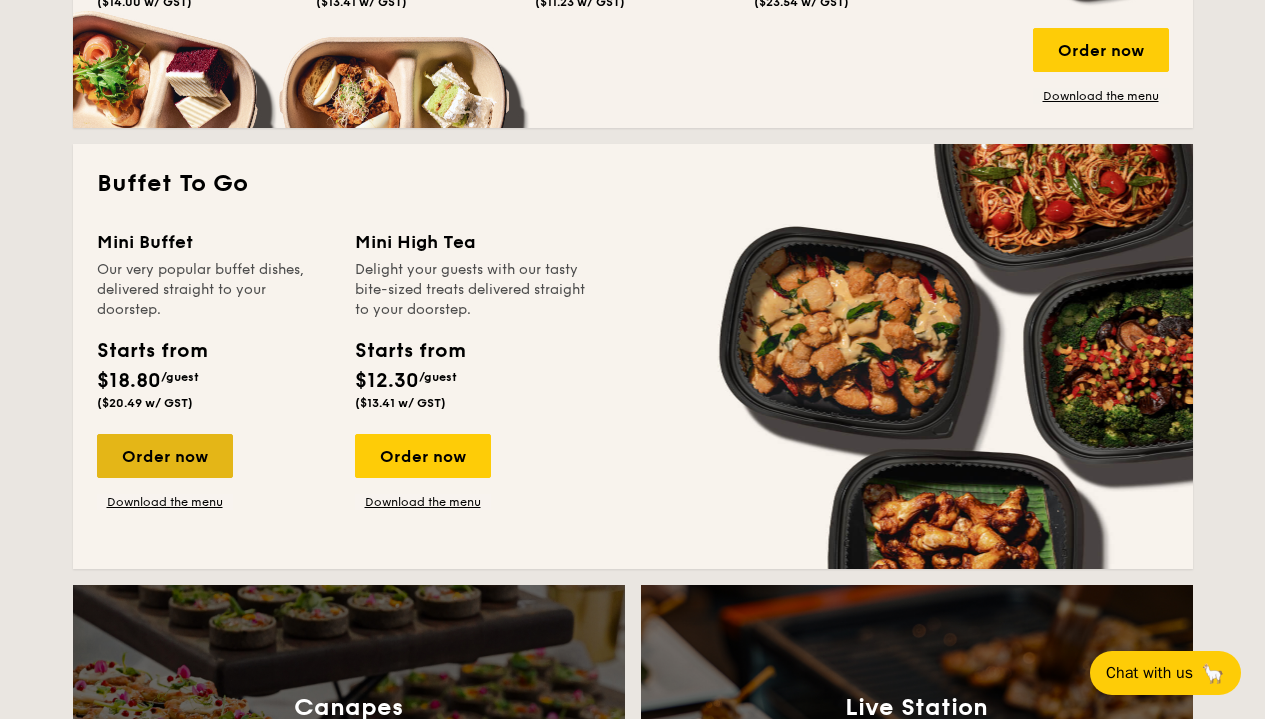 click on "Order now" at bounding box center [165, 456] 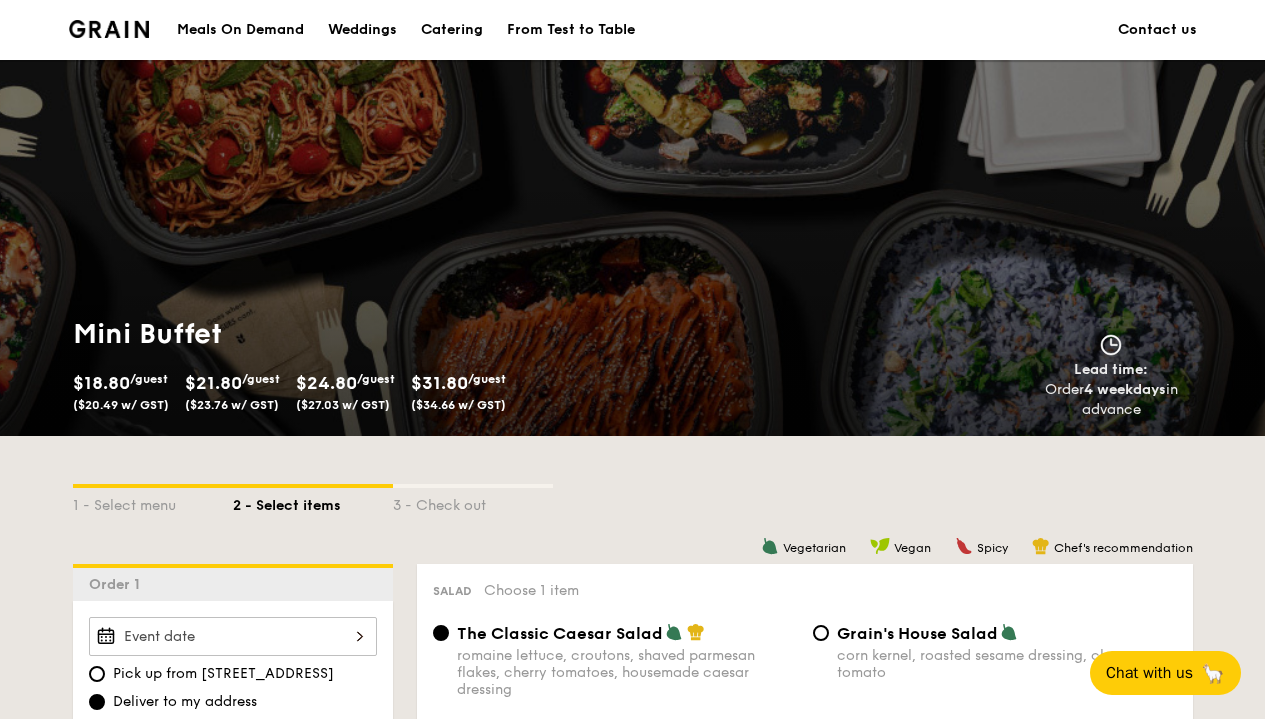 scroll, scrollTop: 1204, scrollLeft: 0, axis: vertical 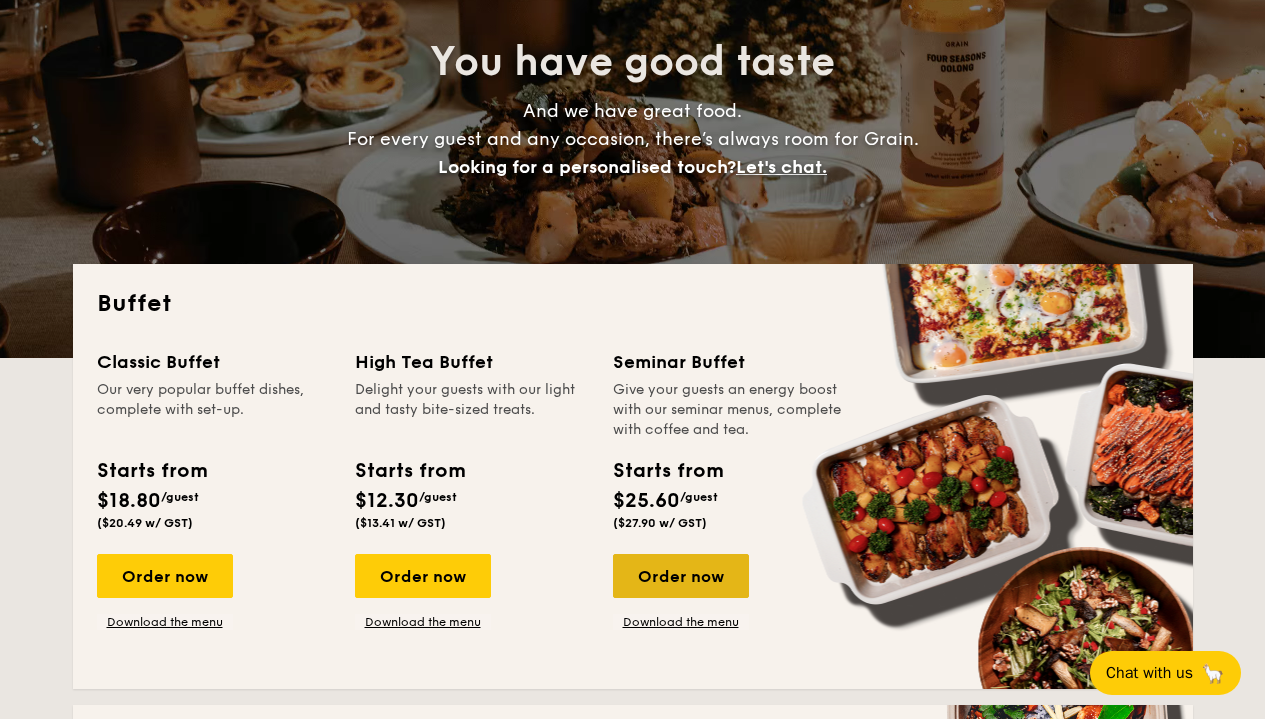 click on "Order now" at bounding box center (681, 576) 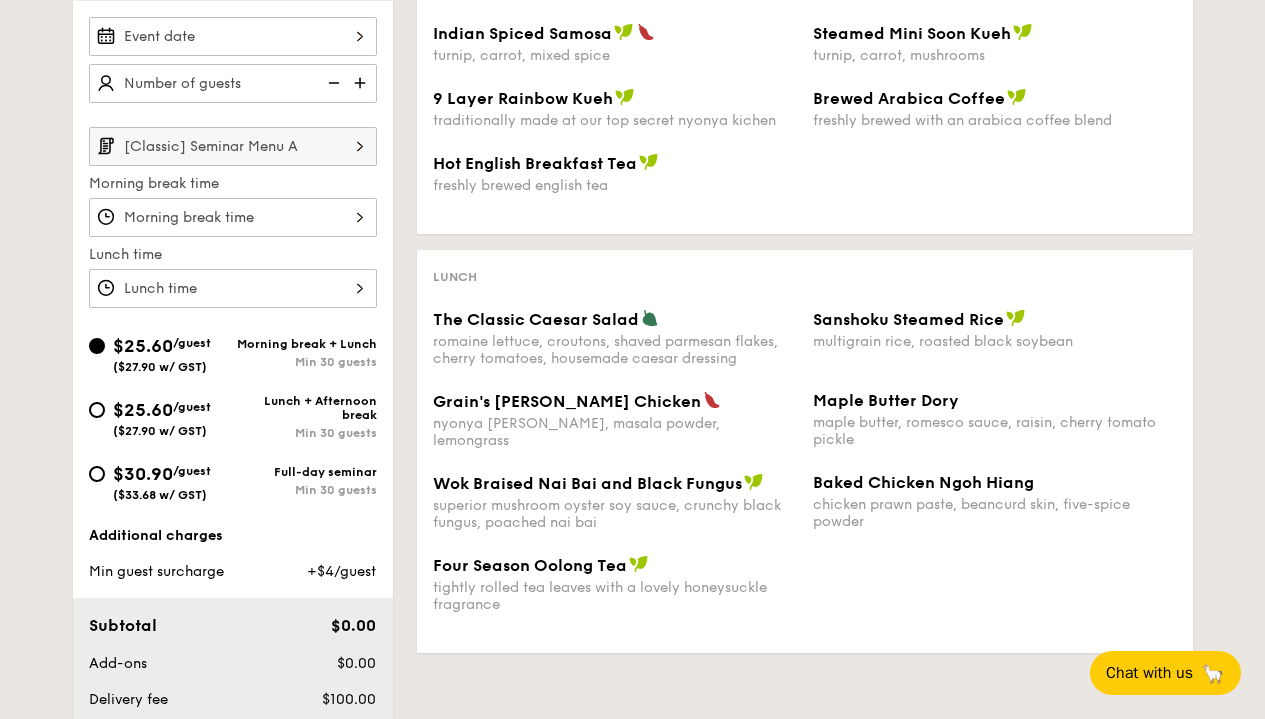 scroll, scrollTop: 500, scrollLeft: 0, axis: vertical 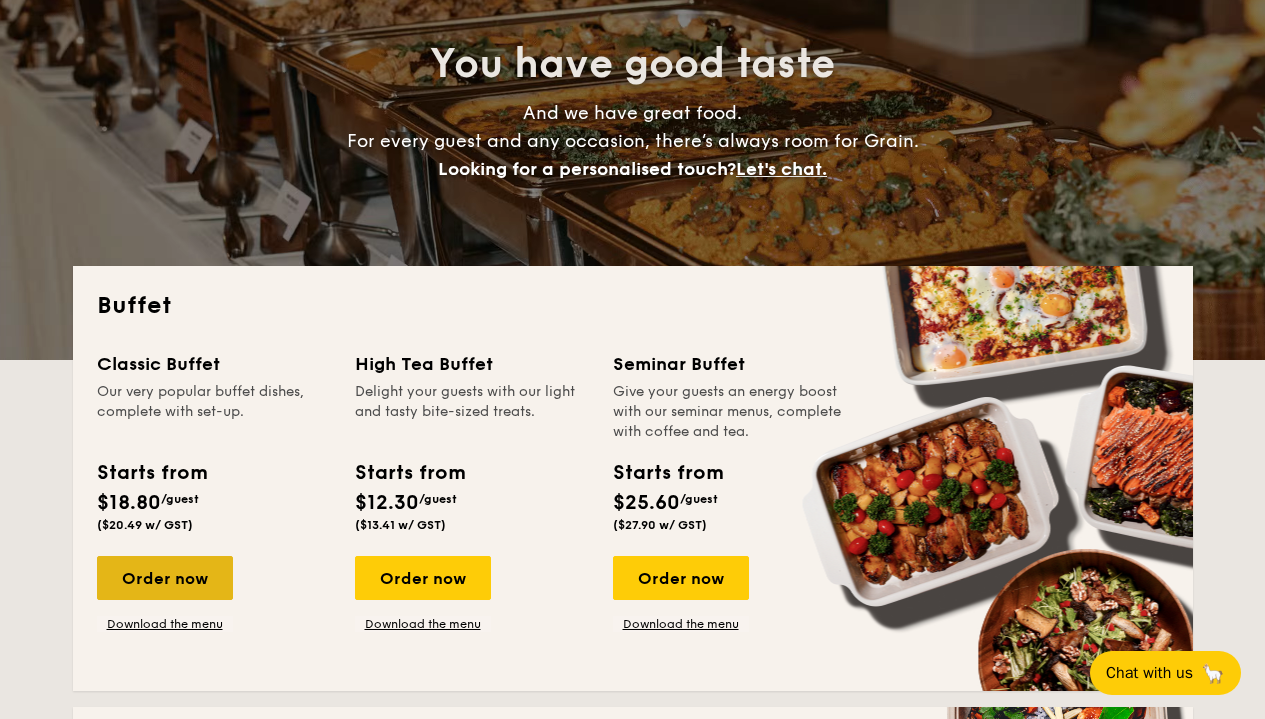 click on "Order now" at bounding box center [165, 578] 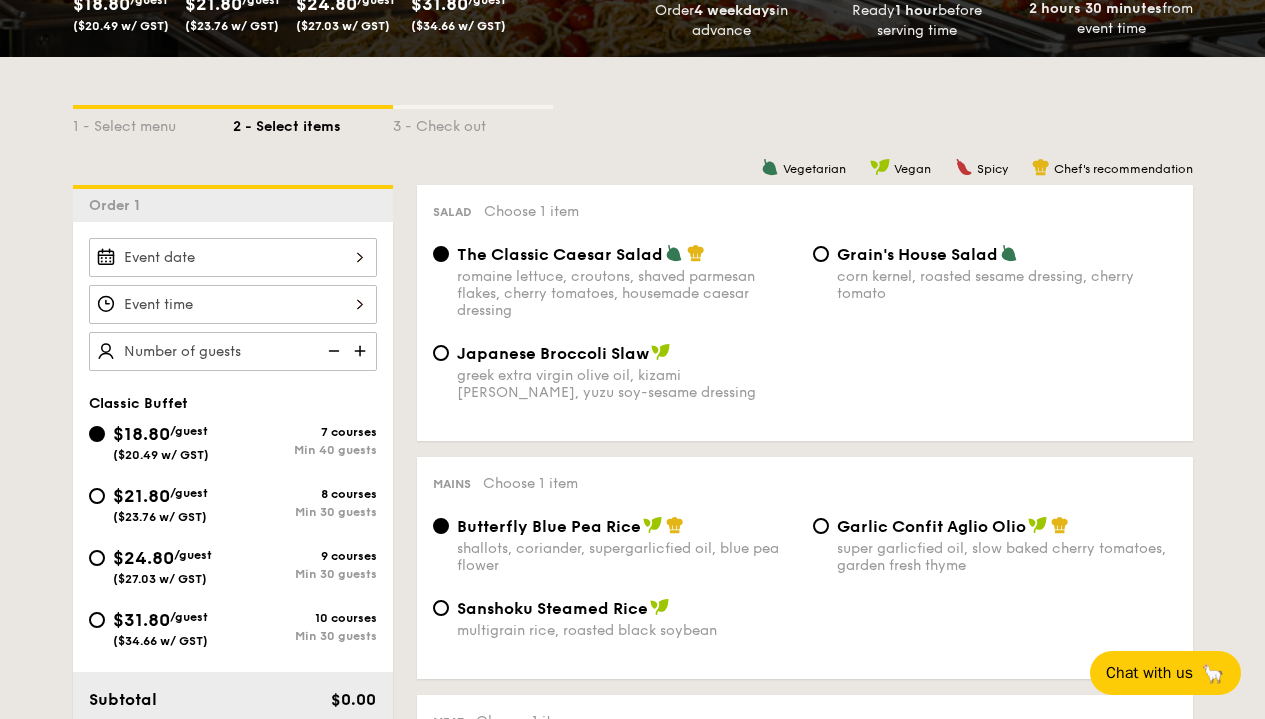 scroll, scrollTop: 398, scrollLeft: 0, axis: vertical 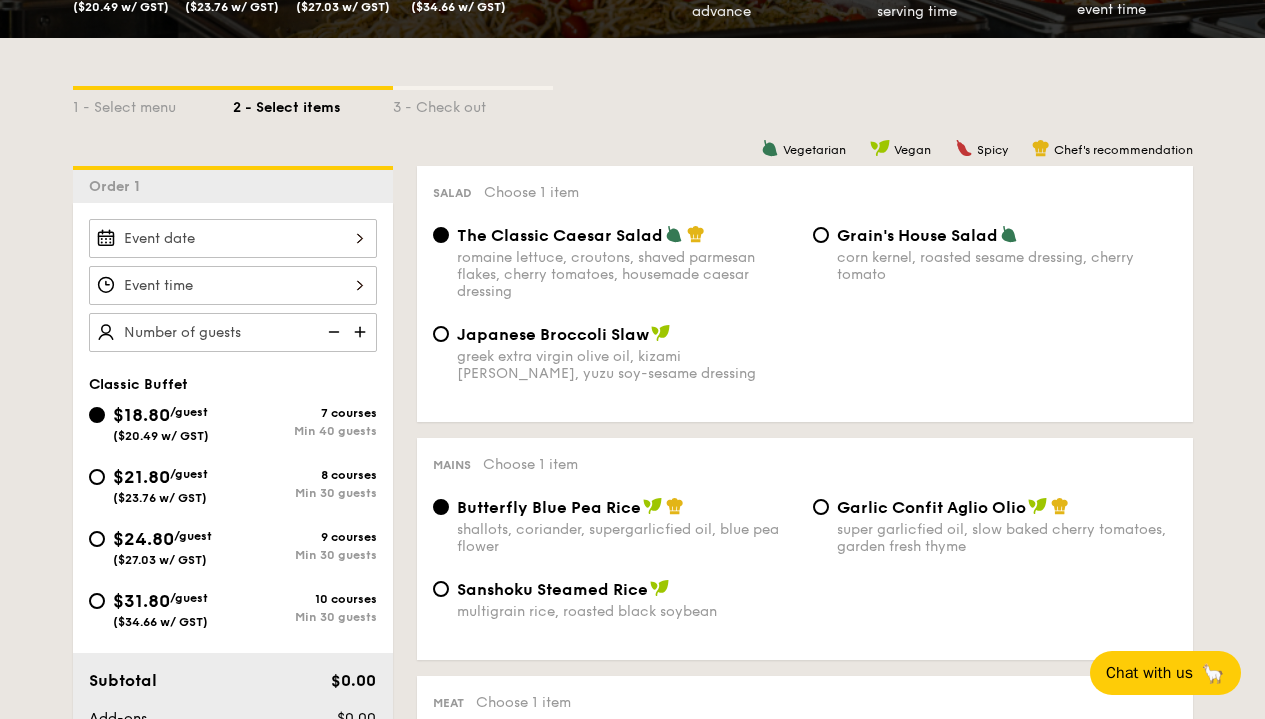 drag, startPoint x: 223, startPoint y: 471, endPoint x: 217, endPoint y: 483, distance: 13.416408 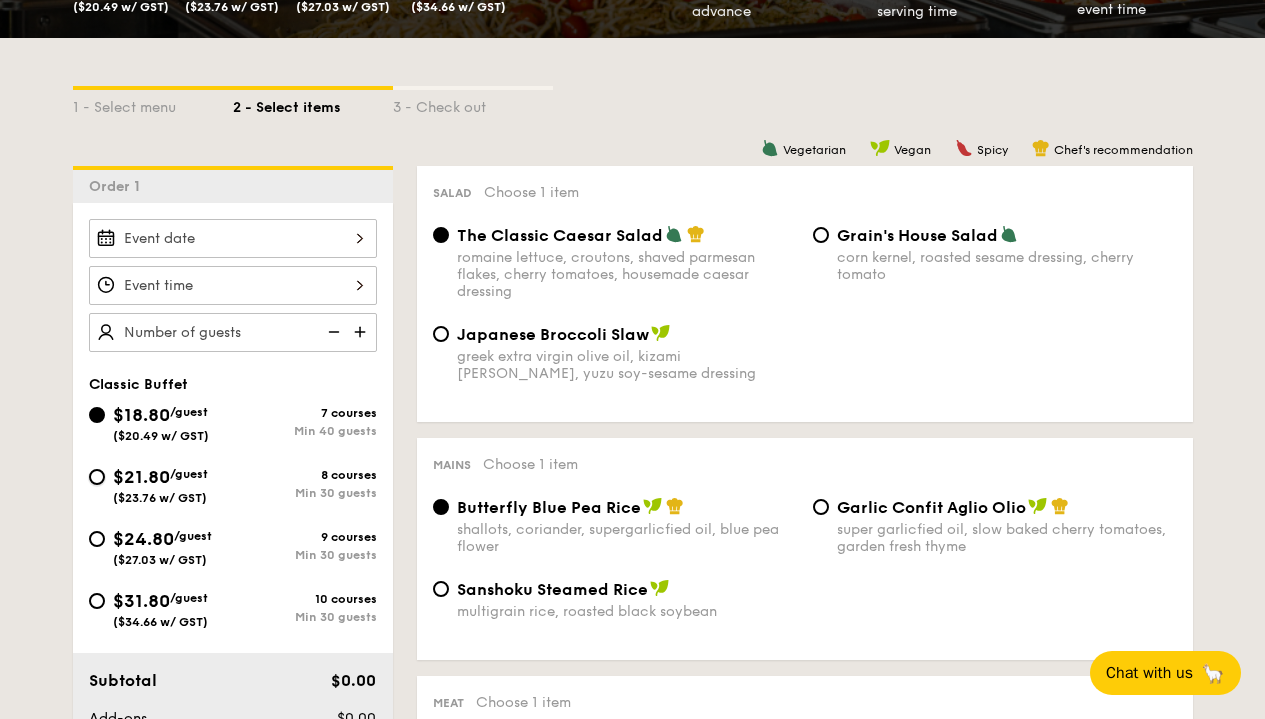 click on "$21.80
/guest
($23.76 w/ GST)
8 courses
Min 30 guests" at bounding box center (97, 477) 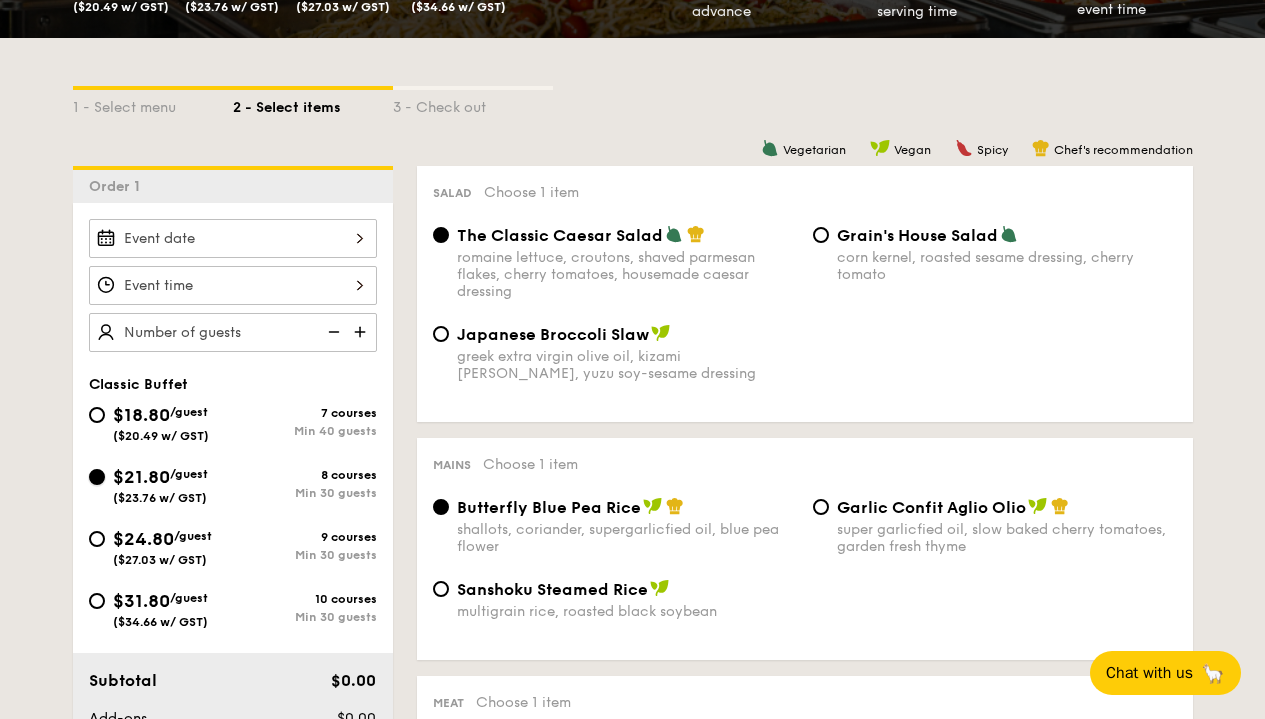 radio on "true" 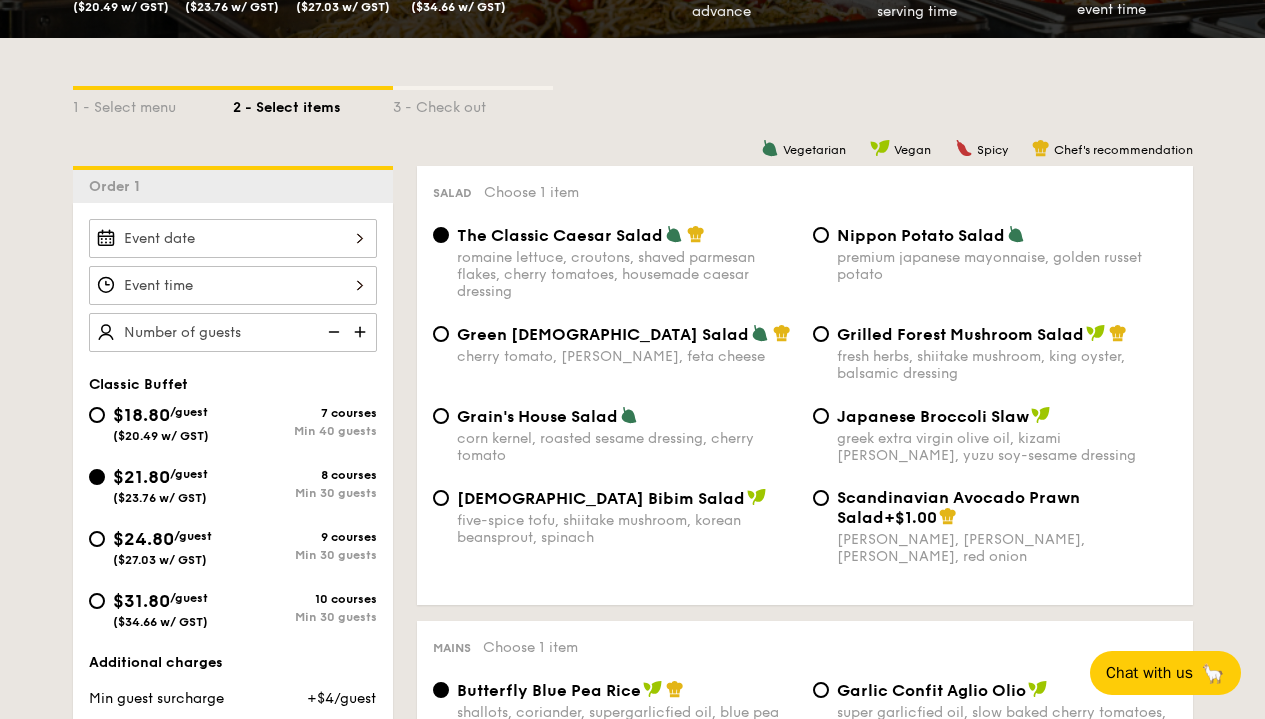 click on "$24.80
/guest
($27.03 w/ GST)" at bounding box center [162, 546] 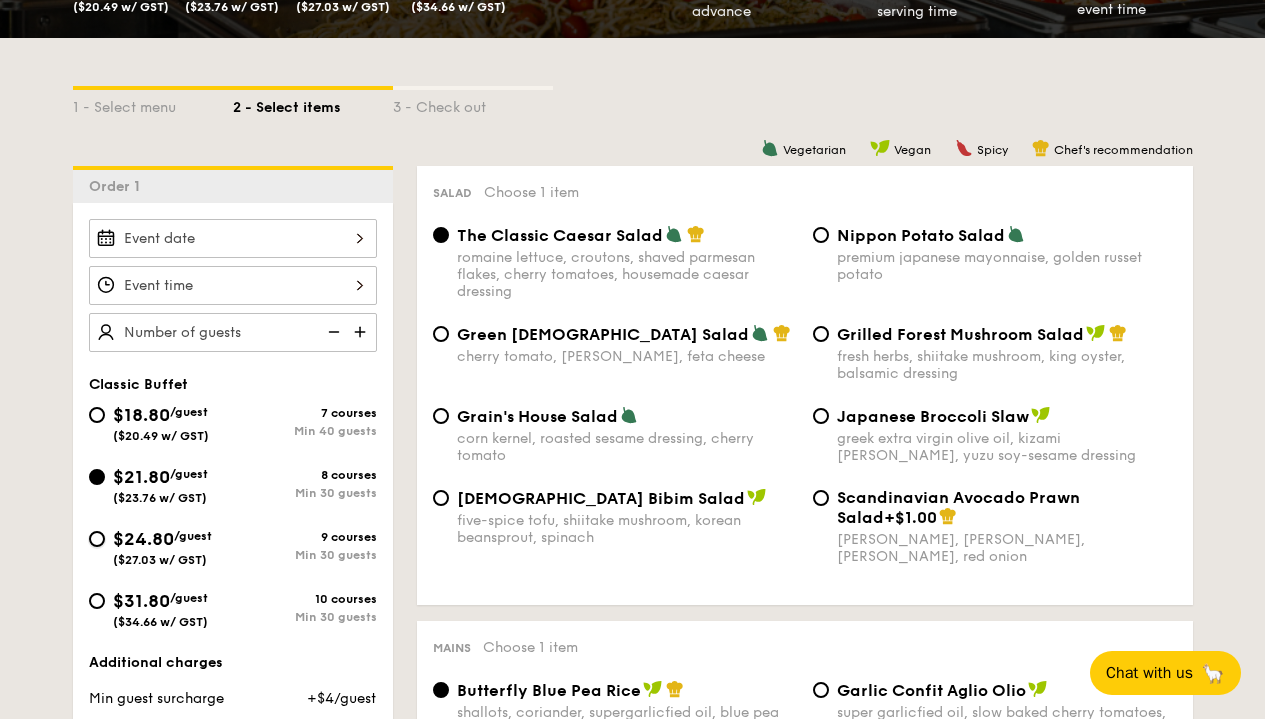 click on "$24.80
/guest
($27.03 w/ GST)
9 courses
Min 30 guests" at bounding box center [97, 539] 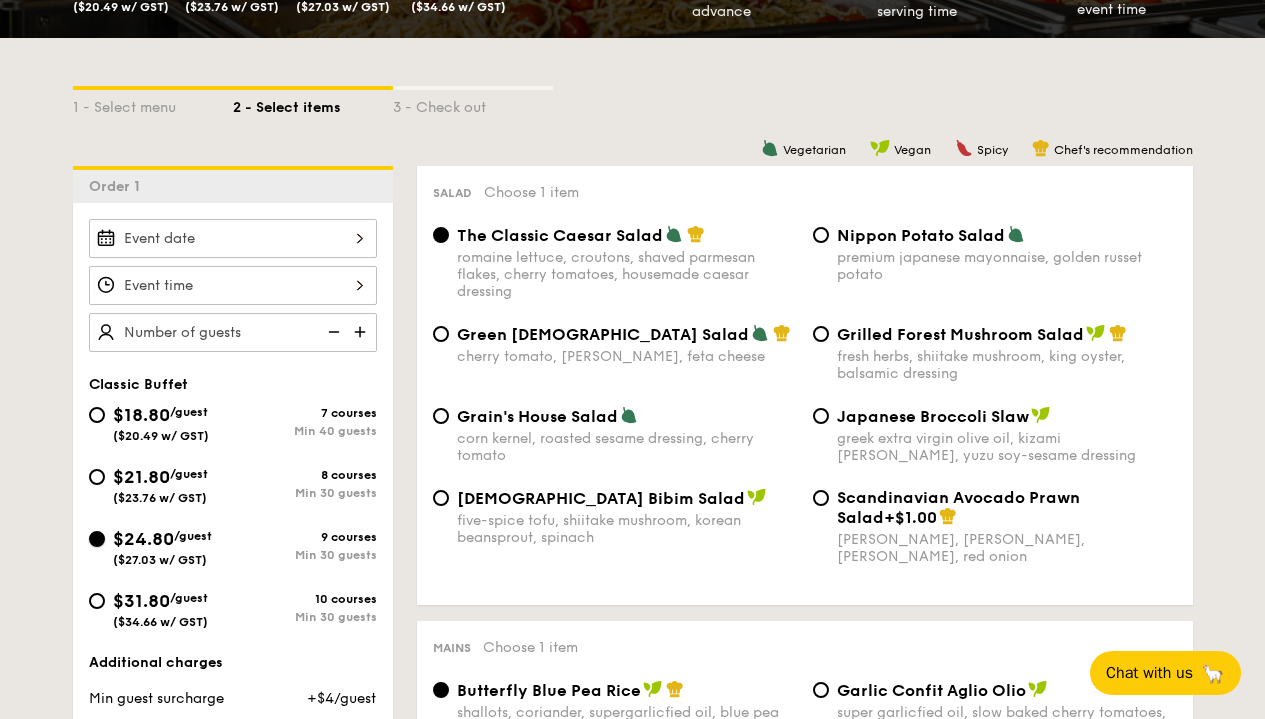 radio on "true" 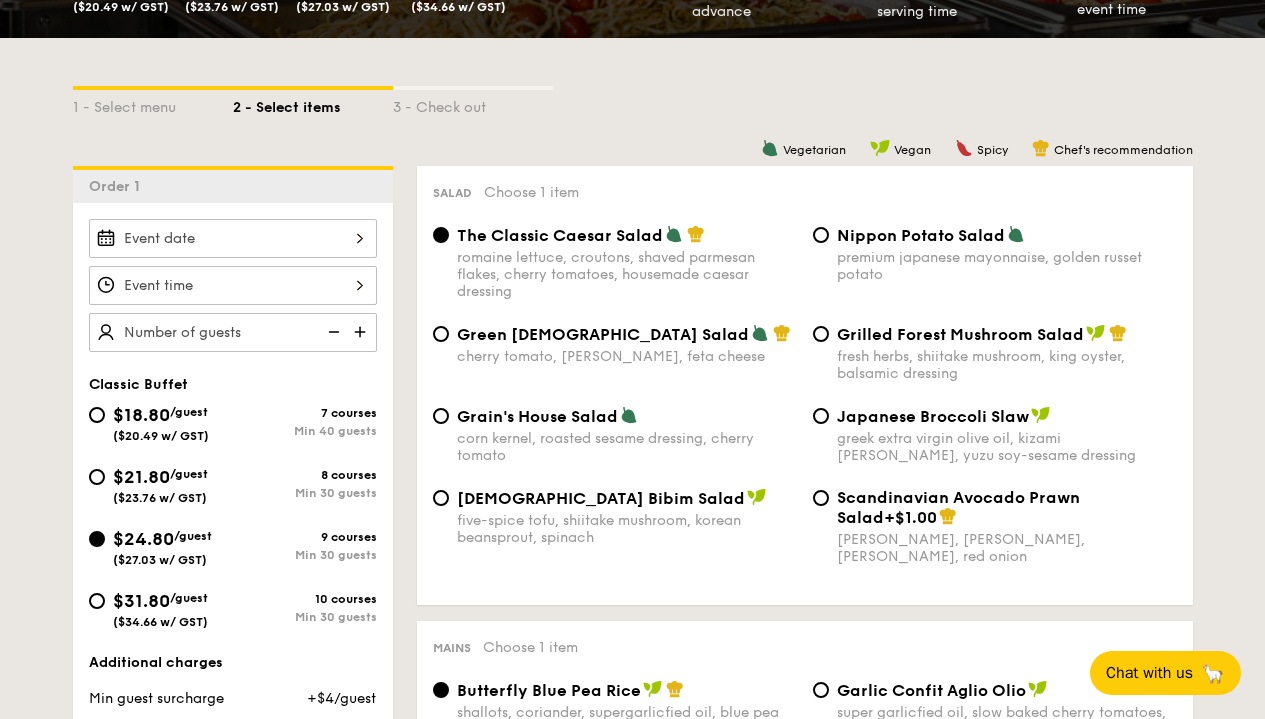 click on "Smoked Mesquite Whole Chicken brined in our in-house blend of herbs and spices, and seasoned with mesquite for a distinctive sweetness and aroma
serves 10 guests
$44.95
/item
($49.00 w/ GST)
0" at bounding box center (233, 238) 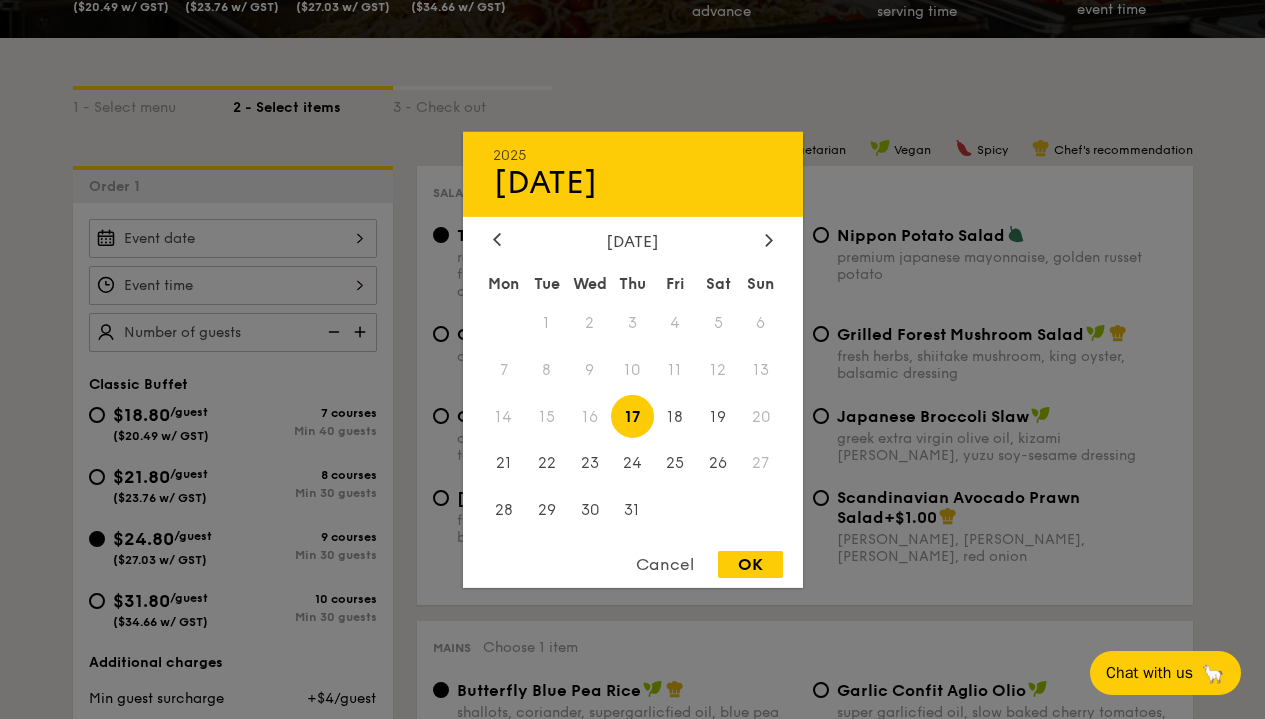 click on "17" at bounding box center (632, 416) 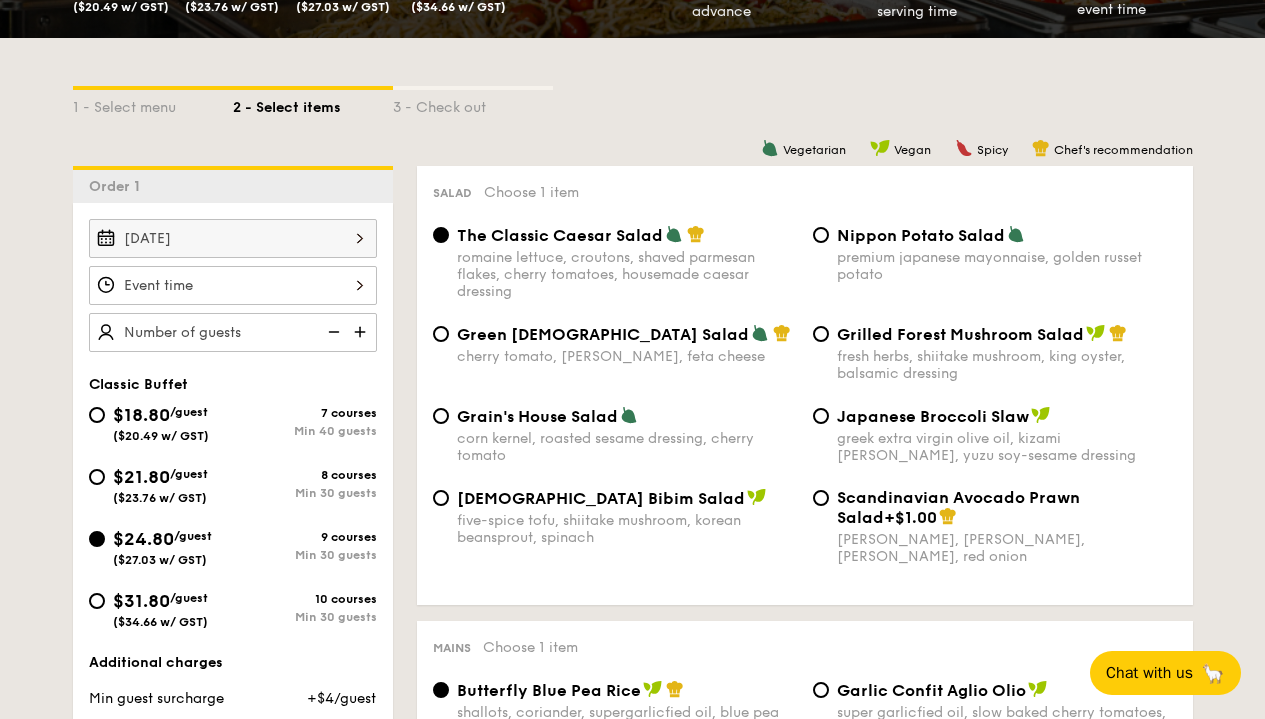 click on "Smoked Mesquite Whole Chicken brined in our in-house blend of herbs and spices, and seasoned with mesquite for a distinctive sweetness and aroma
serves 10 guests
$44.95
/item
($49.00 w/ GST)
0" at bounding box center [233, 285] 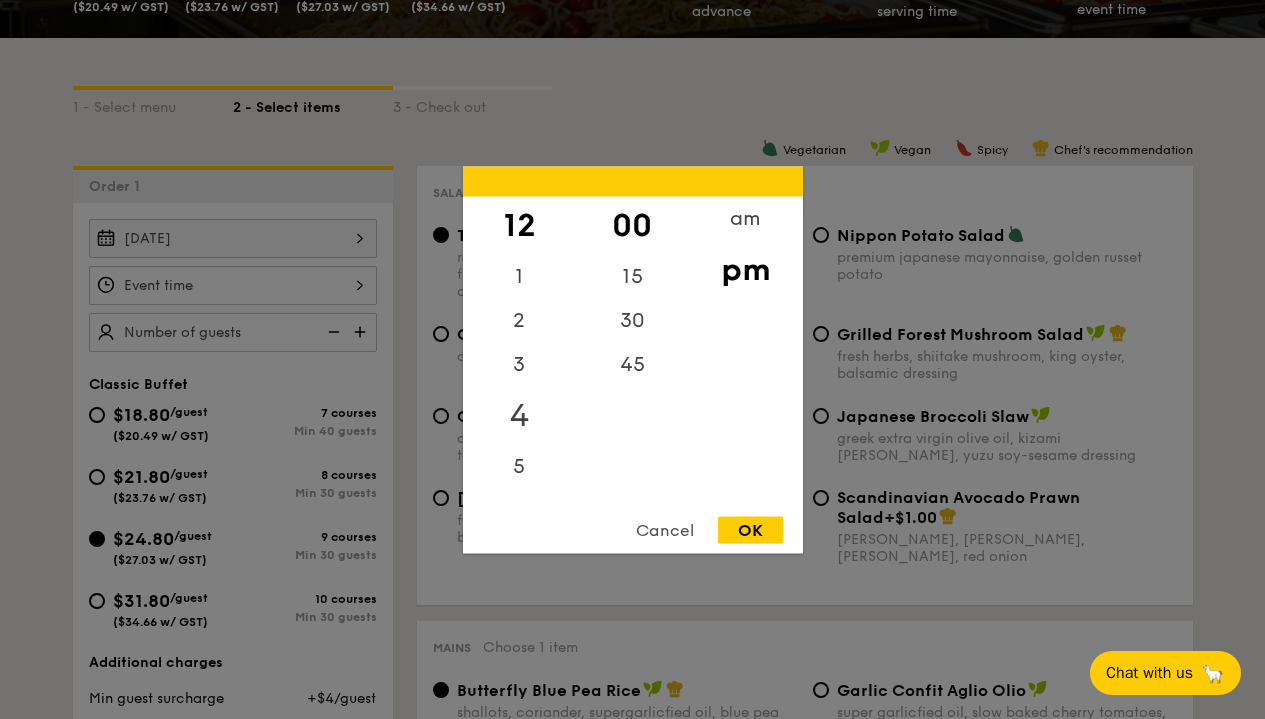 drag, startPoint x: 530, startPoint y: 392, endPoint x: 512, endPoint y: 435, distance: 46.615448 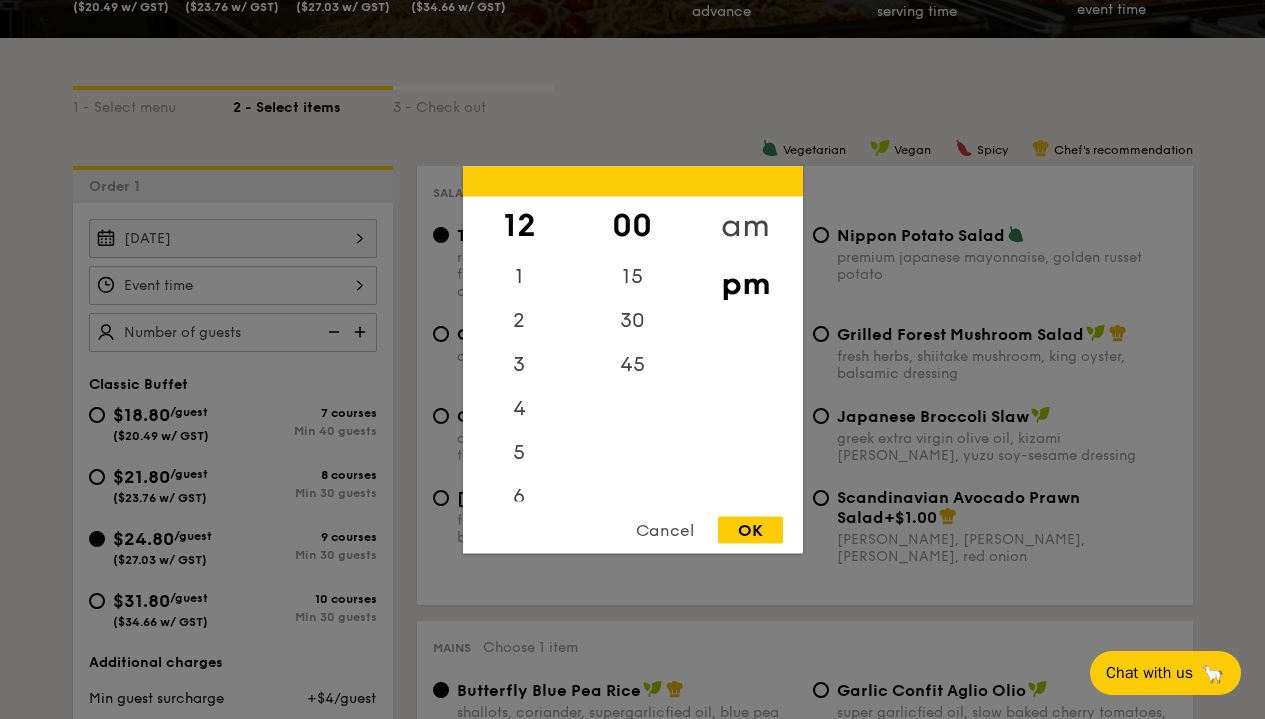 drag, startPoint x: 728, startPoint y: 213, endPoint x: 742, endPoint y: 225, distance: 18.439089 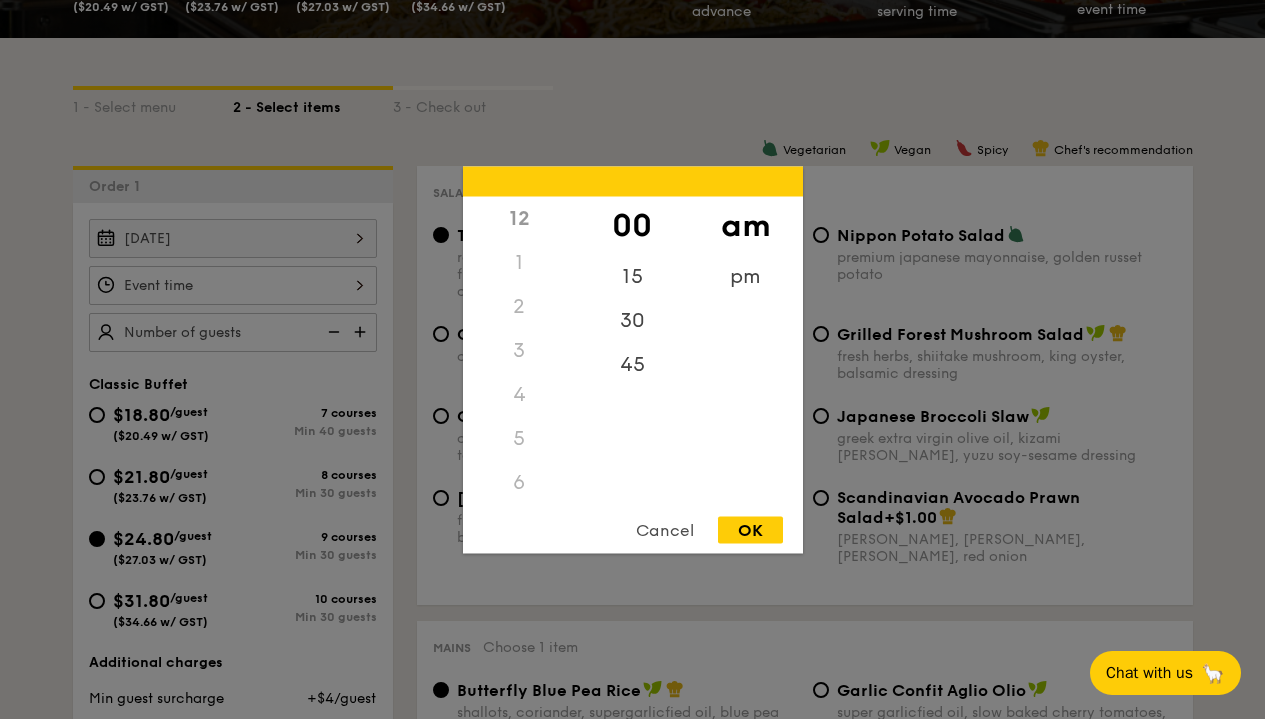 scroll, scrollTop: 222, scrollLeft: 0, axis: vertical 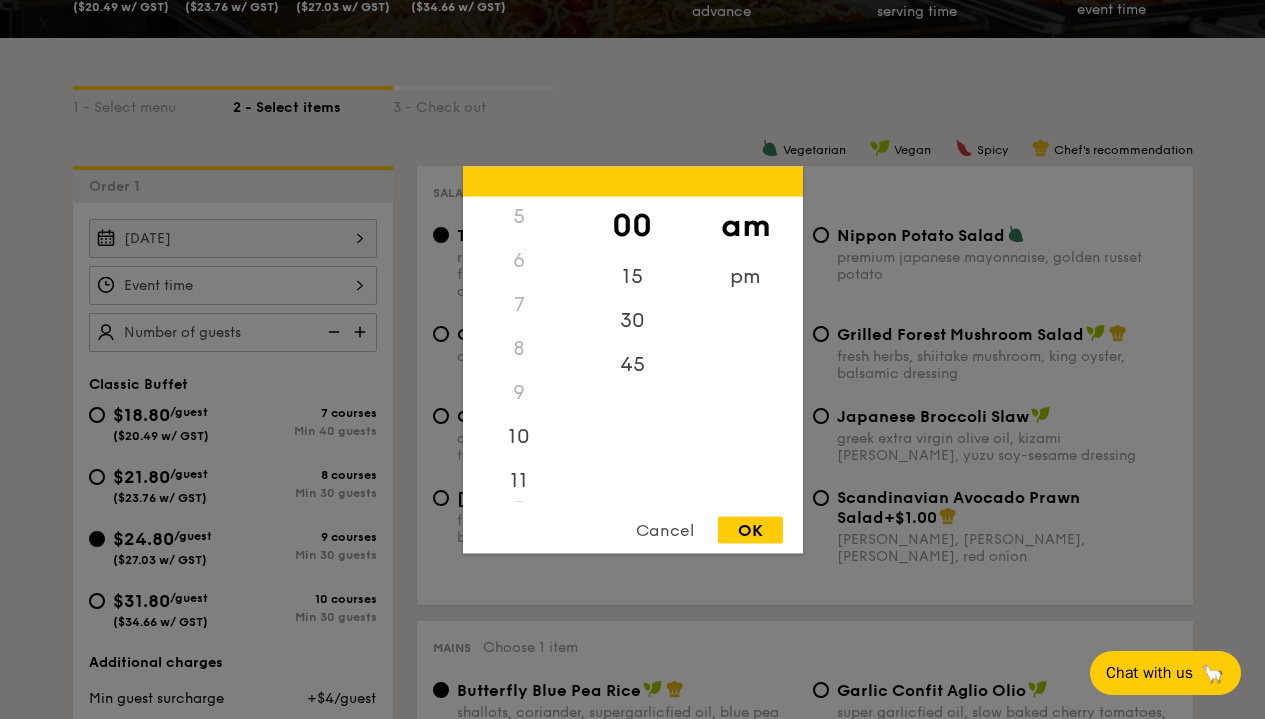 drag, startPoint x: 528, startPoint y: 277, endPoint x: 550, endPoint y: 501, distance: 225.07776 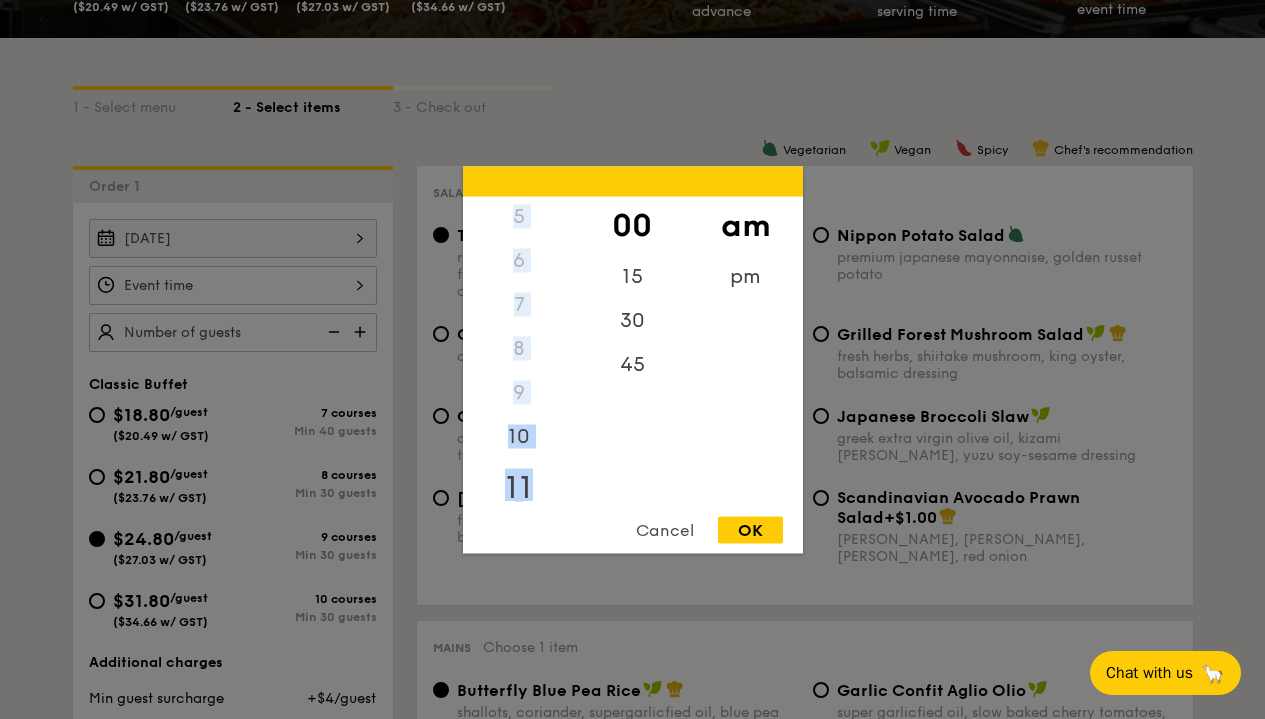 click on "11" at bounding box center (519, 487) 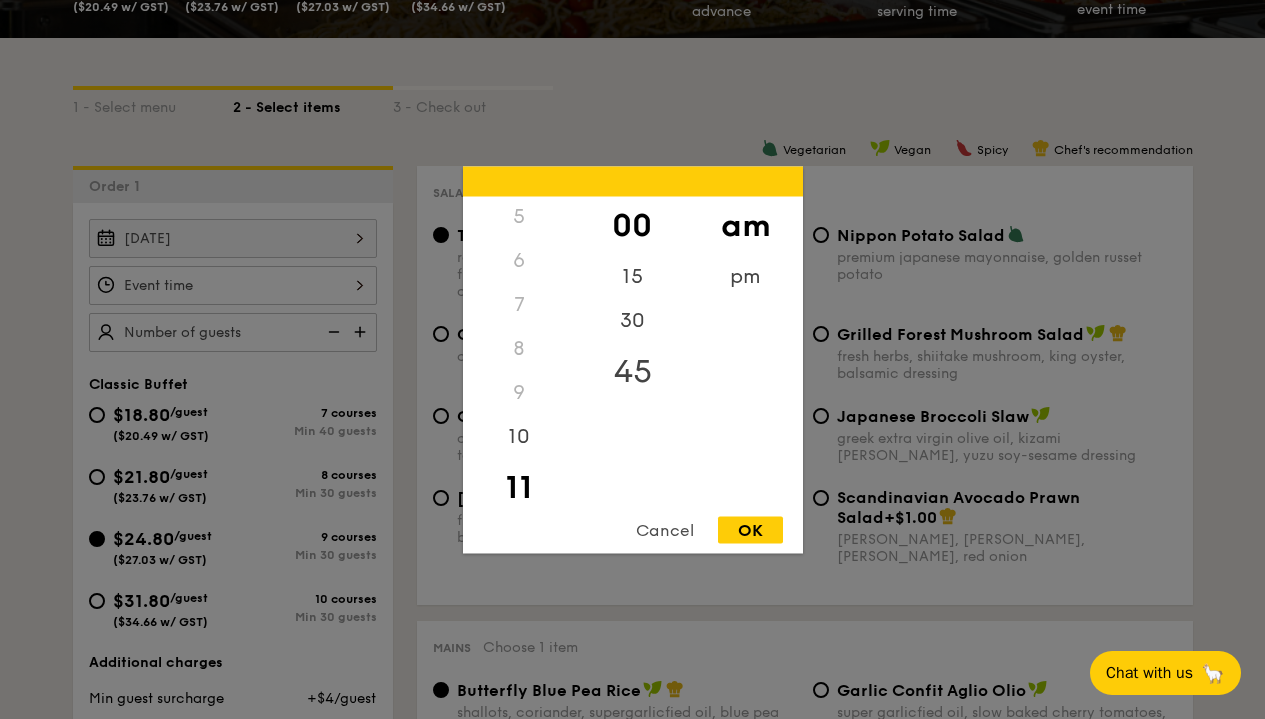 click on "45" at bounding box center [632, 371] 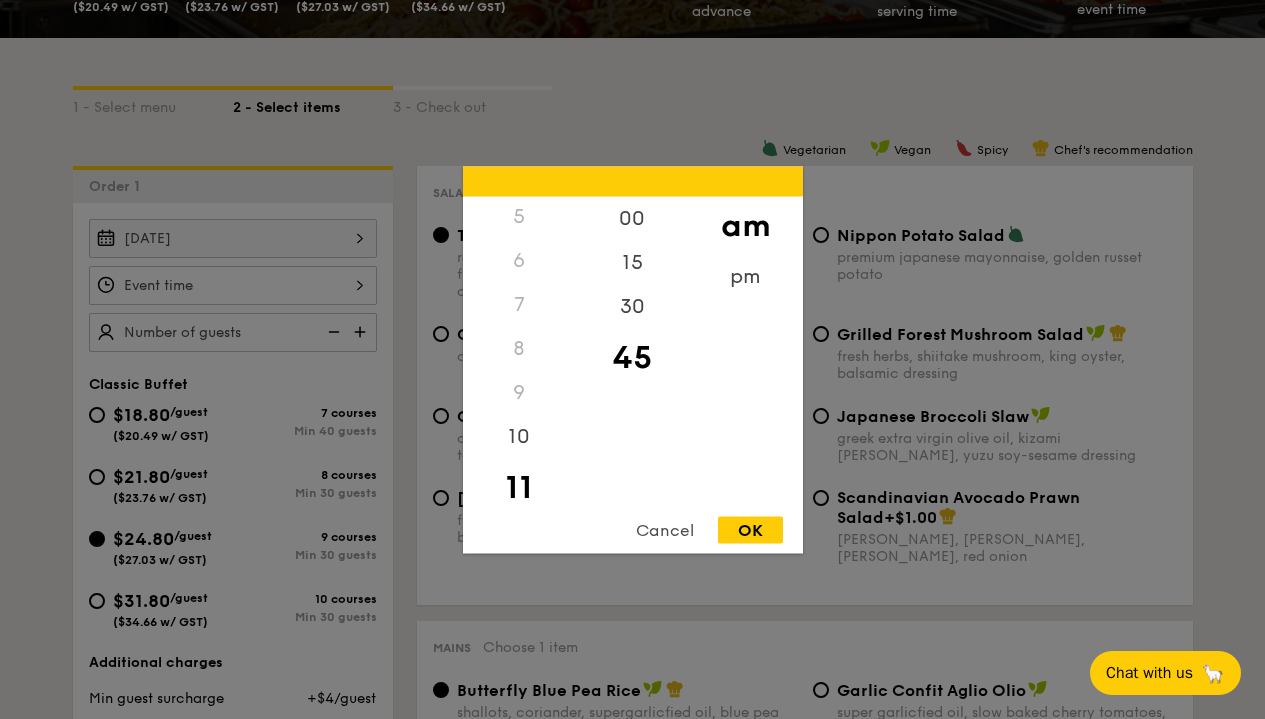 click on "OK" at bounding box center (750, 529) 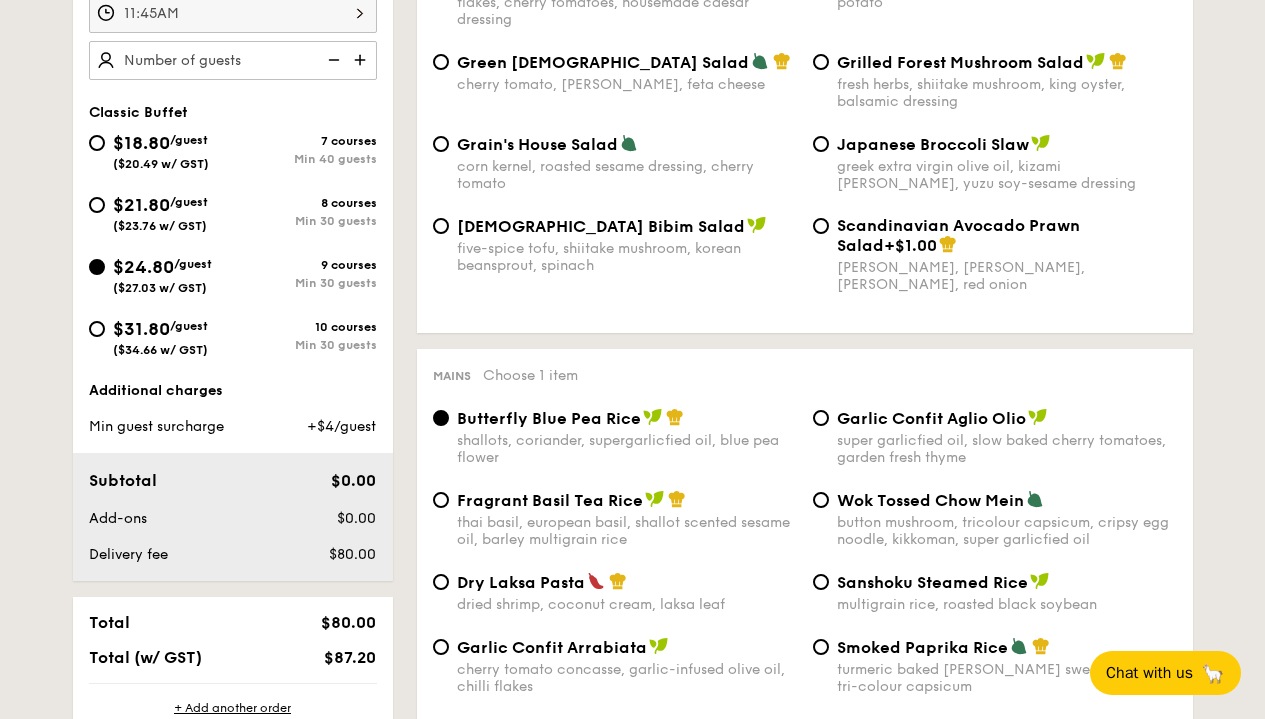 scroll, scrollTop: 497, scrollLeft: 0, axis: vertical 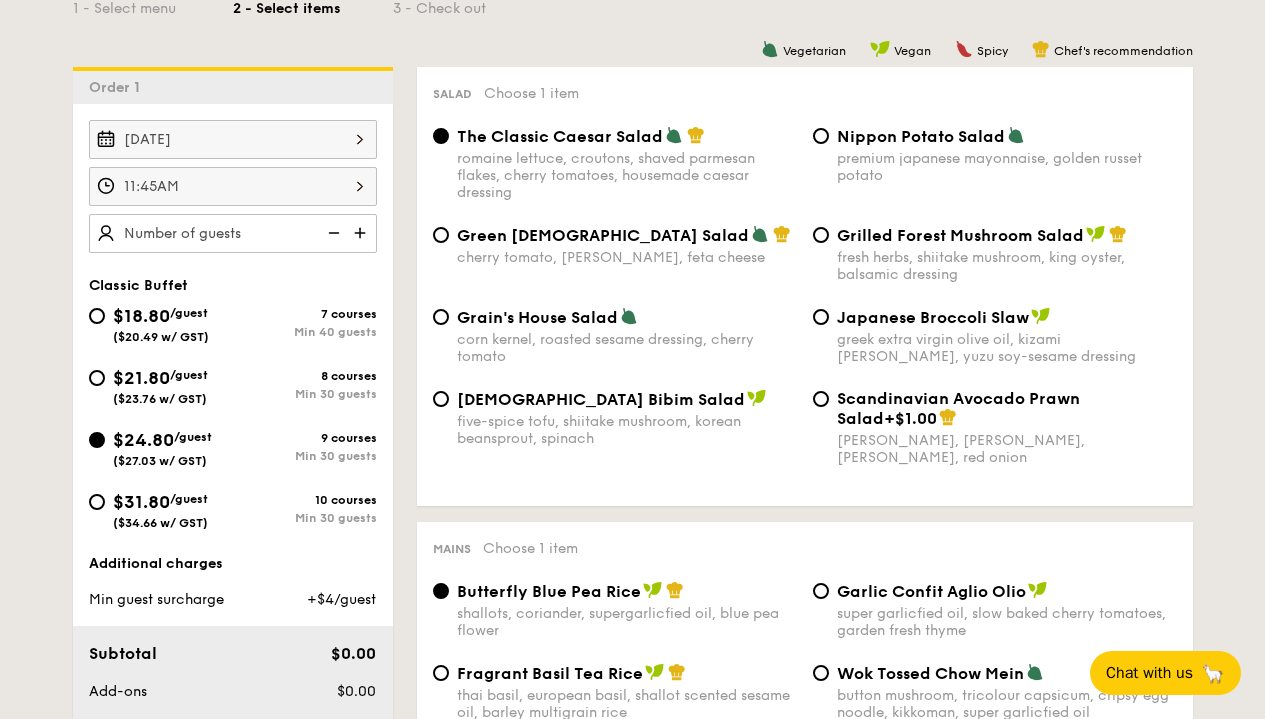 click on "Min 30 guests" at bounding box center (305, 394) 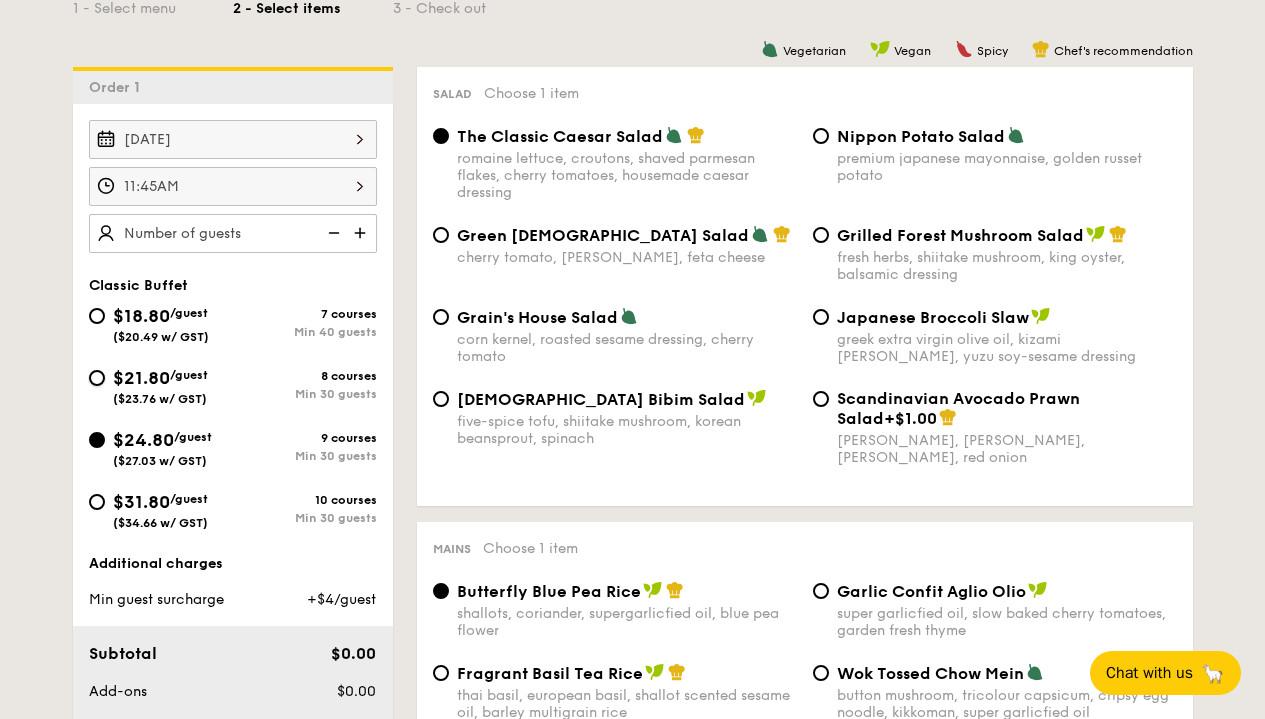 click on "$21.80
/guest
($23.76 w/ GST)
8 courses
Min 30 guests" at bounding box center [97, 378] 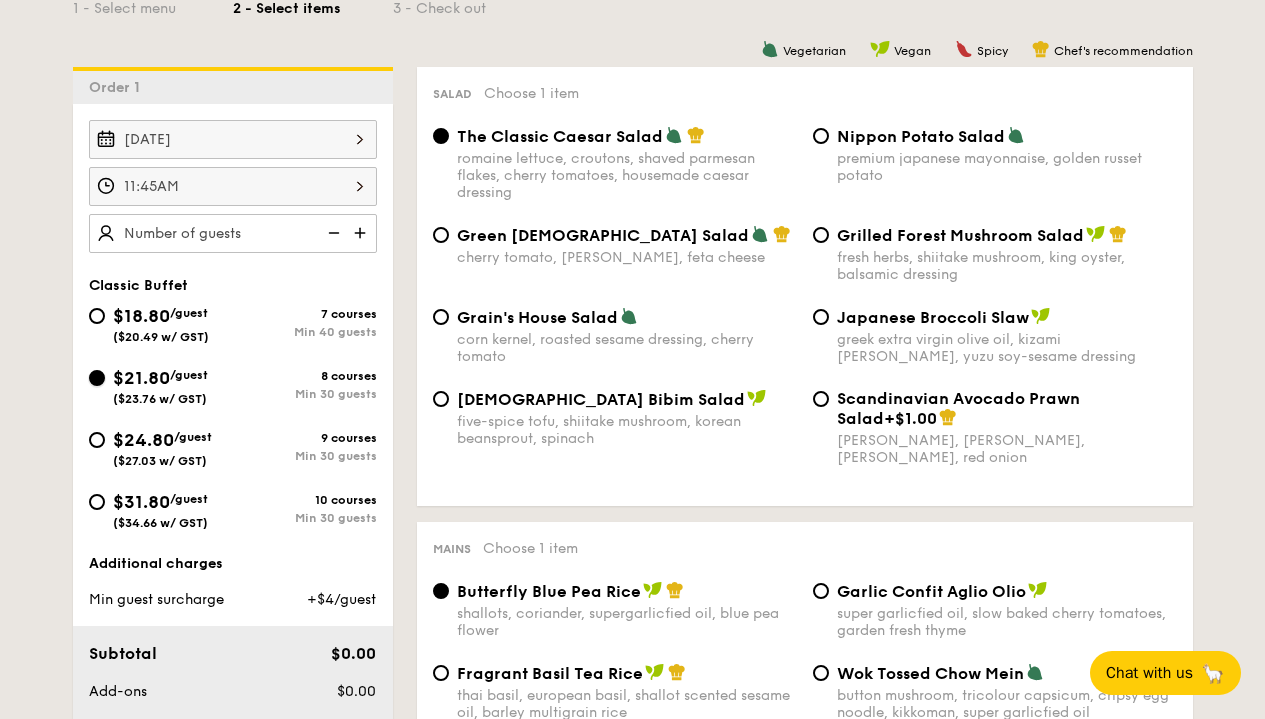 radio on "true" 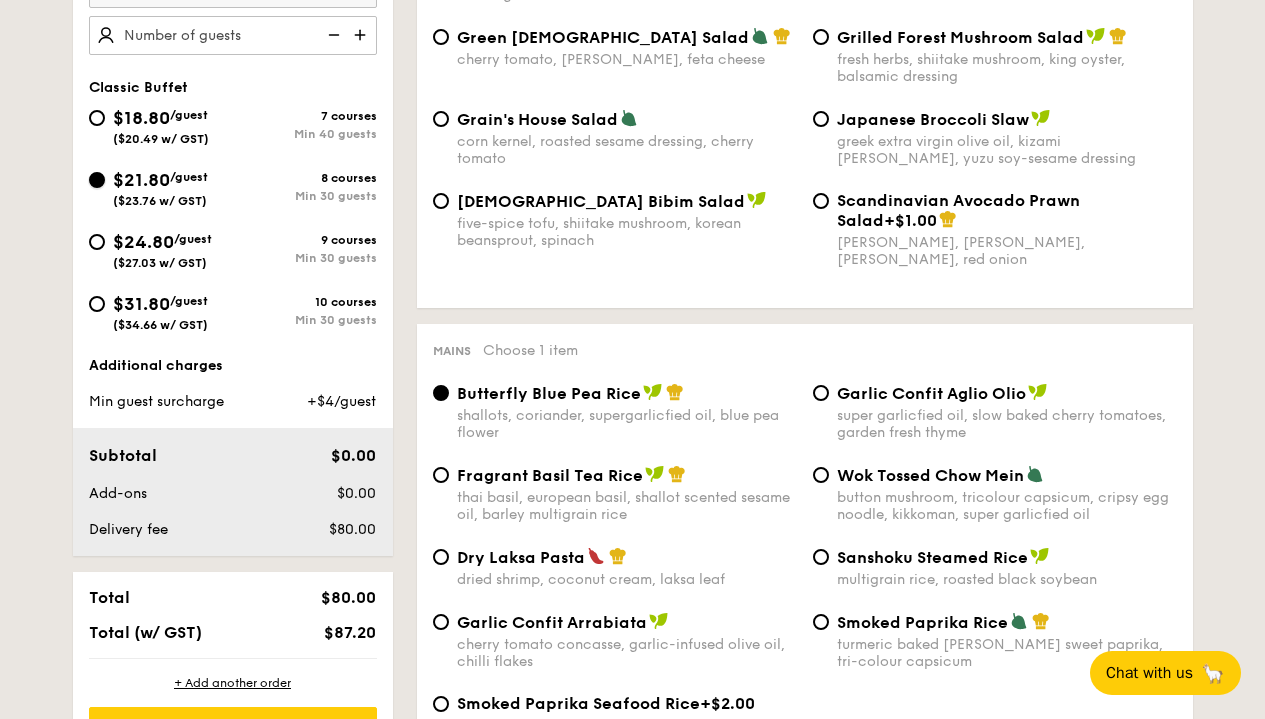 scroll, scrollTop: 696, scrollLeft: 0, axis: vertical 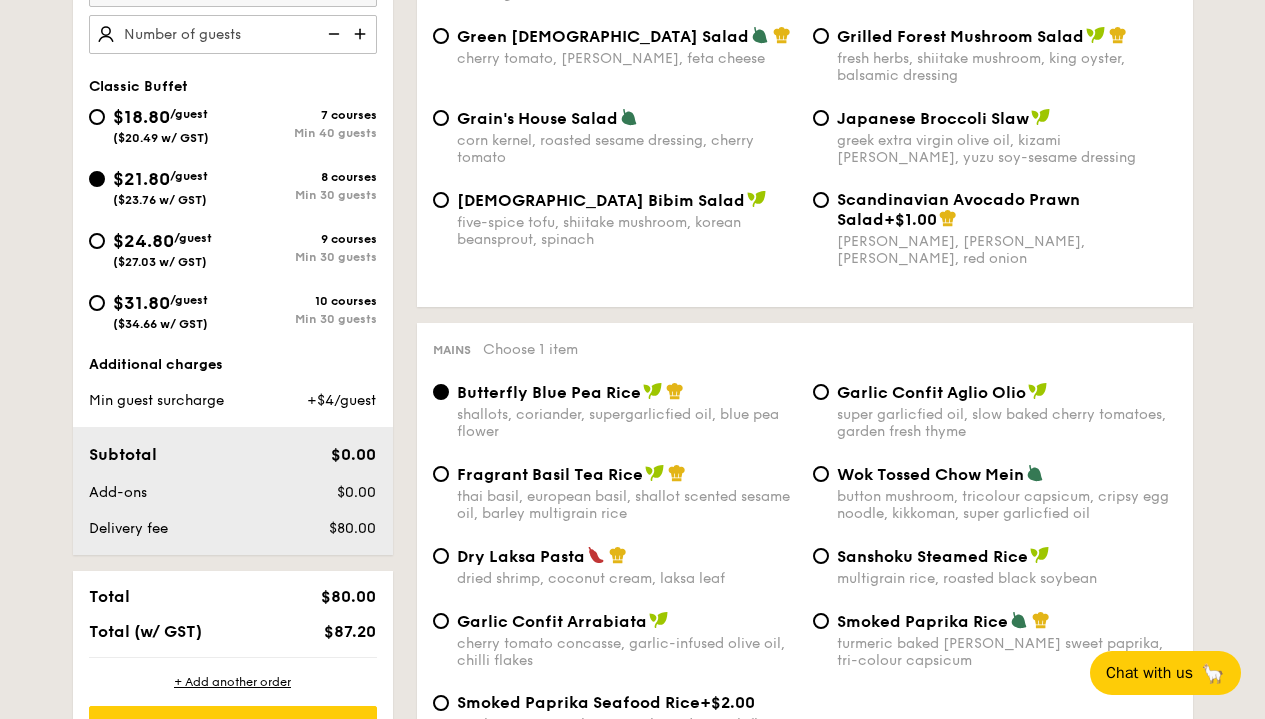 click on "thai basil, european basil, shallot scented sesame oil, barley multigrain rice" at bounding box center [627, 505] 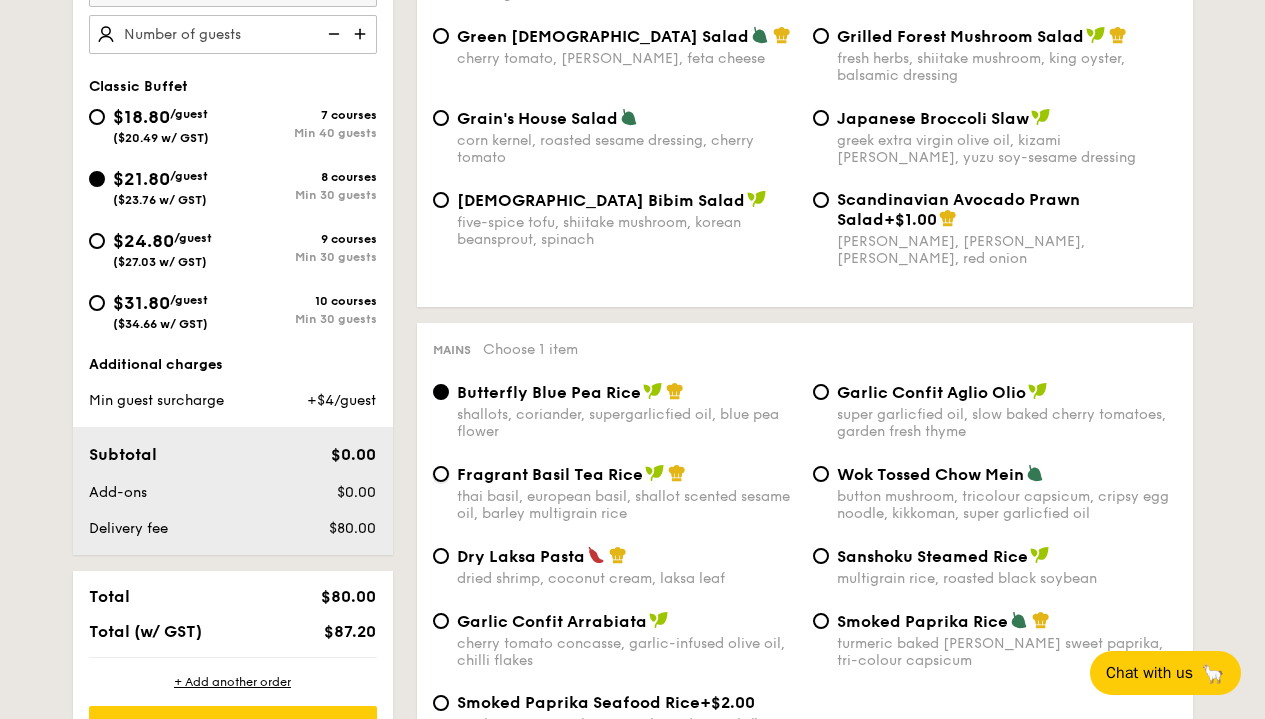 click on "Fragrant Basil Tea Rice thai basil, european basil, shallot scented sesame oil, barley multigrain rice" at bounding box center [441, 474] 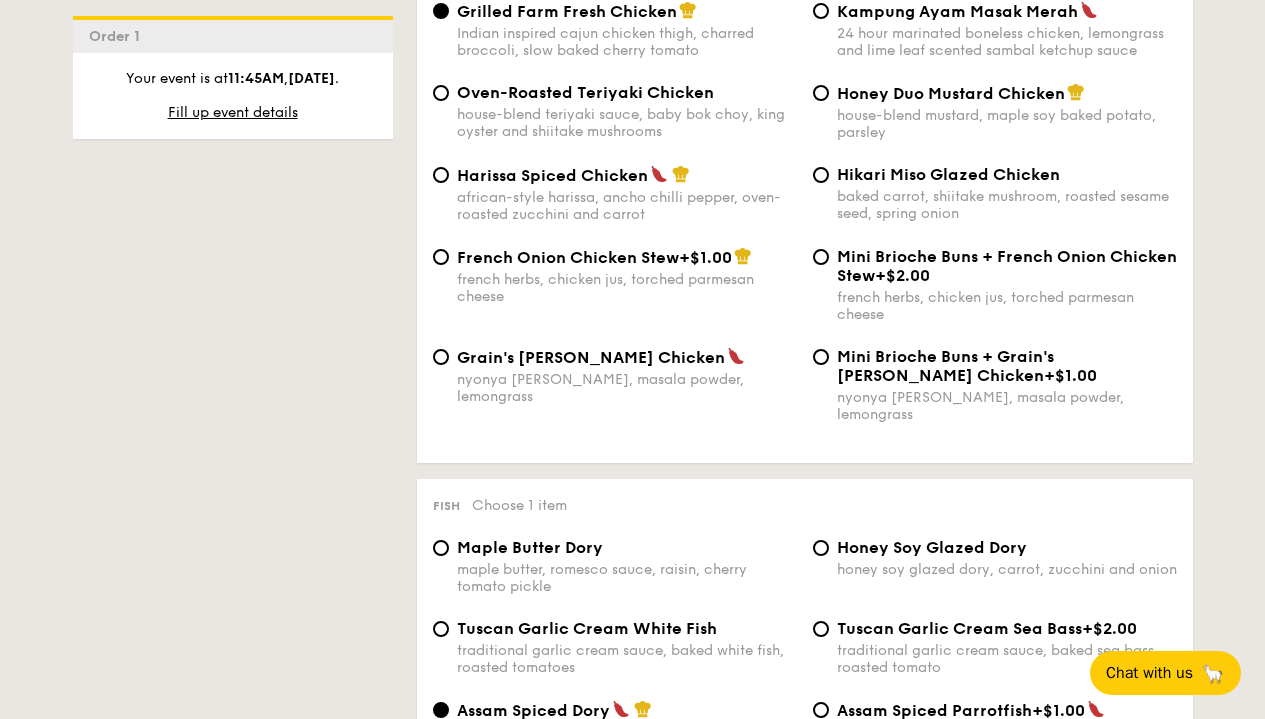 scroll, scrollTop: 1591, scrollLeft: 0, axis: vertical 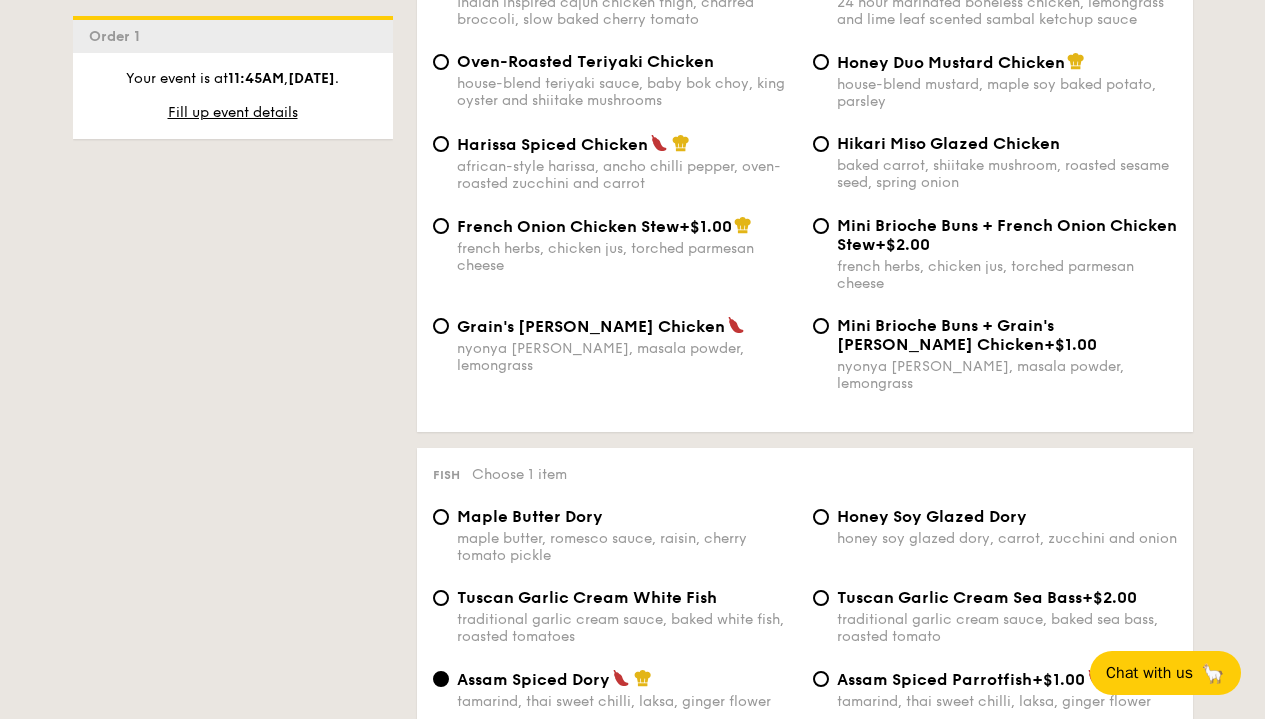 click on "maple butter, romesco sauce, raisin, cherry tomato pickle" at bounding box center [627, 547] 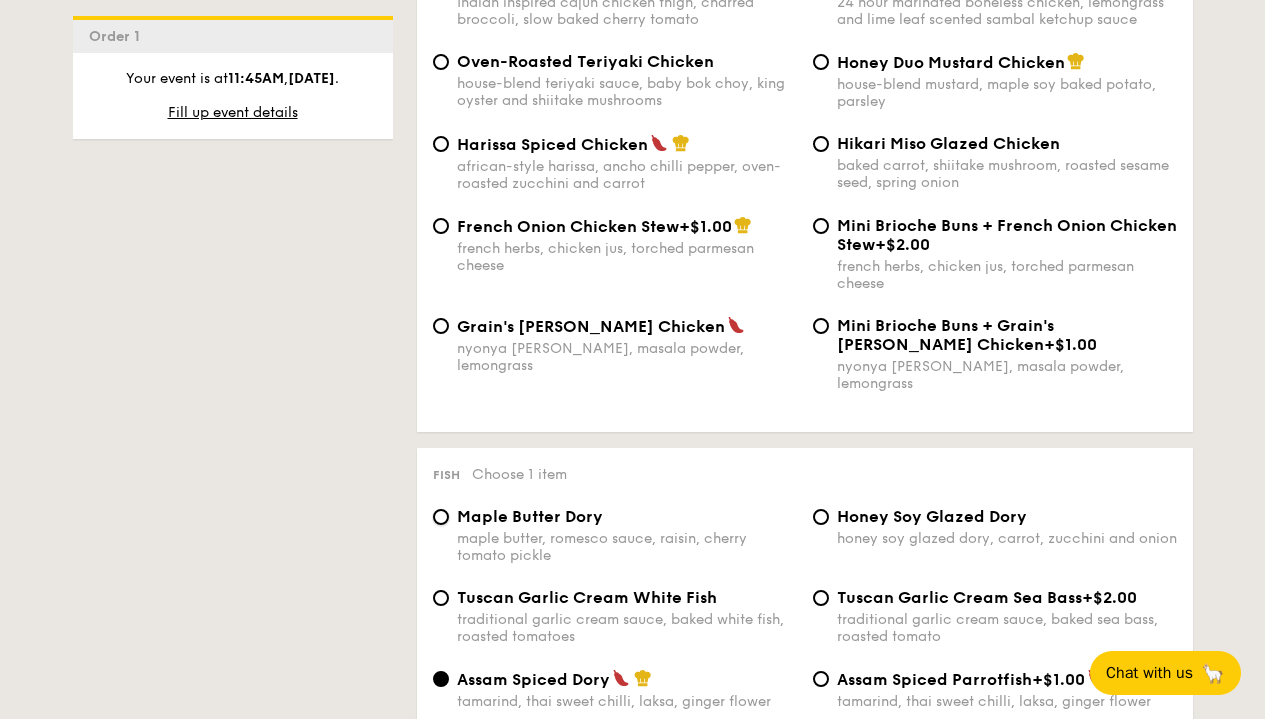 click on "Maple Butter Dory maple butter, romesco sauce, raisin, cherry tomato pickle" at bounding box center [441, 517] 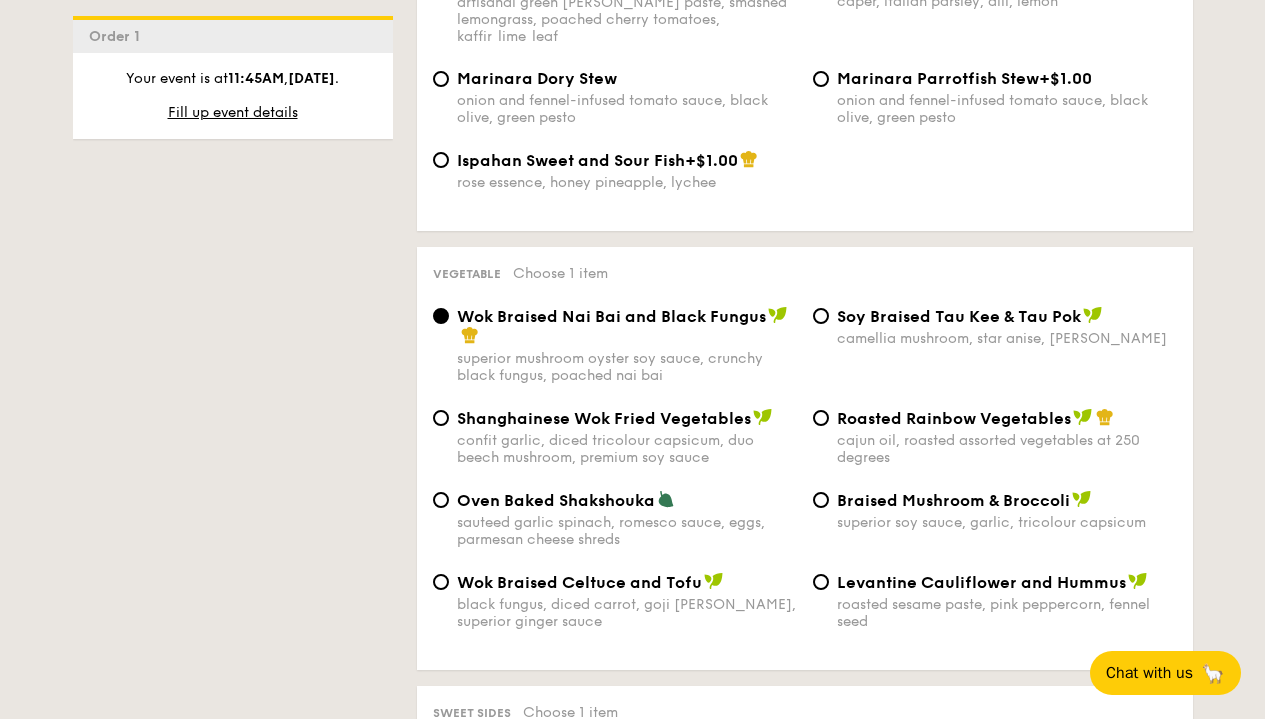 scroll, scrollTop: 2386, scrollLeft: 0, axis: vertical 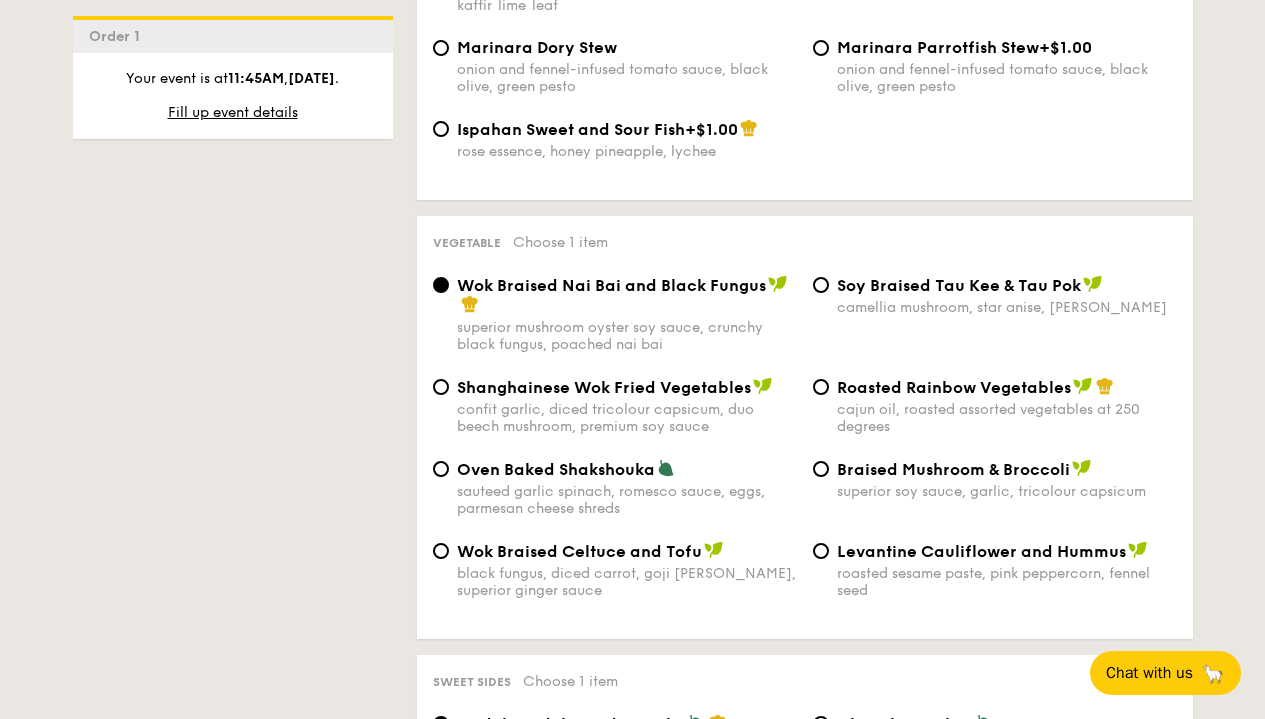 click on "cajun oil, roasted assorted vegetables at 250 degrees" at bounding box center [1007, 418] 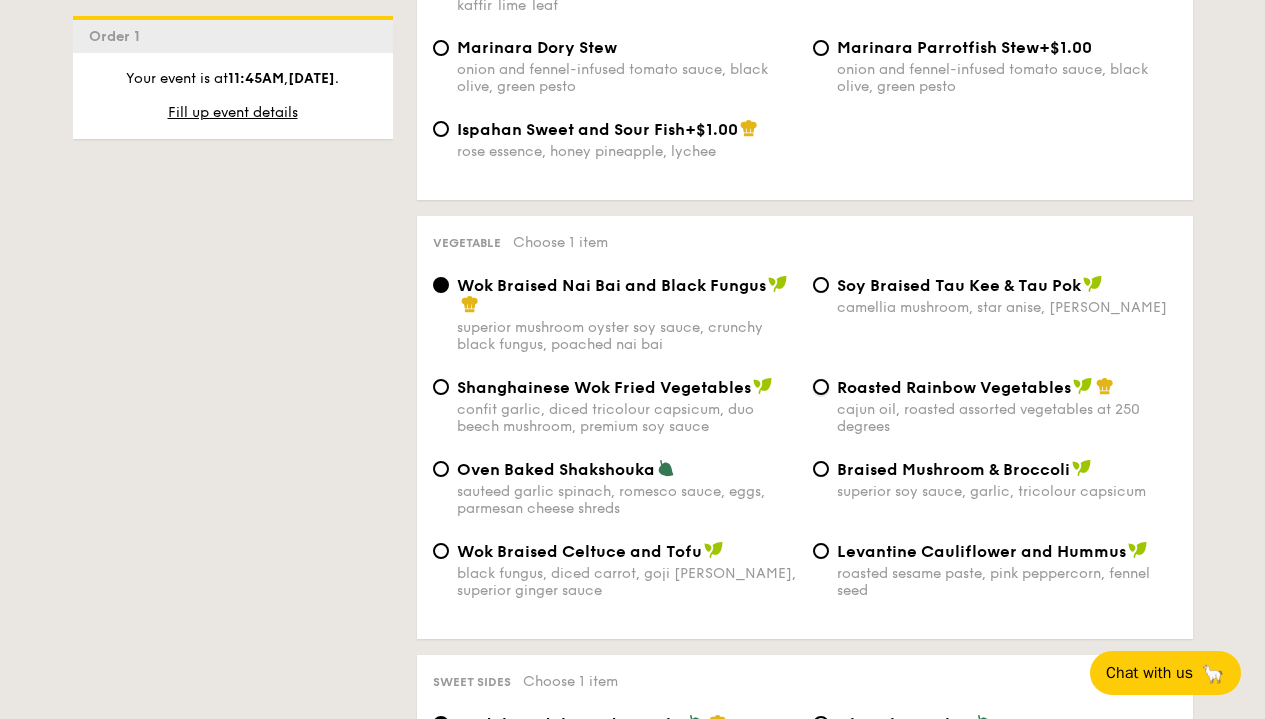 click on "Roasted Rainbow Vegetables cajun oil, roasted assorted vegetables at 250 degrees" at bounding box center (821, 387) 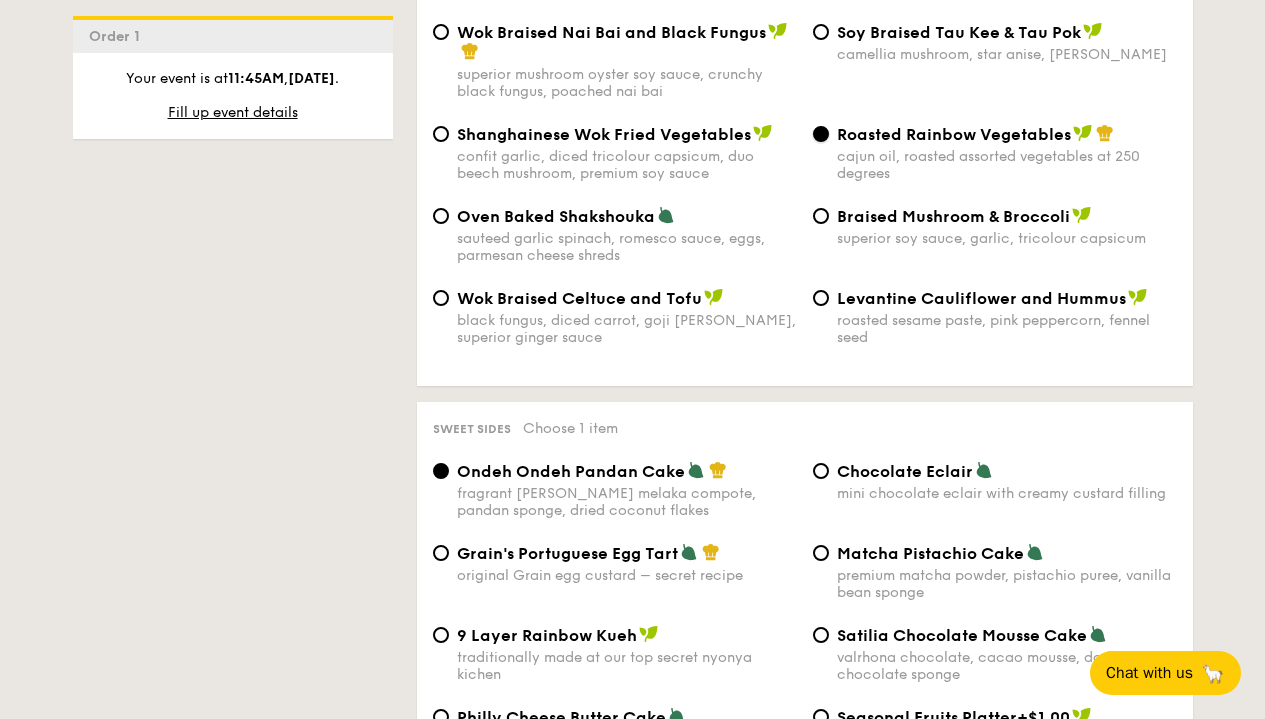scroll, scrollTop: 2685, scrollLeft: 0, axis: vertical 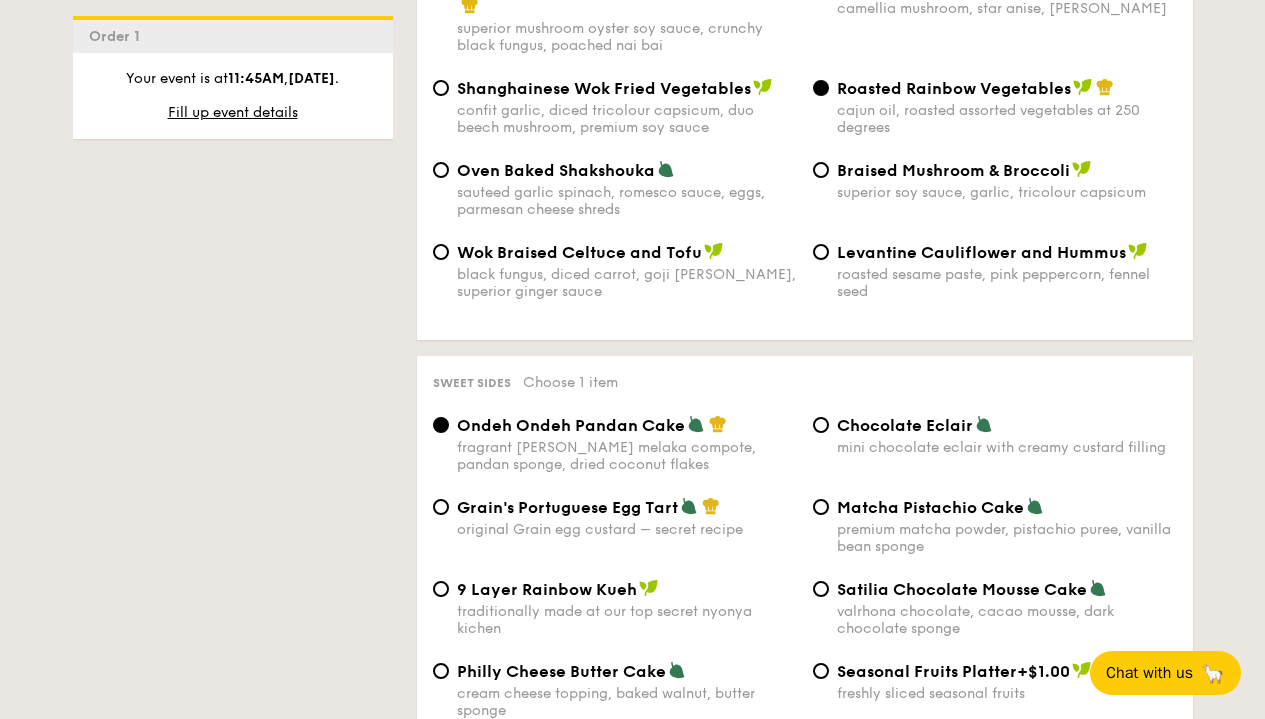 click on "Satilia Chocolate Mousse Cake" at bounding box center (962, 589) 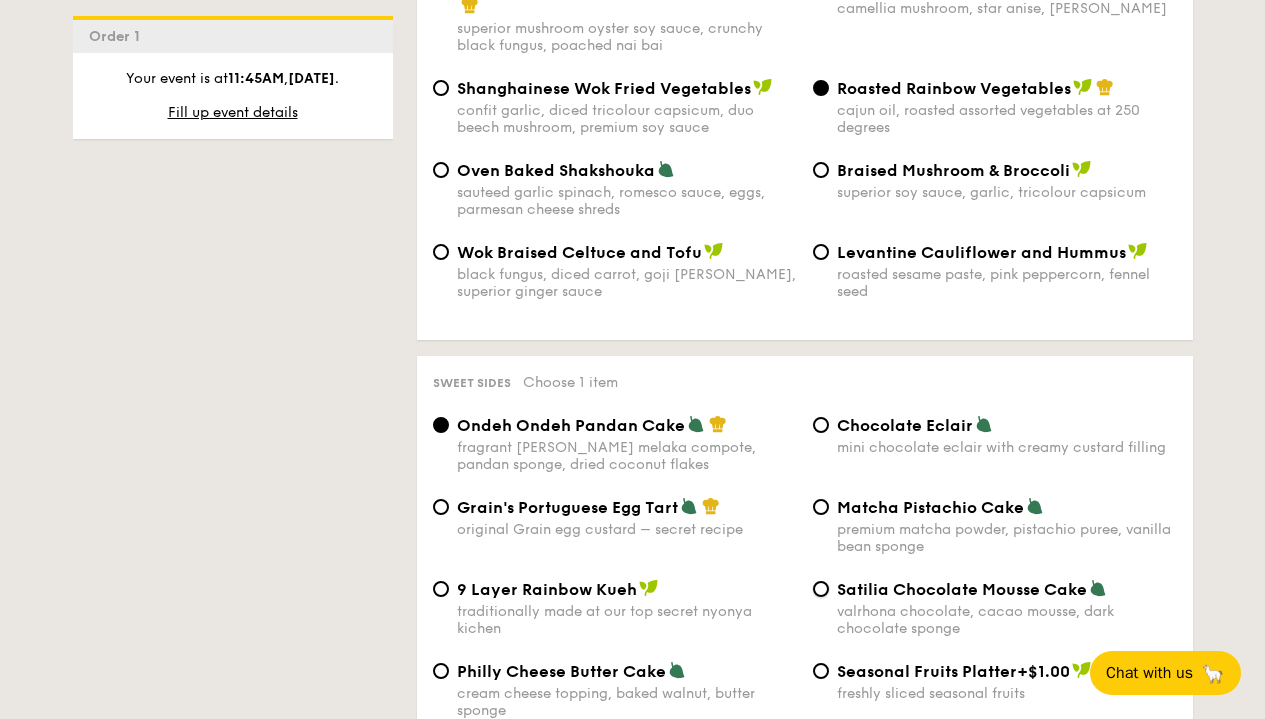 click on "Satilia Chocolate Mousse Cake valrhona chocolate, cacao mousse, dark chocolate sponge" at bounding box center [821, 589] 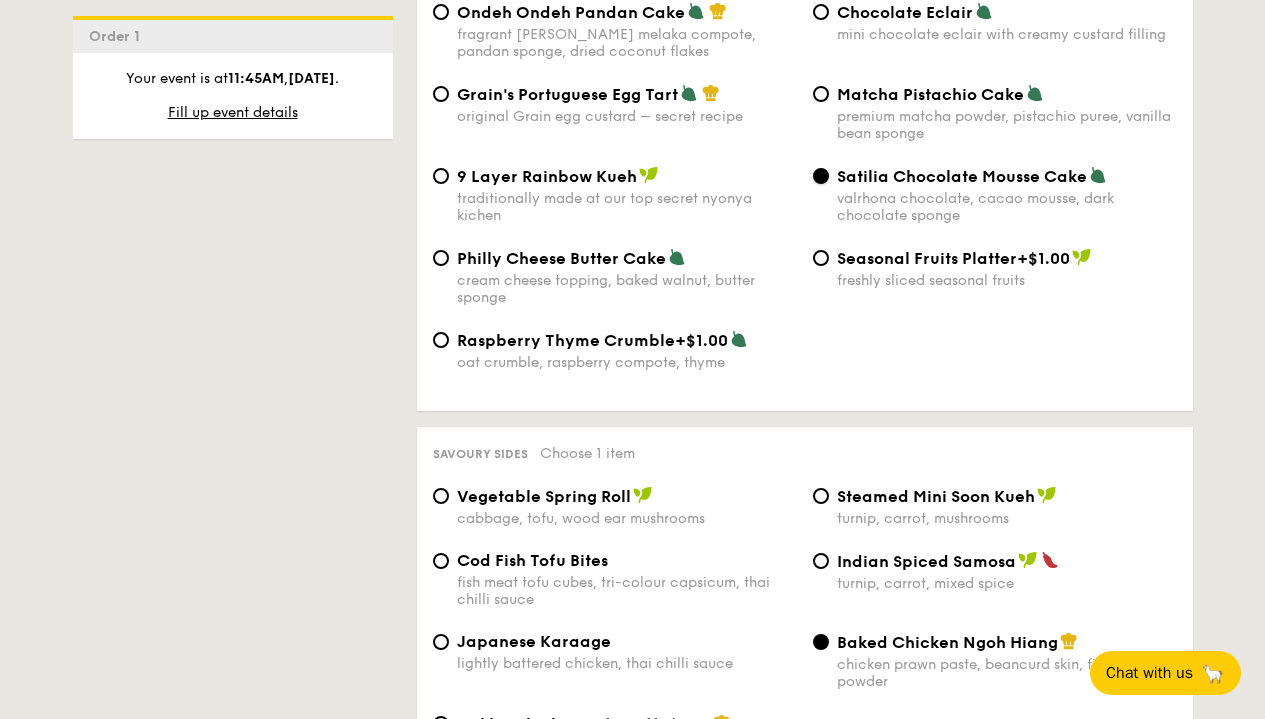 scroll, scrollTop: 3182, scrollLeft: 0, axis: vertical 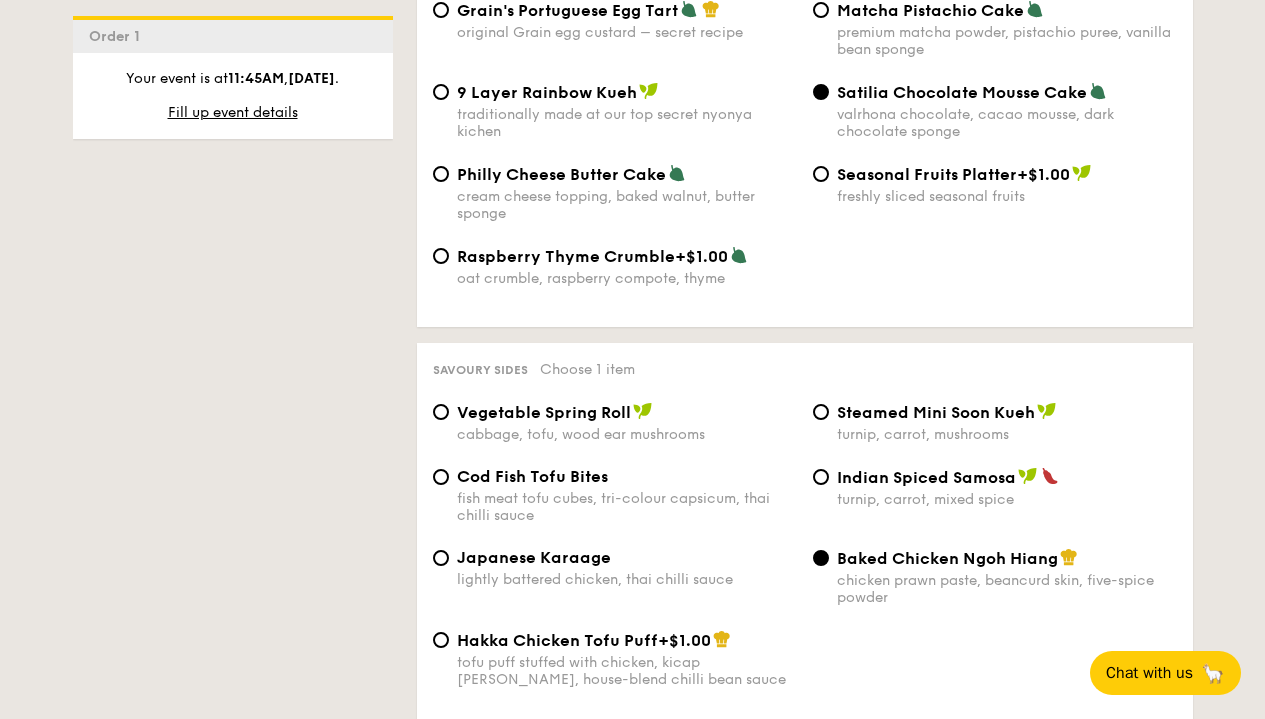 click on "Steamed Mini Soon Kueh turnip, carrot, mushrooms" at bounding box center [995, 433] 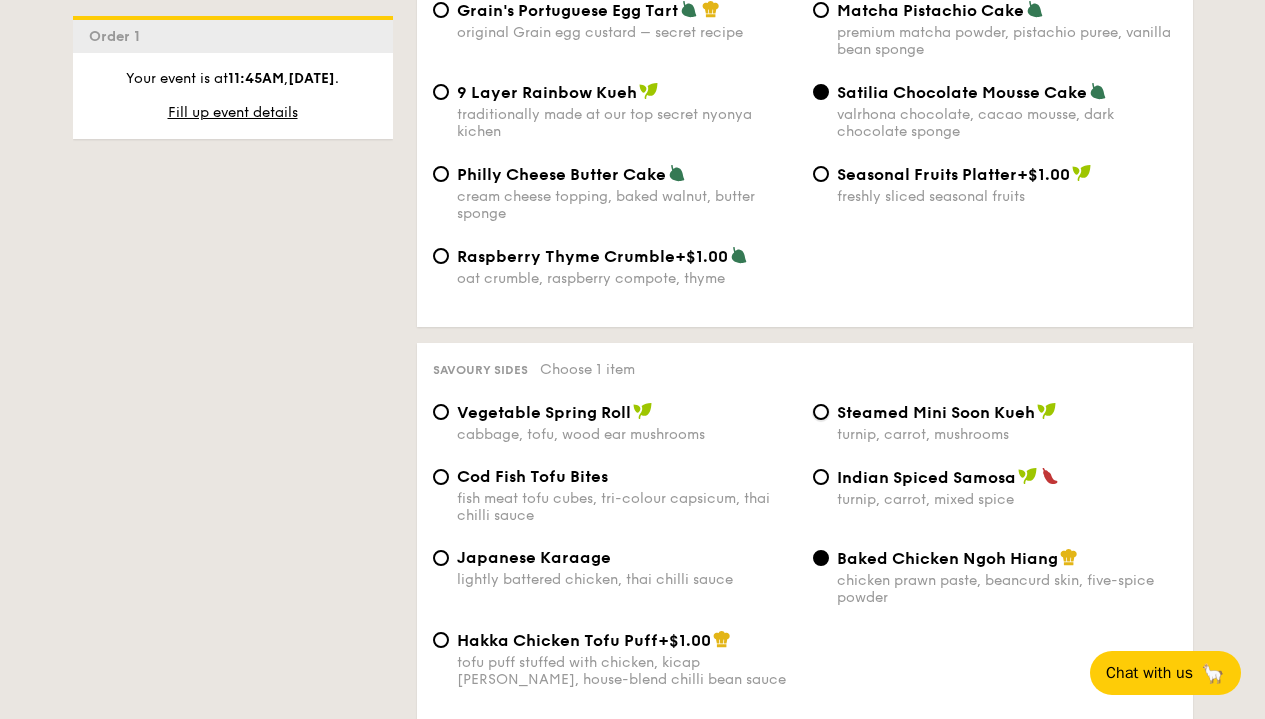 click on "Steamed Mini Soon Kueh turnip, carrot, mushrooms" at bounding box center (821, 412) 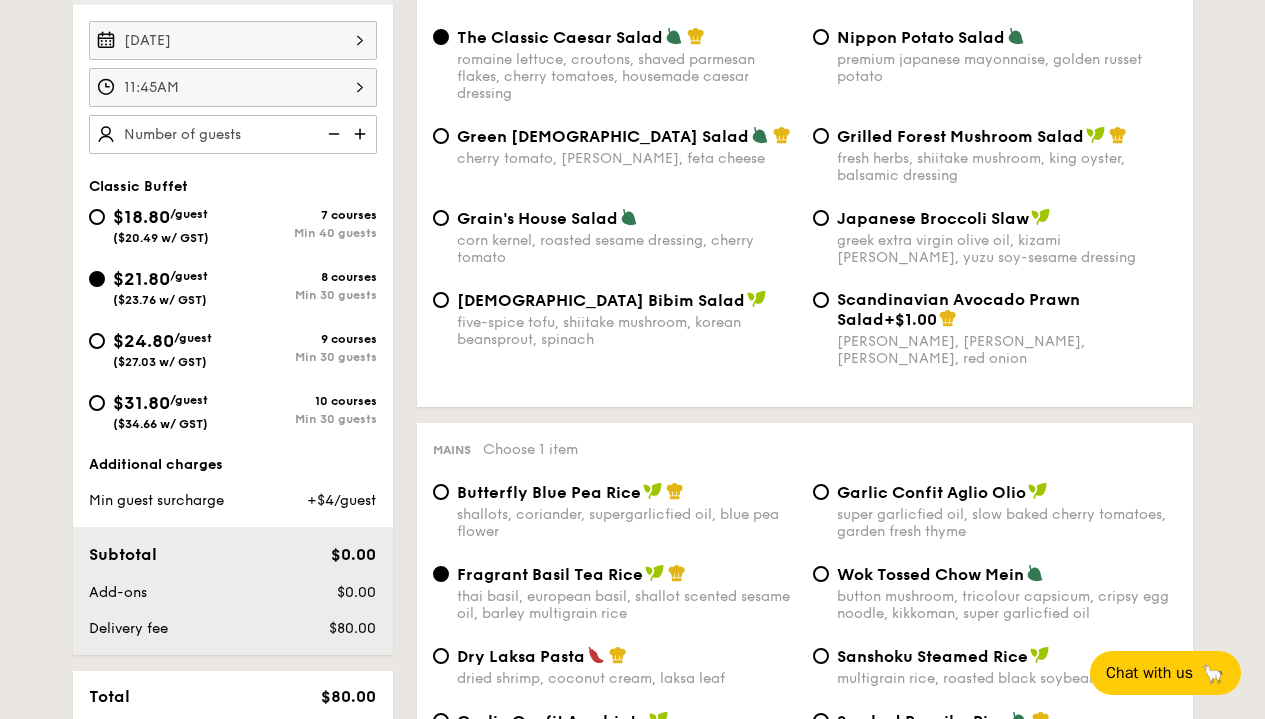 scroll, scrollTop: 497, scrollLeft: 0, axis: vertical 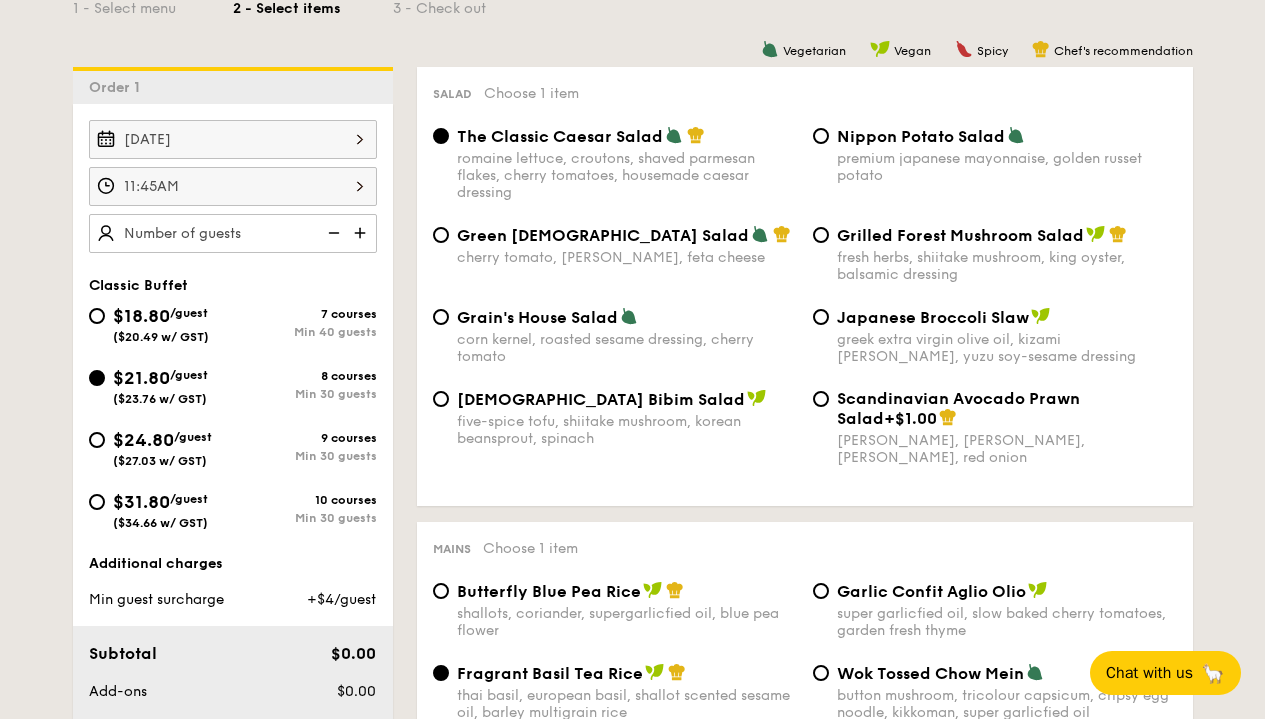 click on "Grilled Forest Mushroom Salad fresh herbs, shiitake mushroom, king oyster, balsamic dressing" at bounding box center [1007, 254] 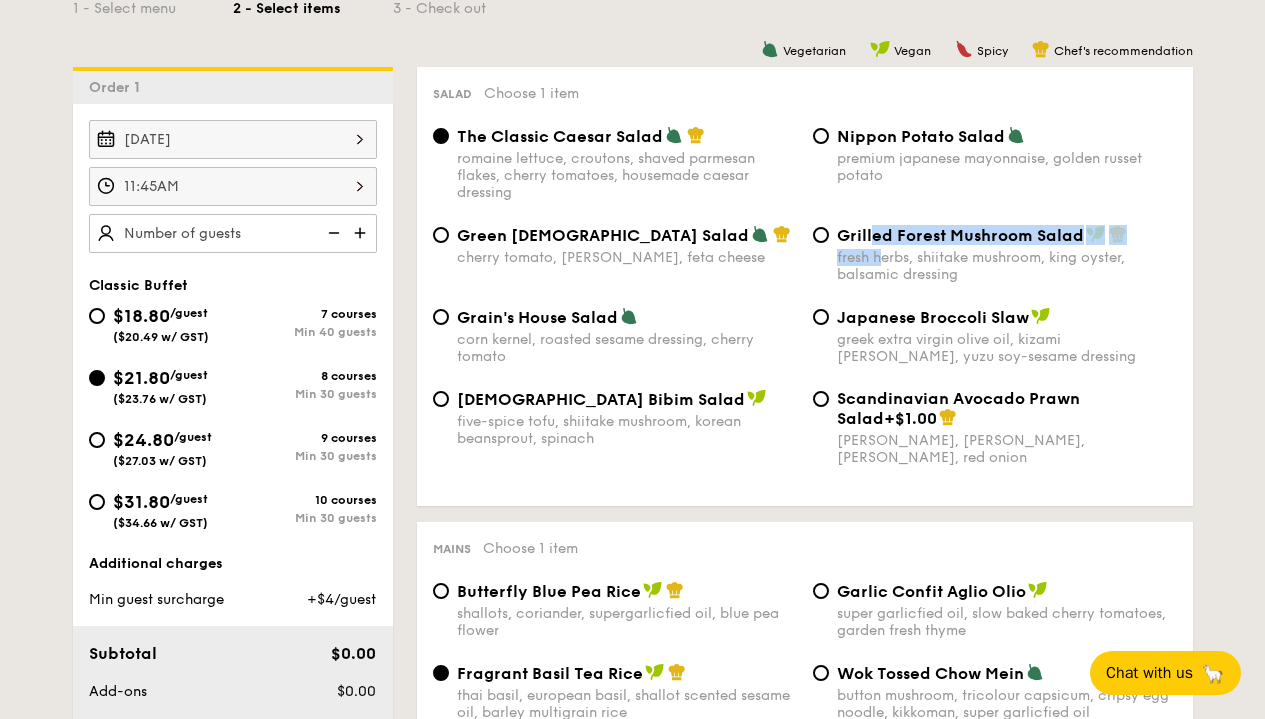 click on "Grilled Forest Mushroom Salad fresh herbs, shiitake mushroom, king oyster, balsamic dressing" at bounding box center (1007, 254) 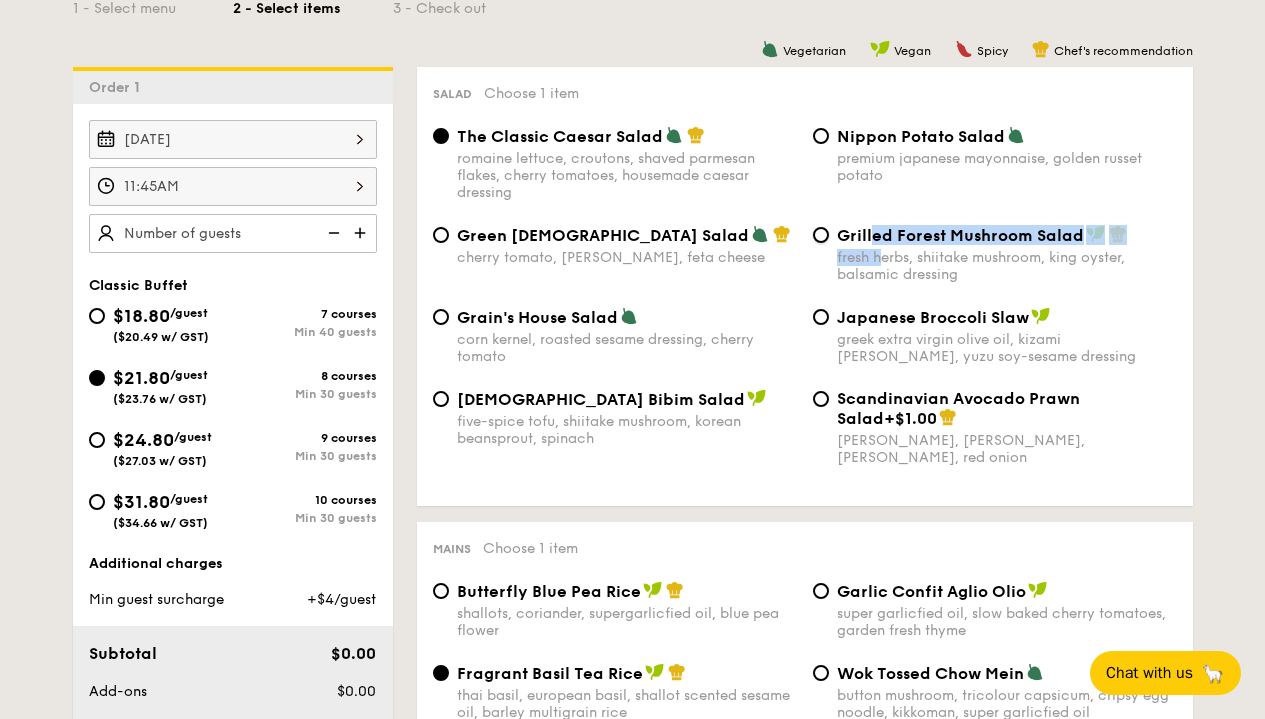click on "Grilled Forest Mushroom Salad fresh herbs, shiitake mushroom, king oyster, balsamic dressing" at bounding box center (821, 235) 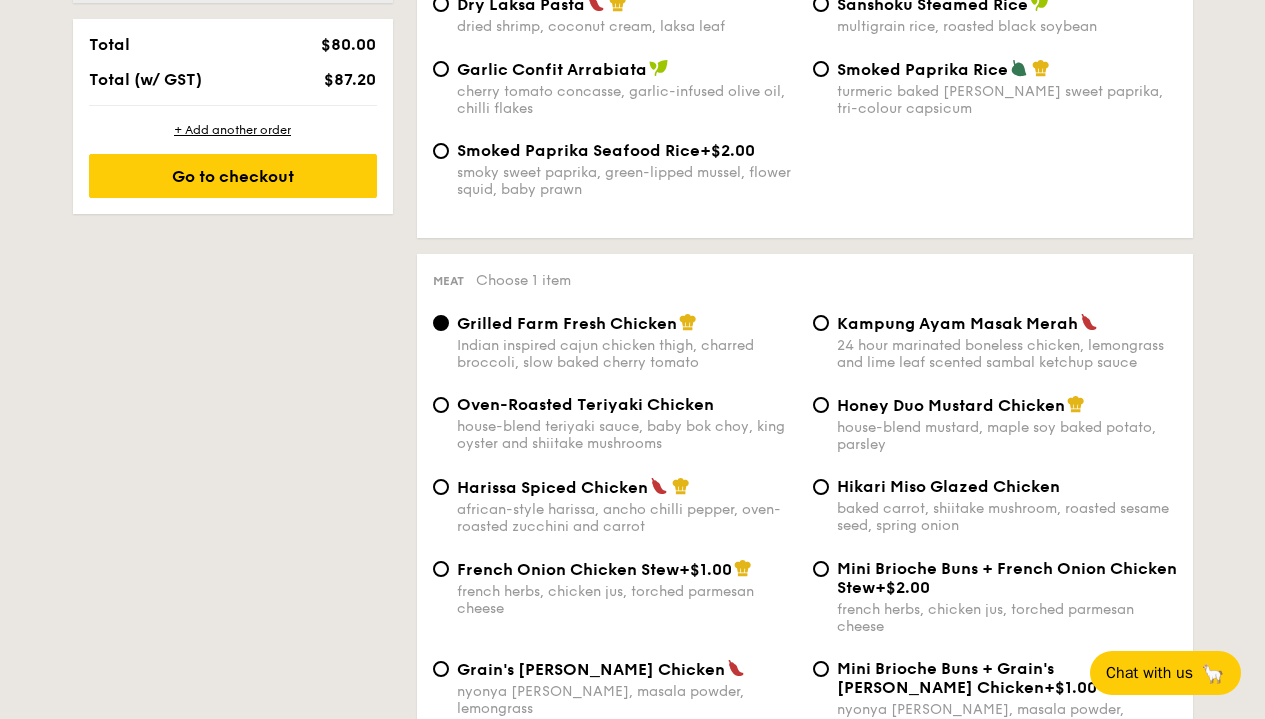 scroll, scrollTop: 1292, scrollLeft: 0, axis: vertical 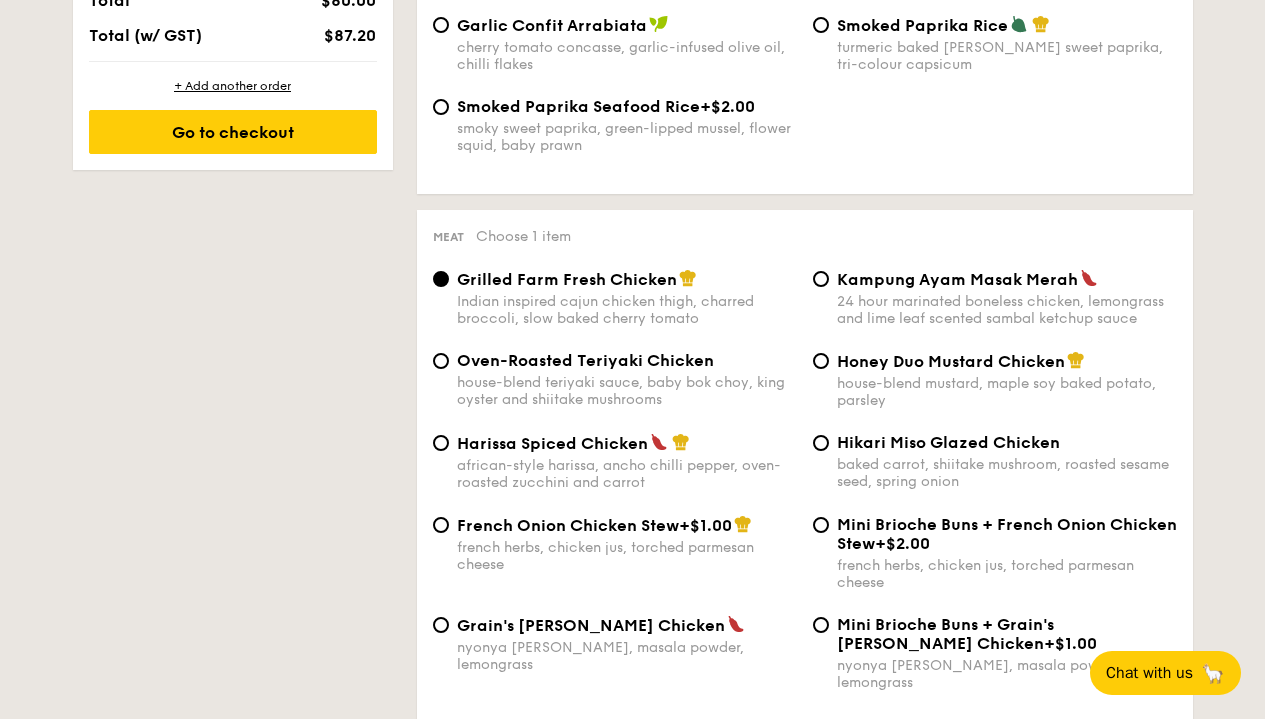 click on "french herbs, chicken jus, torched parmesan cheese" at bounding box center [627, 556] 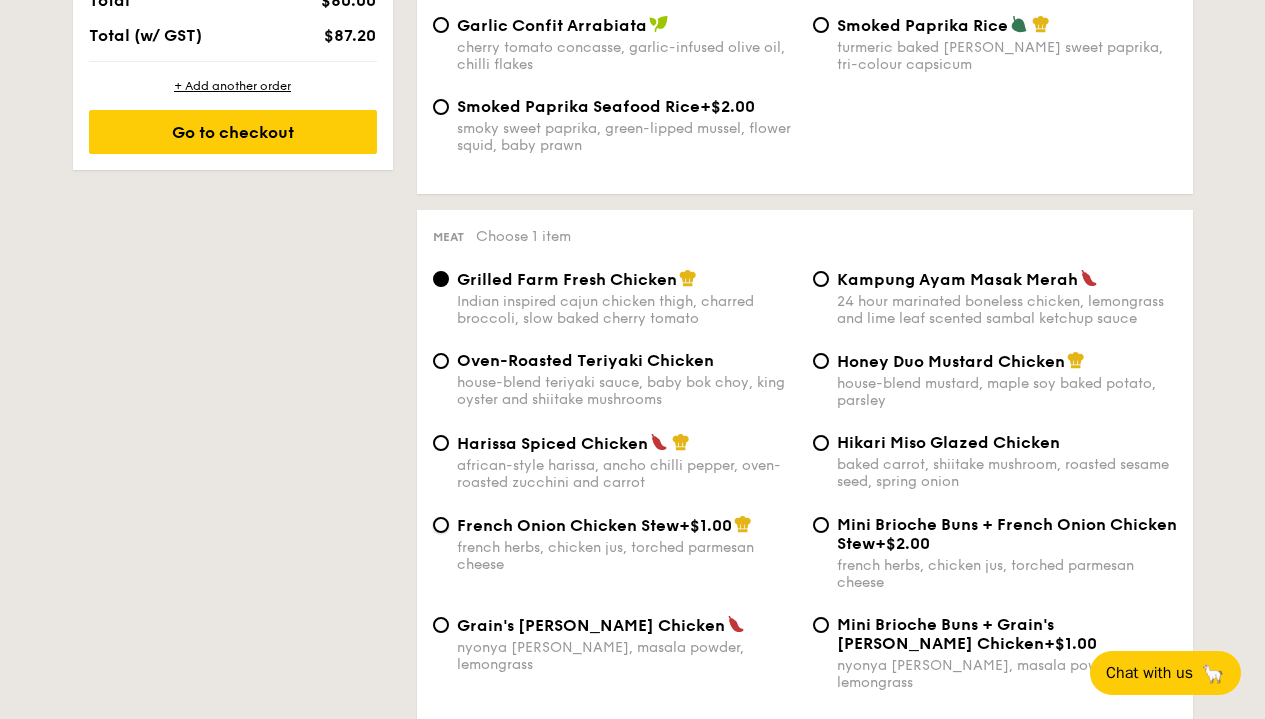 click on "French Onion Chicken Stew
+$1.00
french herbs, chicken jus, torched parmesan cheese" at bounding box center [441, 525] 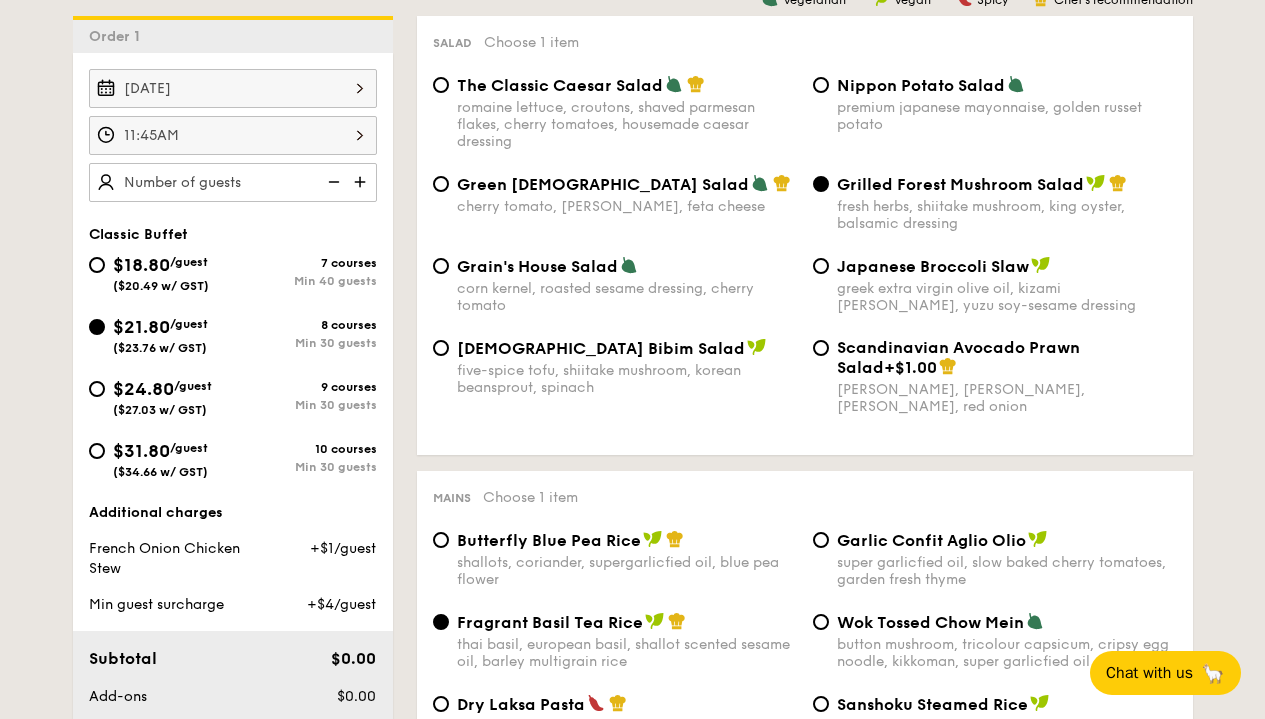 scroll, scrollTop: 550, scrollLeft: 0, axis: vertical 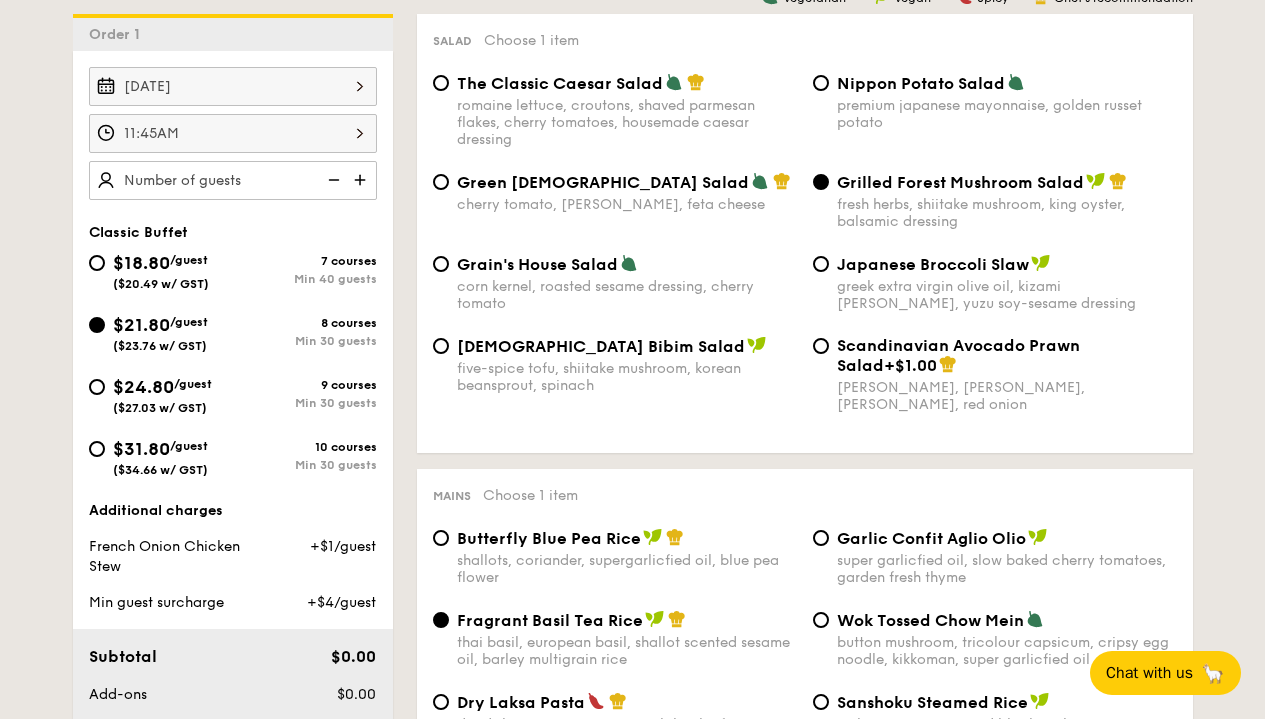 click at bounding box center (362, 180) 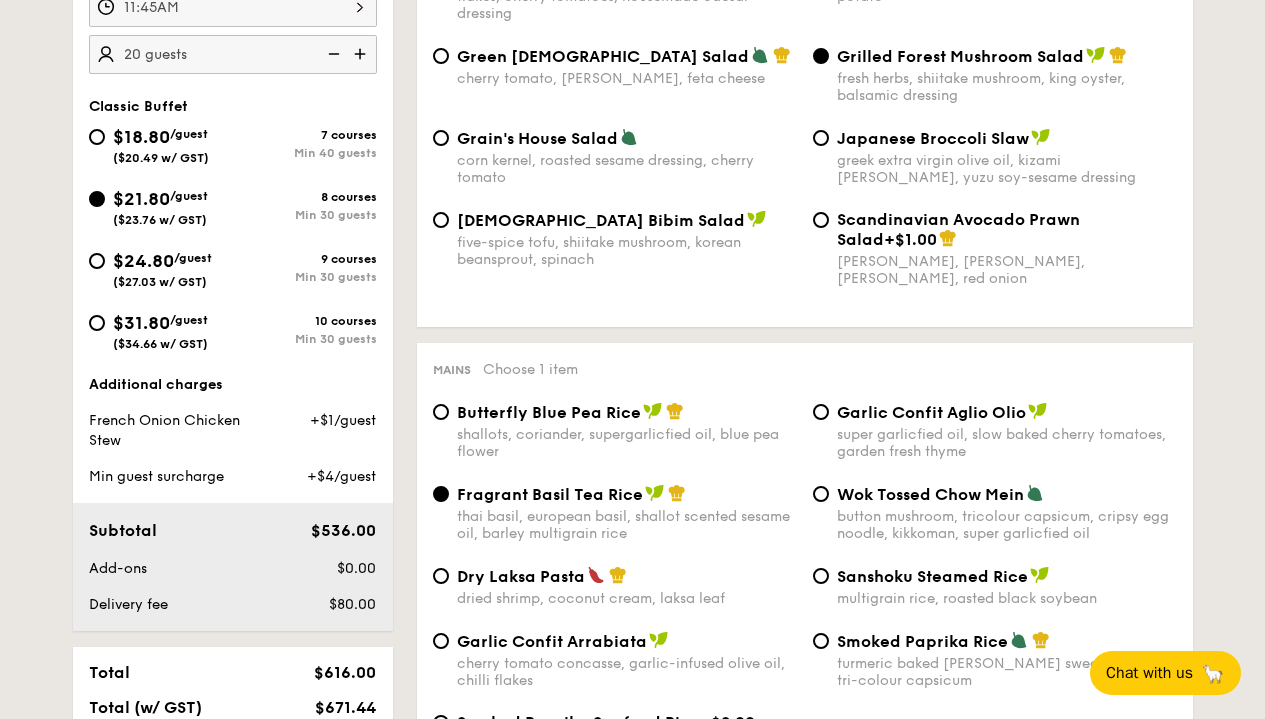 scroll, scrollTop: 550, scrollLeft: 0, axis: vertical 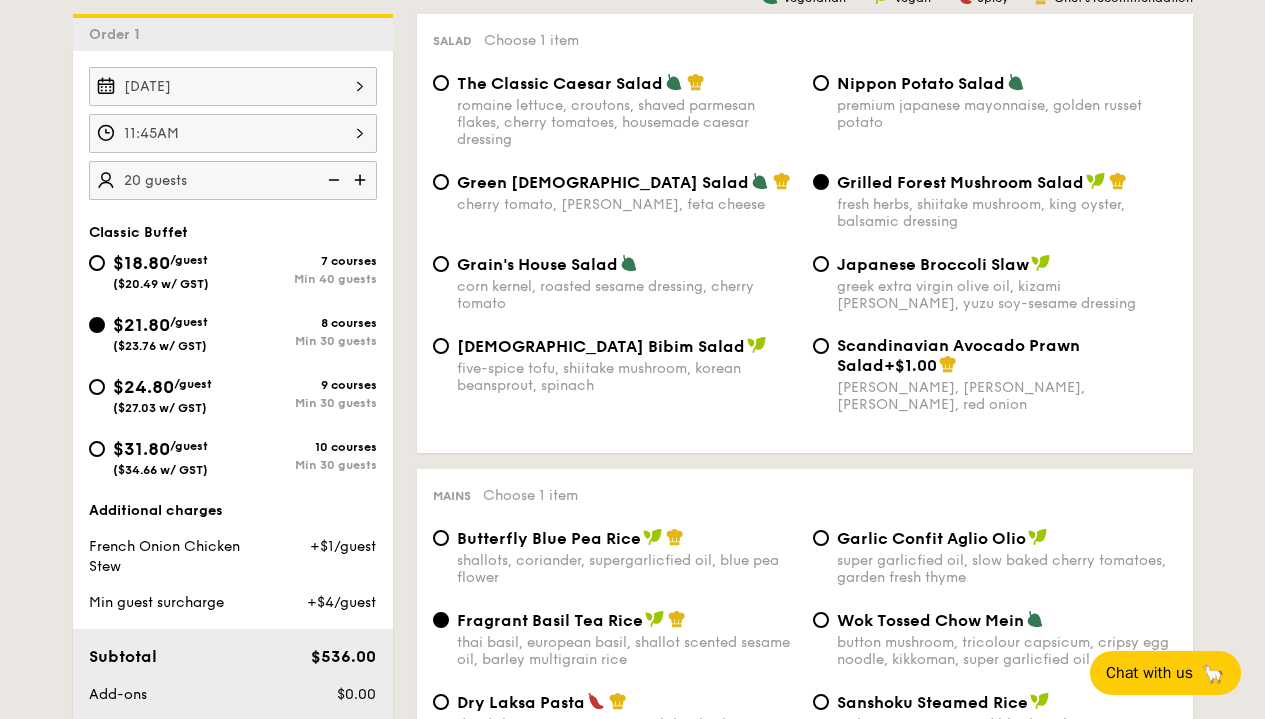 click at bounding box center [362, 180] 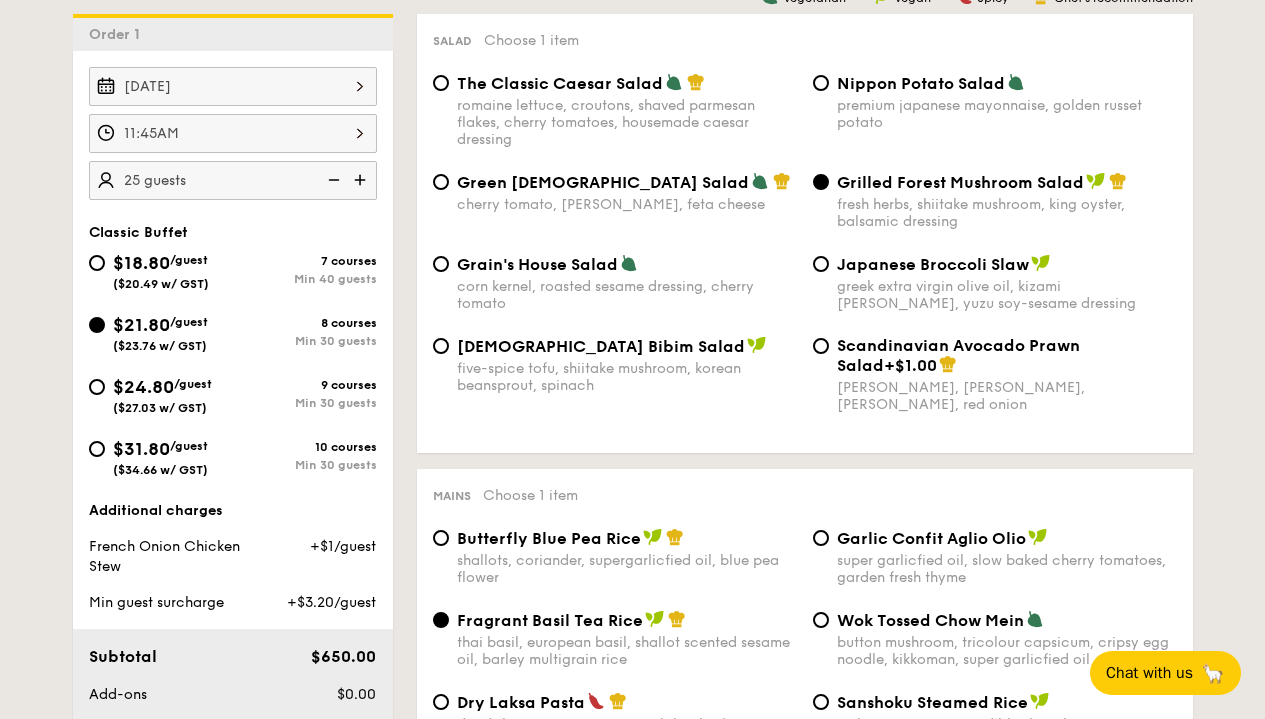 click at bounding box center (362, 180) 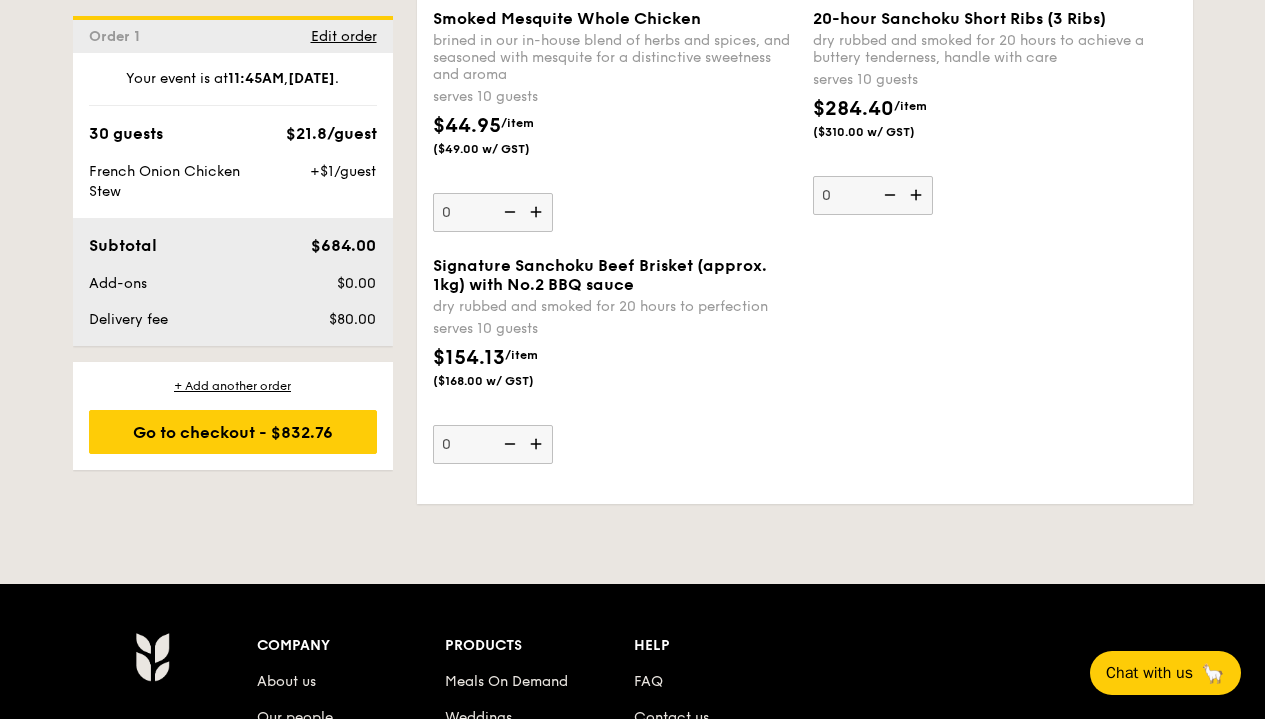 scroll, scrollTop: 4429, scrollLeft: 0, axis: vertical 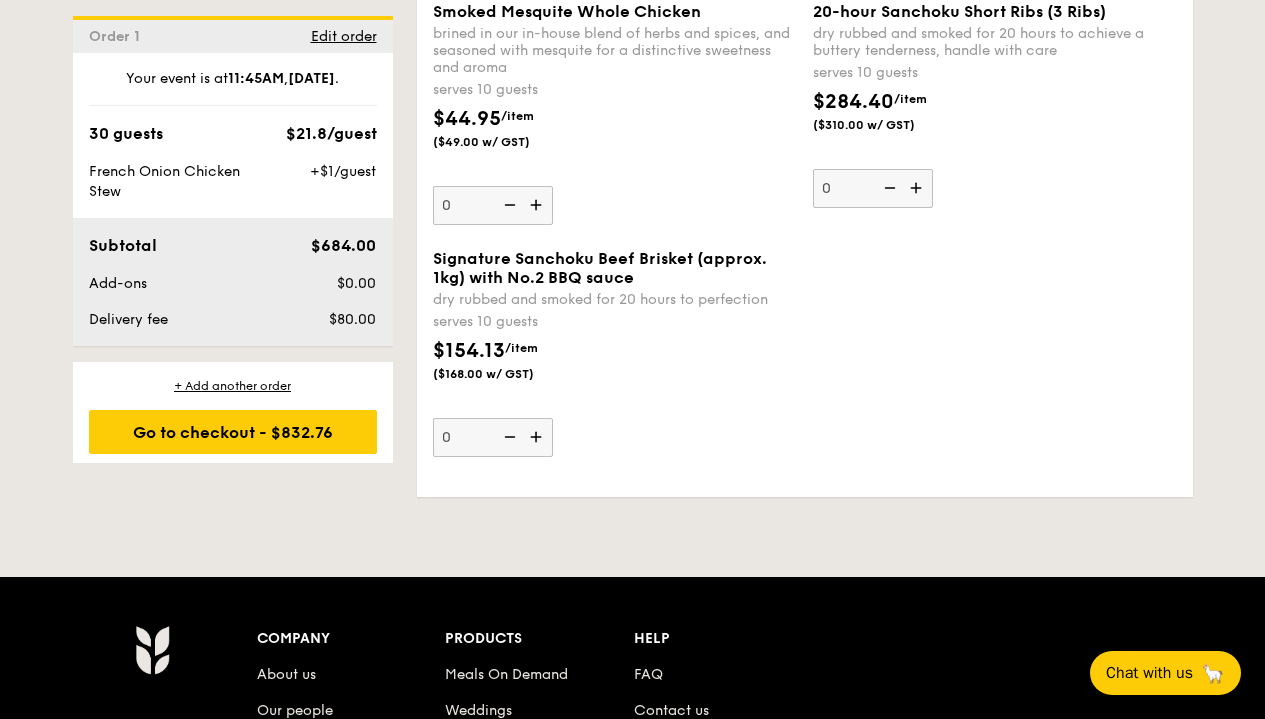 click on "+ Add another order
Go to checkout
- $832.76" at bounding box center [233, 416] 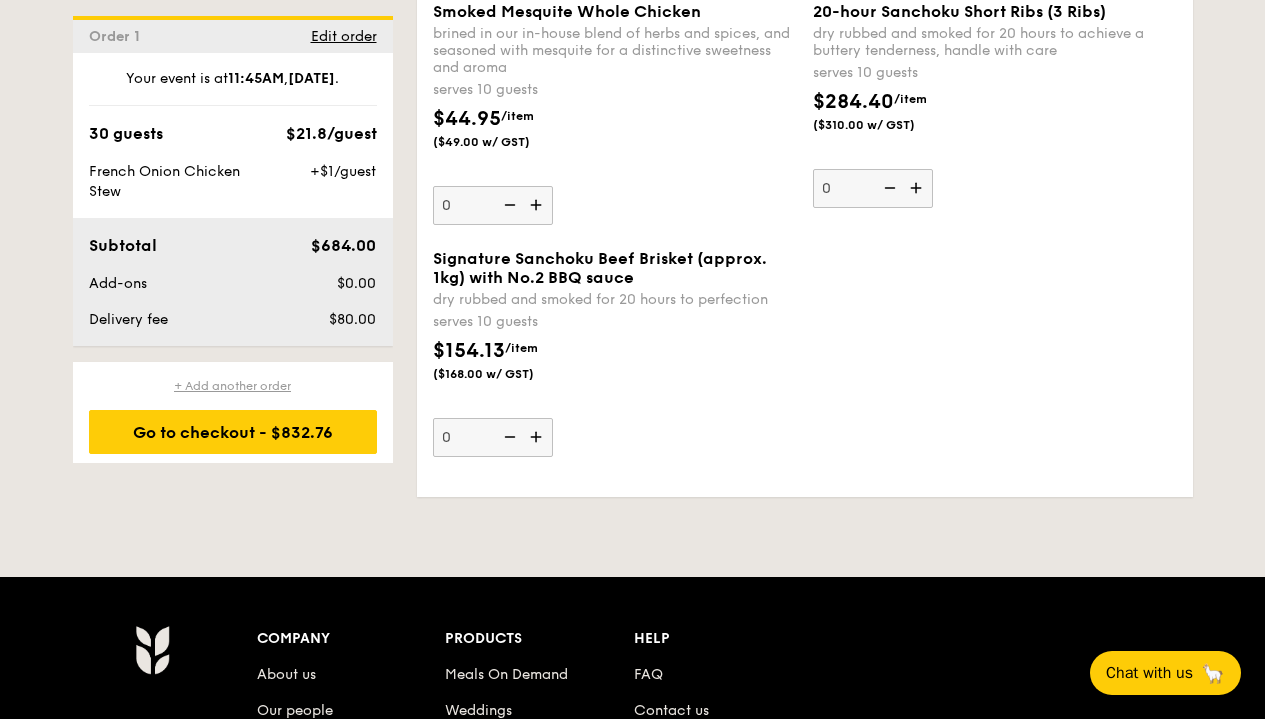 click on "+ Add another order" at bounding box center (233, 386) 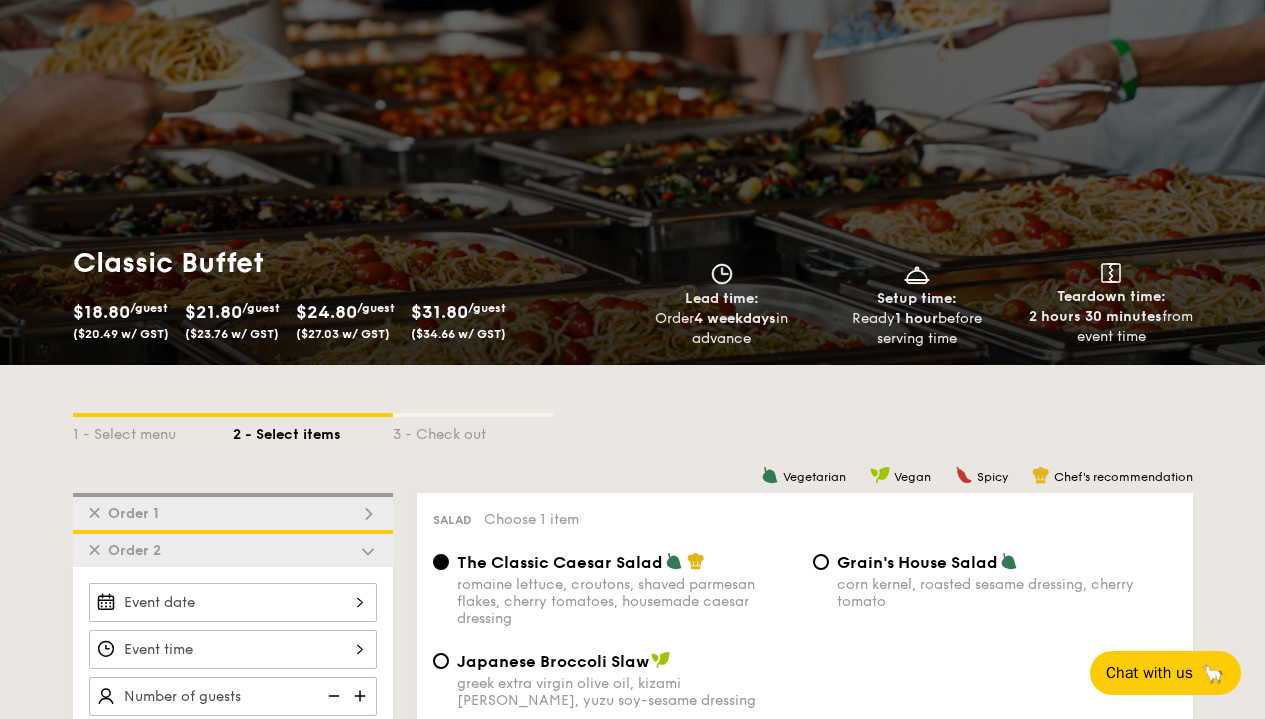 scroll, scrollTop: 0, scrollLeft: 0, axis: both 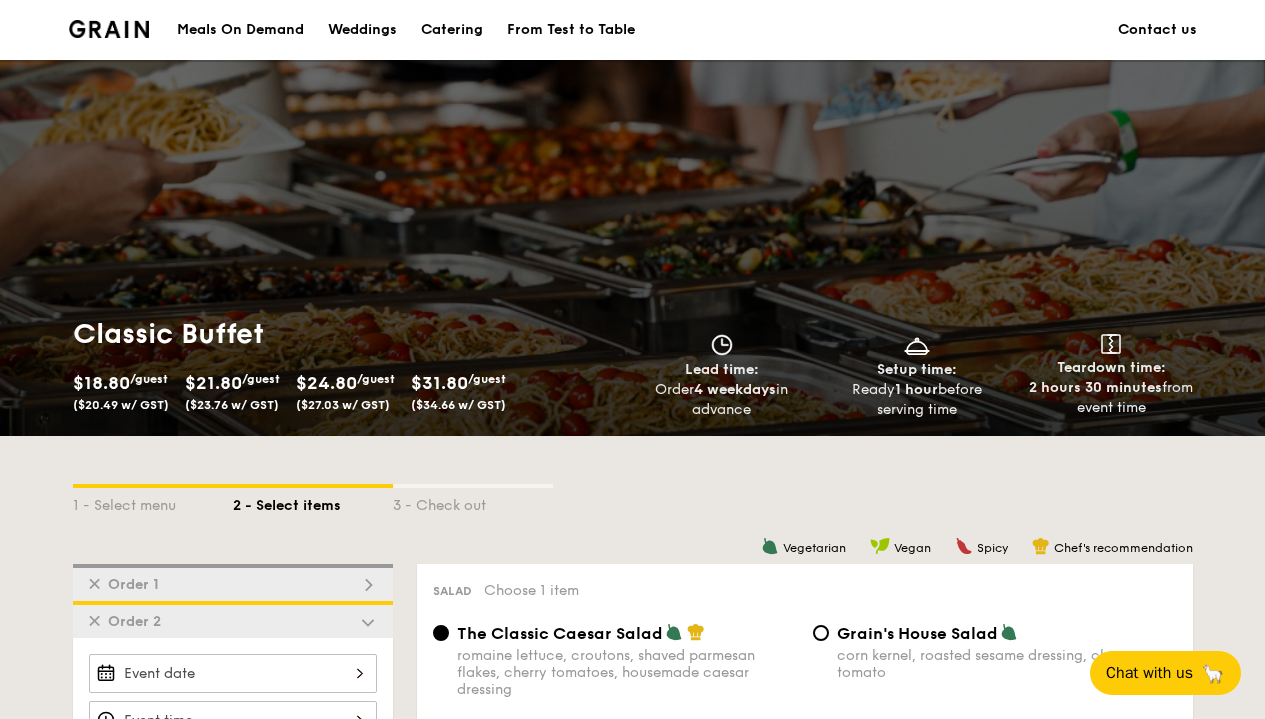click on "Catering" at bounding box center [452, 30] 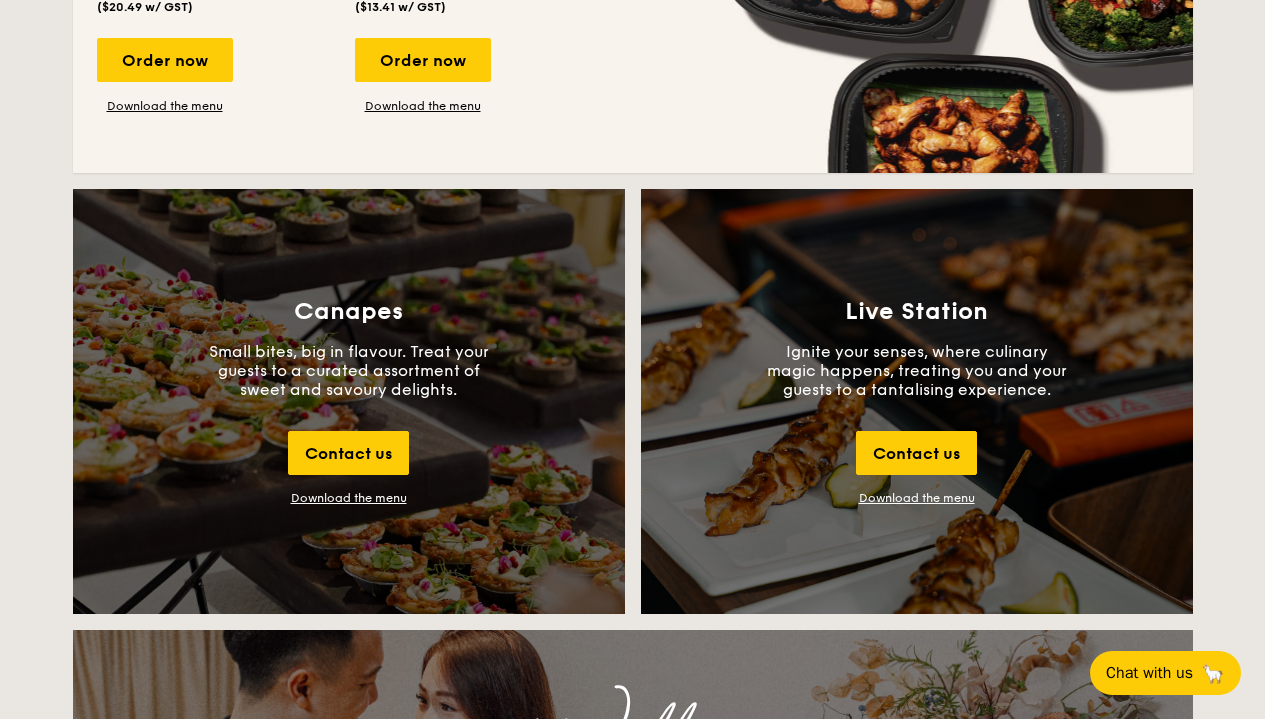 scroll, scrollTop: 1700, scrollLeft: 0, axis: vertical 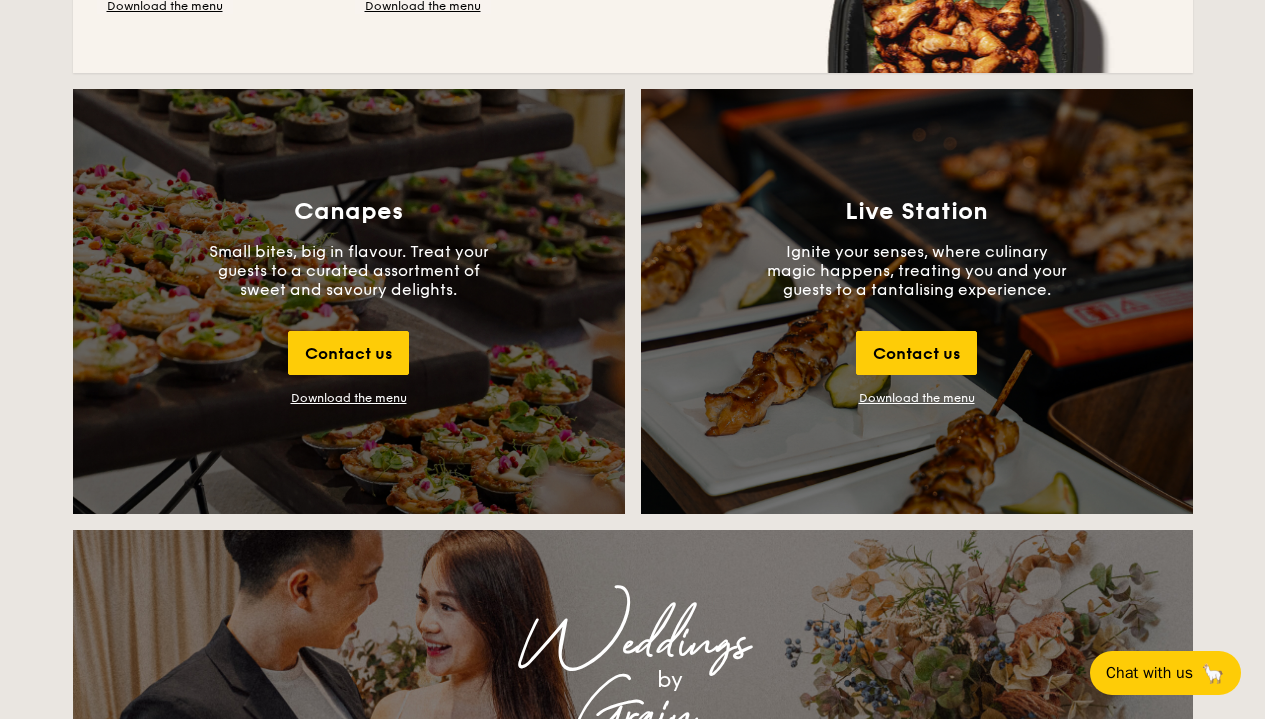 click on "Canapes
Small bites, big in flavour. Treat your guests to a curated assortment of sweet and savoury delights.
Contact us
Download the menu" at bounding box center (349, 301) 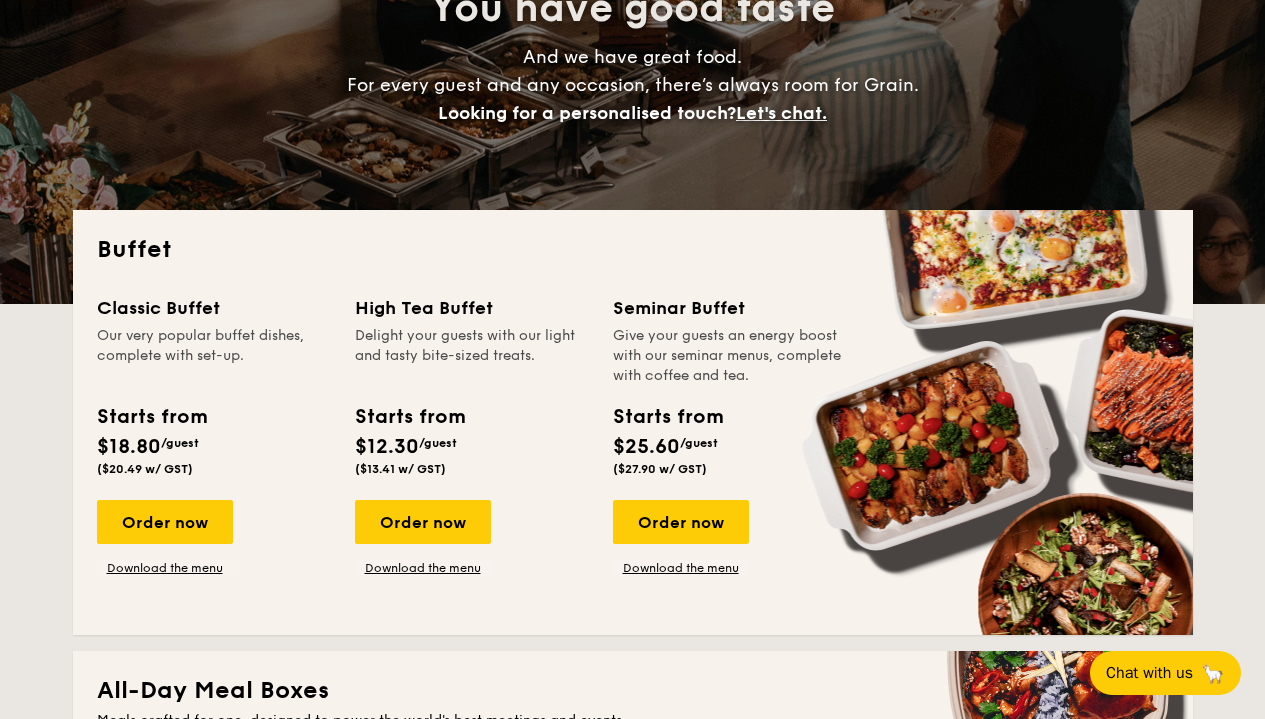 scroll, scrollTop: 200, scrollLeft: 0, axis: vertical 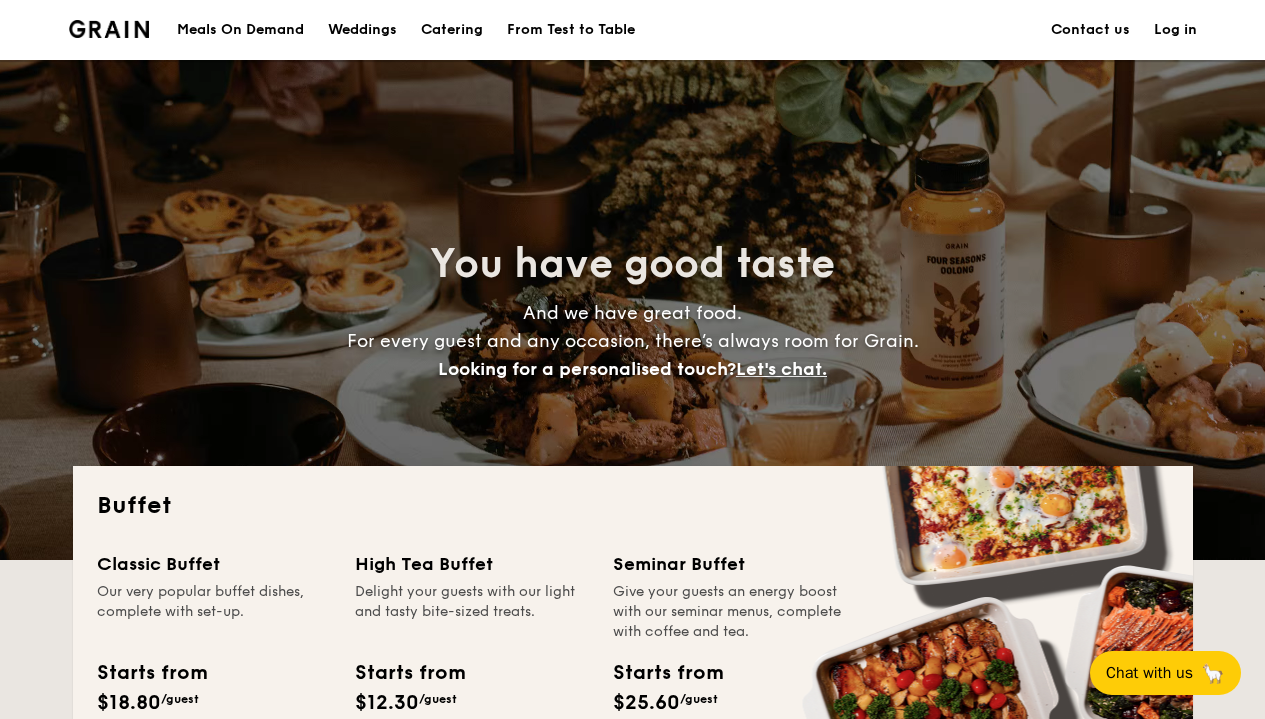 click on "Log in" at bounding box center [1175, 30] 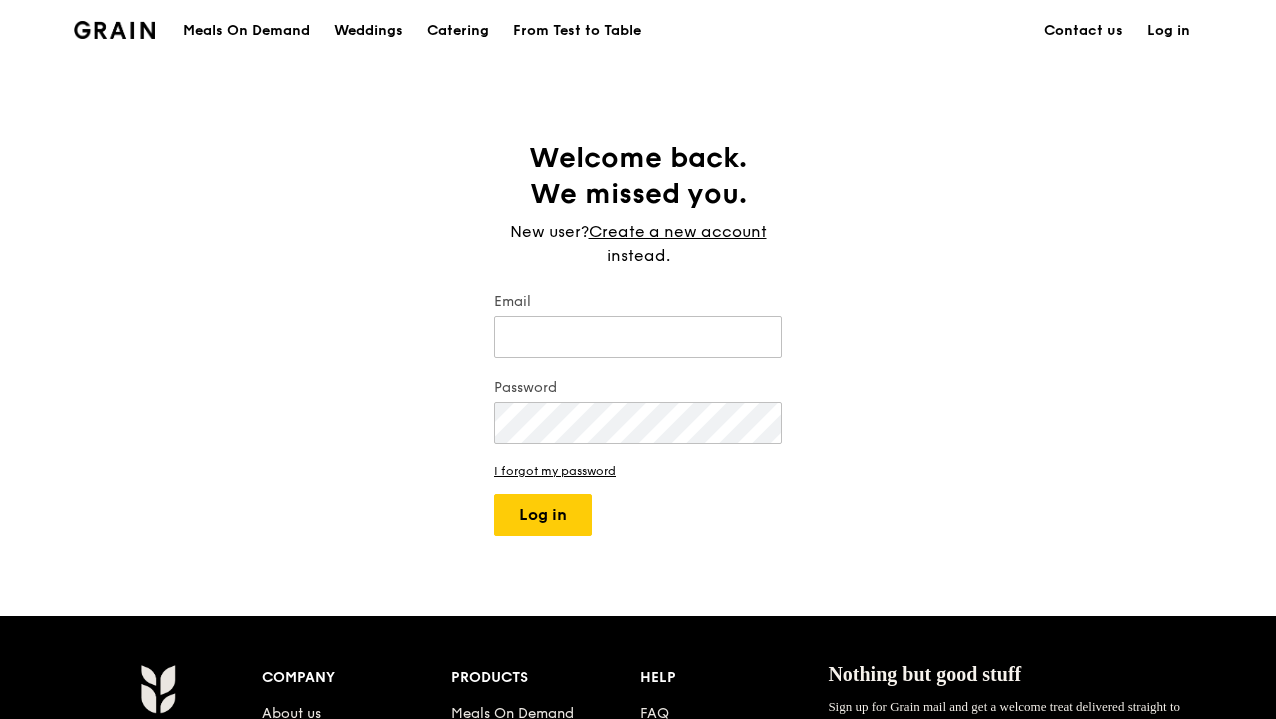 scroll, scrollTop: 0, scrollLeft: 0, axis: both 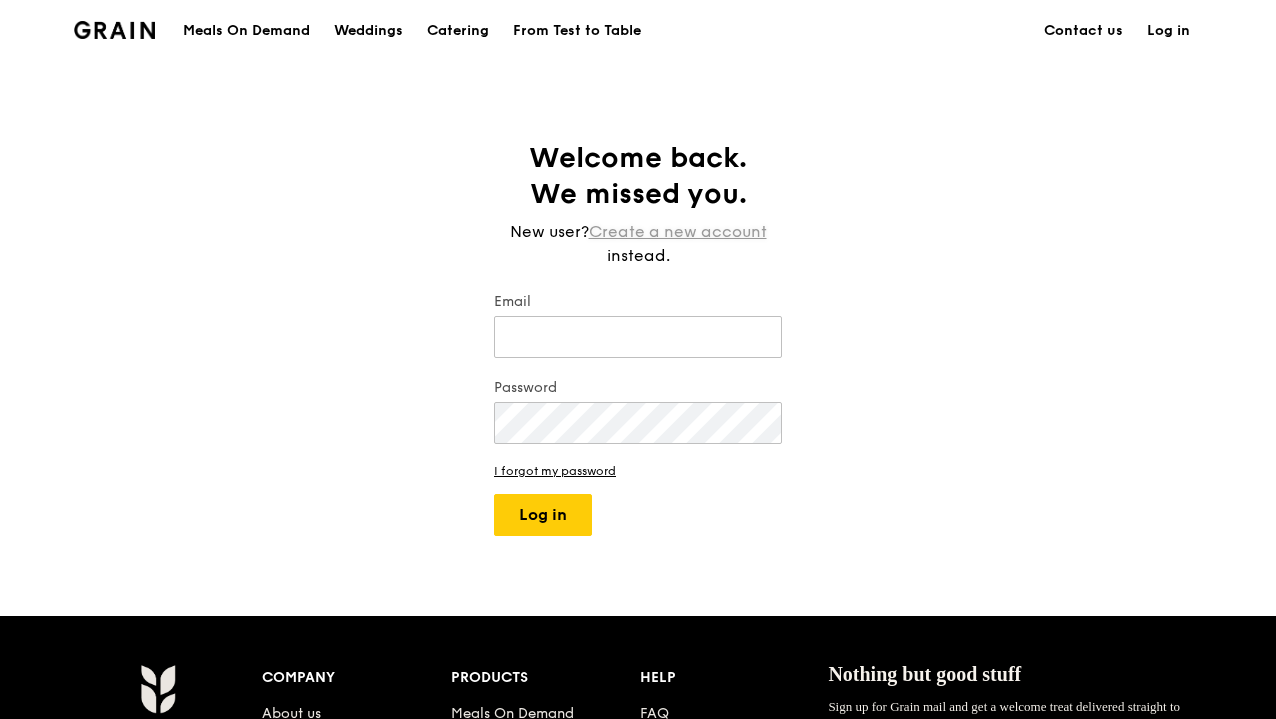 click on "Create a new account" at bounding box center [678, 232] 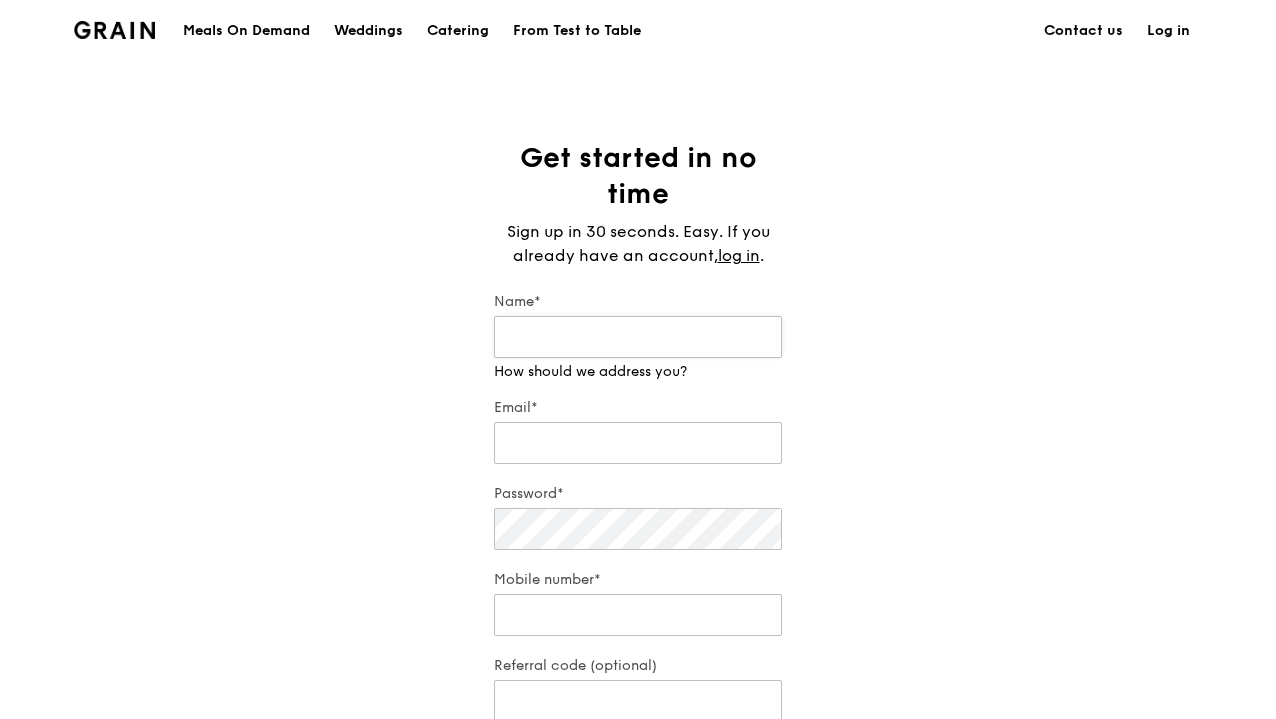 click on "Name*" at bounding box center [638, 337] 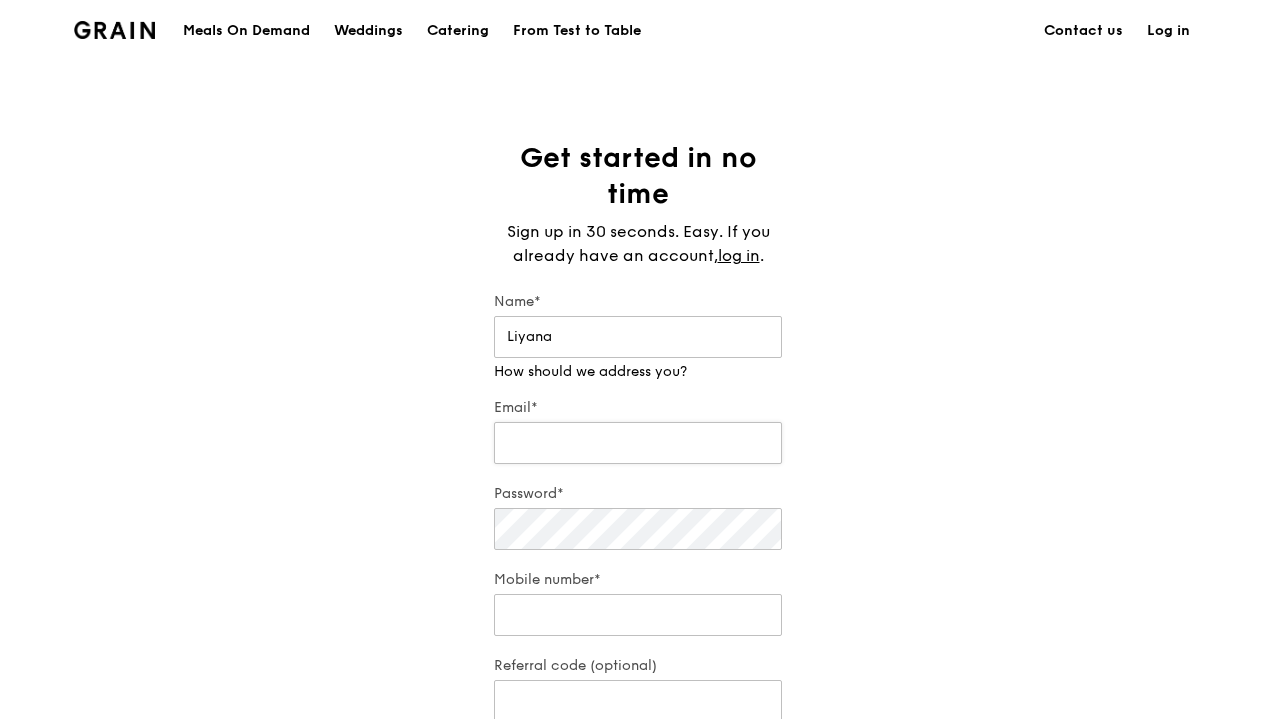 type on "Liyana" 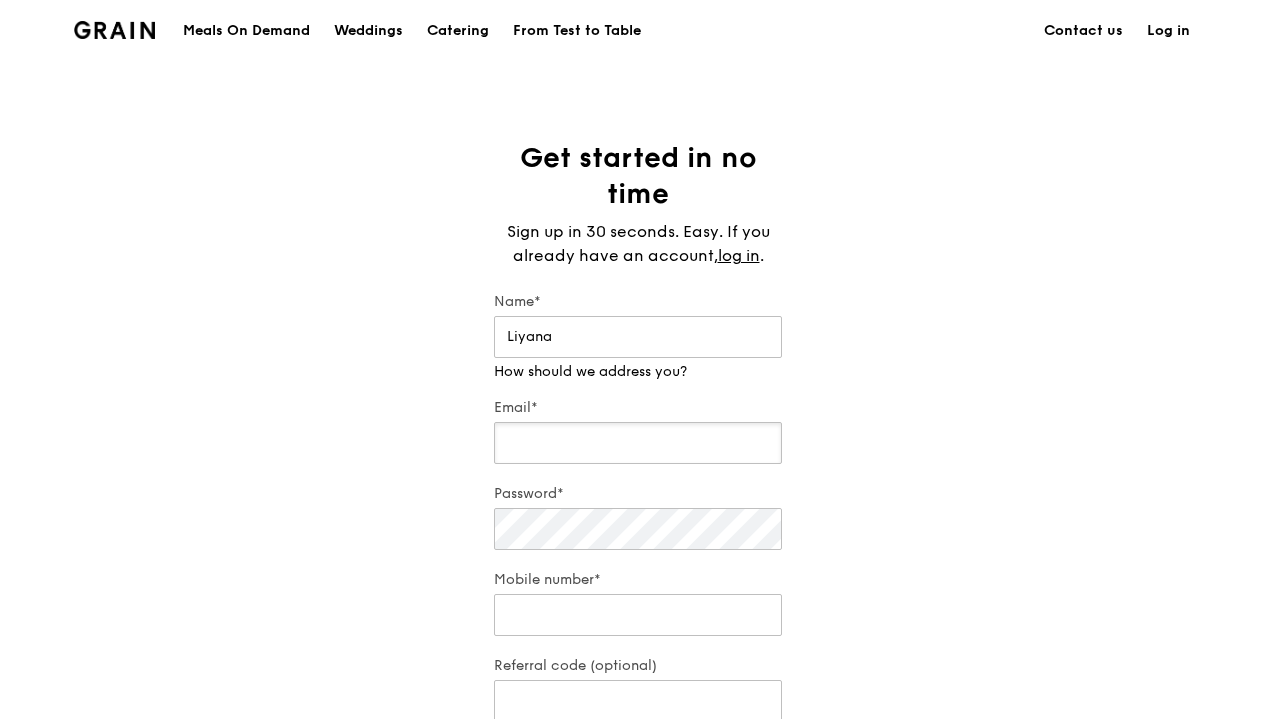 click on "Email*" at bounding box center [638, 443] 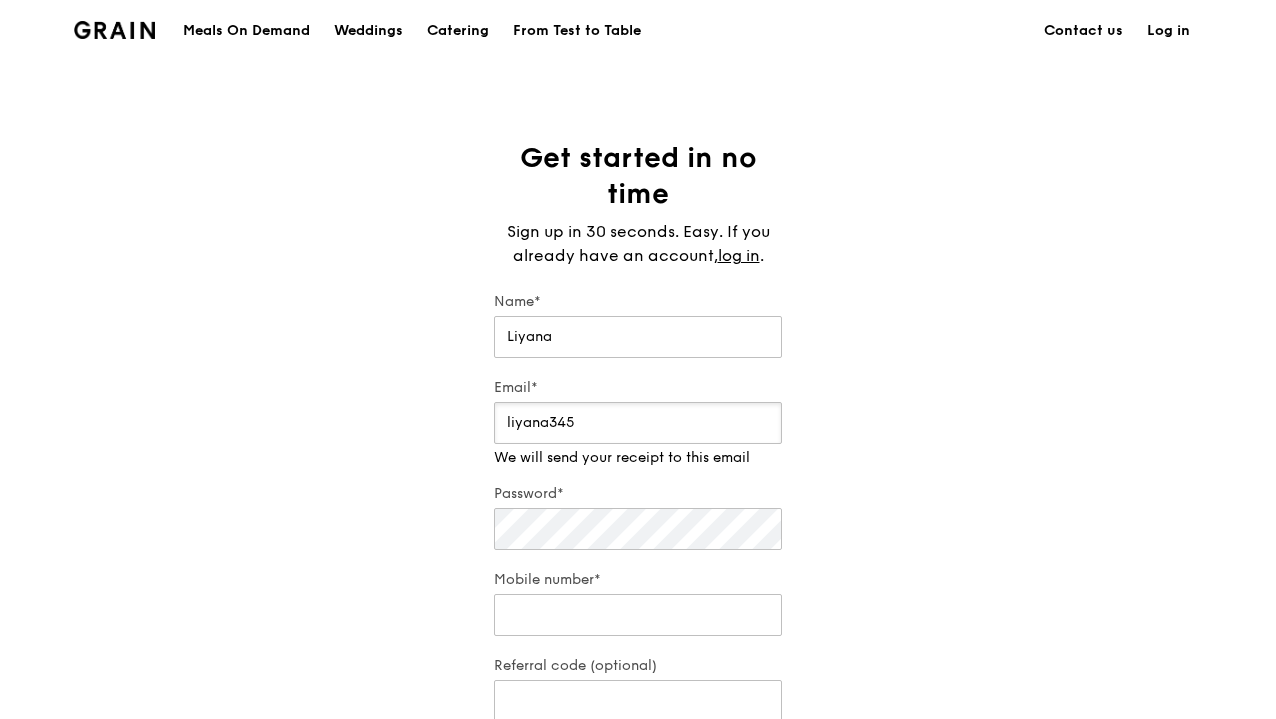 click on "liyana345" at bounding box center [638, 423] 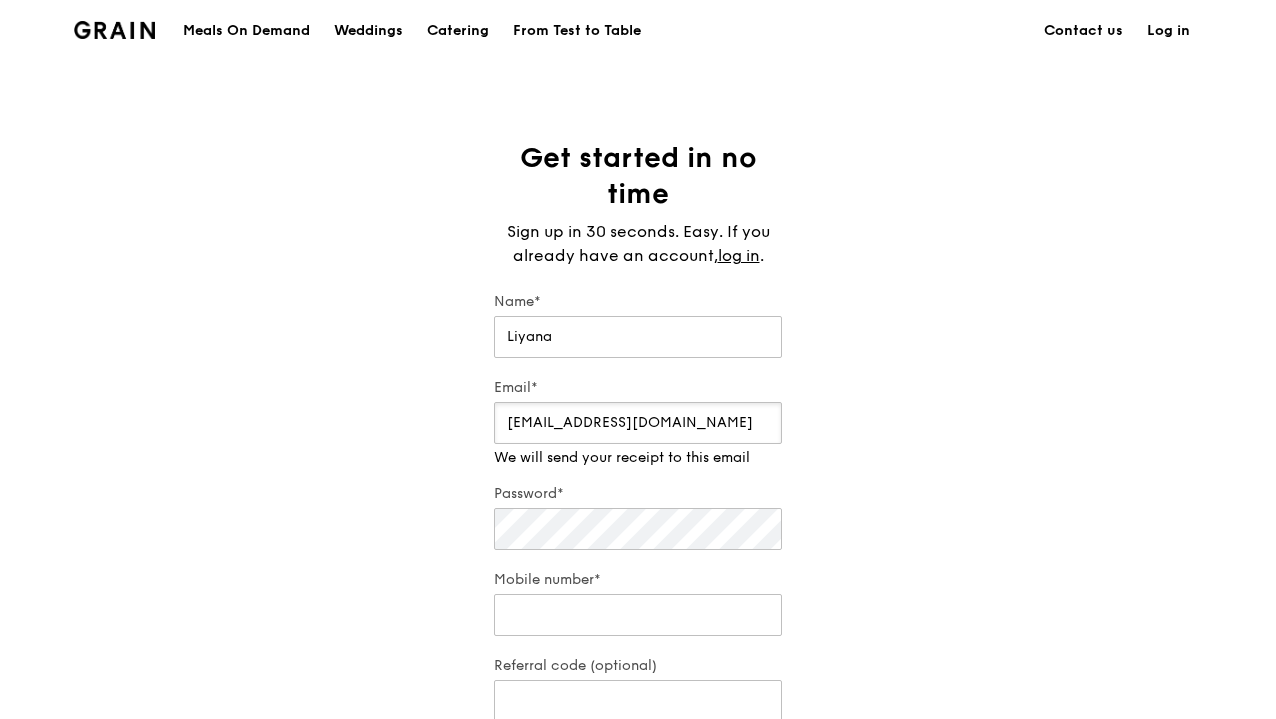 scroll, scrollTop: 0, scrollLeft: 0, axis: both 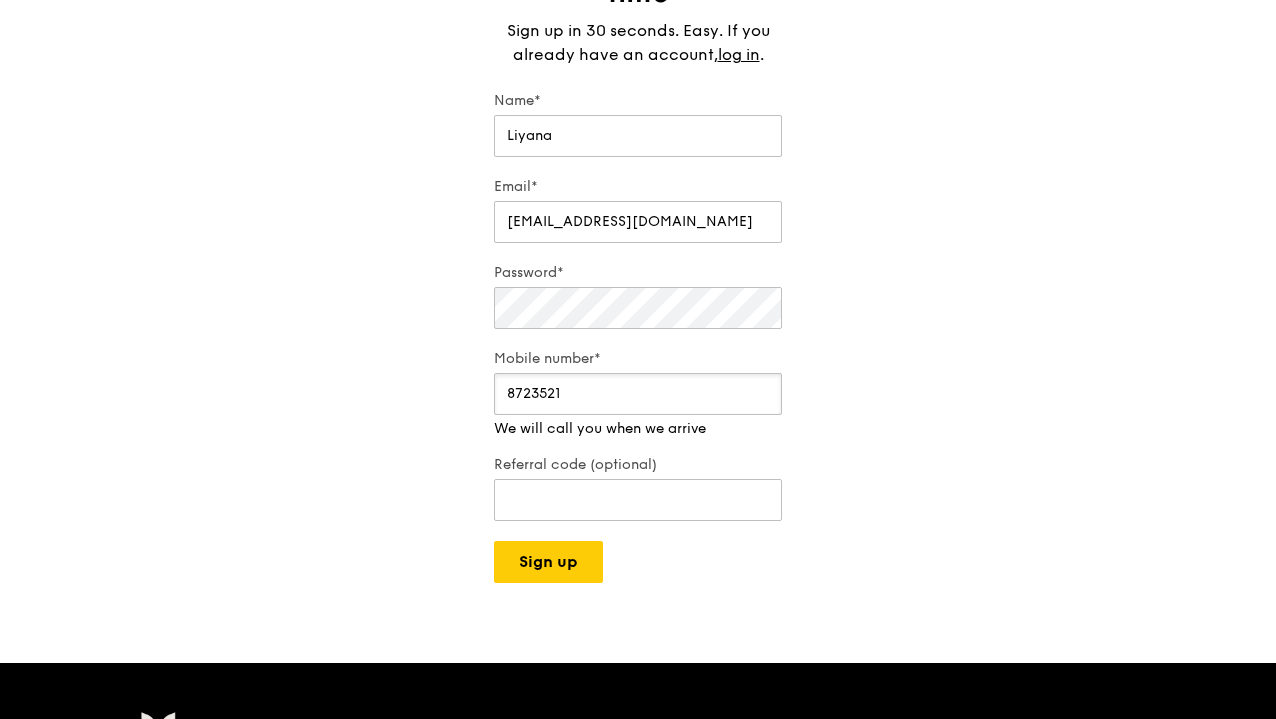 drag, startPoint x: 600, startPoint y: 398, endPoint x: 406, endPoint y: 399, distance: 194.00258 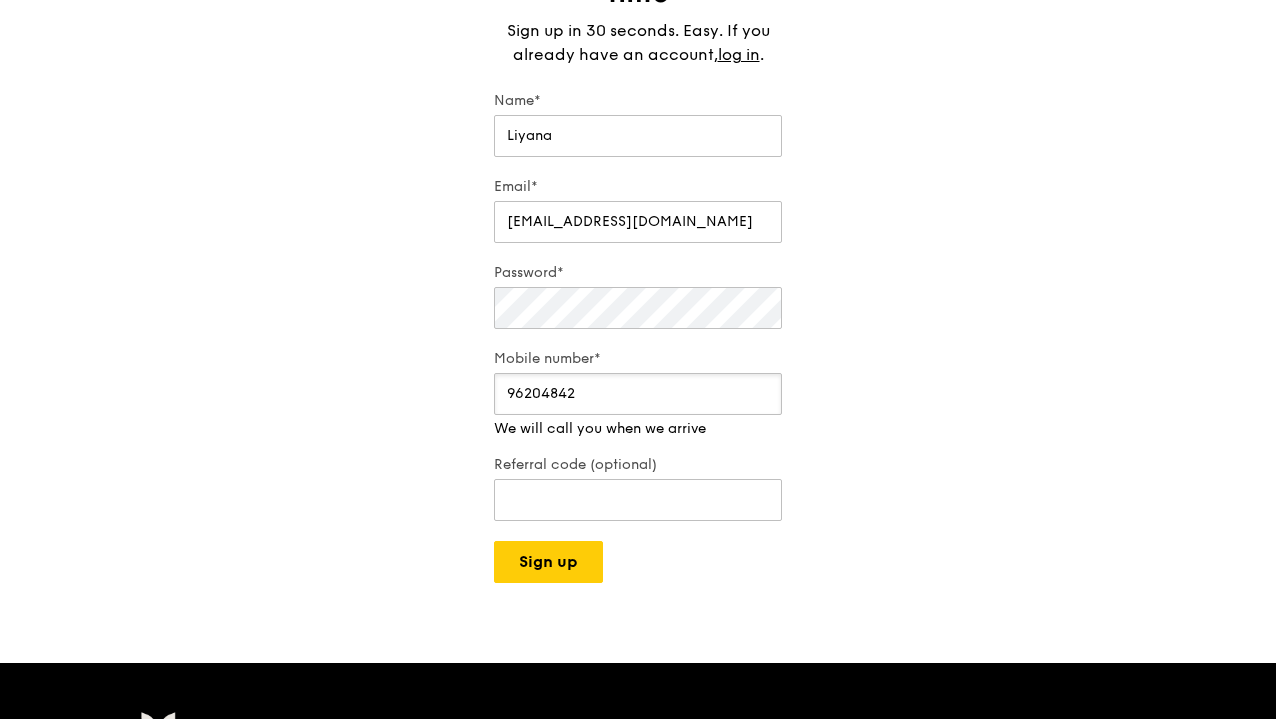 drag, startPoint x: 636, startPoint y: 388, endPoint x: 408, endPoint y: 385, distance: 228.01973 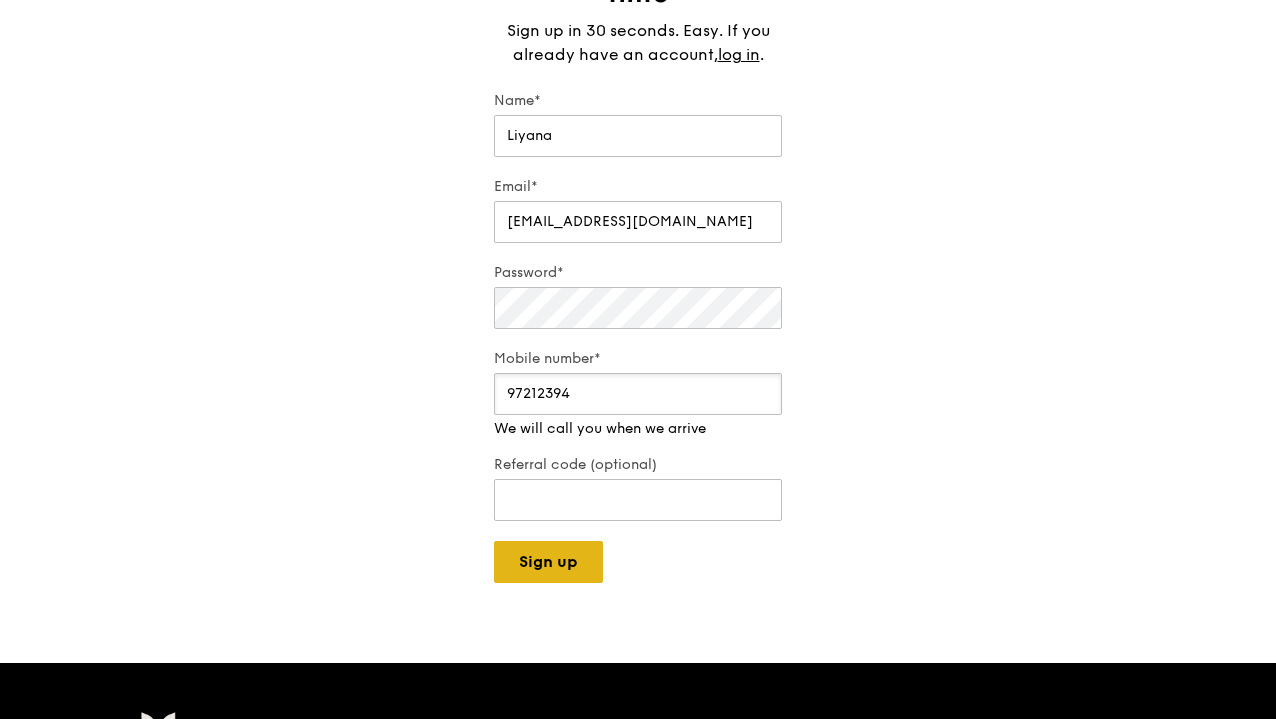 type on "97212394" 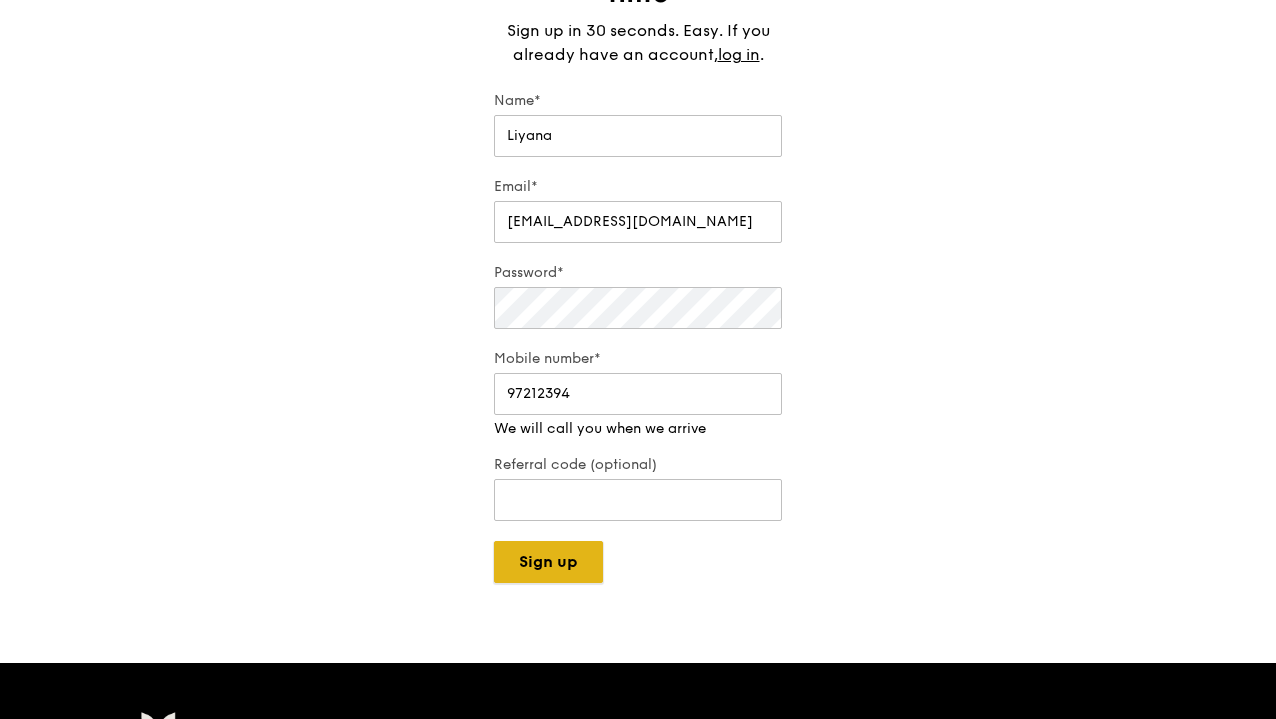 click on "Sign up" at bounding box center [548, 562] 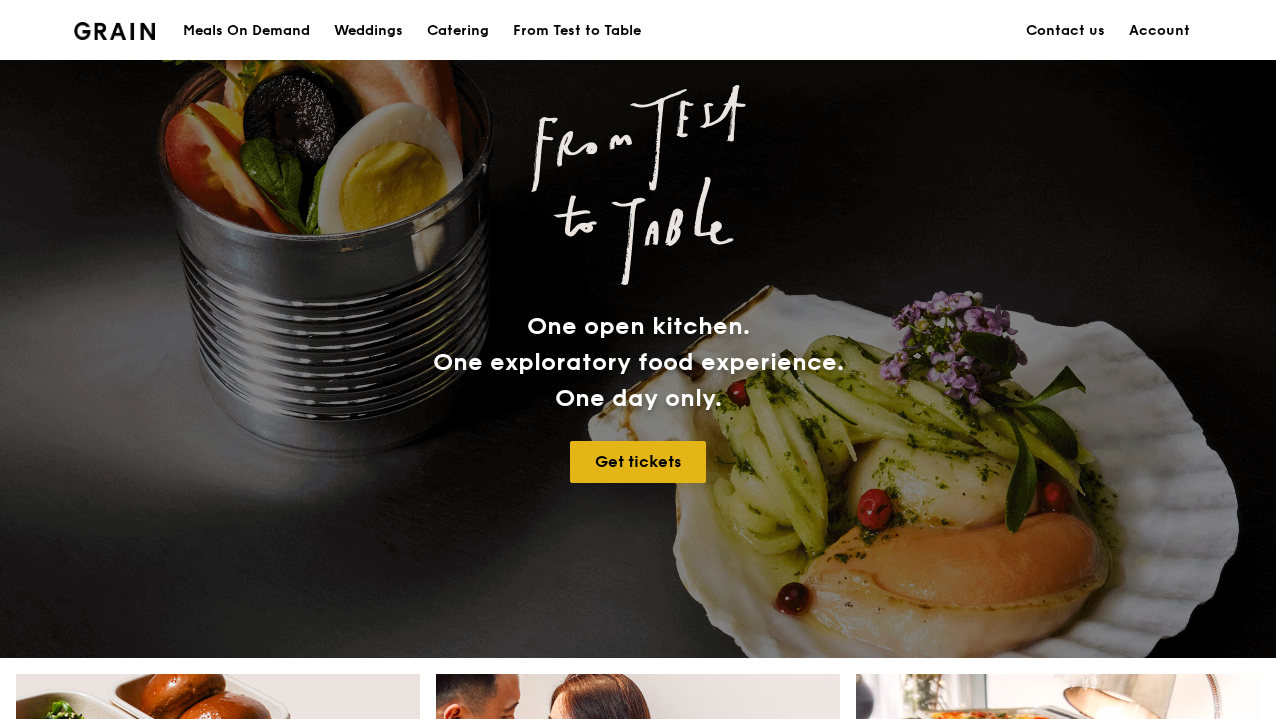 scroll, scrollTop: 0, scrollLeft: 0, axis: both 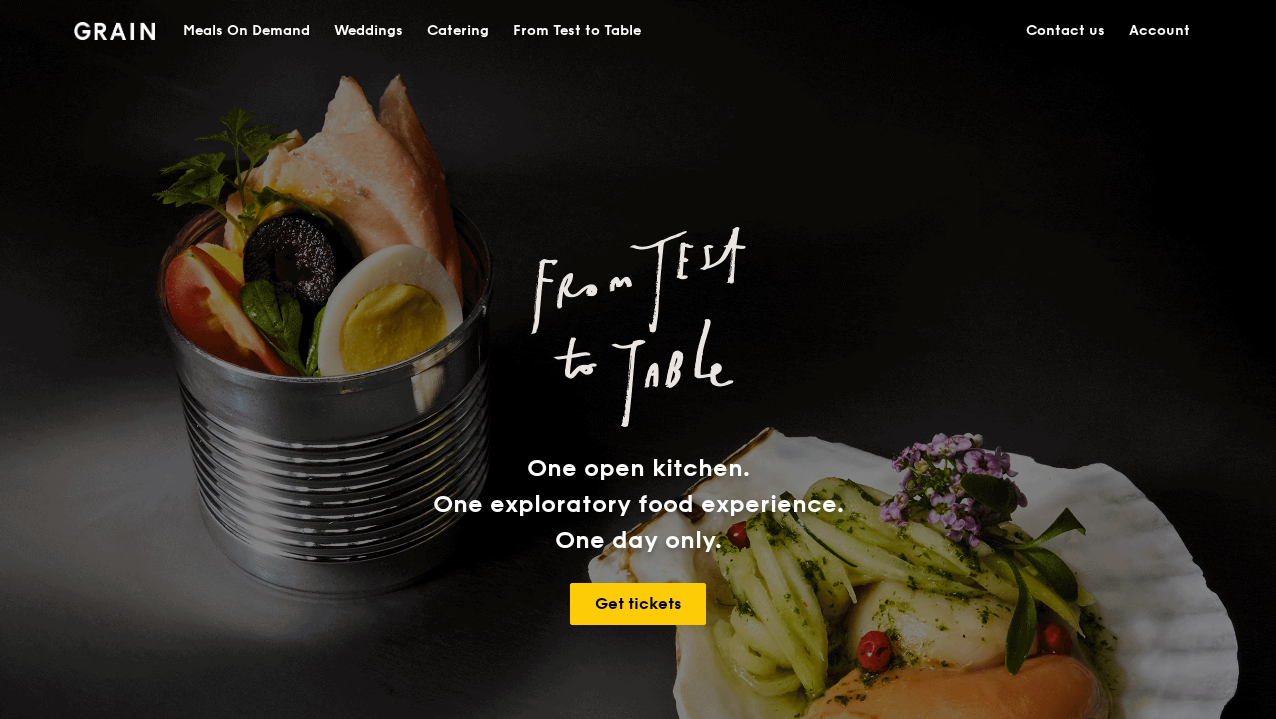 click on "Catering" at bounding box center (458, 31) 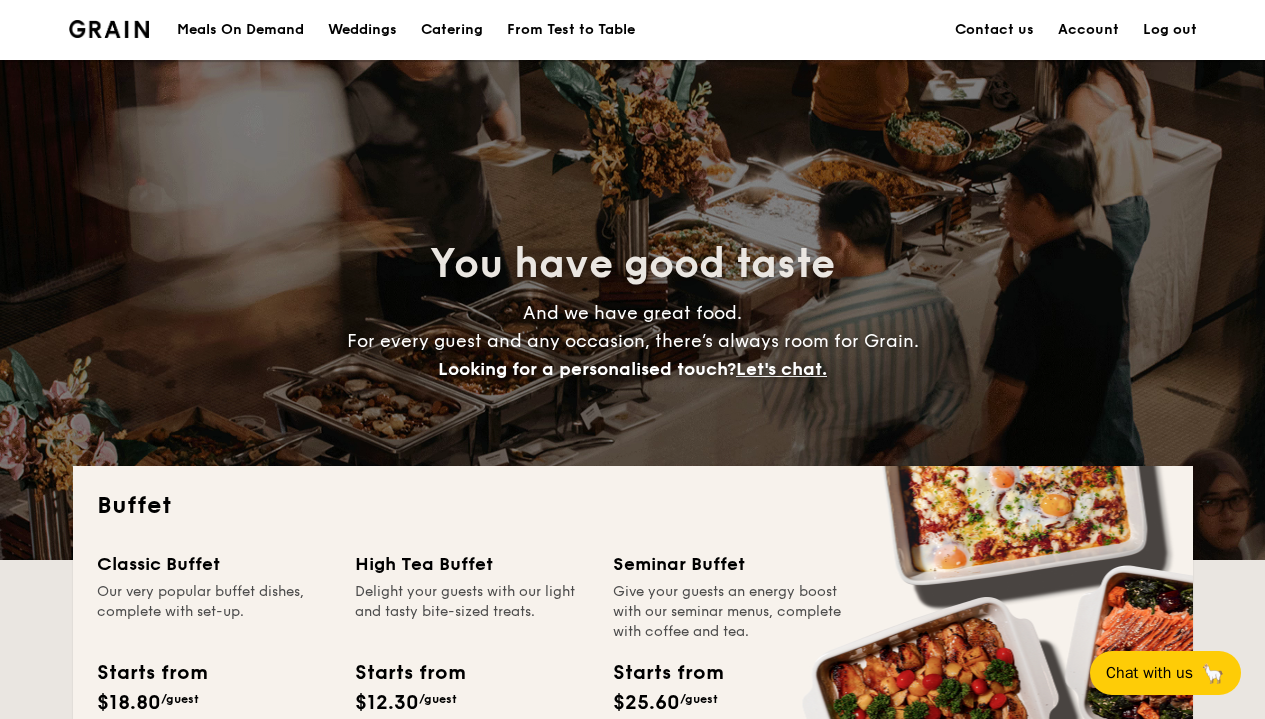 scroll, scrollTop: 0, scrollLeft: 0, axis: both 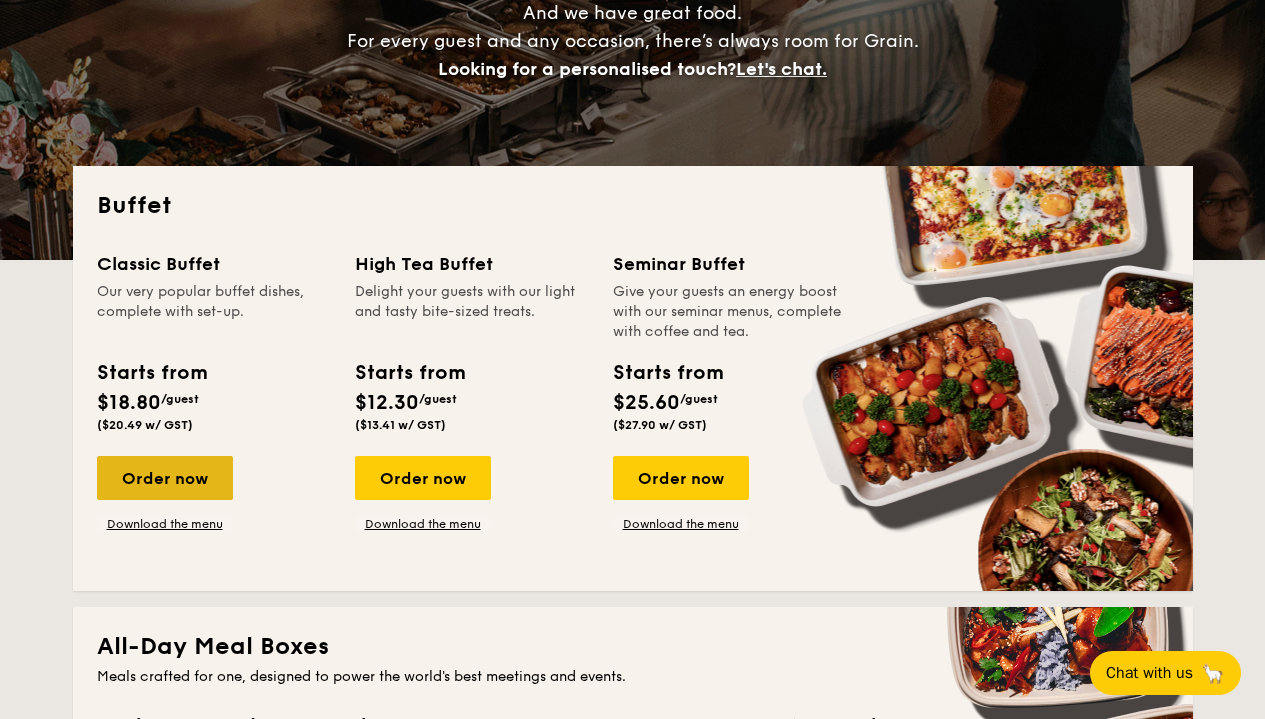 click on "Order now" at bounding box center [165, 478] 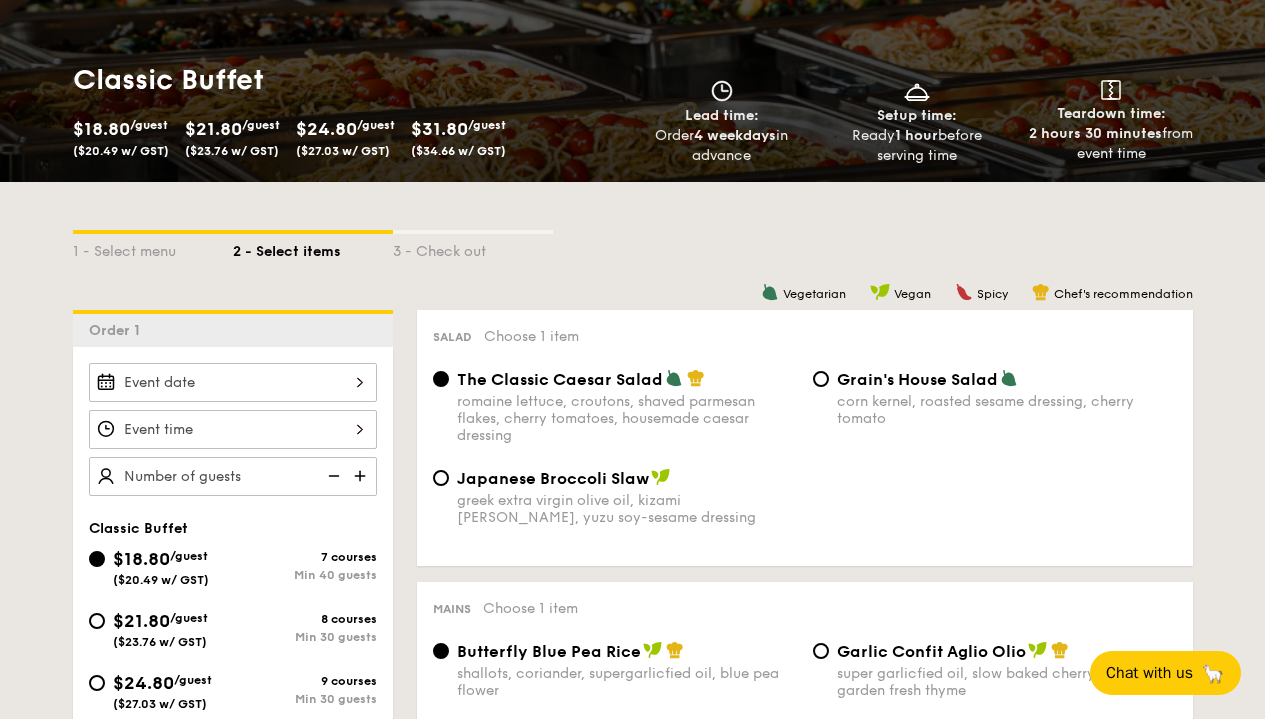 scroll, scrollTop: 298, scrollLeft: 0, axis: vertical 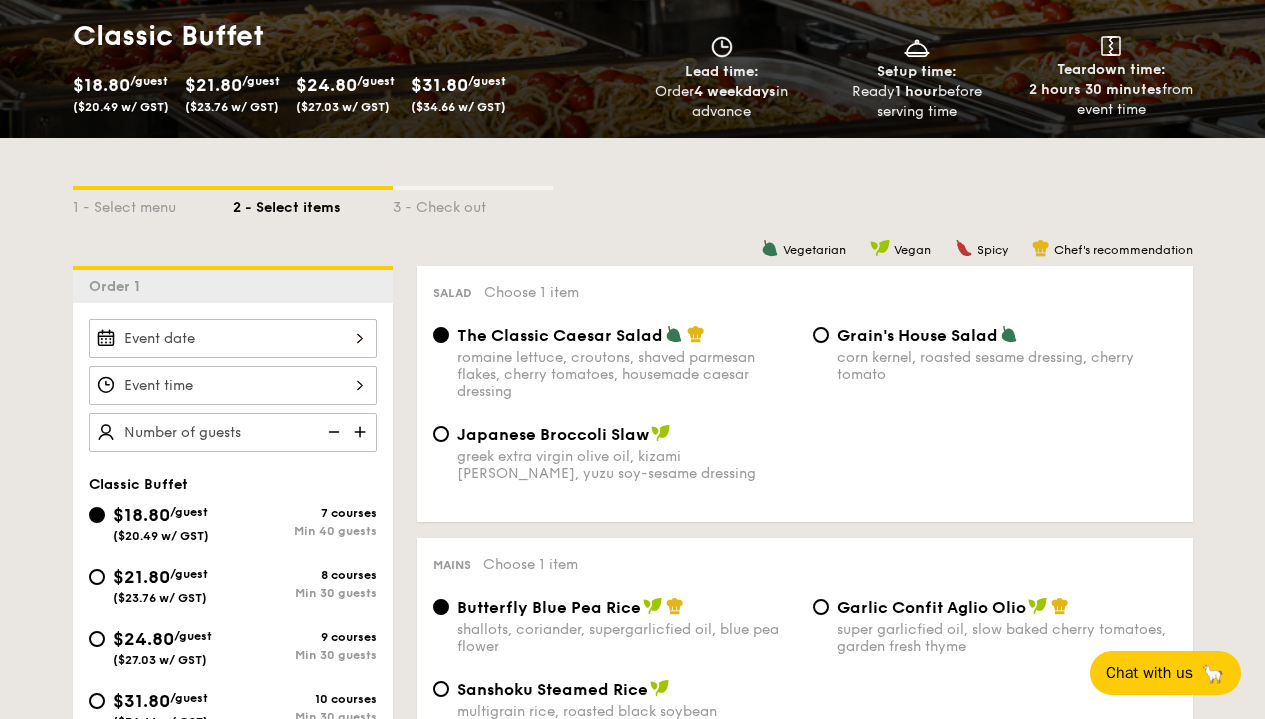 click on "8 courses" at bounding box center (305, 575) 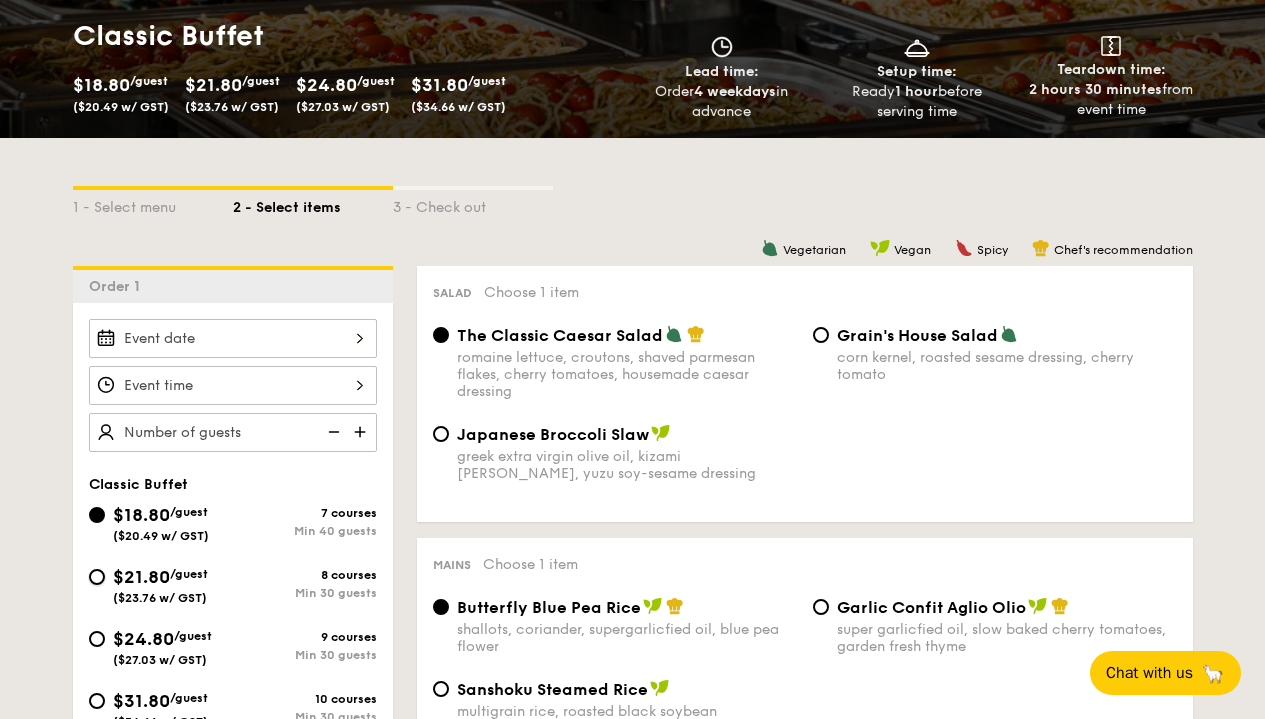 click on "$21.80
/guest
($23.76 w/ GST)
8 courses
Min 30 guests" at bounding box center (97, 577) 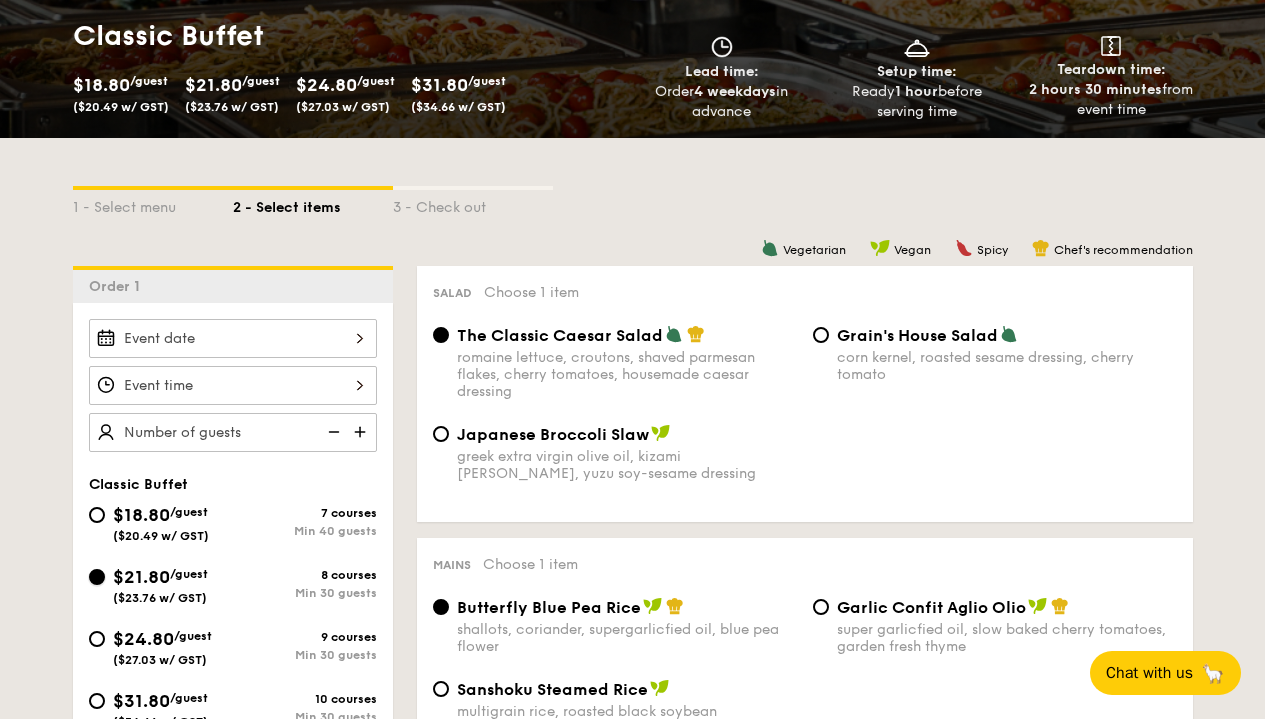 radio on "true" 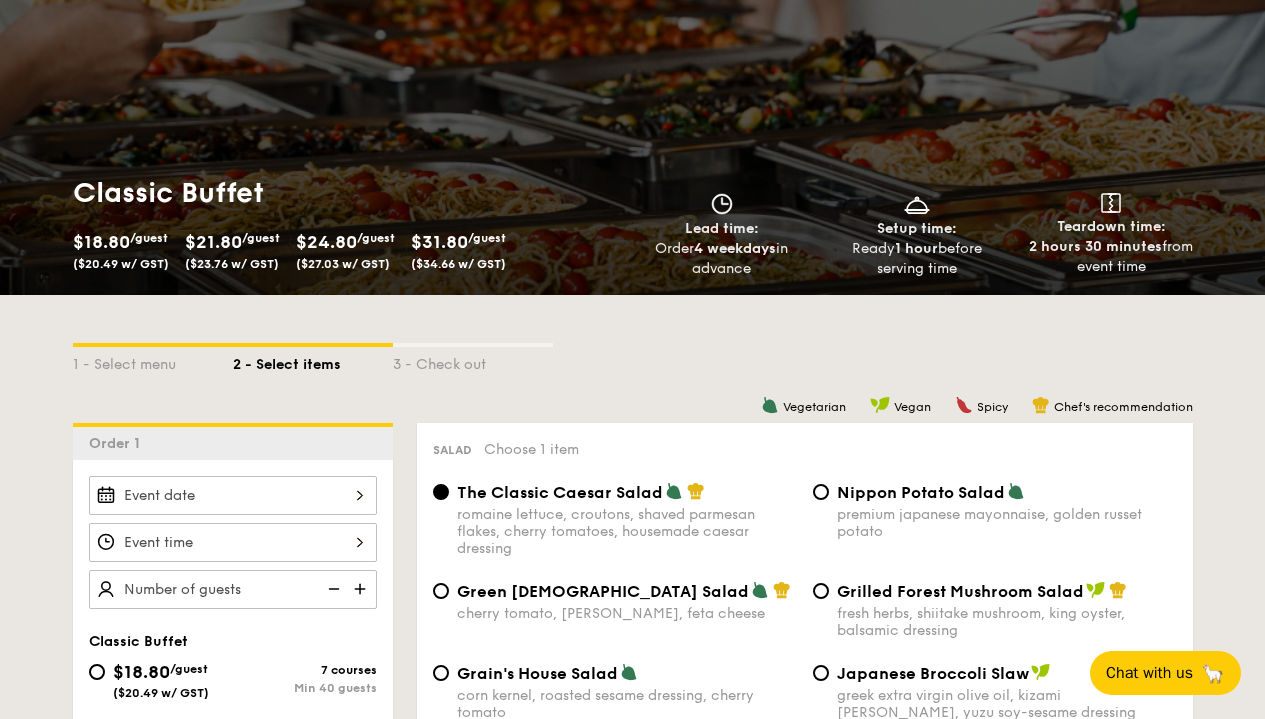 scroll, scrollTop: 99, scrollLeft: 0, axis: vertical 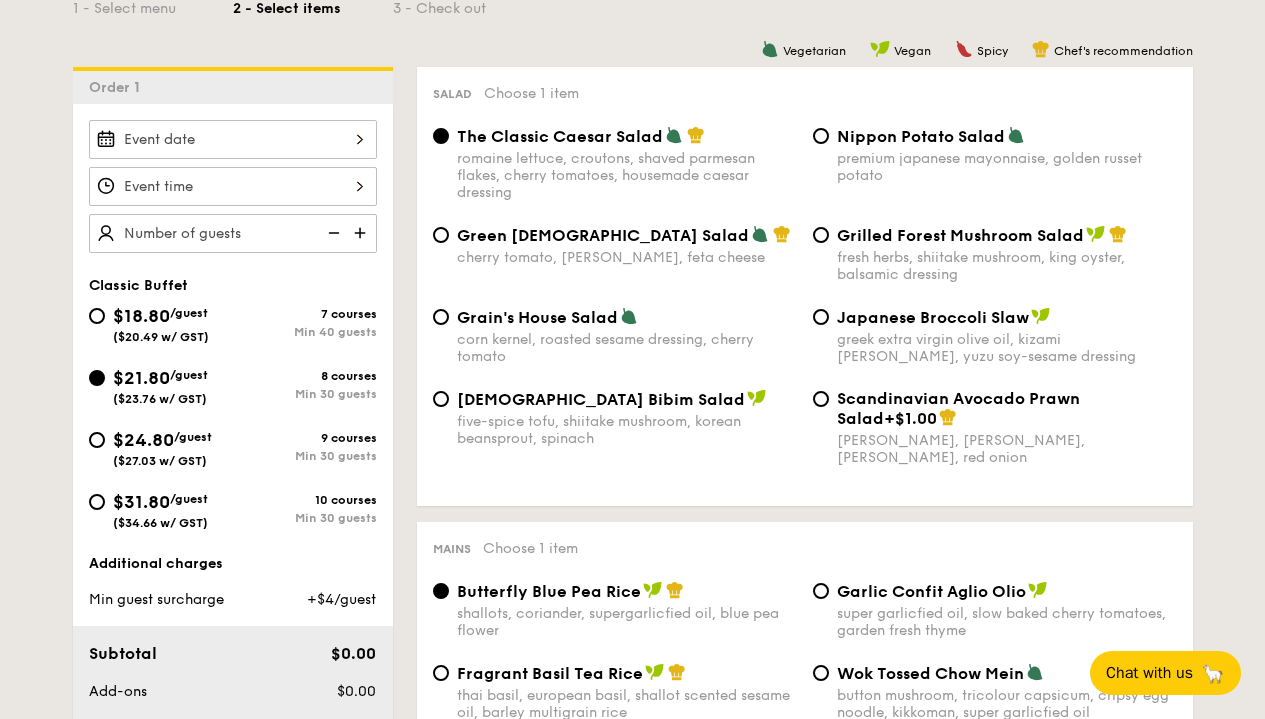 click on "Grilled Forest Mushroom Salad" at bounding box center [960, 235] 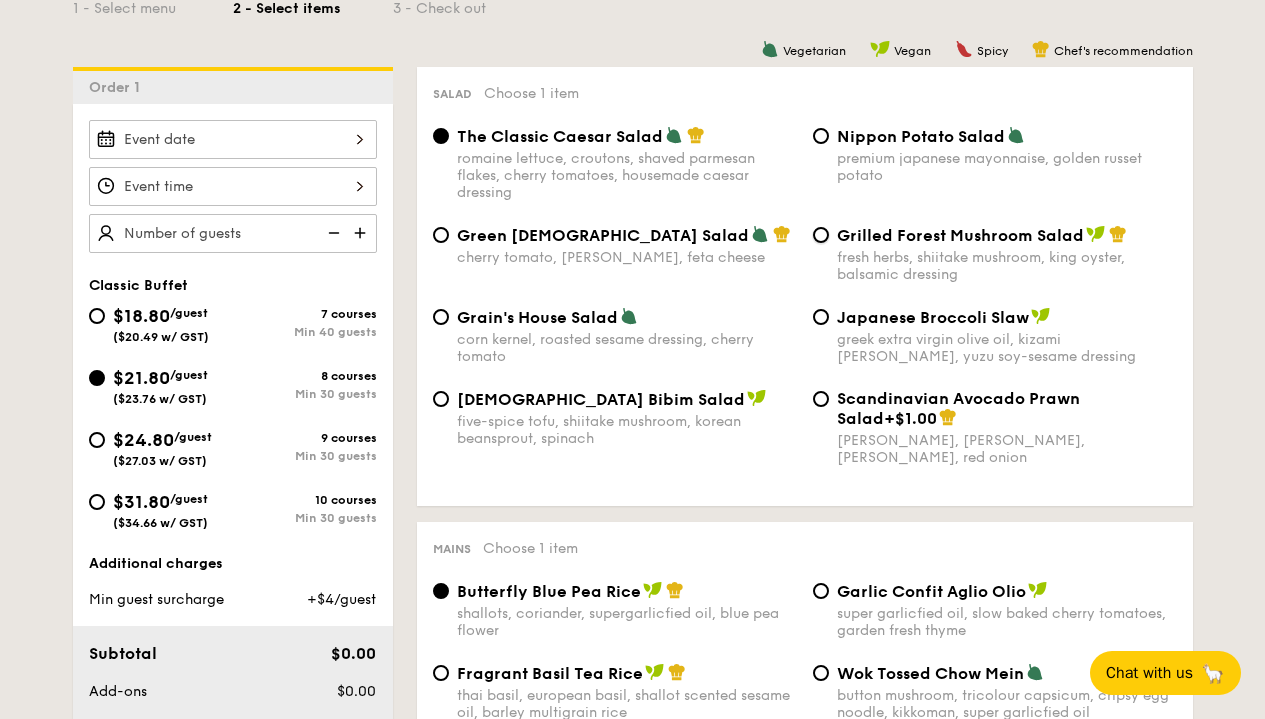 click on "Grilled Forest Mushroom Salad fresh herbs, shiitake mushroom, king oyster, balsamic dressing" at bounding box center [821, 235] 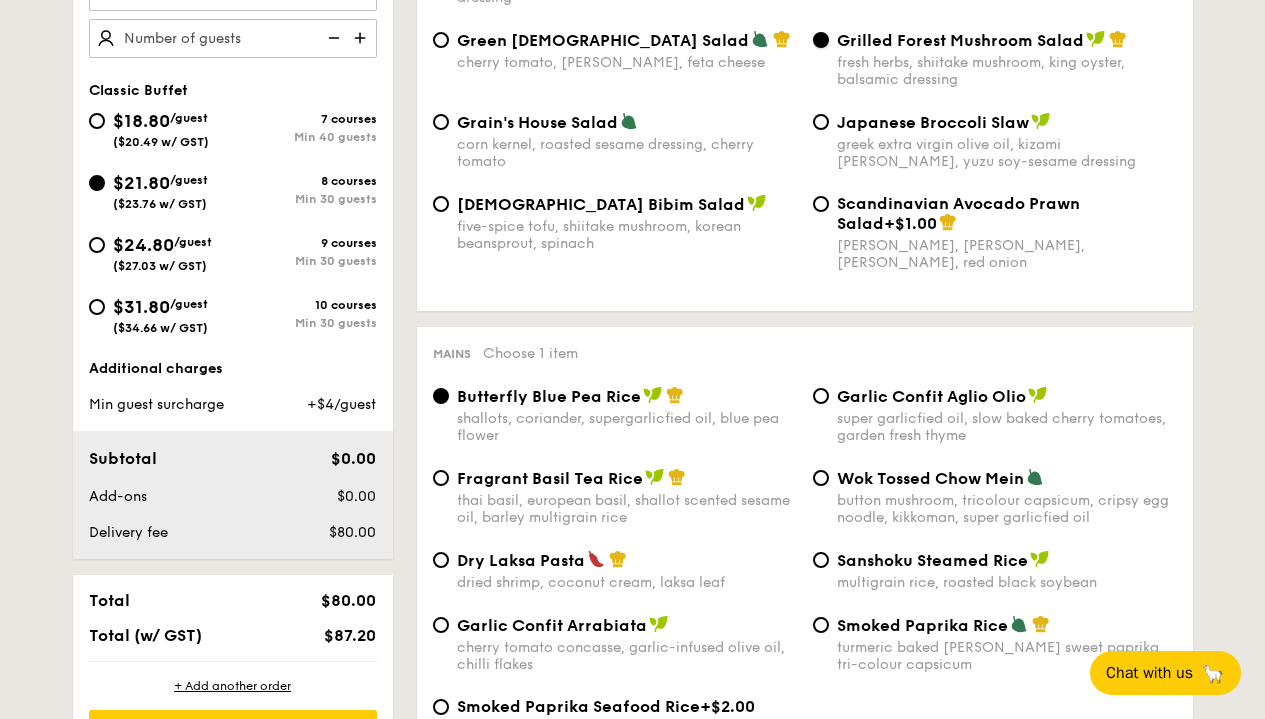 scroll, scrollTop: 696, scrollLeft: 0, axis: vertical 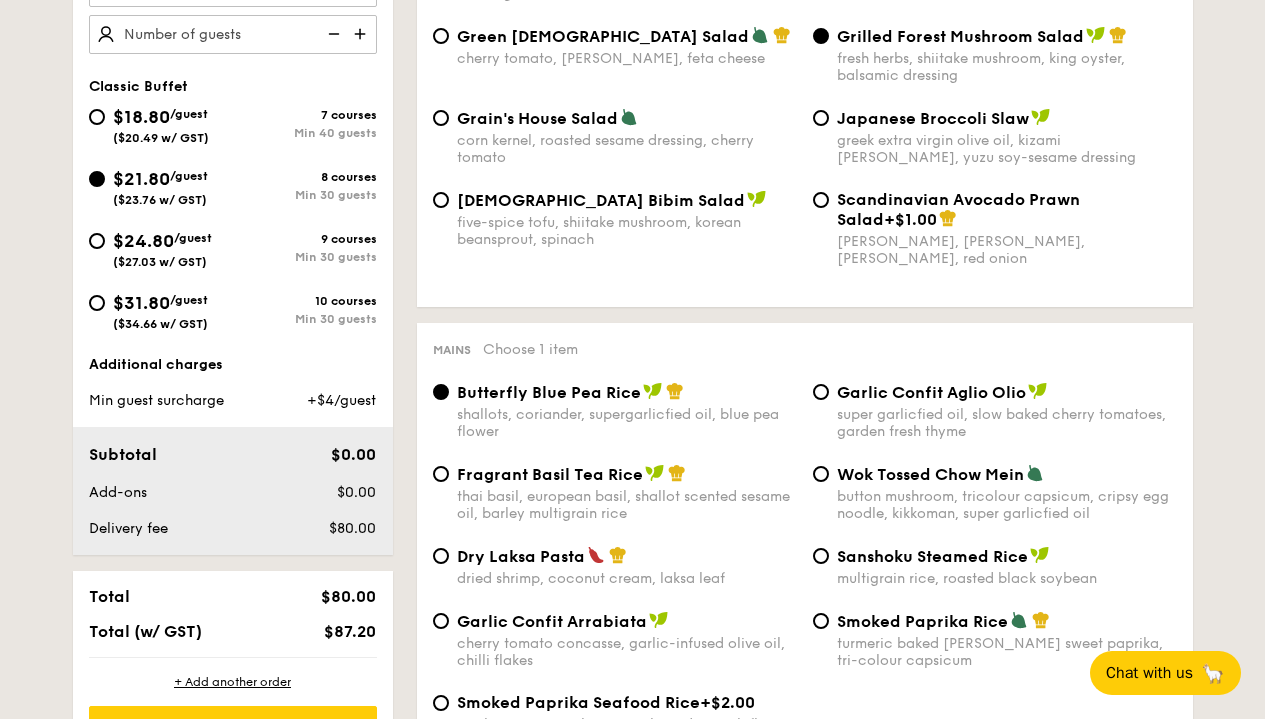 click on "Dry Laksa Pasta" at bounding box center (627, 556) 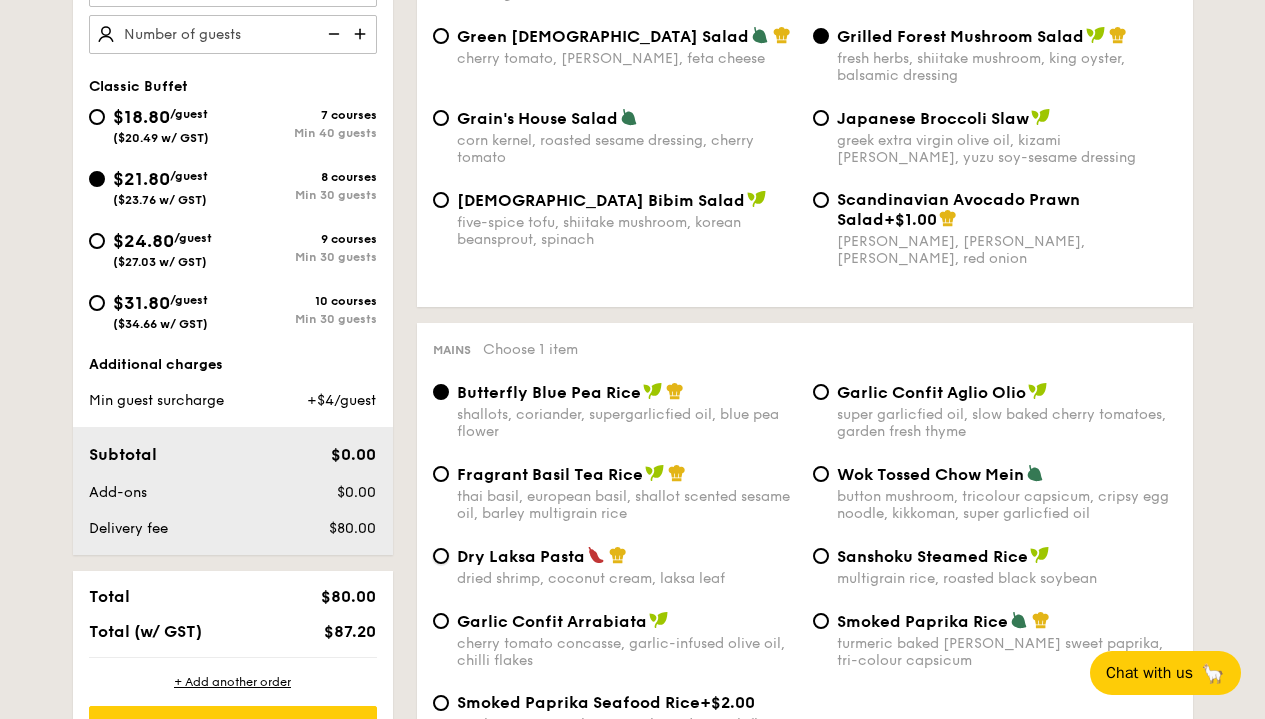 click on "Dry Laksa Pasta dried shrimp, coconut cream, laksa leaf" at bounding box center (441, 556) 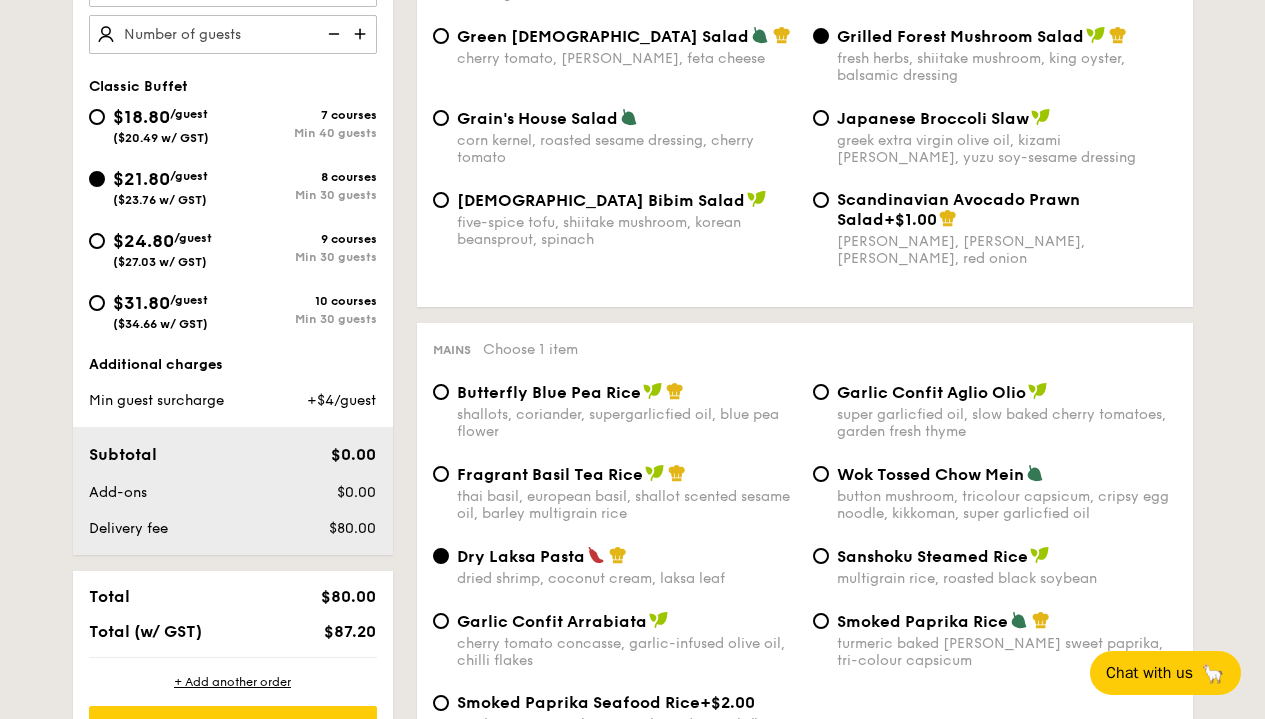 click on "thai basil, european basil, shallot scented sesame oil, barley multigrain rice" at bounding box center (627, 505) 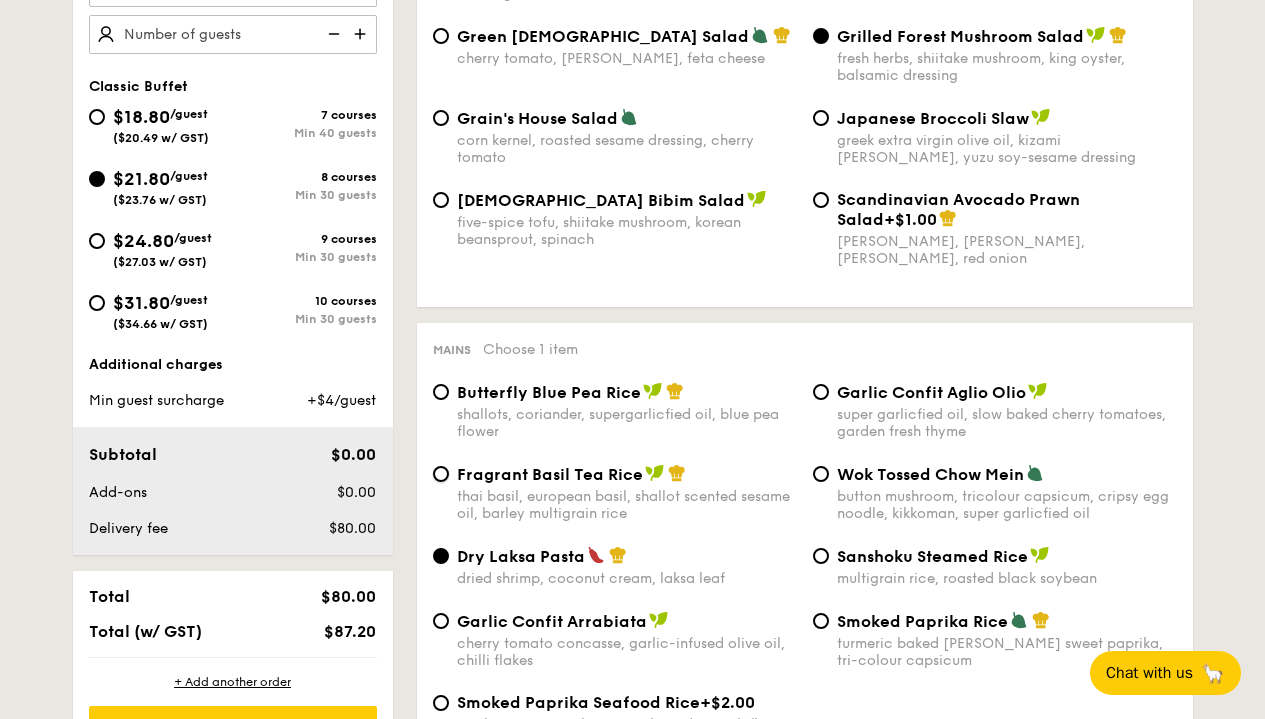 click on "Fragrant Basil Tea Rice thai basil, european basil, shallot scented sesame oil, barley multigrain rice" at bounding box center (441, 474) 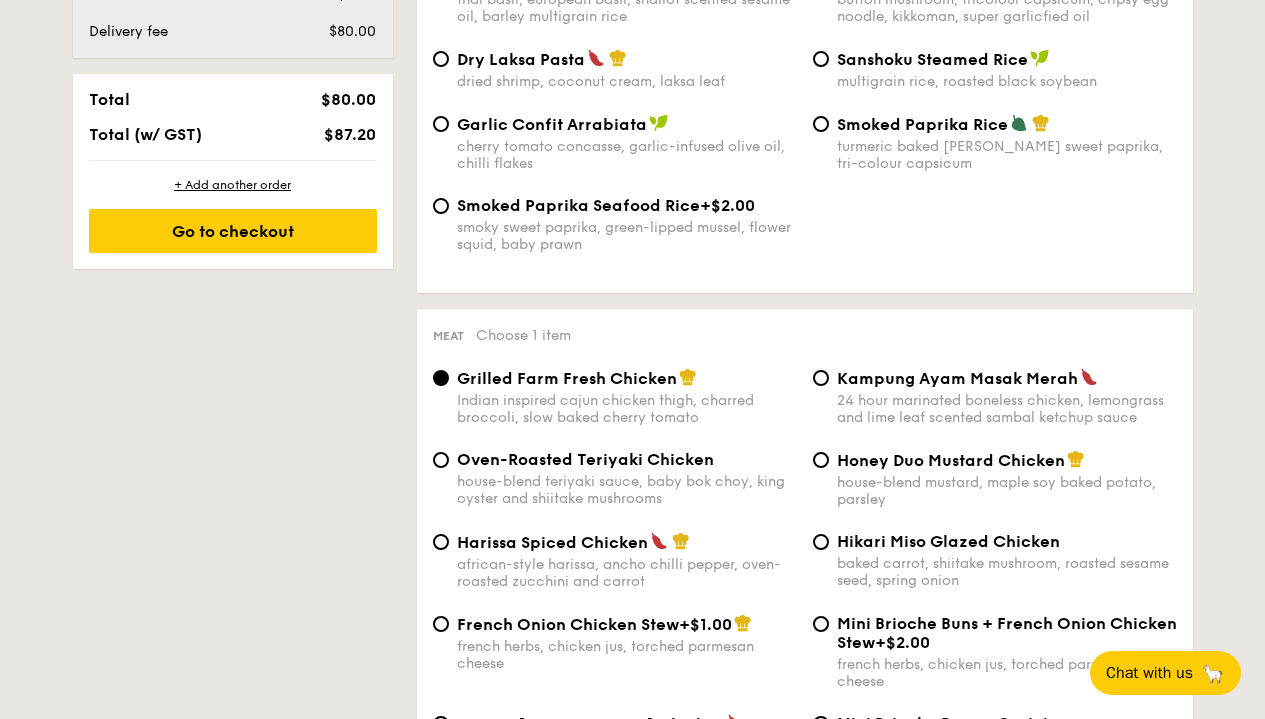 scroll, scrollTop: 1292, scrollLeft: 0, axis: vertical 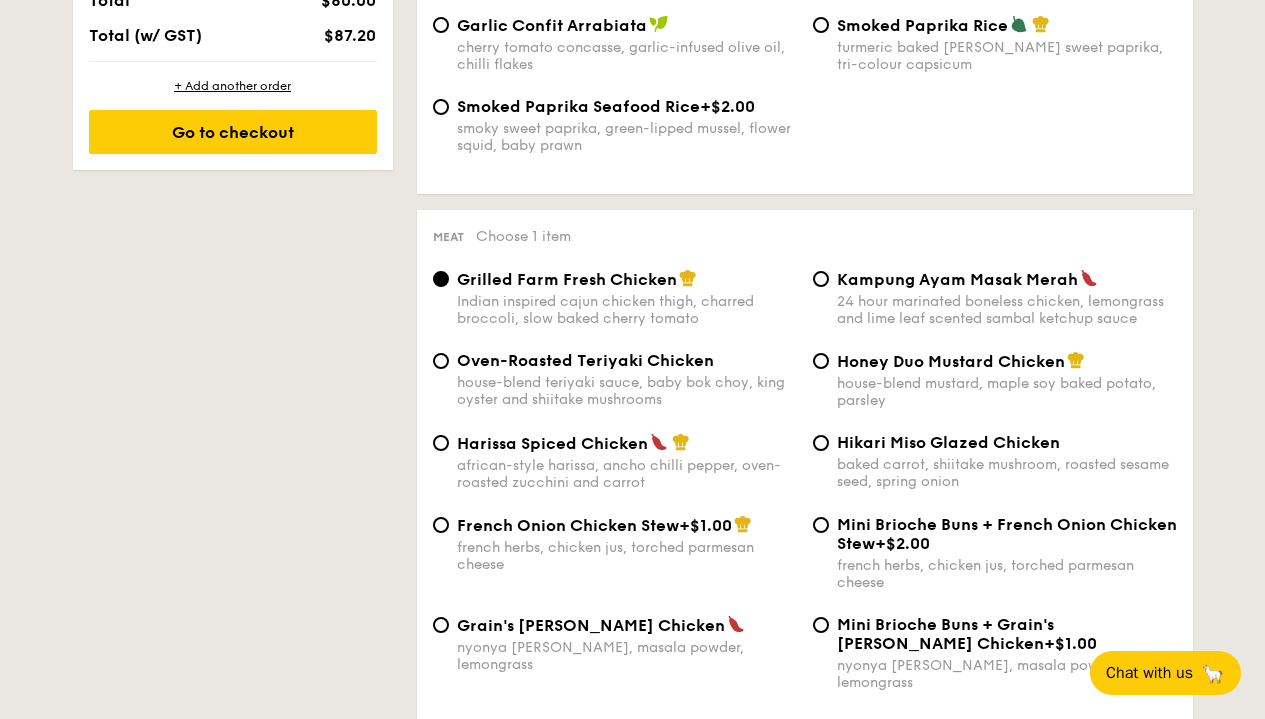 click on "french herbs, chicken jus, torched parmesan cheese" at bounding box center [627, 556] 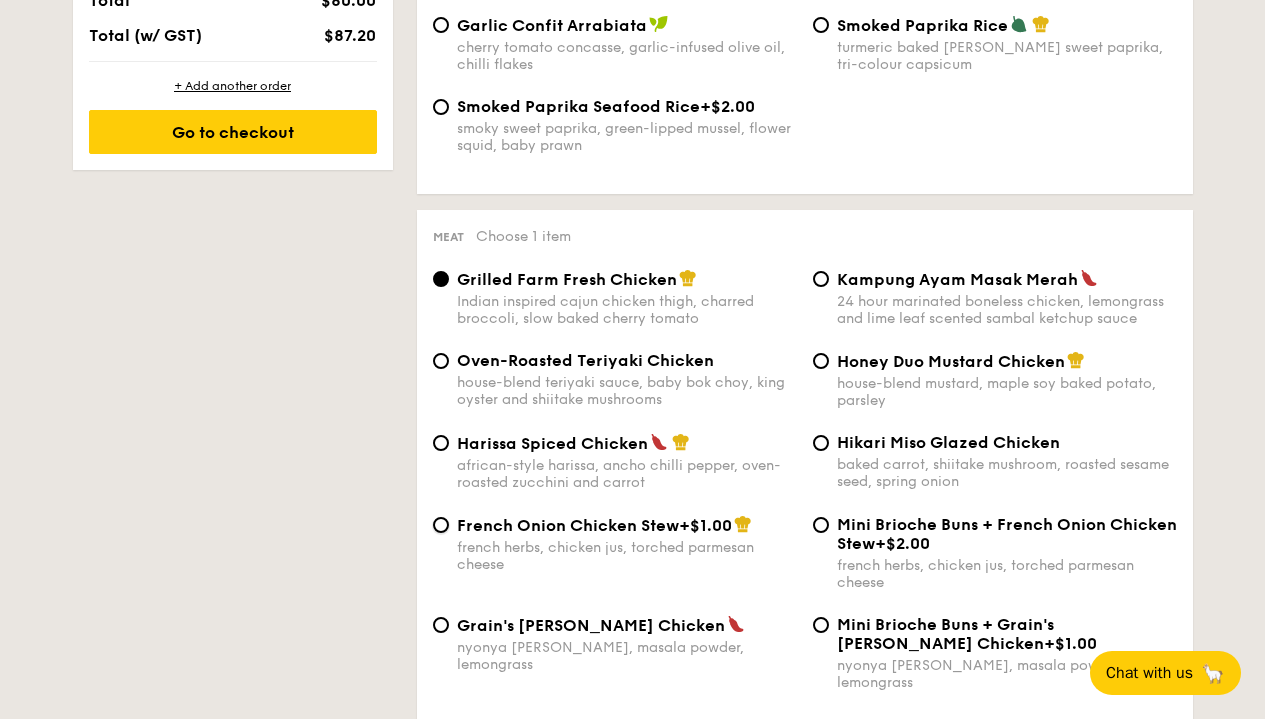 click on "French Onion Chicken Stew
+$1.00
french herbs, chicken jus, torched parmesan cheese" at bounding box center (441, 525) 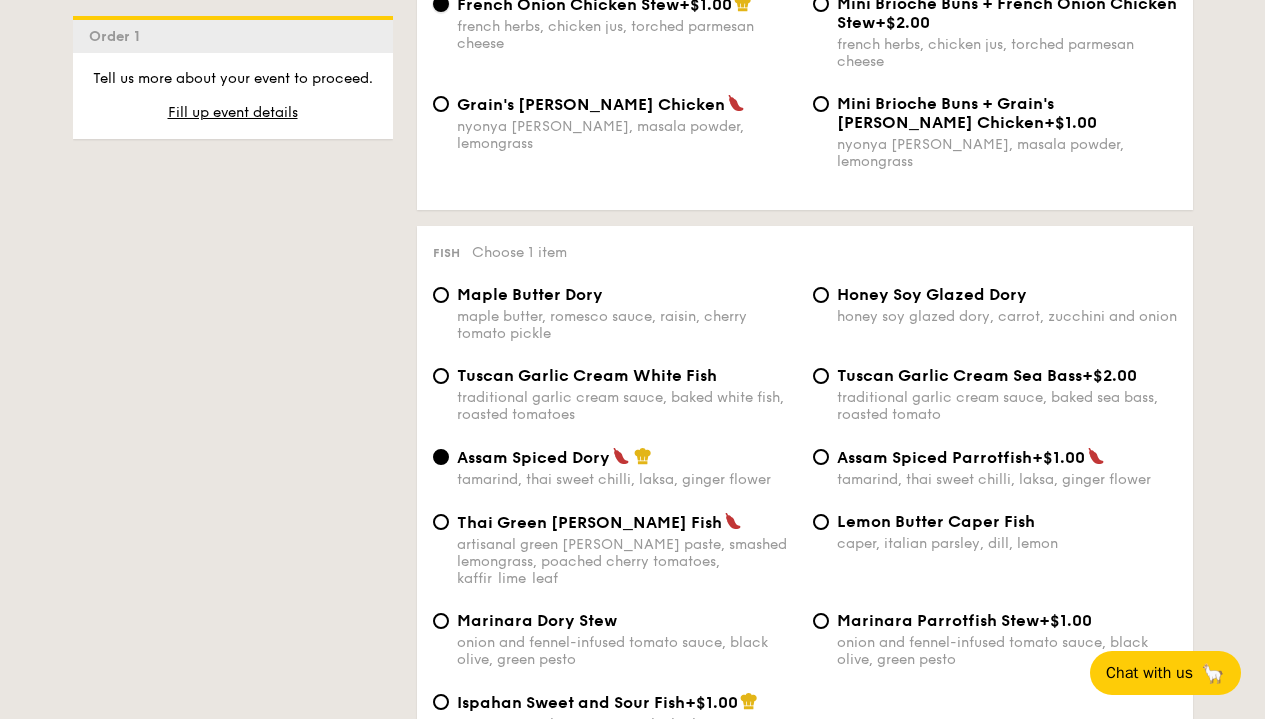 scroll, scrollTop: 1843, scrollLeft: 0, axis: vertical 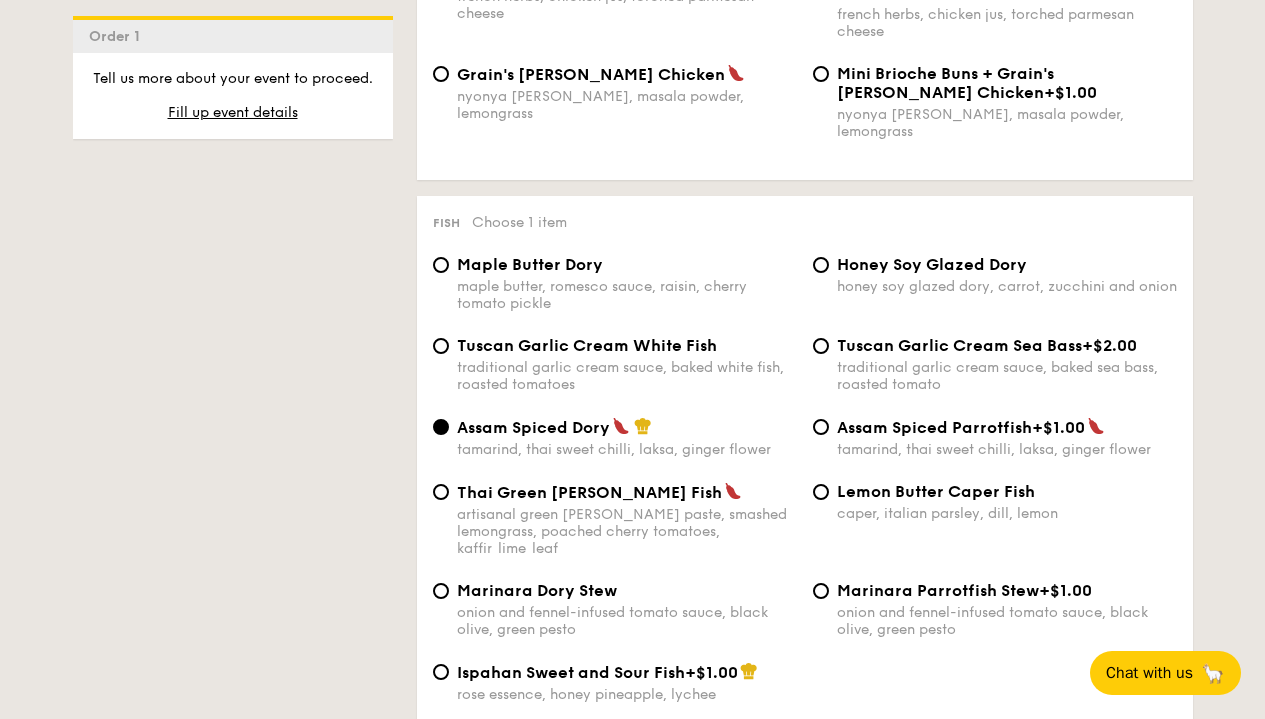 click on "maple butter, romesco sauce, raisin, cherry tomato pickle" at bounding box center (627, 295) 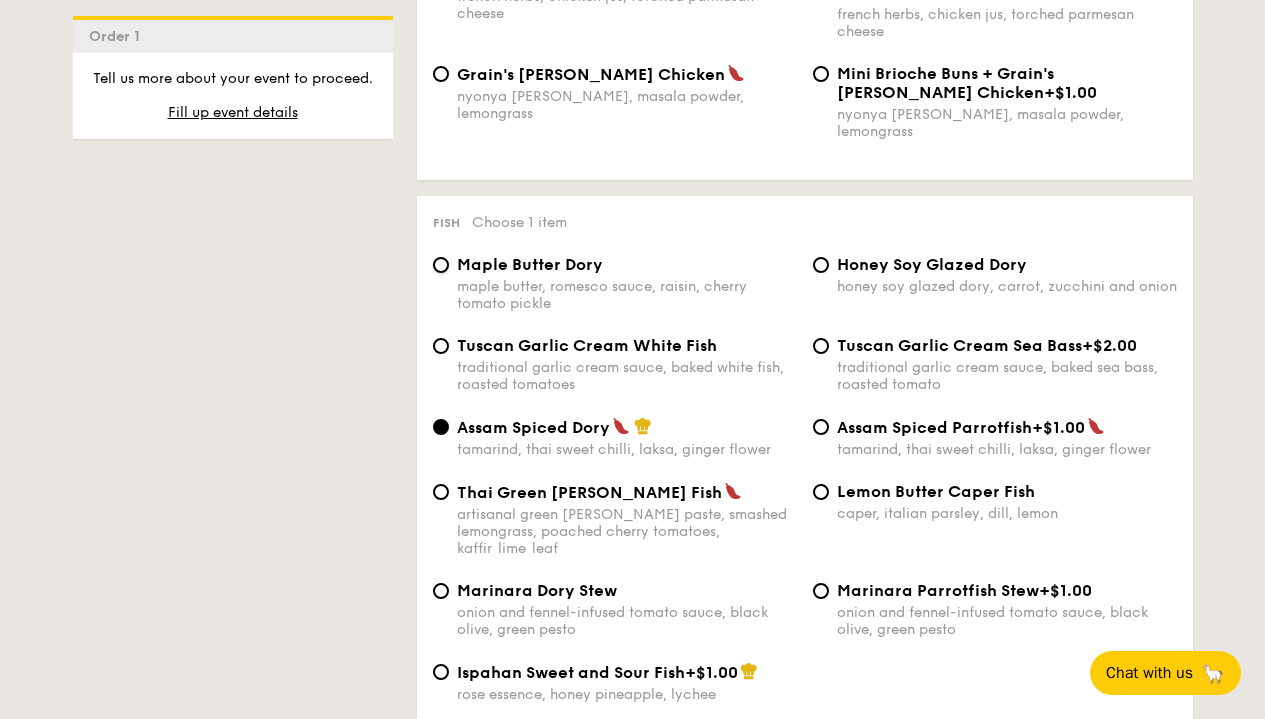 click on "Maple Butter Dory maple butter, romesco sauce, raisin, cherry tomato pickle" at bounding box center [441, 265] 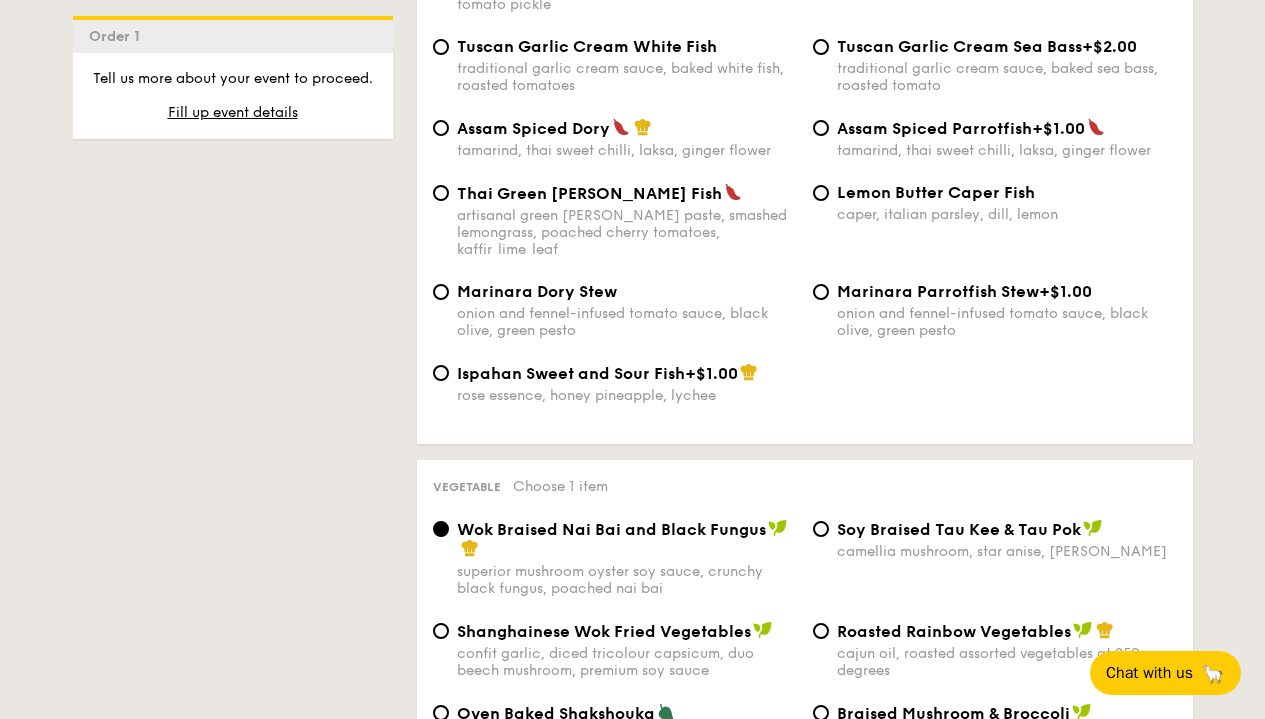 scroll, scrollTop: 2340, scrollLeft: 0, axis: vertical 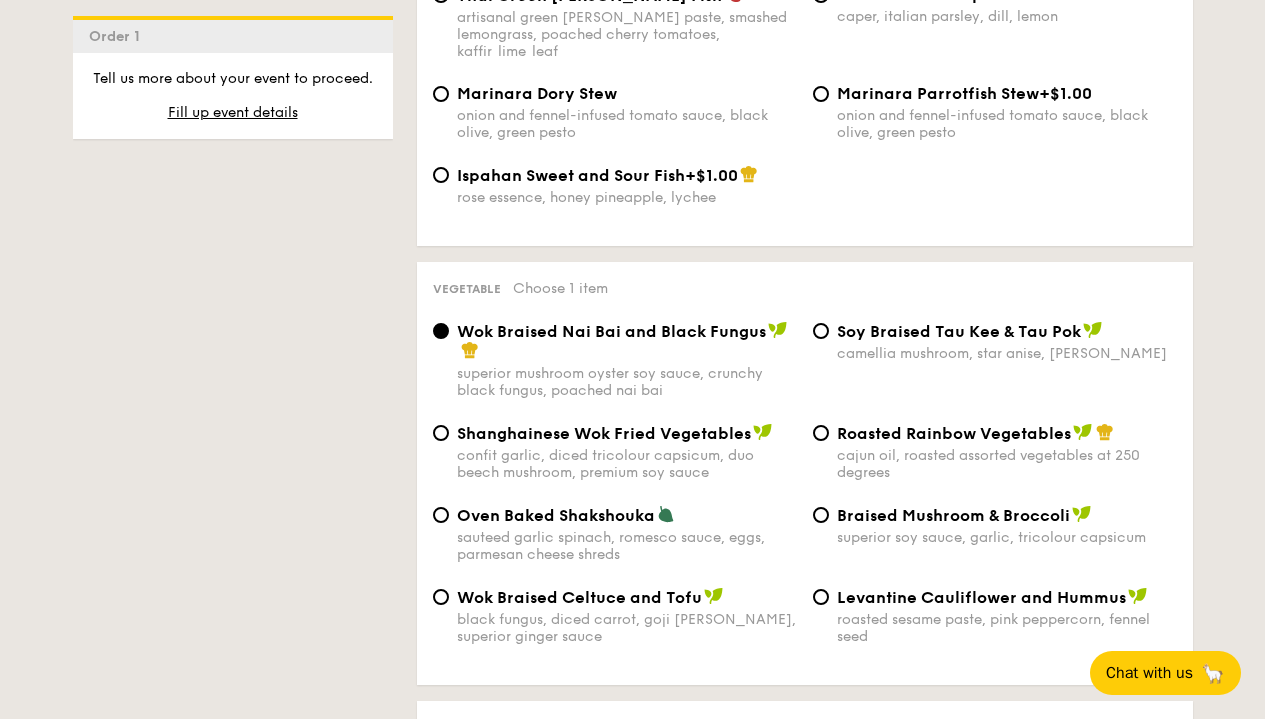 click on "cajun oil, roasted assorted vegetables at 250 degrees" at bounding box center [1007, 464] 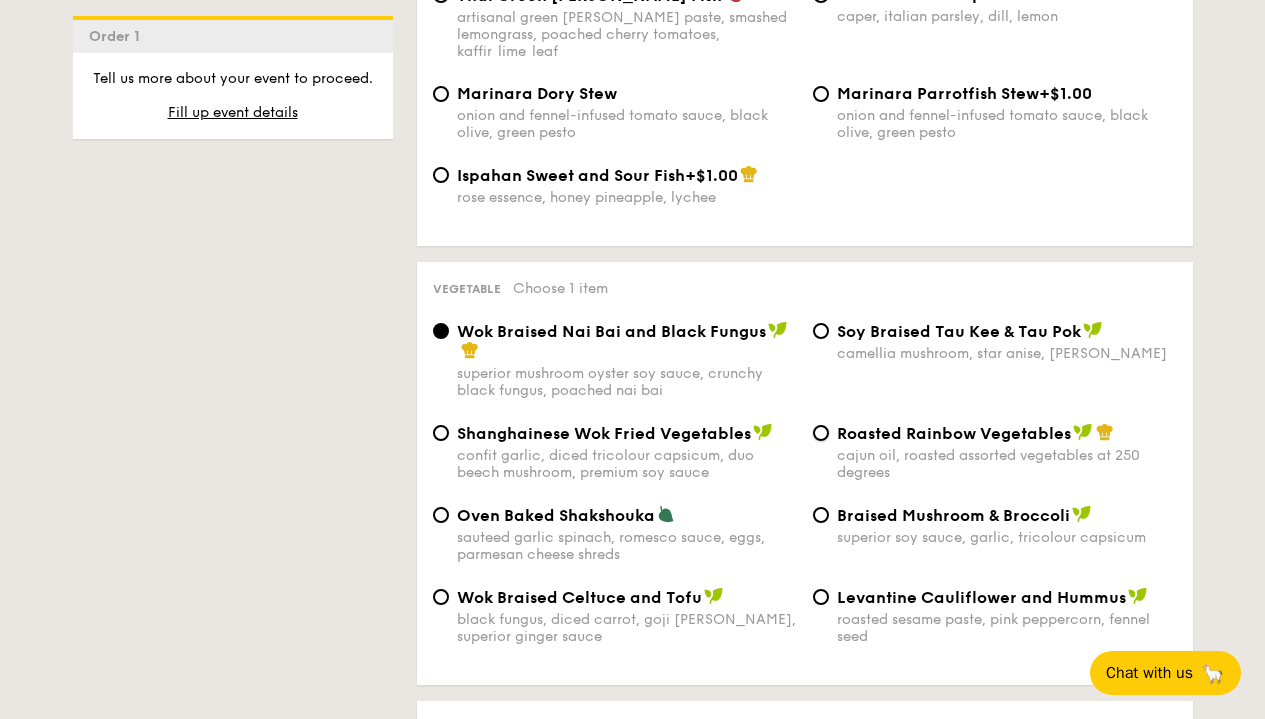 click on "Roasted Rainbow Vegetables cajun oil, roasted assorted vegetables at 250 degrees" at bounding box center (821, 433) 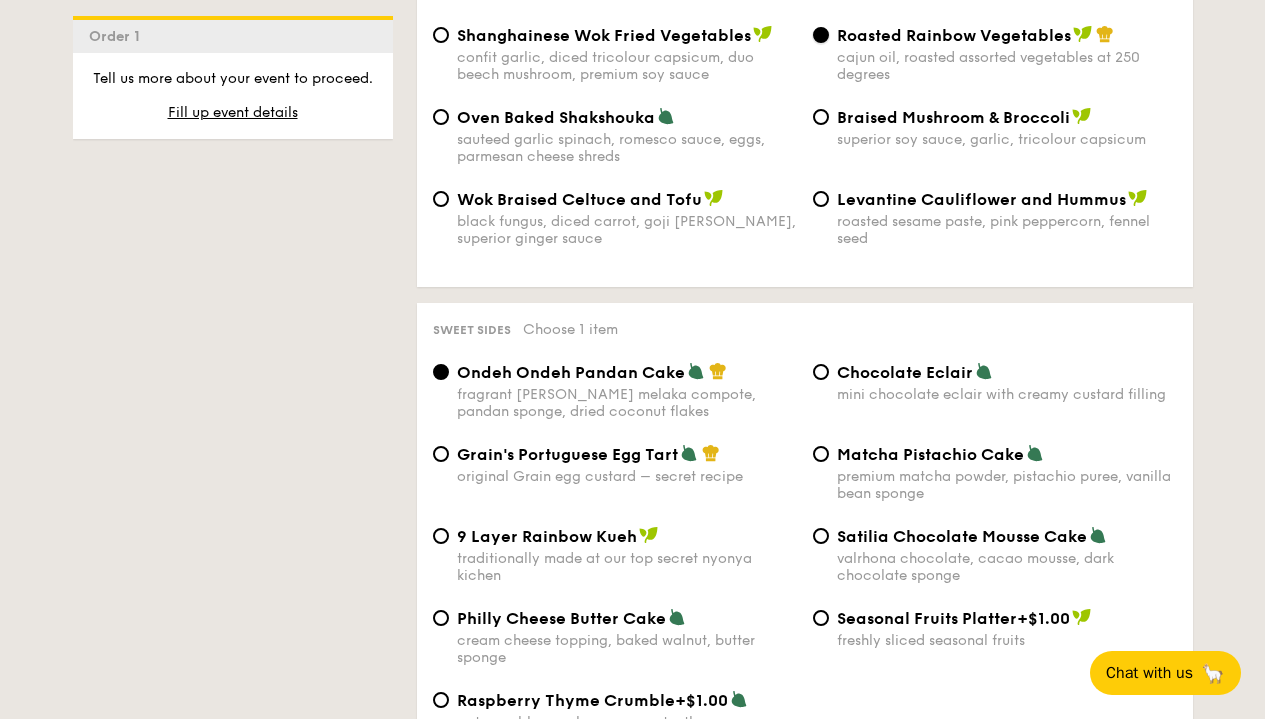 scroll, scrollTop: 2838, scrollLeft: 0, axis: vertical 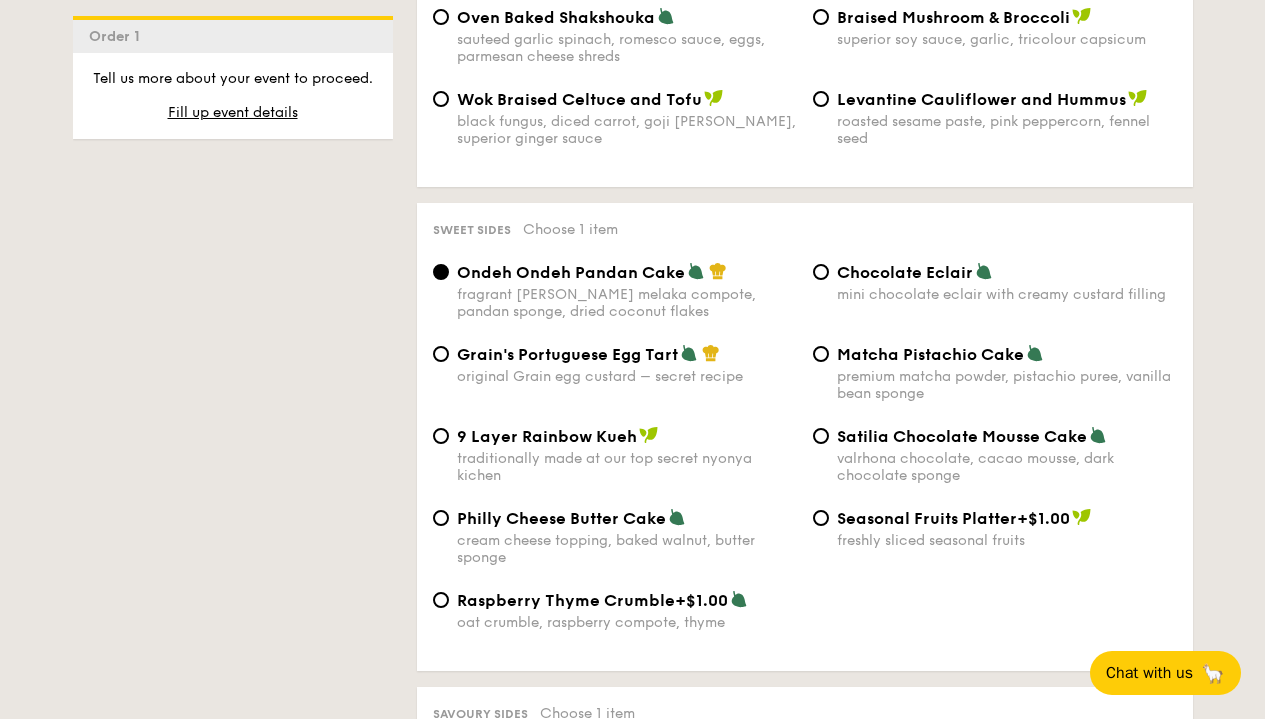 click on "Satilia Chocolate Mousse Cake valrhona chocolate, cacao mousse, dark chocolate sponge" at bounding box center (1007, 455) 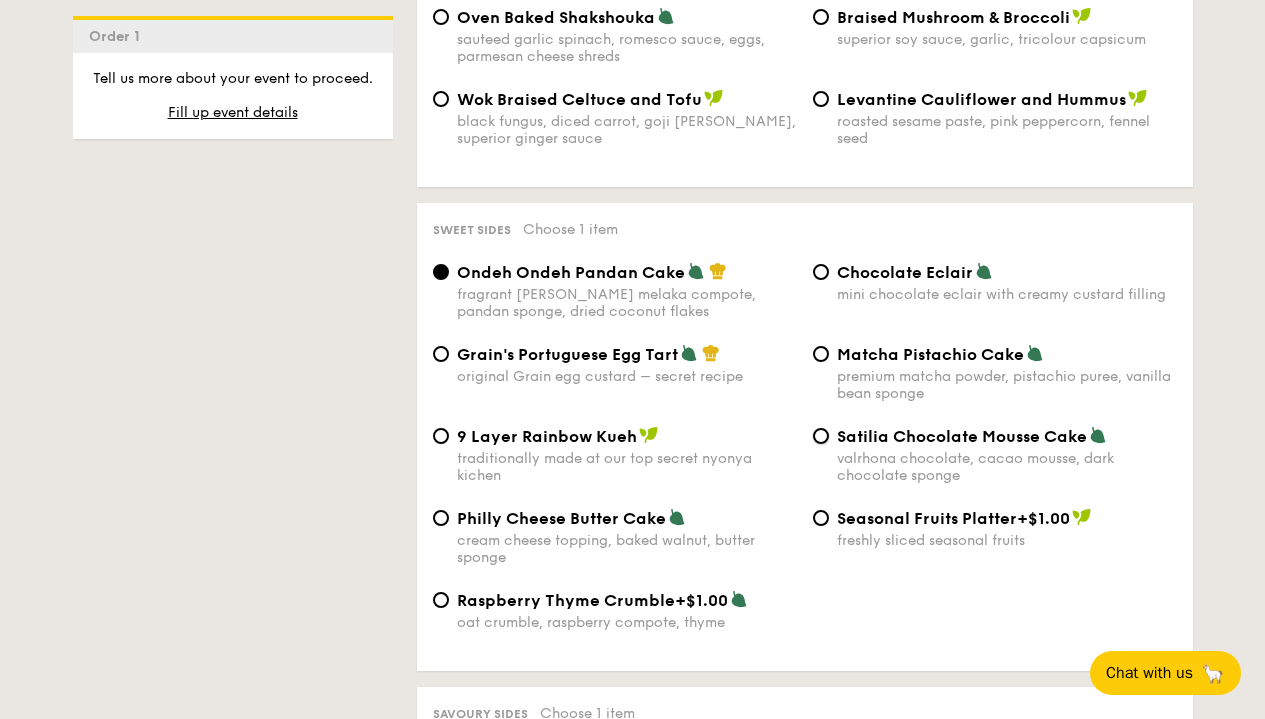 click on "Satilia Chocolate Mousse Cake valrhona chocolate, cacao mousse, dark chocolate sponge" at bounding box center [821, 436] 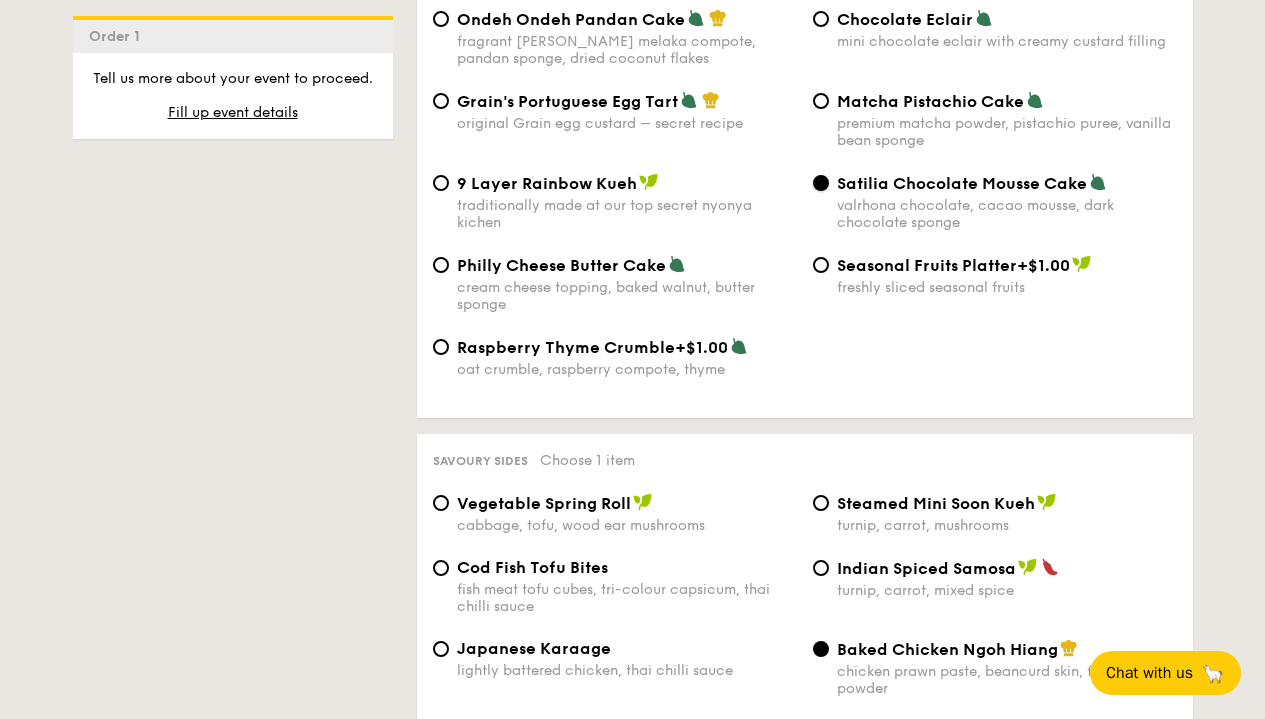 scroll, scrollTop: 3136, scrollLeft: 0, axis: vertical 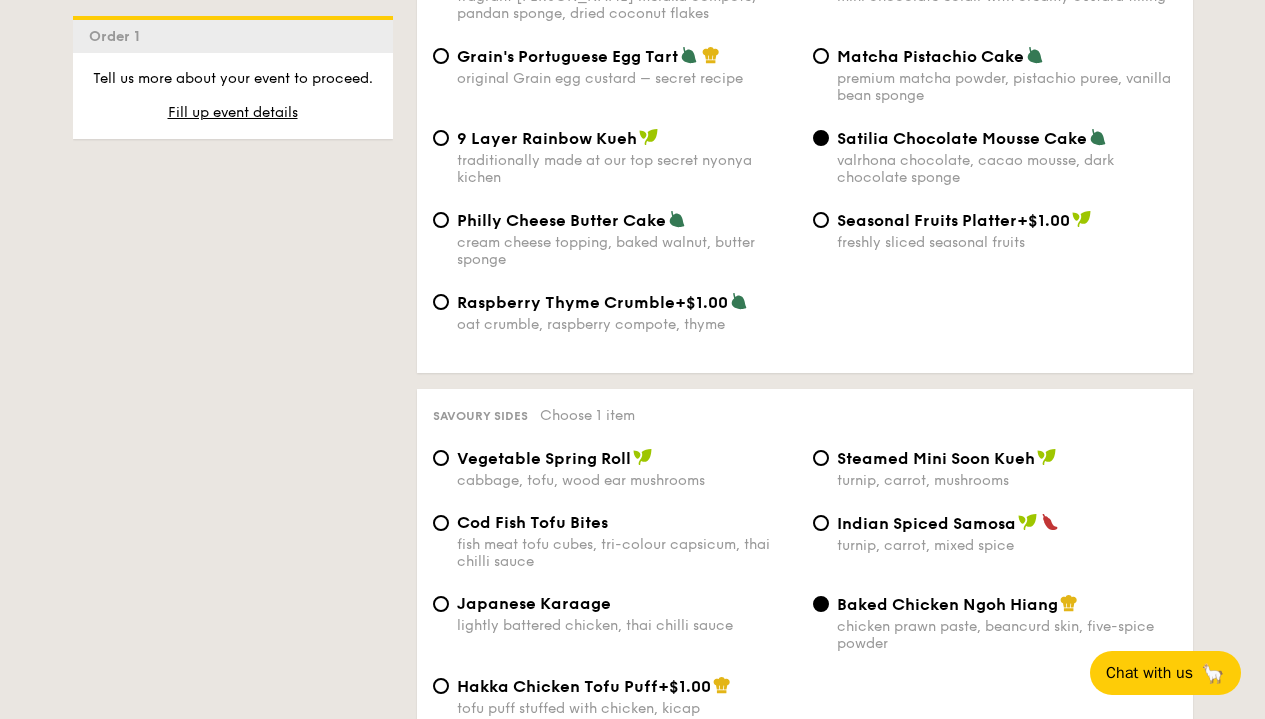 click on "turnip, carrot, mushrooms" at bounding box center (1007, 480) 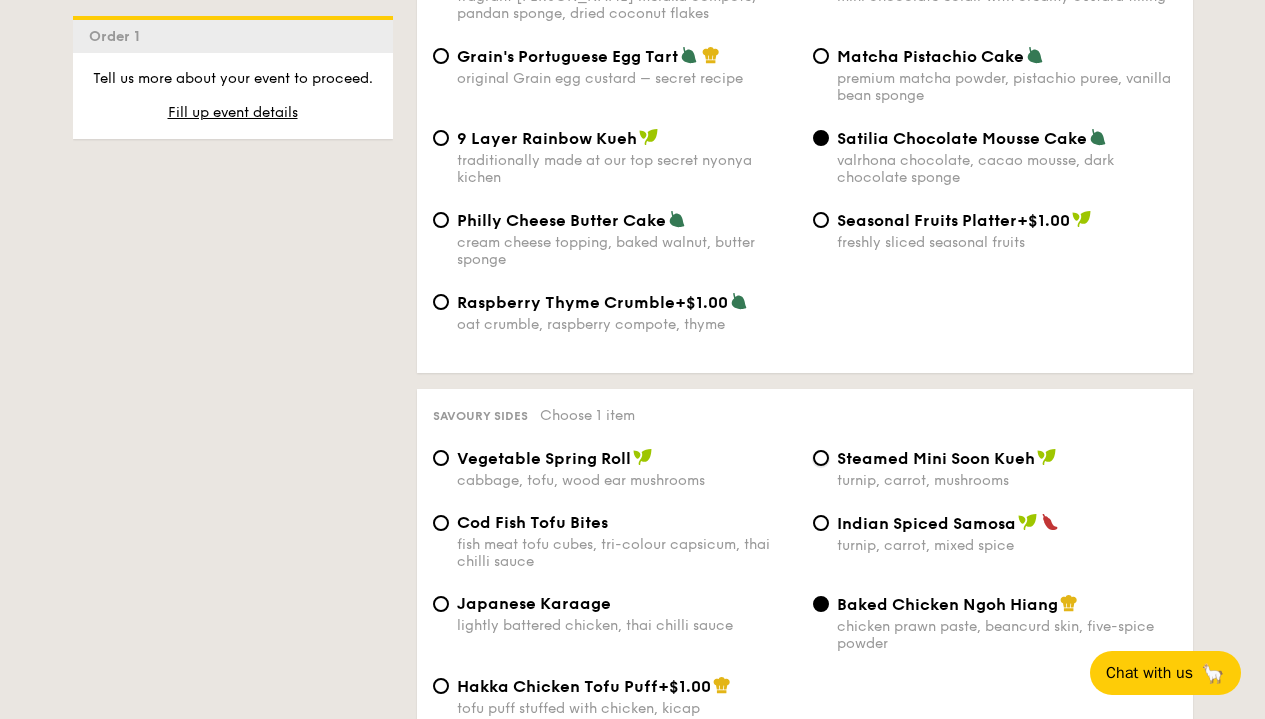 click on "Steamed Mini Soon Kueh turnip, carrot, mushrooms" at bounding box center [821, 458] 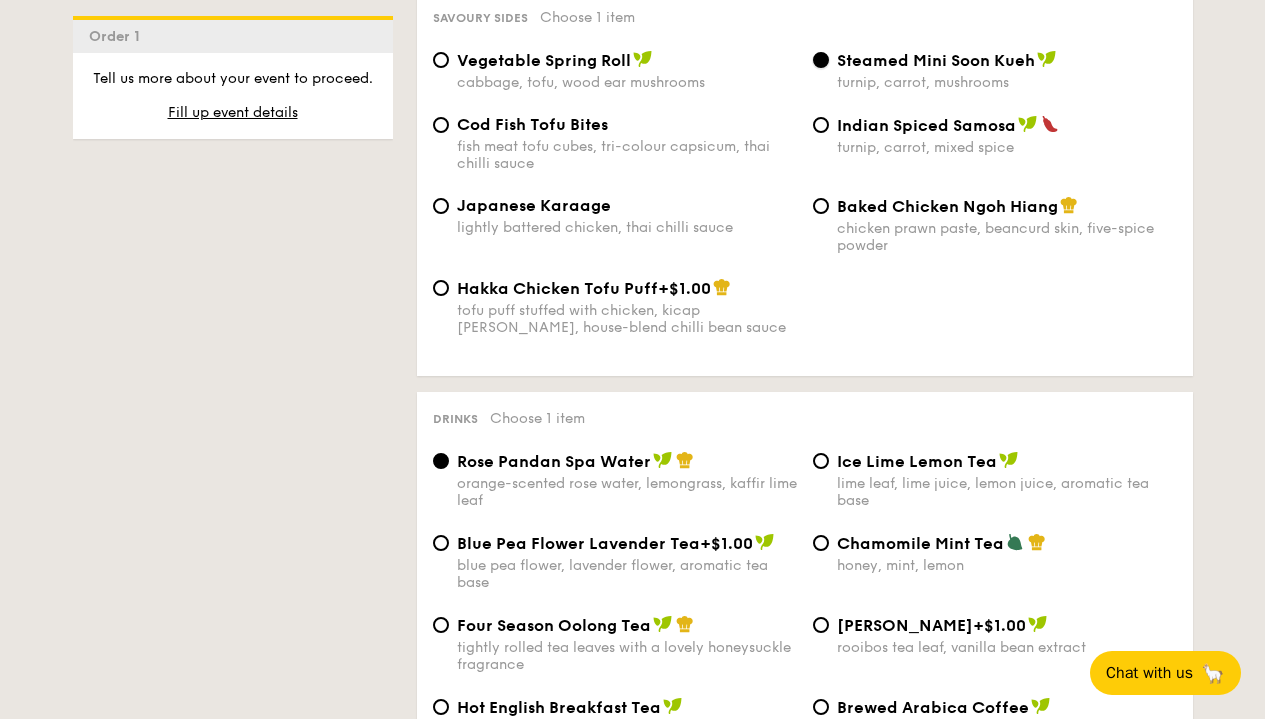 scroll, scrollTop: 3633, scrollLeft: 0, axis: vertical 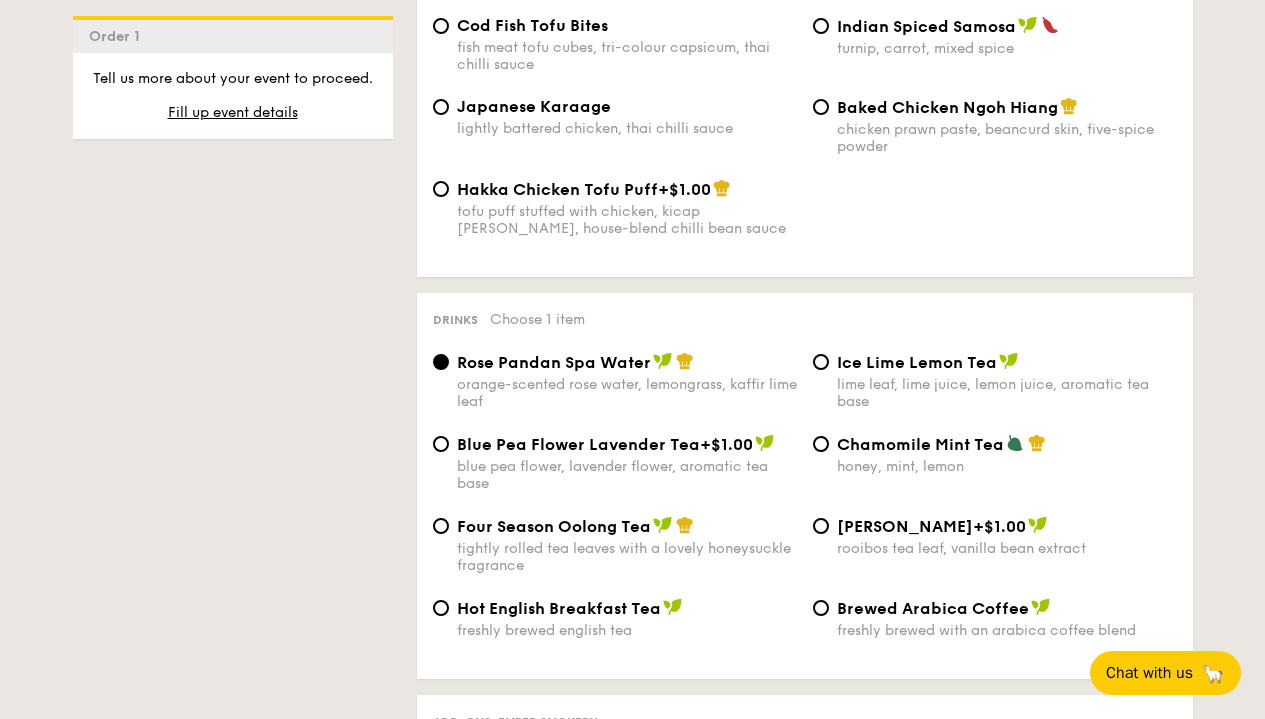 click on "lime leaf, lime juice, lemon juice, aromatic tea base" at bounding box center [1007, 393] 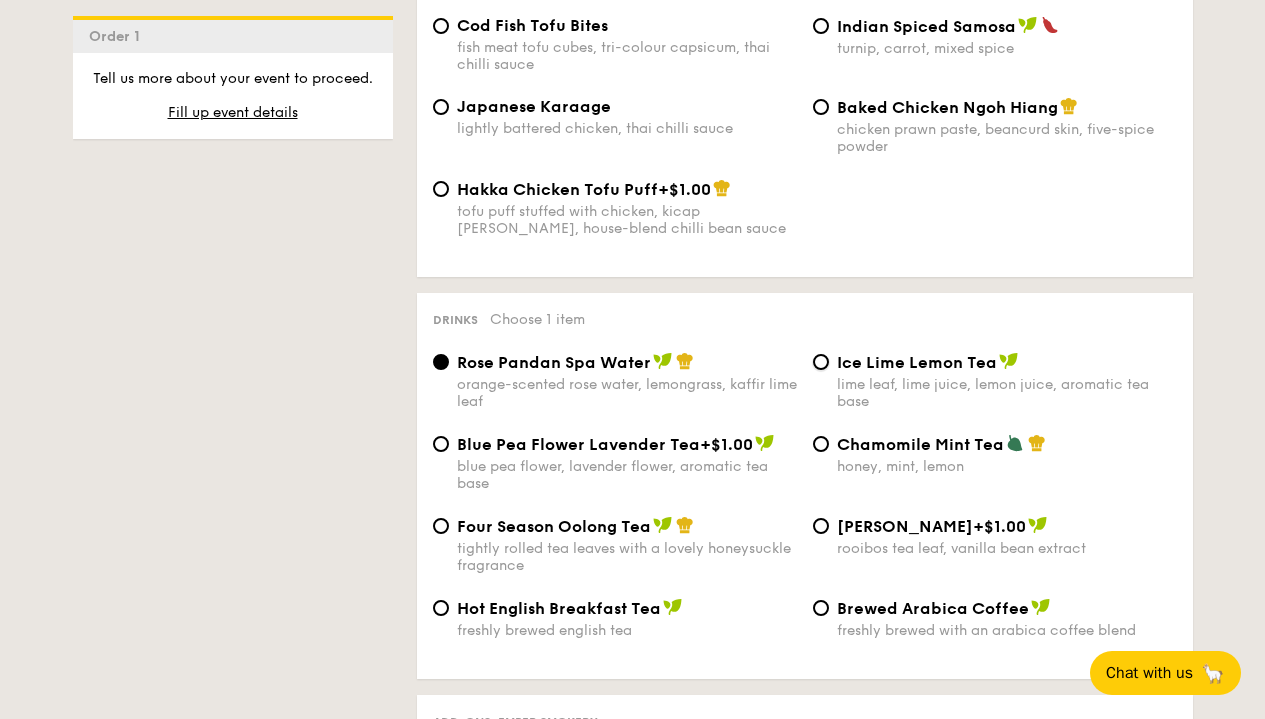 click on "Ice Lime Lemon Tea lime leaf, lime juice, lemon juice, aromatic tea base" at bounding box center (821, 362) 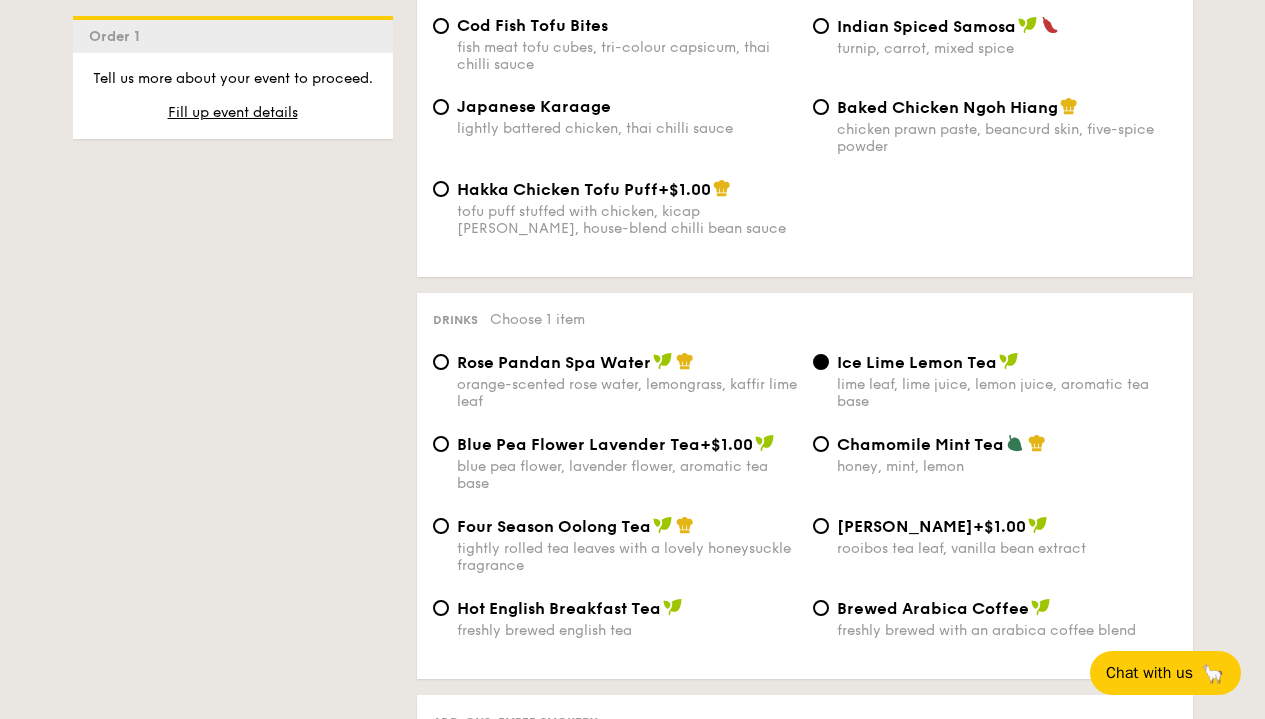 click on "Rose Pandan Spa Water orange-scented rose water, lemongrass, kaffir lime leaf Ice Lime Lemon Tea lime leaf, lime juice, lemon juice, aromatic tea base" at bounding box center [805, 393] 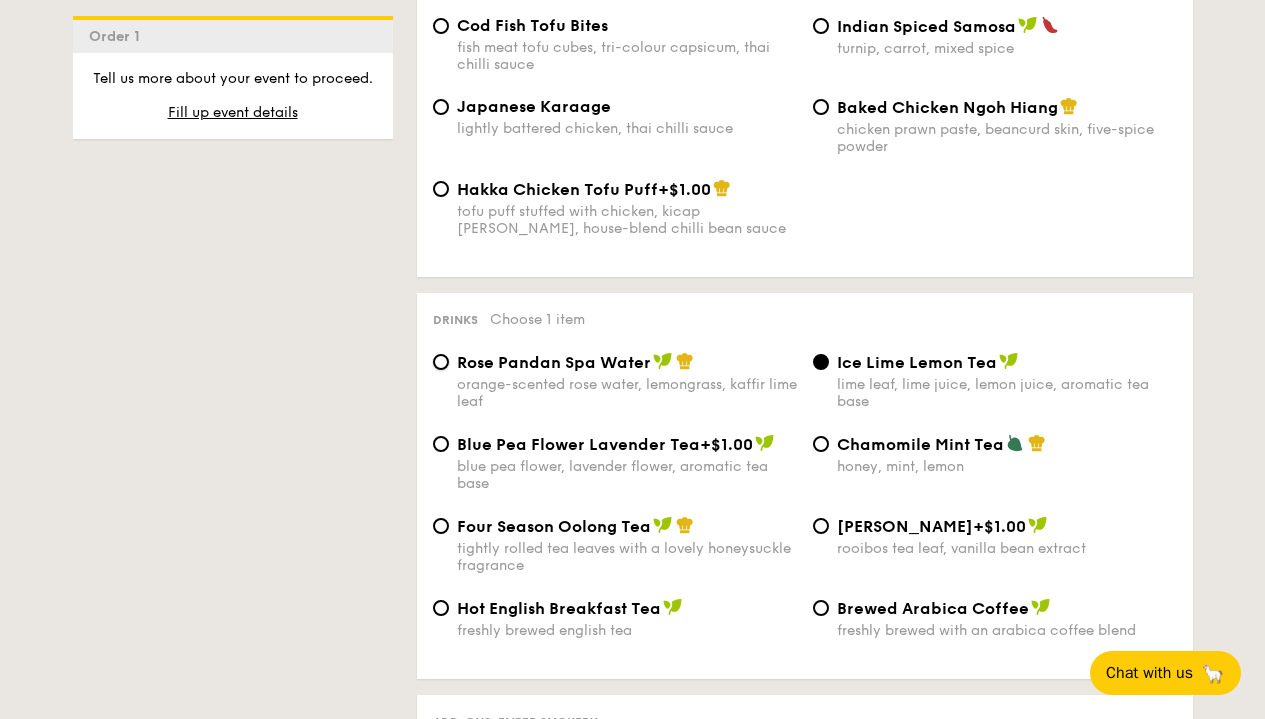 click on "Rose Pandan Spa Water orange-scented rose water, lemongrass, kaffir lime leaf" at bounding box center [441, 362] 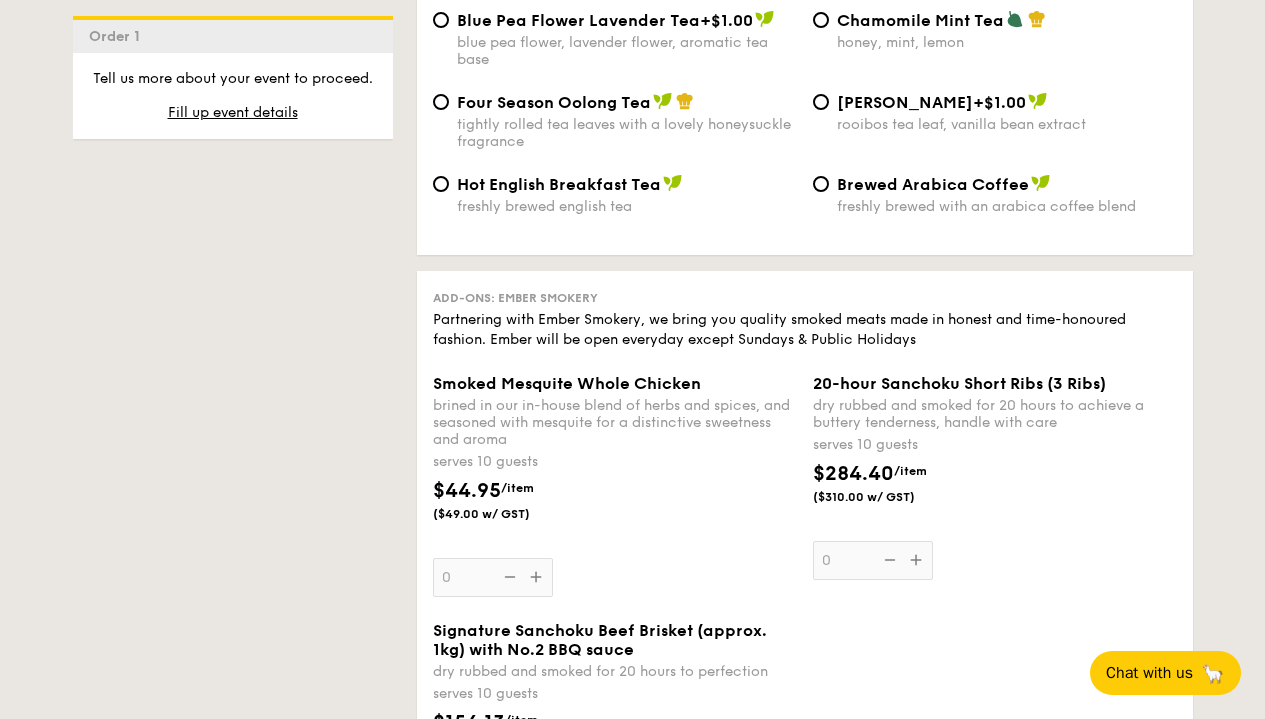 scroll, scrollTop: 3932, scrollLeft: 0, axis: vertical 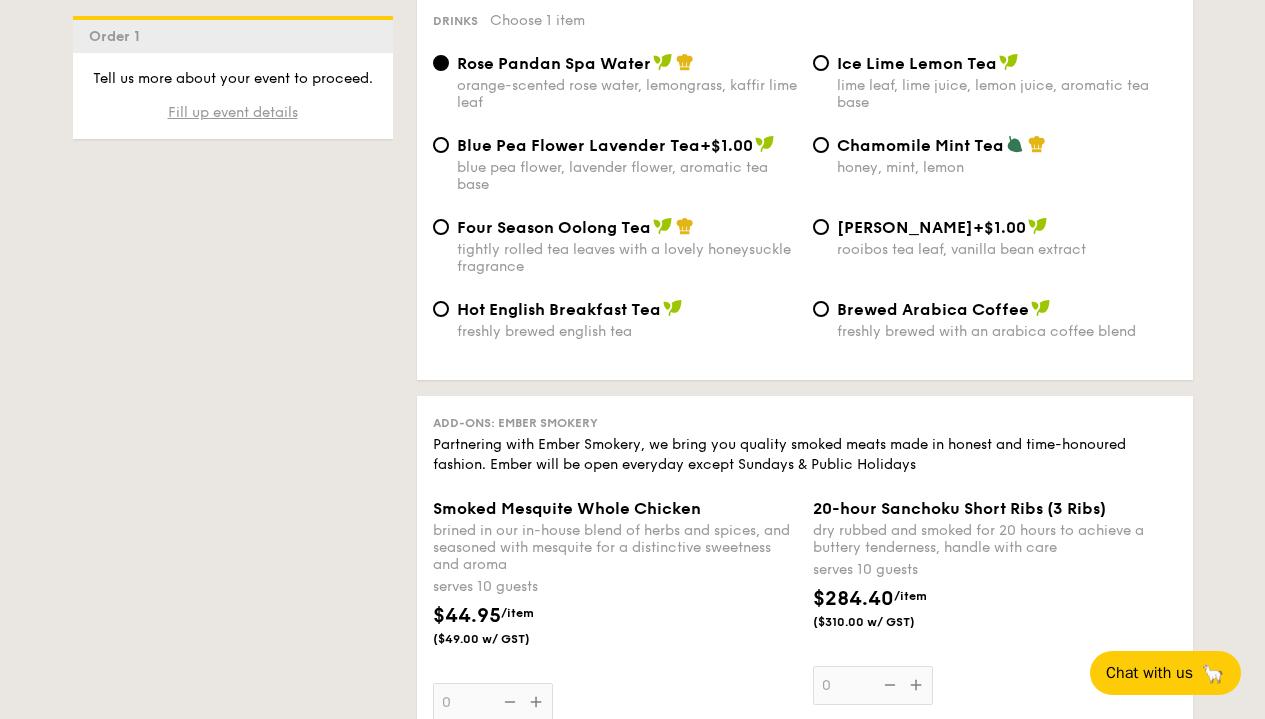 click on "Fill up event details" at bounding box center (233, 112) 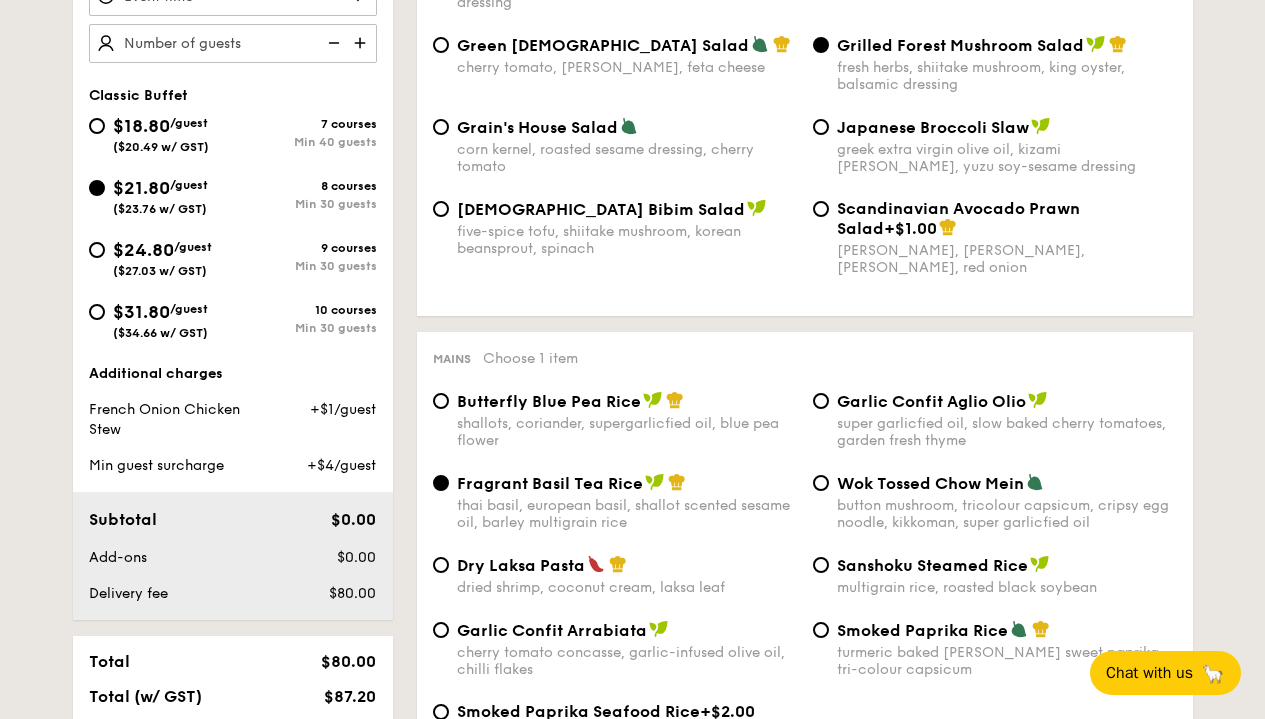 scroll, scrollTop: 534, scrollLeft: 0, axis: vertical 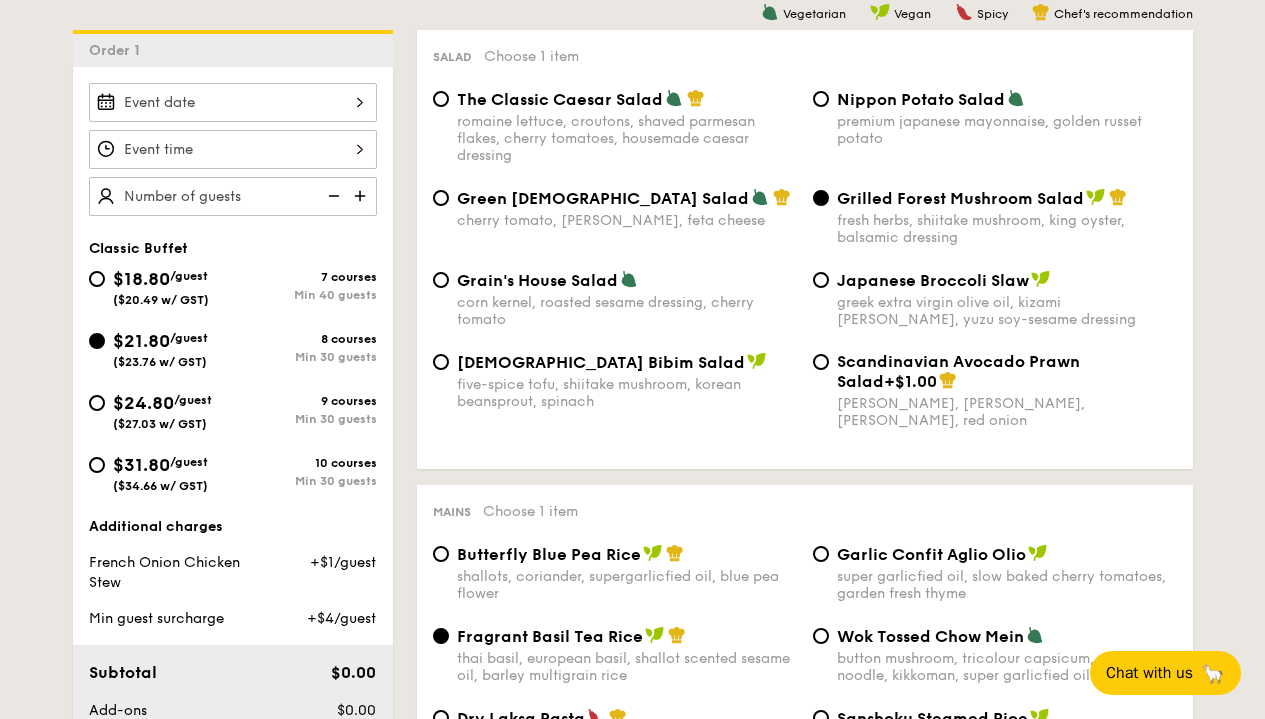 click on "Smoked Mesquite Whole Chicken brined in our in-house blend of herbs and spices, and seasoned with mesquite for a distinctive sweetness and aroma
serves 10 guests
$44.95
/item
($49.00 w/ GST)
0" at bounding box center [233, 102] 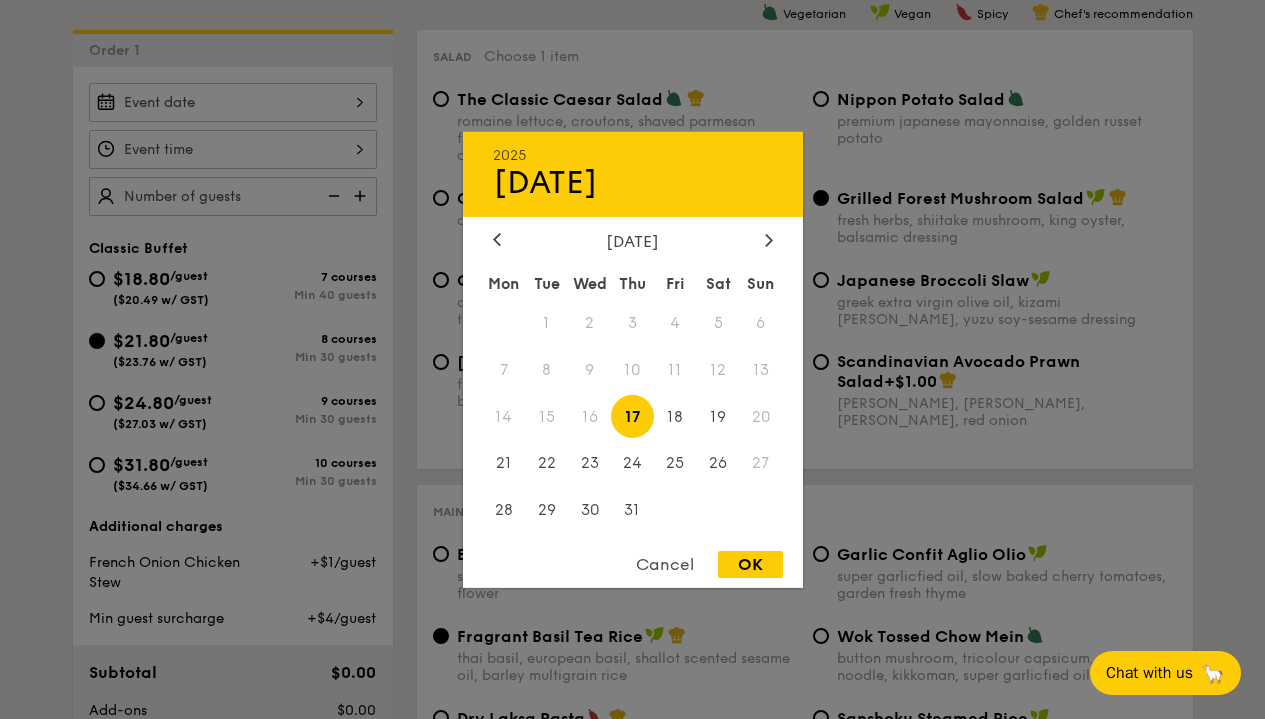 click on "17" at bounding box center (632, 416) 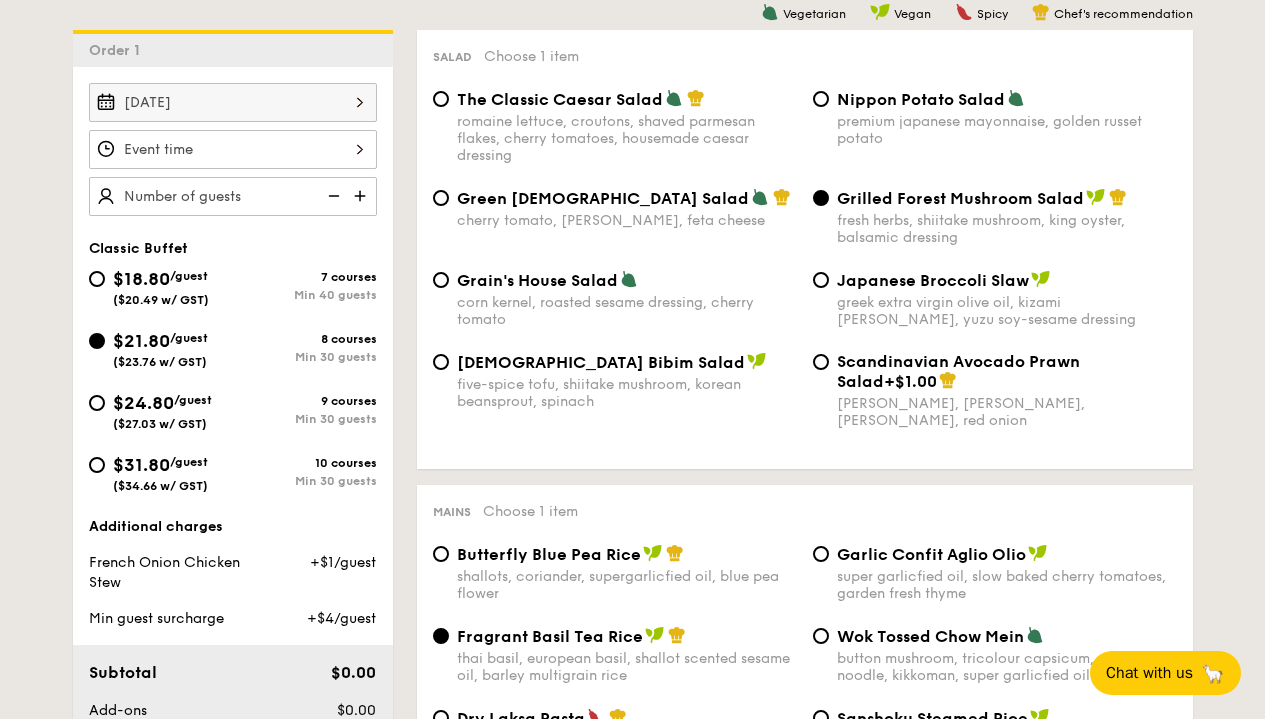 click on "Smoked Mesquite Whole Chicken brined in our in-house blend of herbs and spices, and seasoned with mesquite for a distinctive sweetness and aroma
serves 10 guests
$44.95
/item
($49.00 w/ GST)
0" at bounding box center (233, 149) 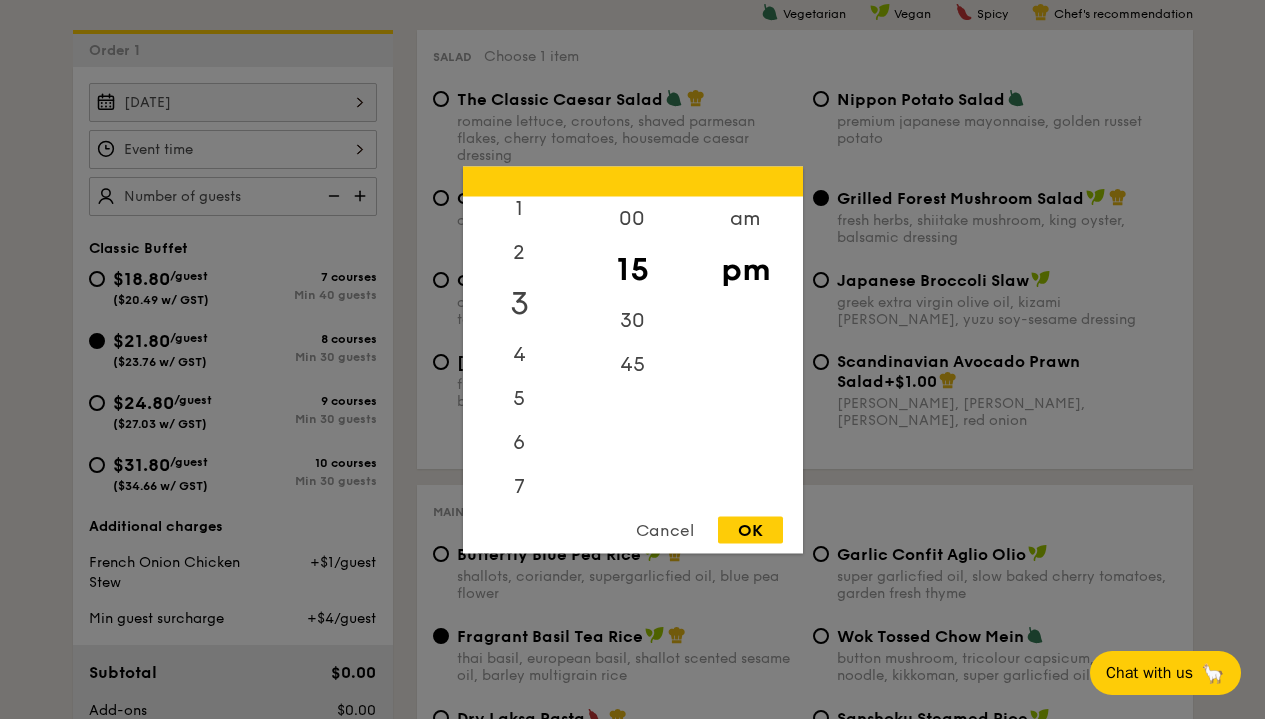 scroll, scrollTop: 99, scrollLeft: 0, axis: vertical 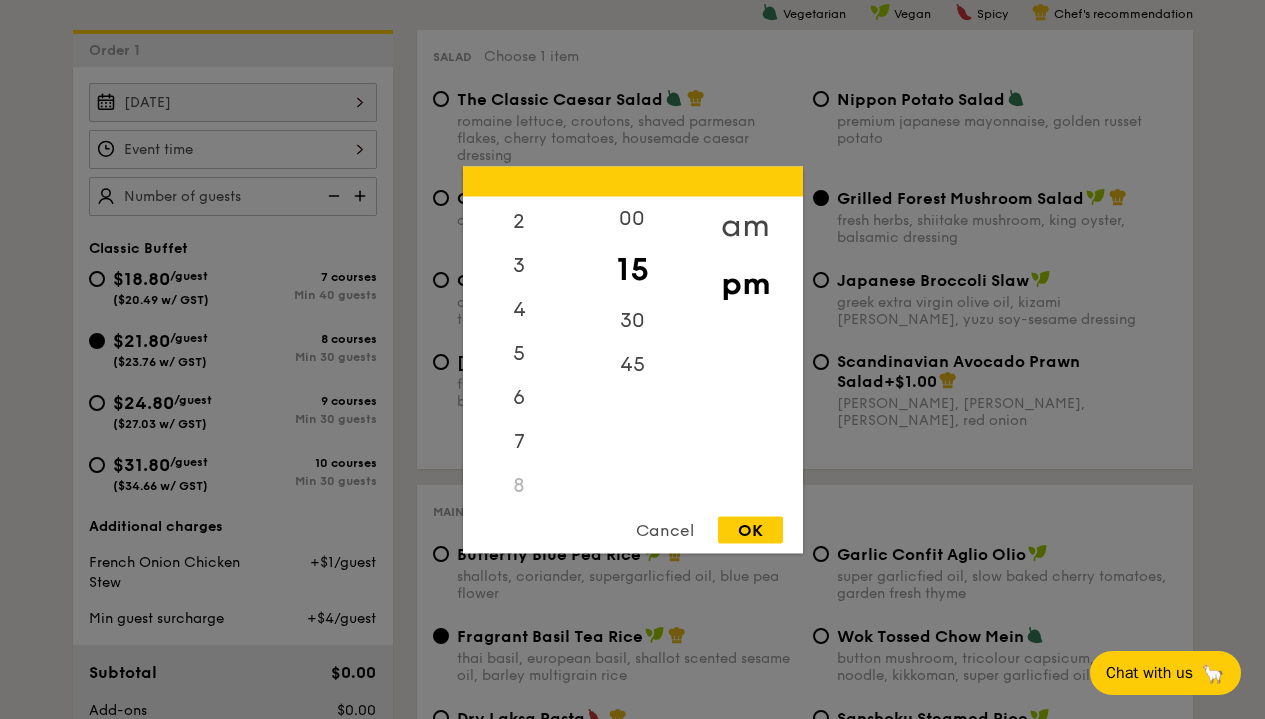click on "am" at bounding box center [745, 225] 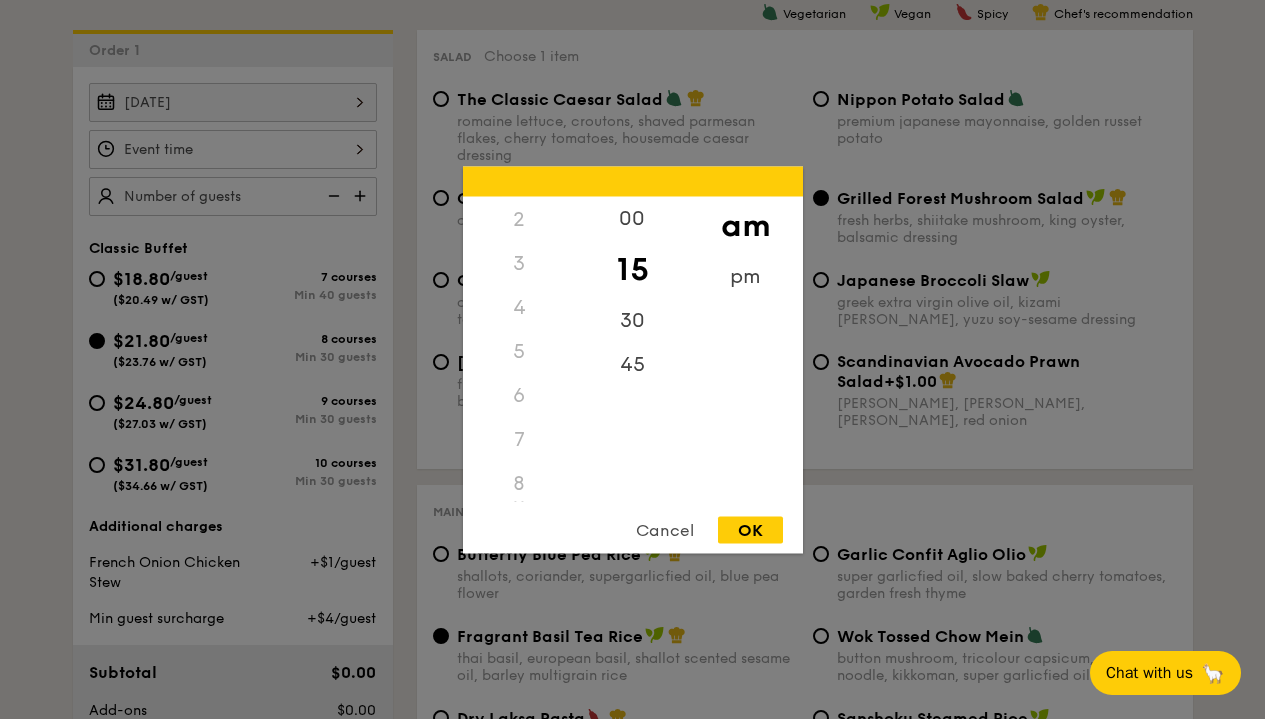 scroll, scrollTop: 82, scrollLeft: 0, axis: vertical 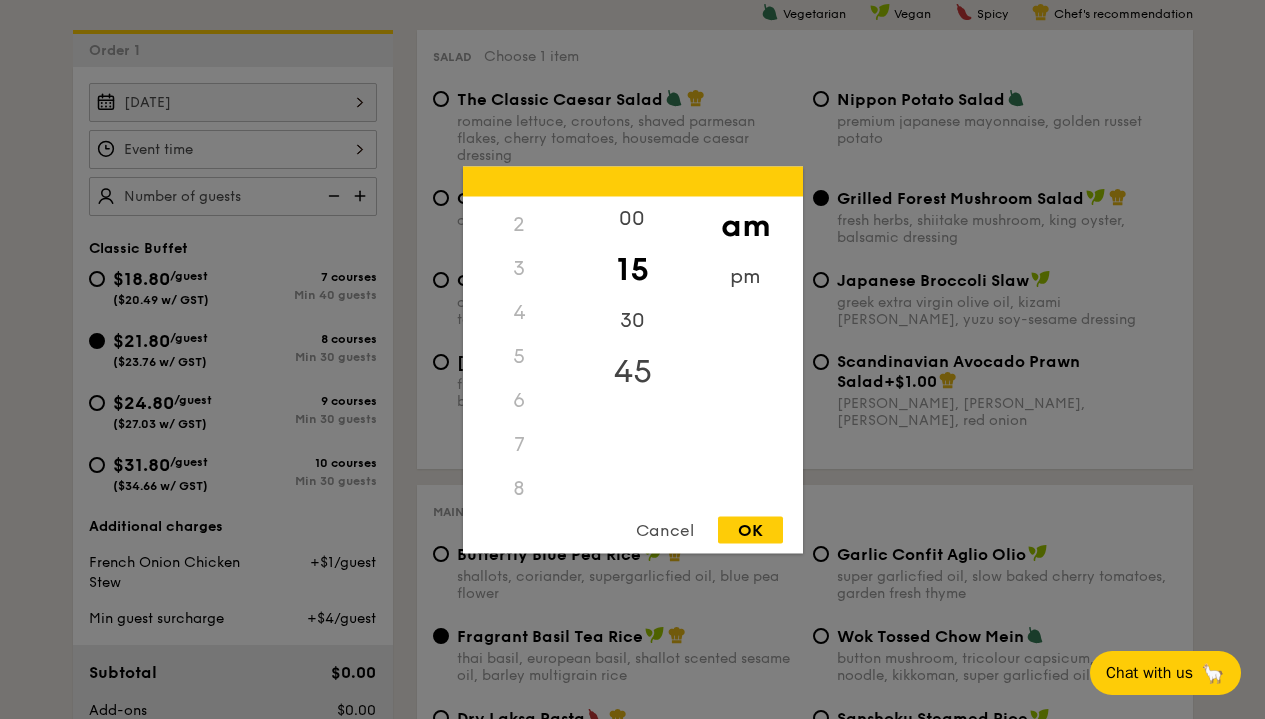 click on "45" at bounding box center (632, 371) 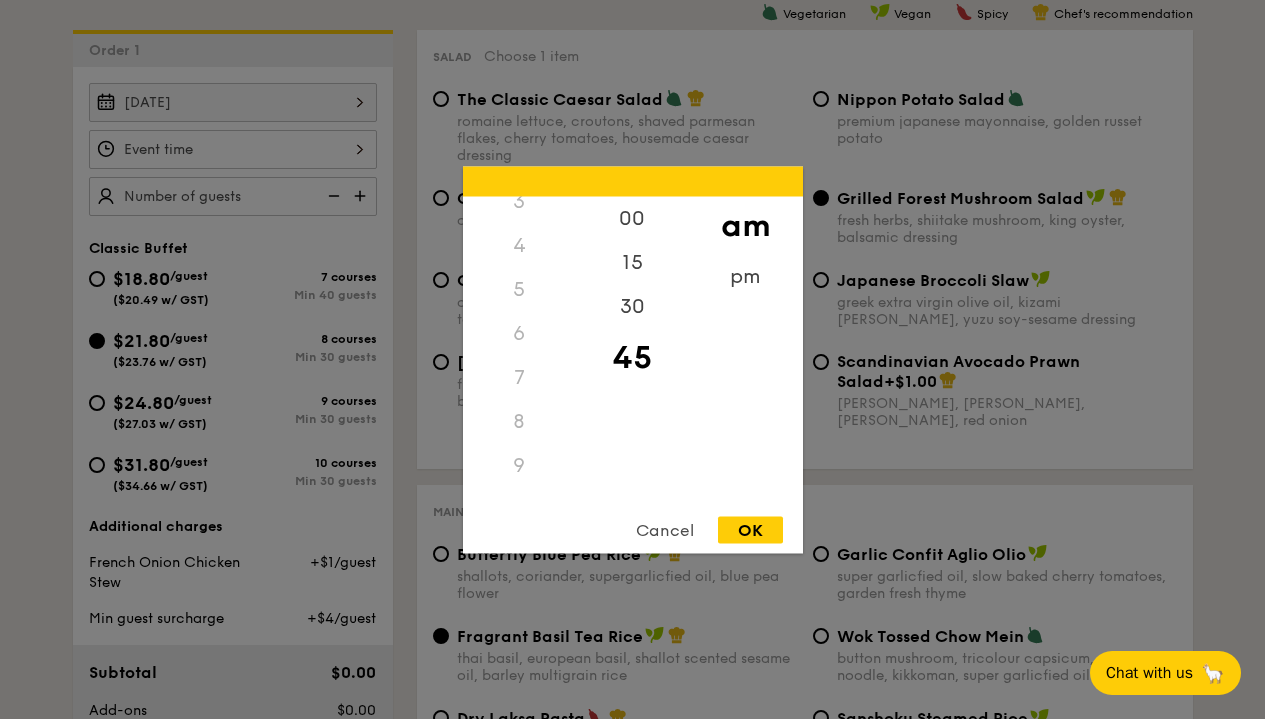 scroll, scrollTop: 222, scrollLeft: 0, axis: vertical 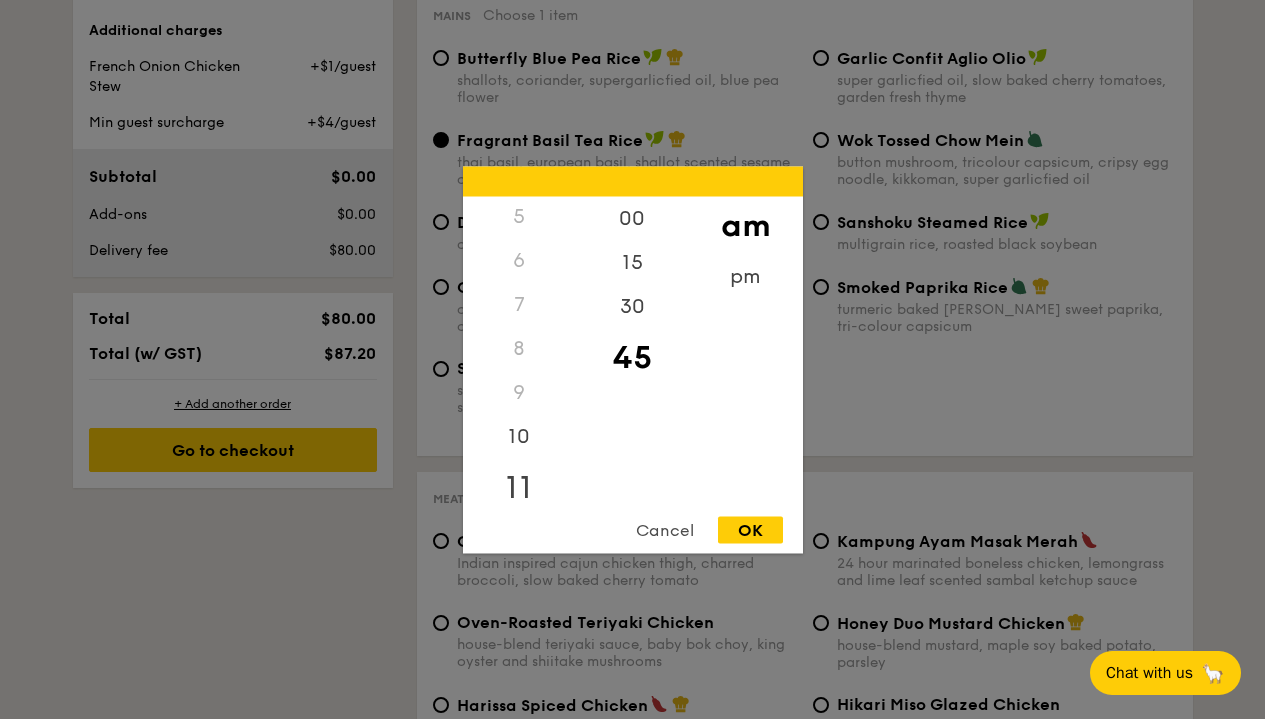 click on "11" at bounding box center (519, 487) 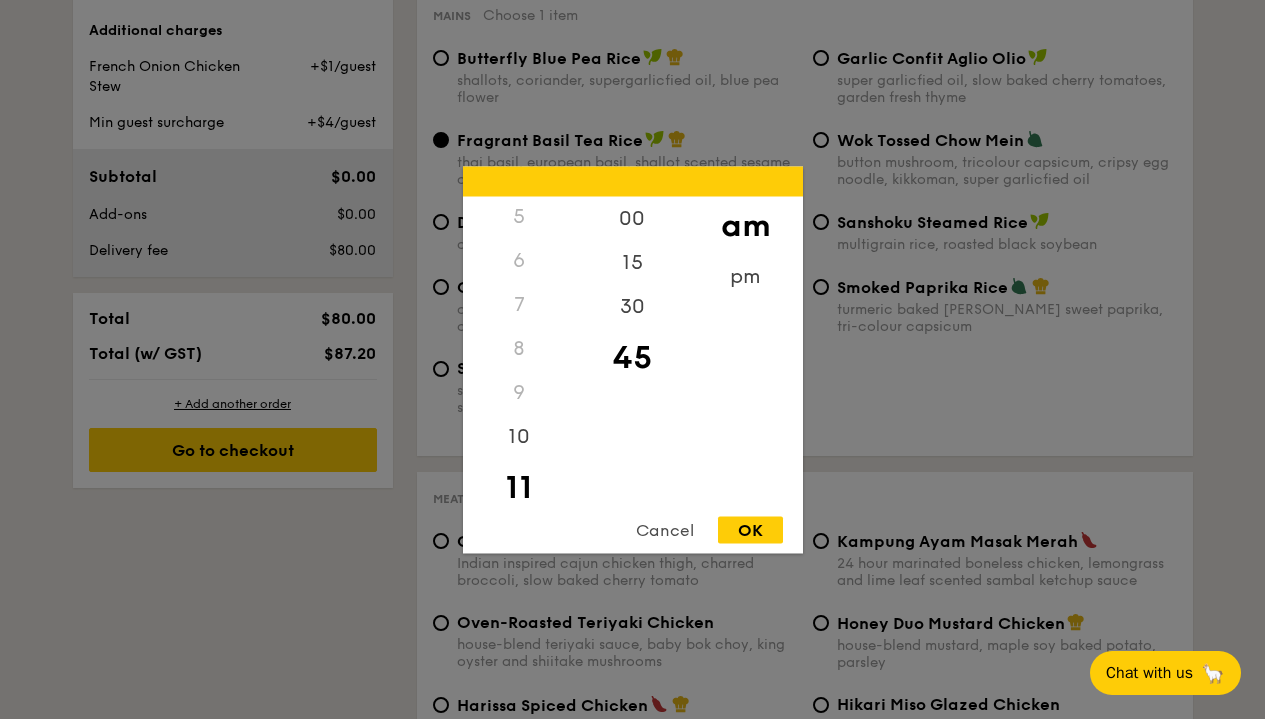 click on "OK" at bounding box center (750, 529) 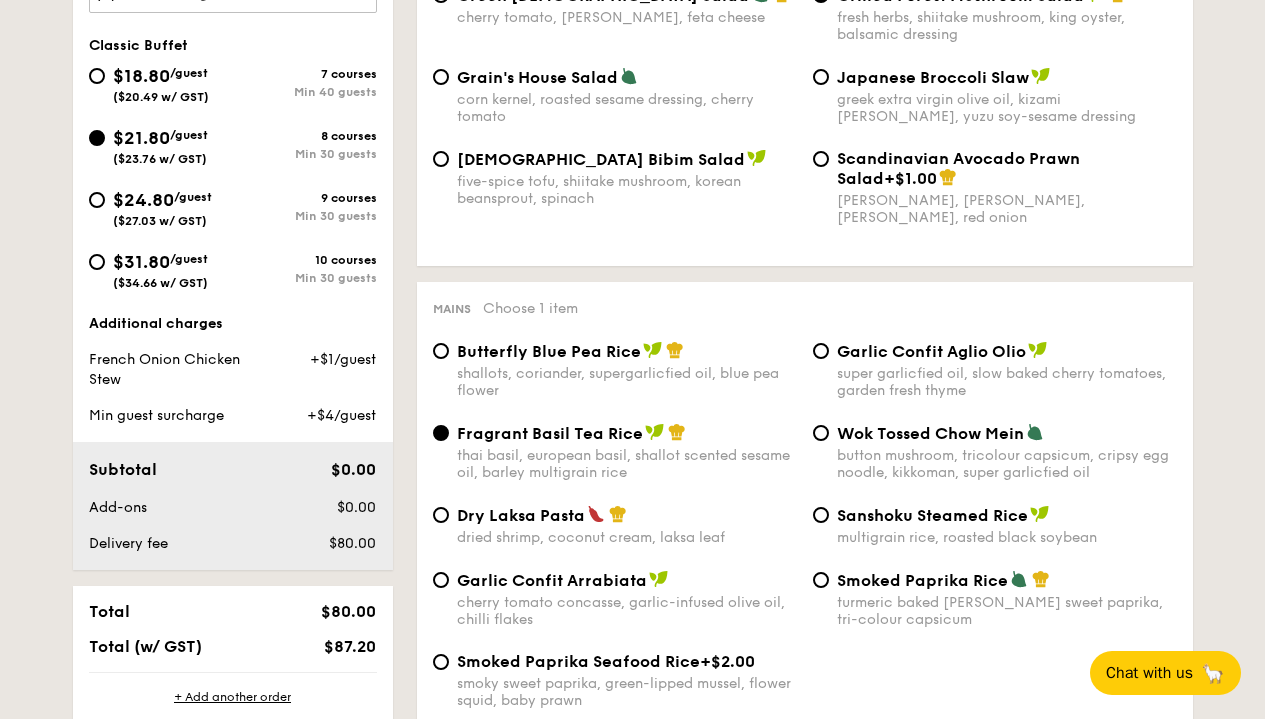 scroll, scrollTop: 533, scrollLeft: 0, axis: vertical 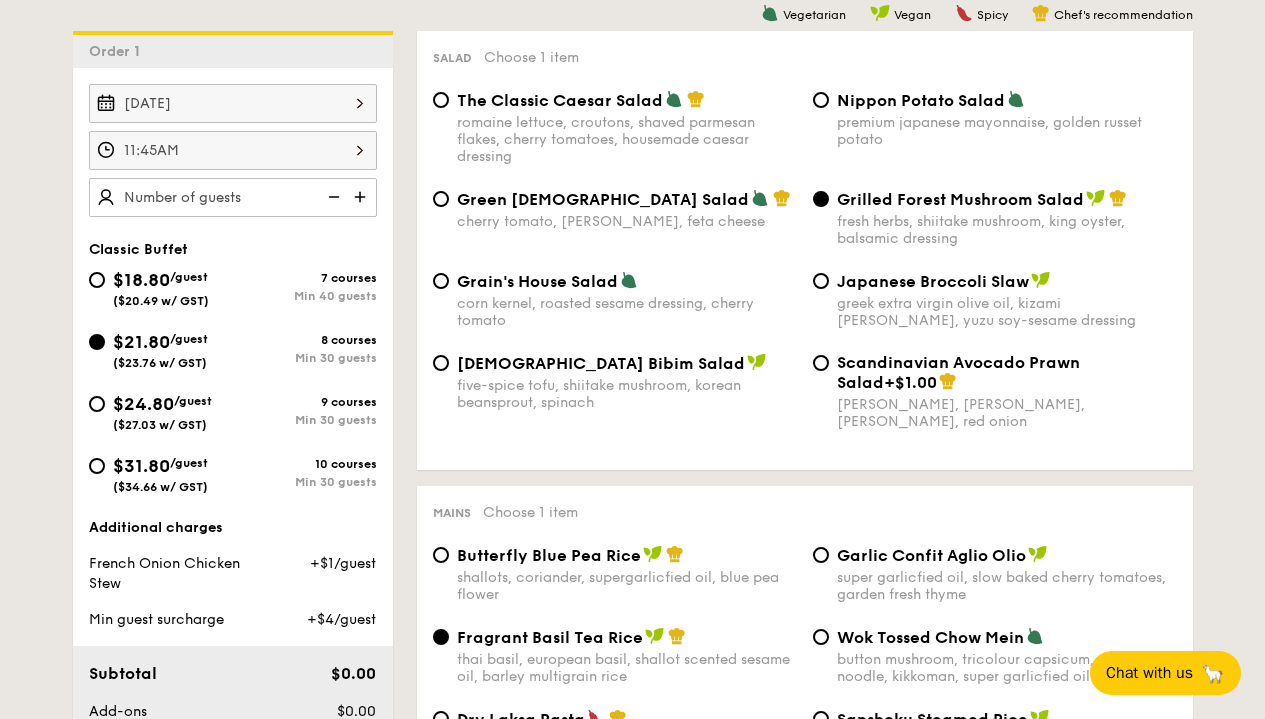 click at bounding box center (362, 197) 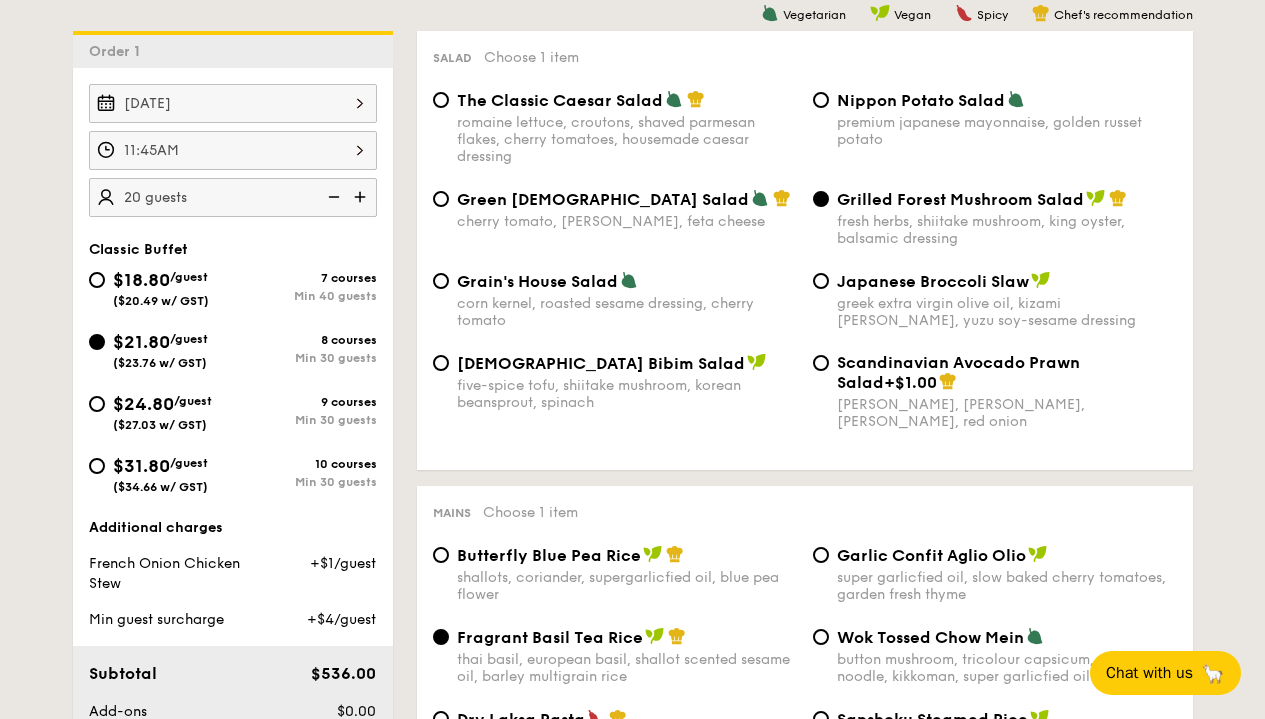 click at bounding box center [362, 197] 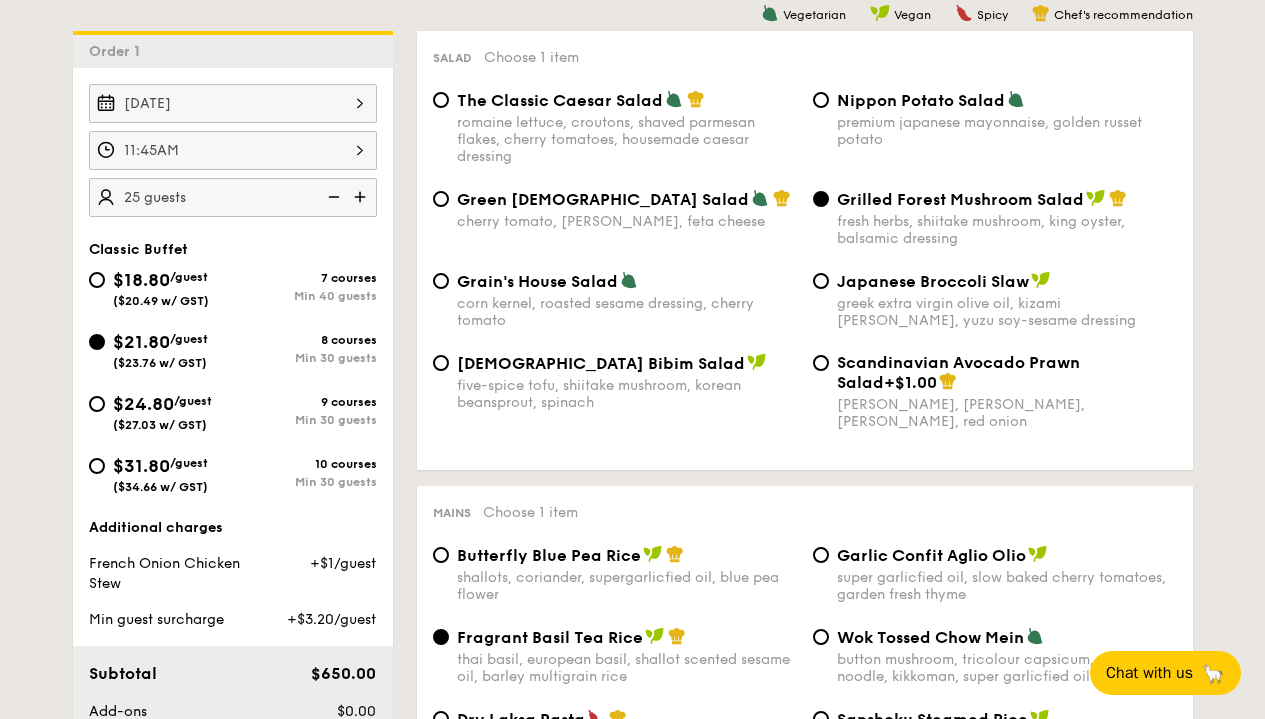 click at bounding box center [362, 197] 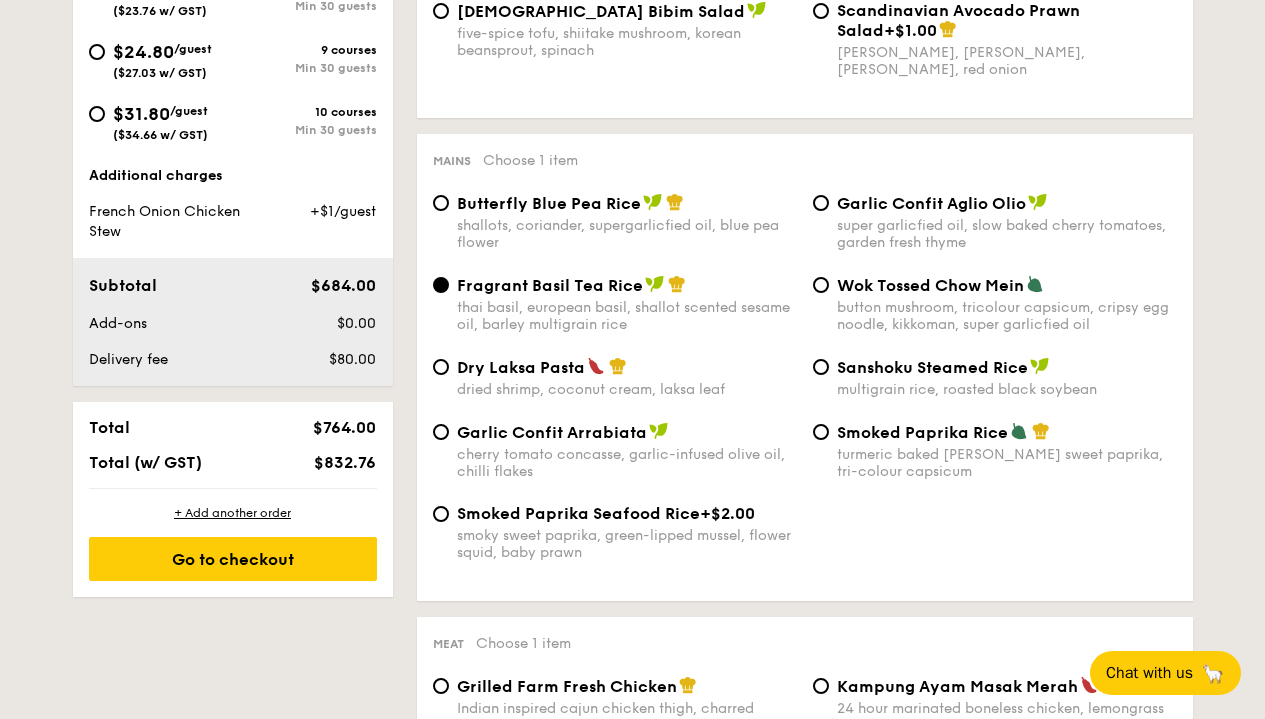 scroll, scrollTop: 930, scrollLeft: 0, axis: vertical 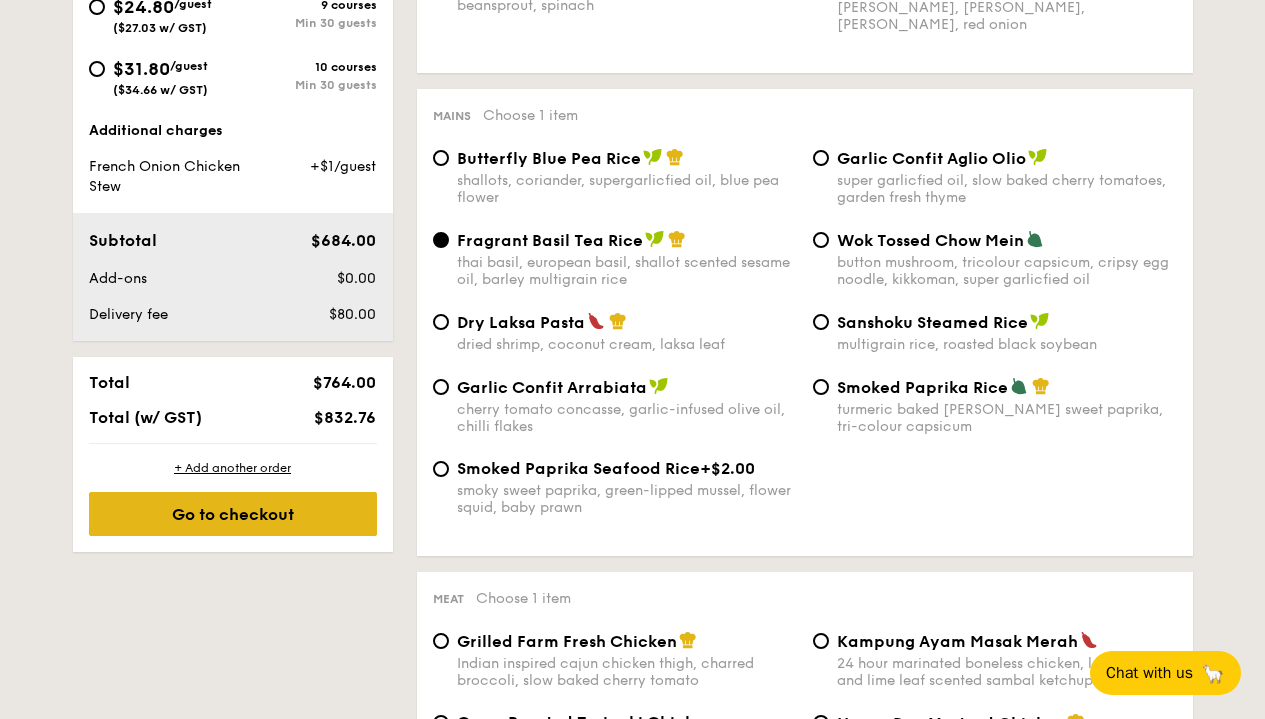click on "Go to checkout" at bounding box center (233, 514) 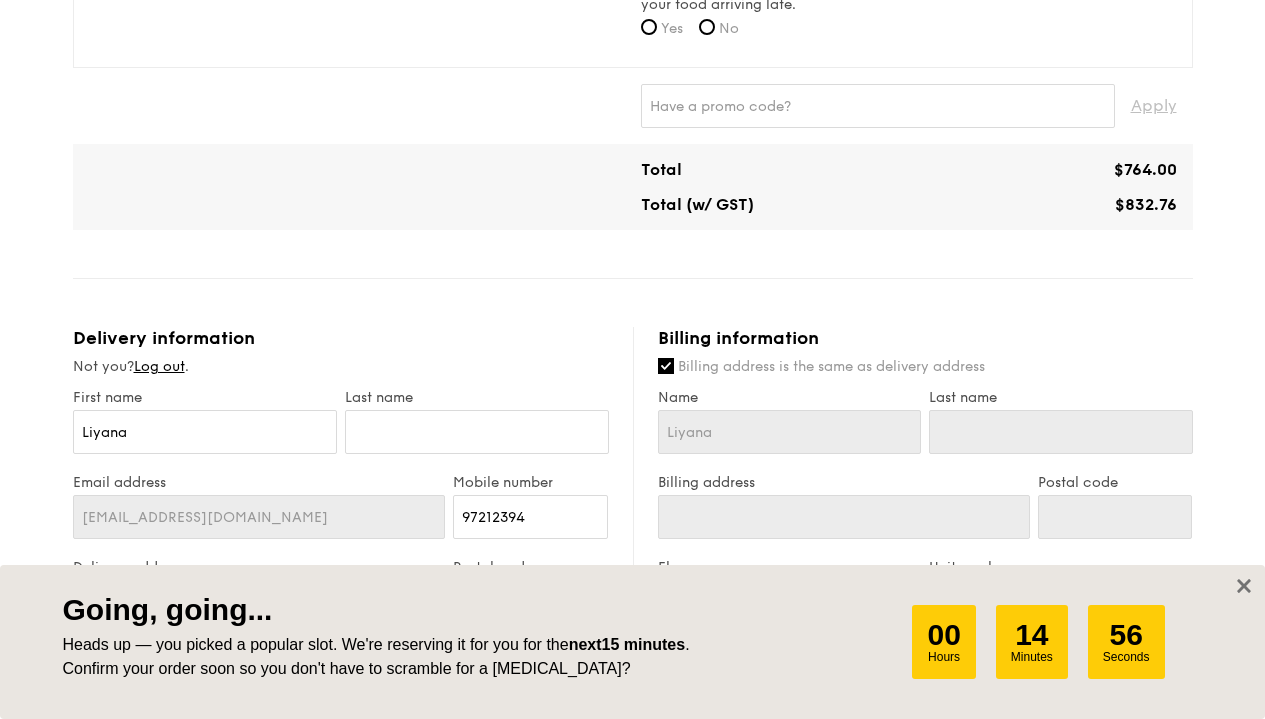 scroll, scrollTop: 902, scrollLeft: 0, axis: vertical 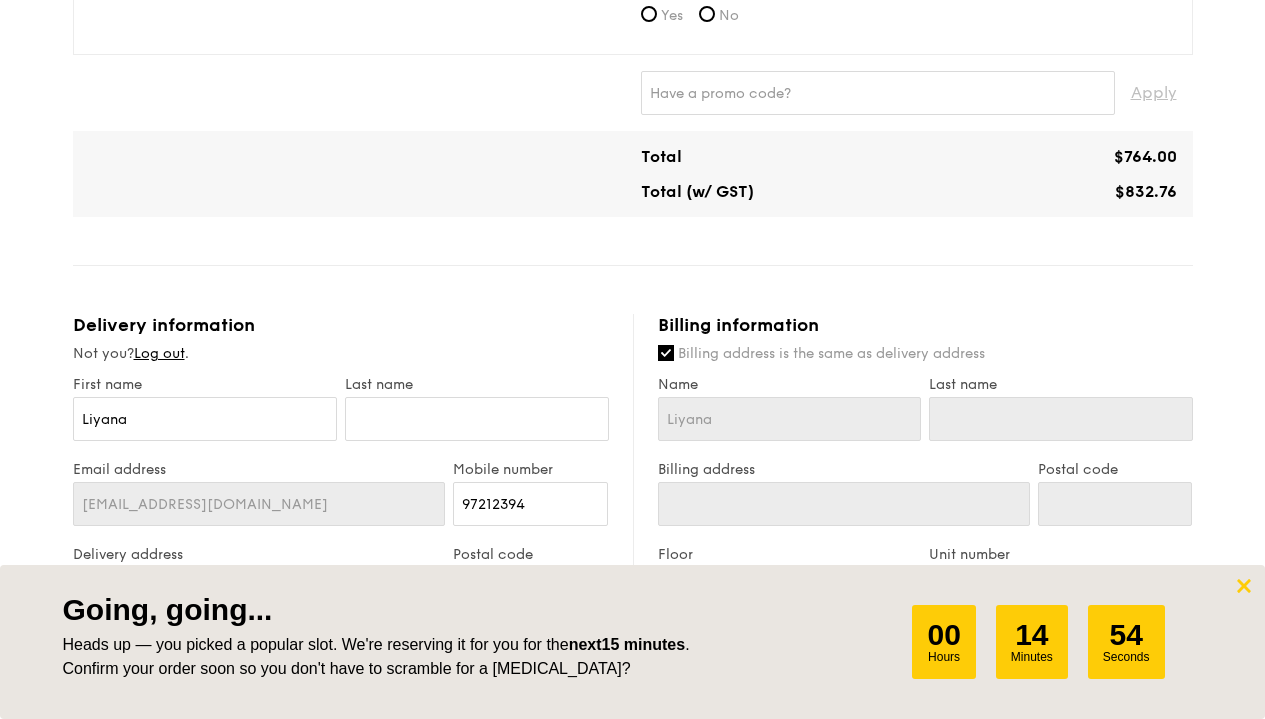 click 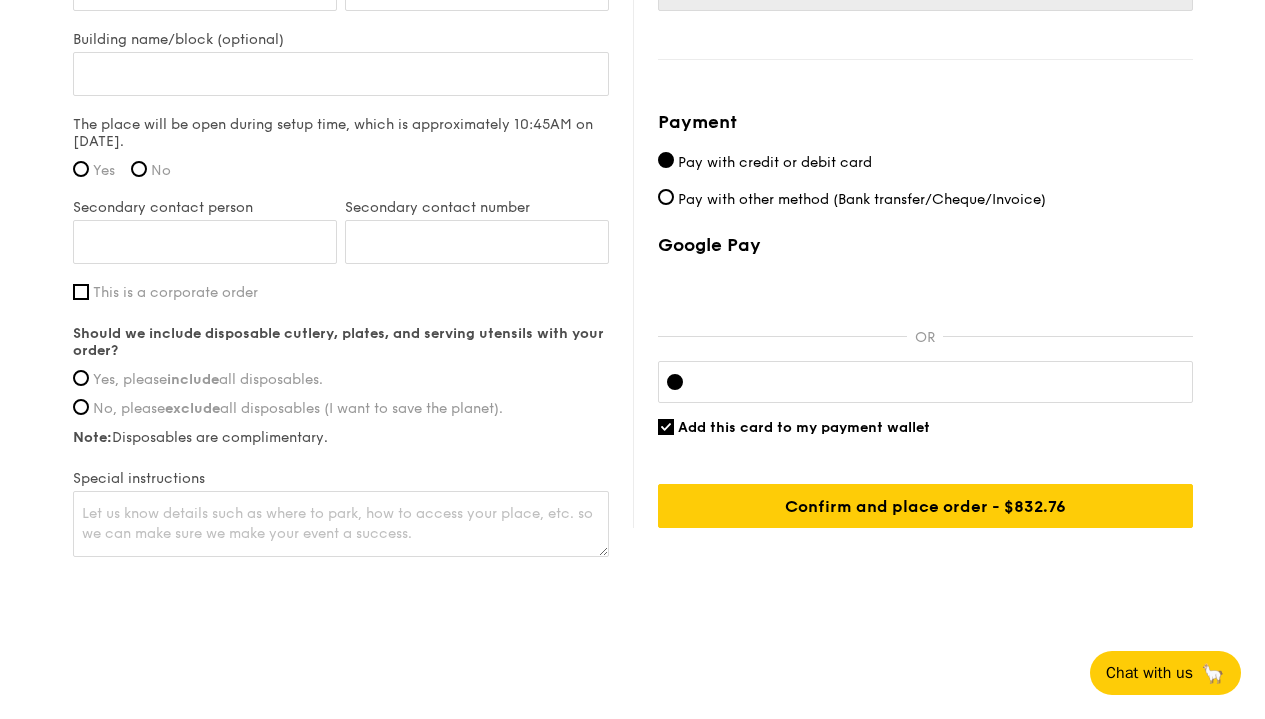 scroll, scrollTop: 1588, scrollLeft: 0, axis: vertical 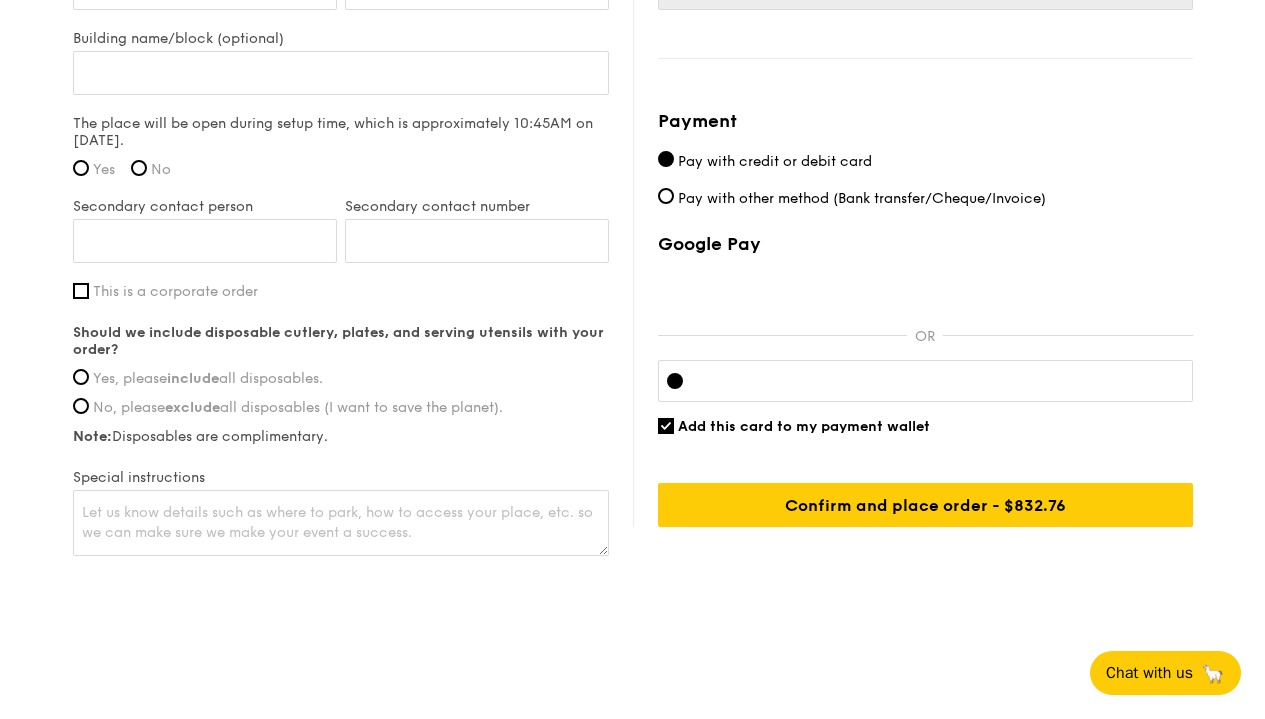 click on "Yes, please  include  all disposables." at bounding box center [208, 378] 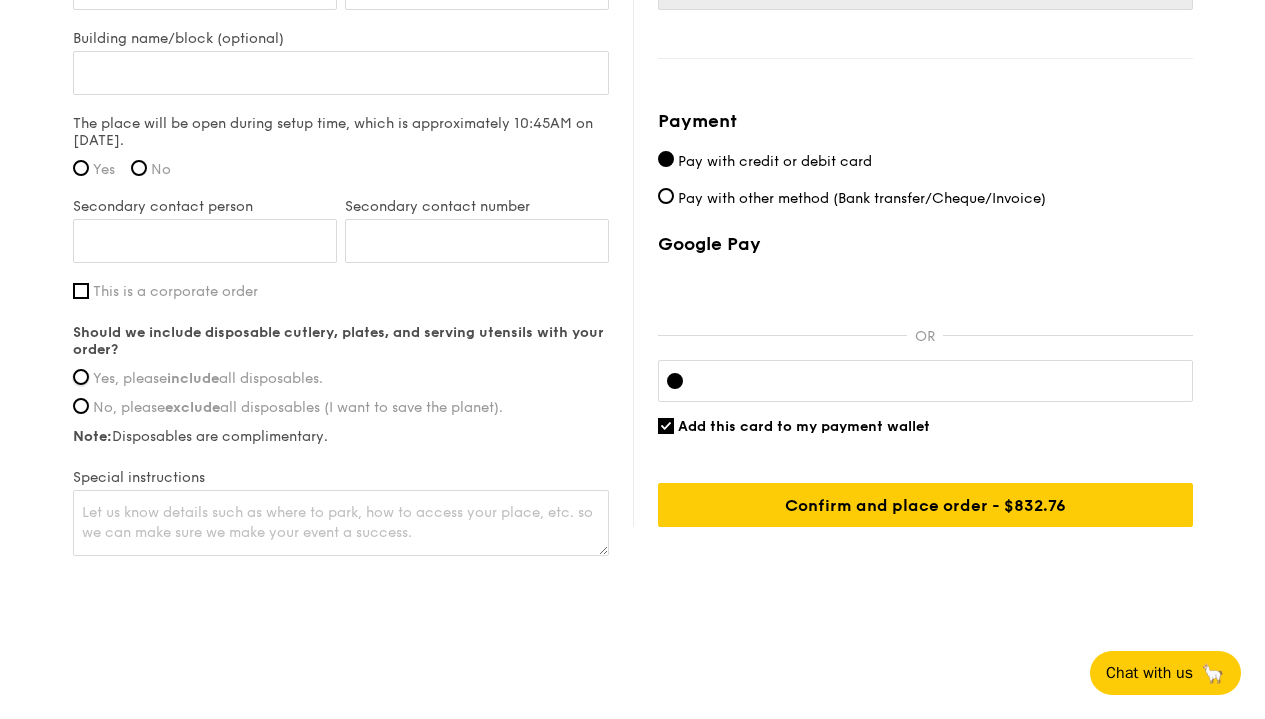 click on "Yes, please  include  all disposables." at bounding box center [81, 377] 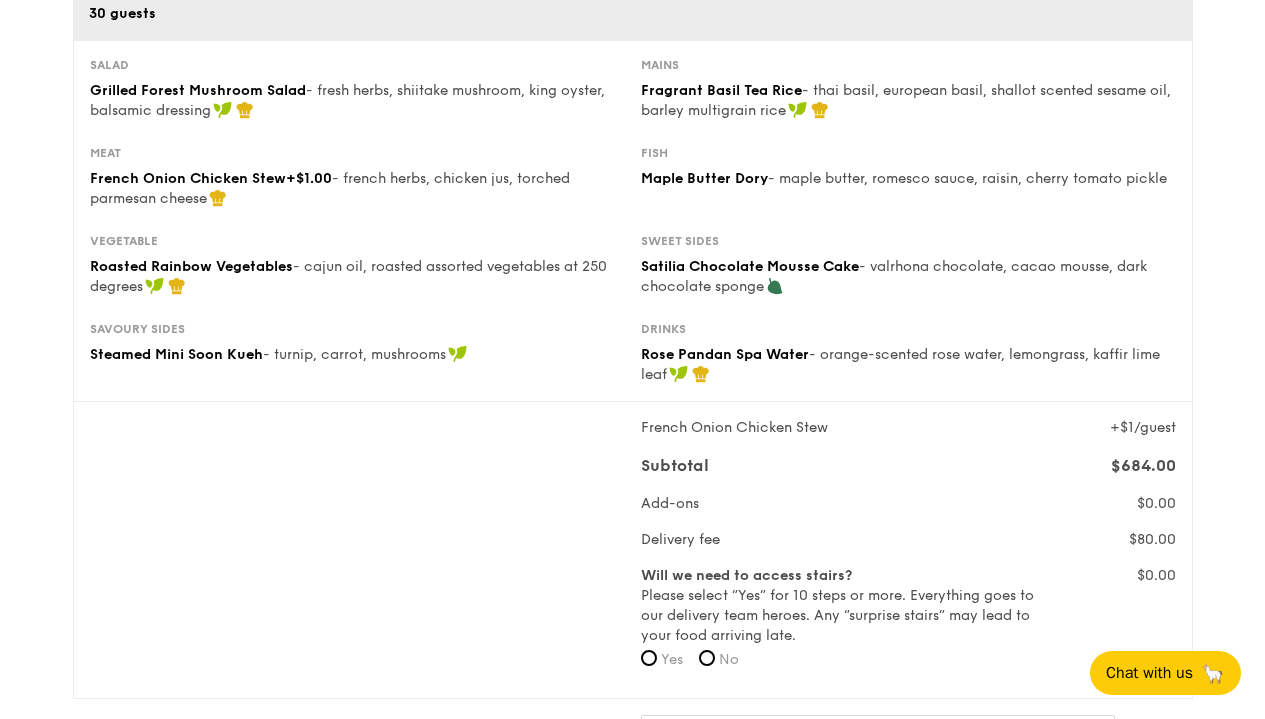 scroll, scrollTop: 0, scrollLeft: 0, axis: both 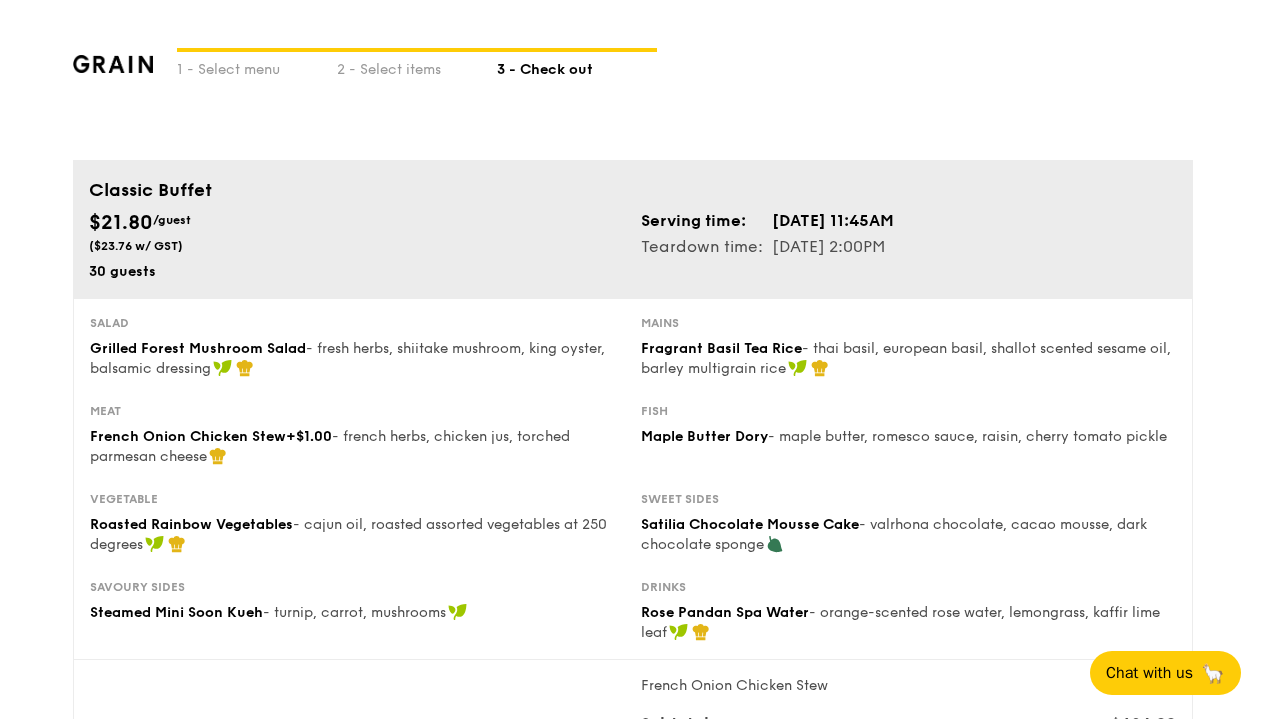 click at bounding box center (113, 64) 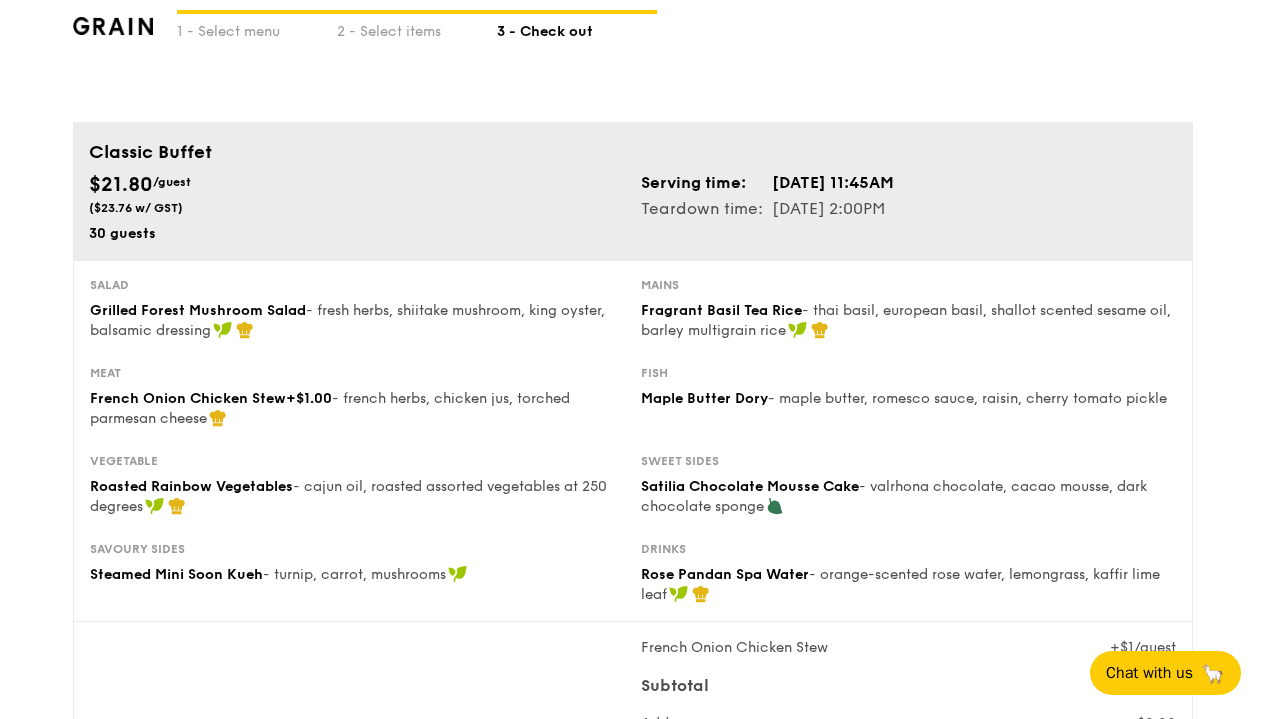scroll, scrollTop: 0, scrollLeft: 0, axis: both 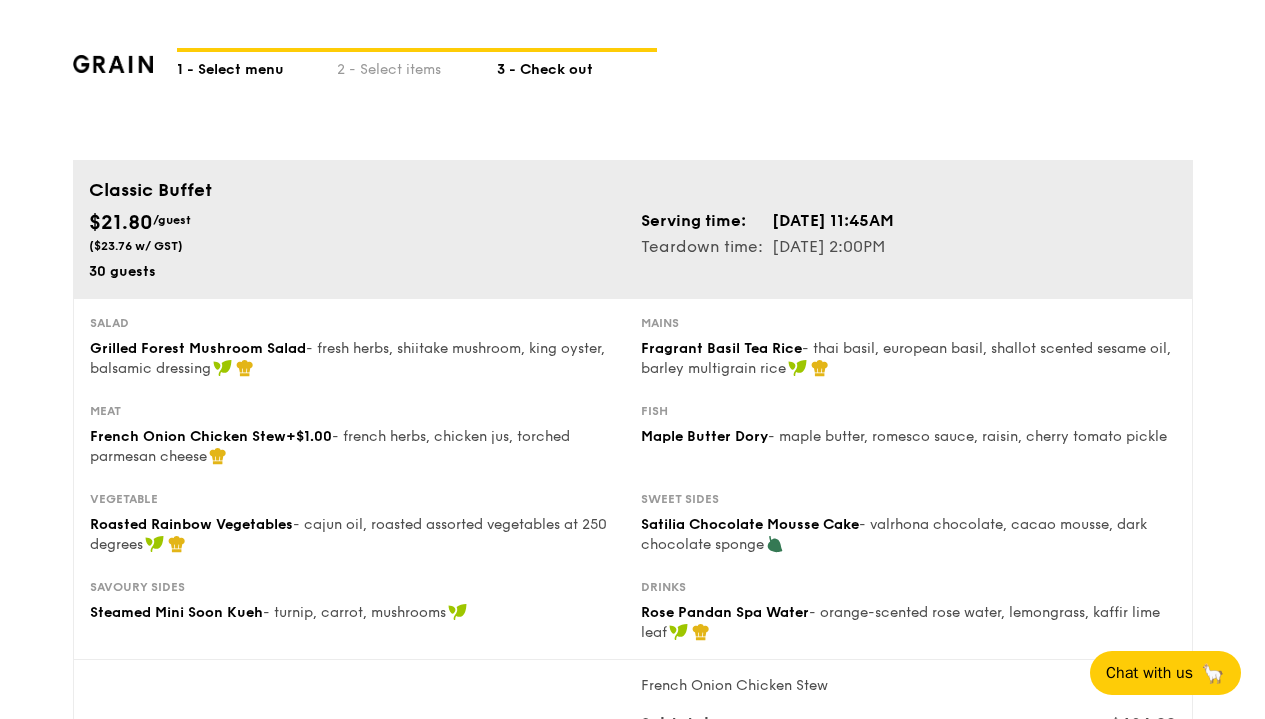 click on "1 - Select menu" at bounding box center [257, 66] 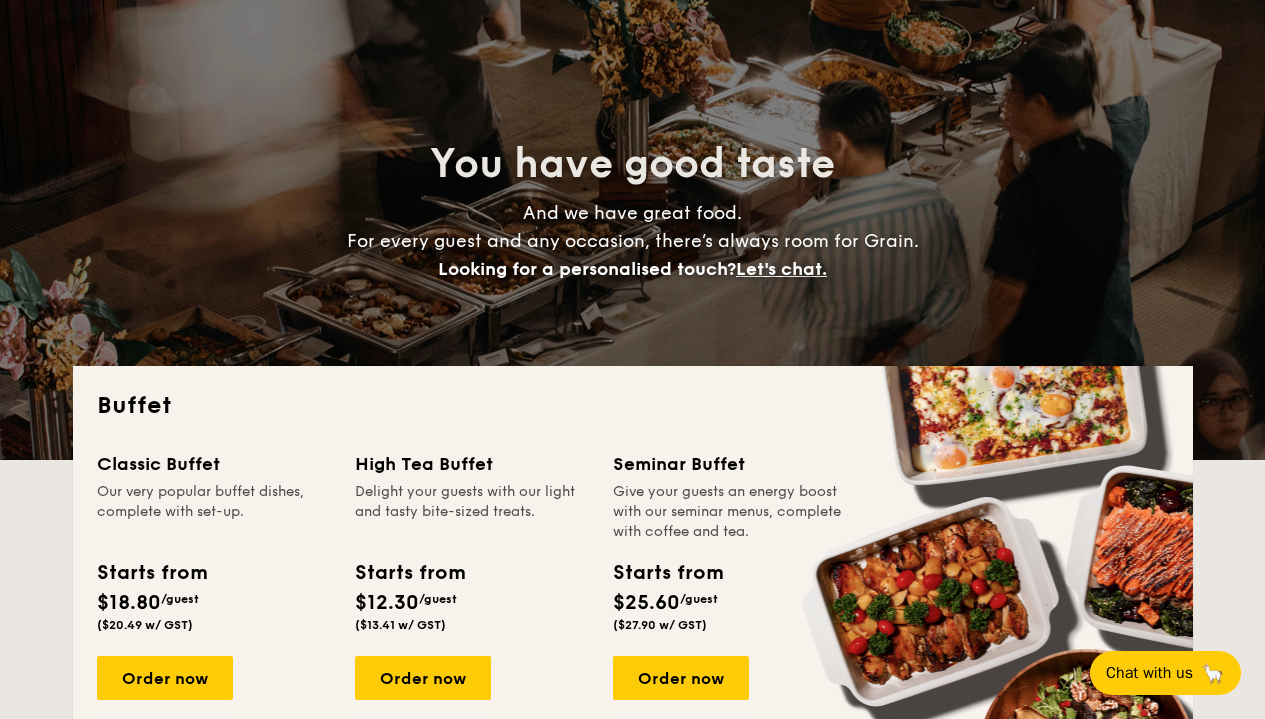 scroll, scrollTop: 0, scrollLeft: 0, axis: both 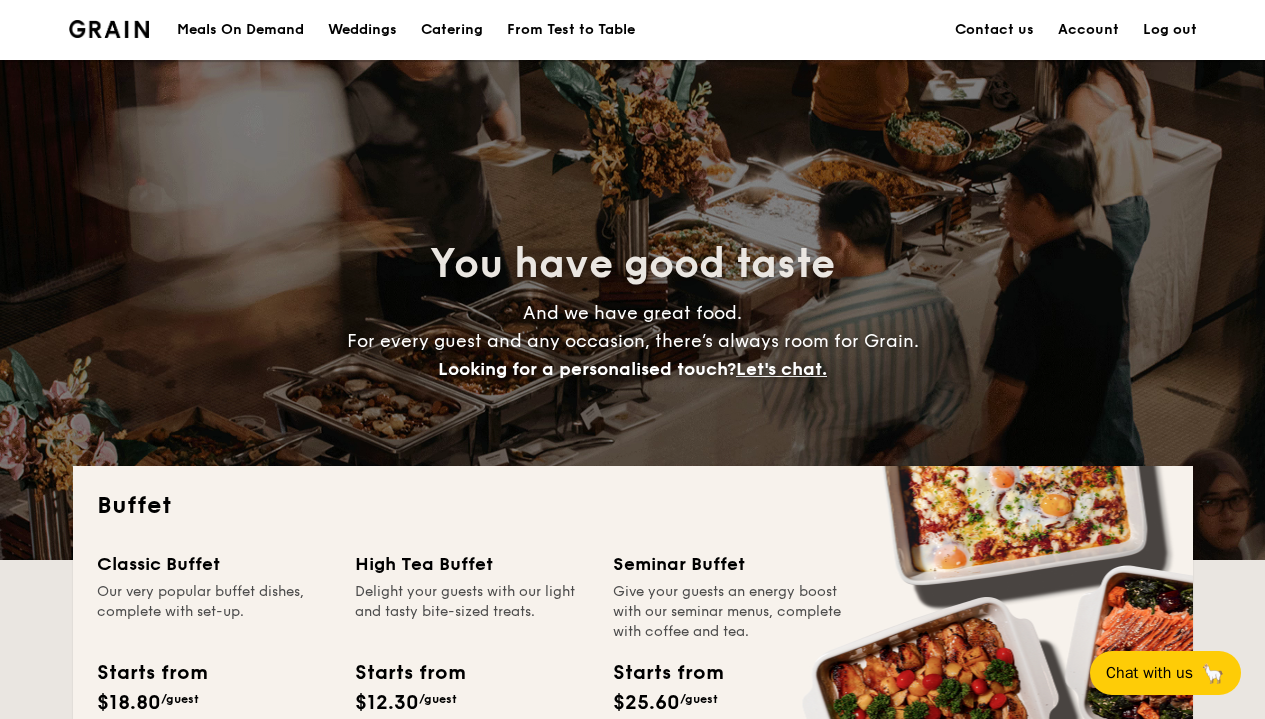 click on "Account" at bounding box center (1088, 30) 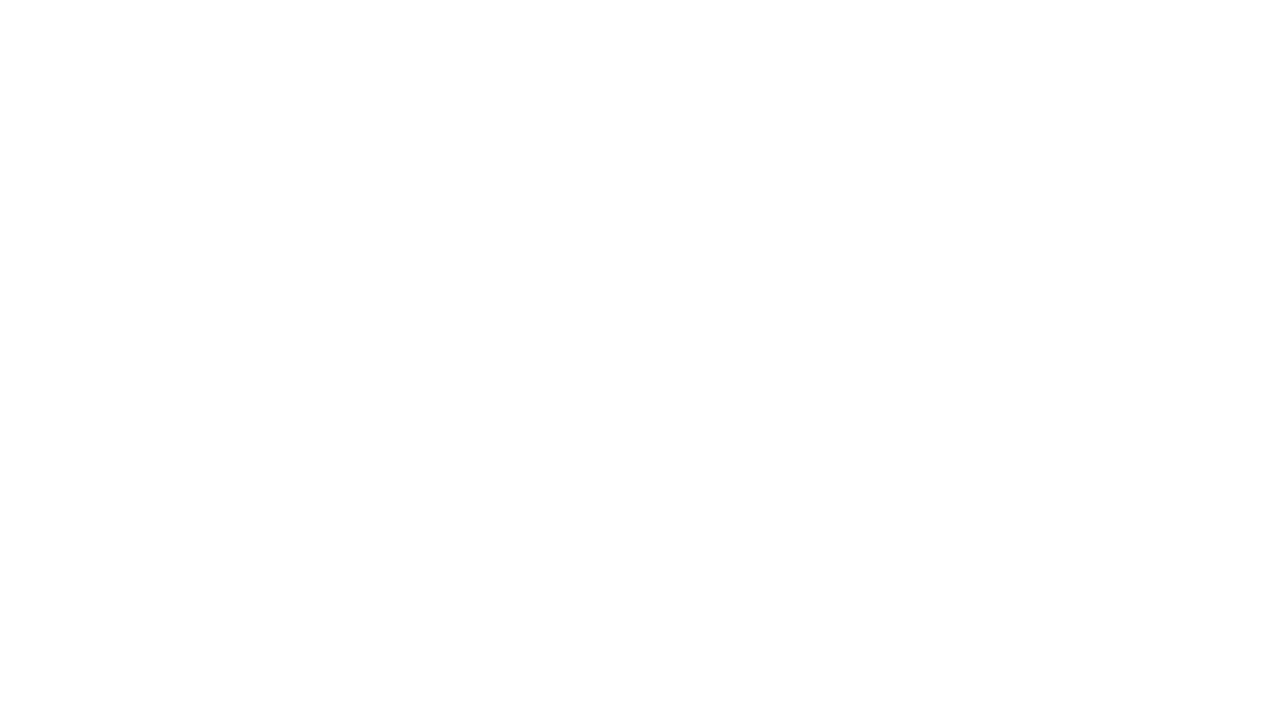 scroll, scrollTop: 0, scrollLeft: 0, axis: both 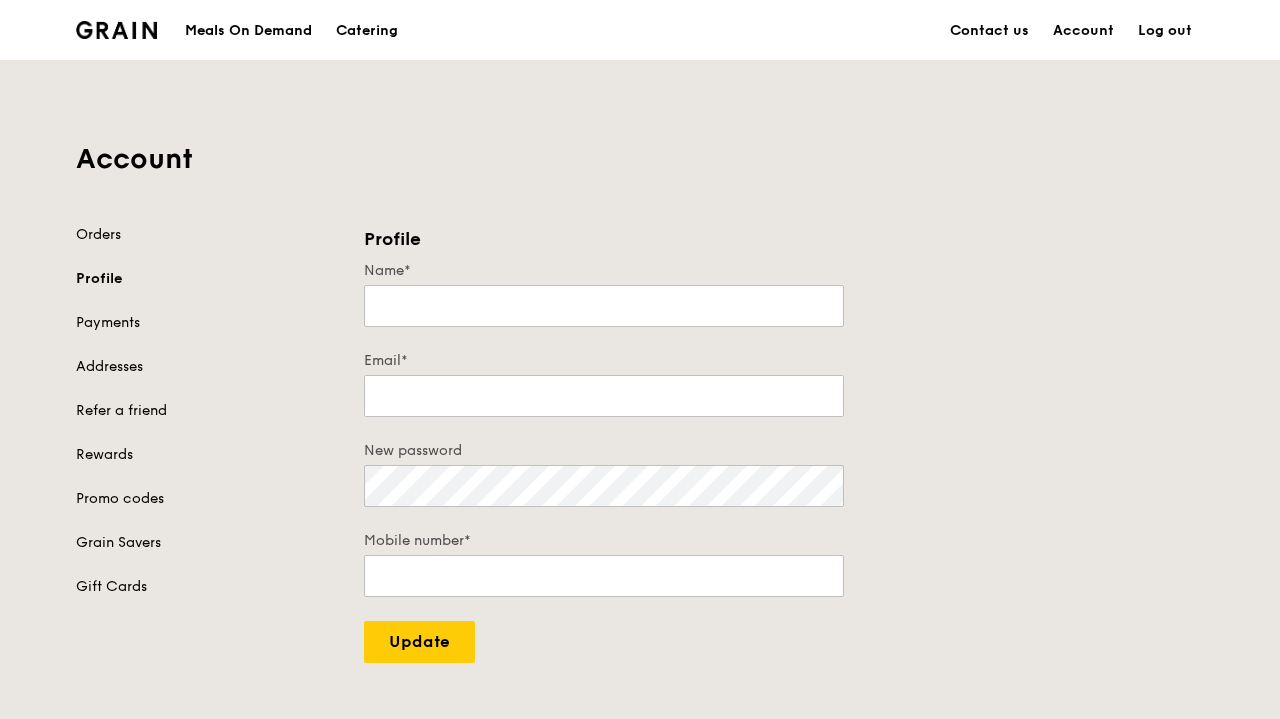 type on "Liyana" 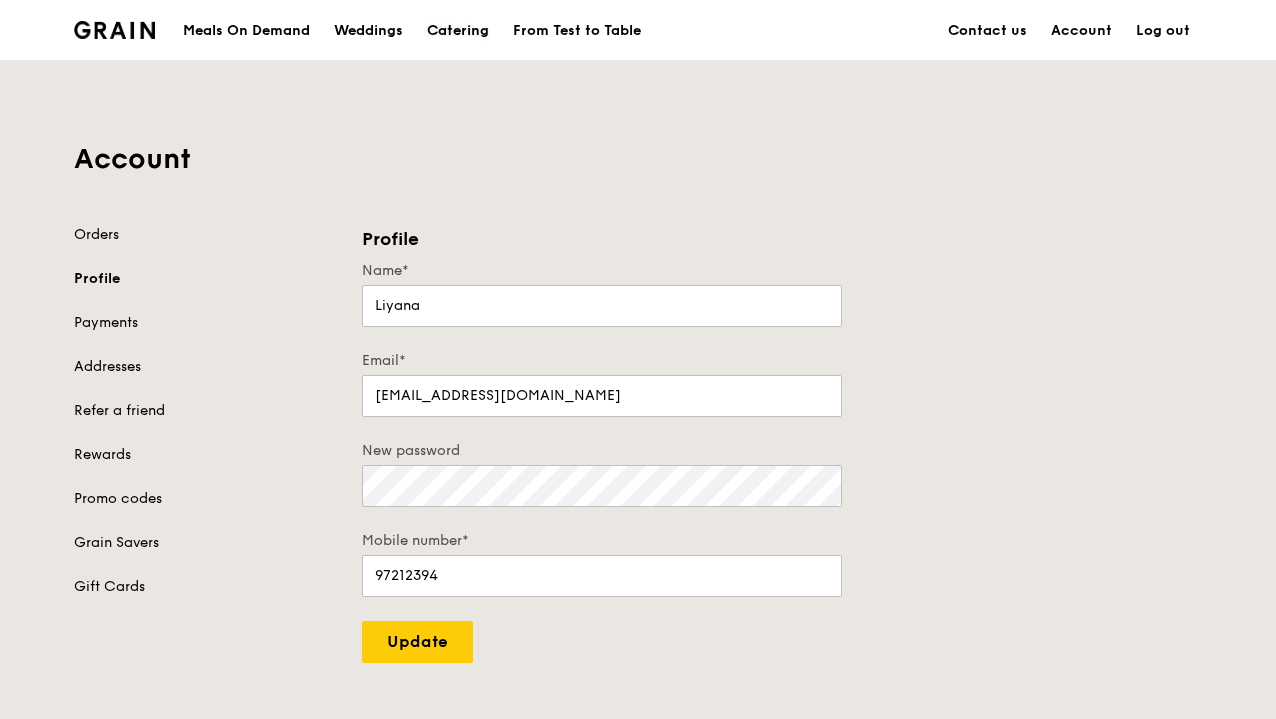 click on "Catering" at bounding box center (458, 31) 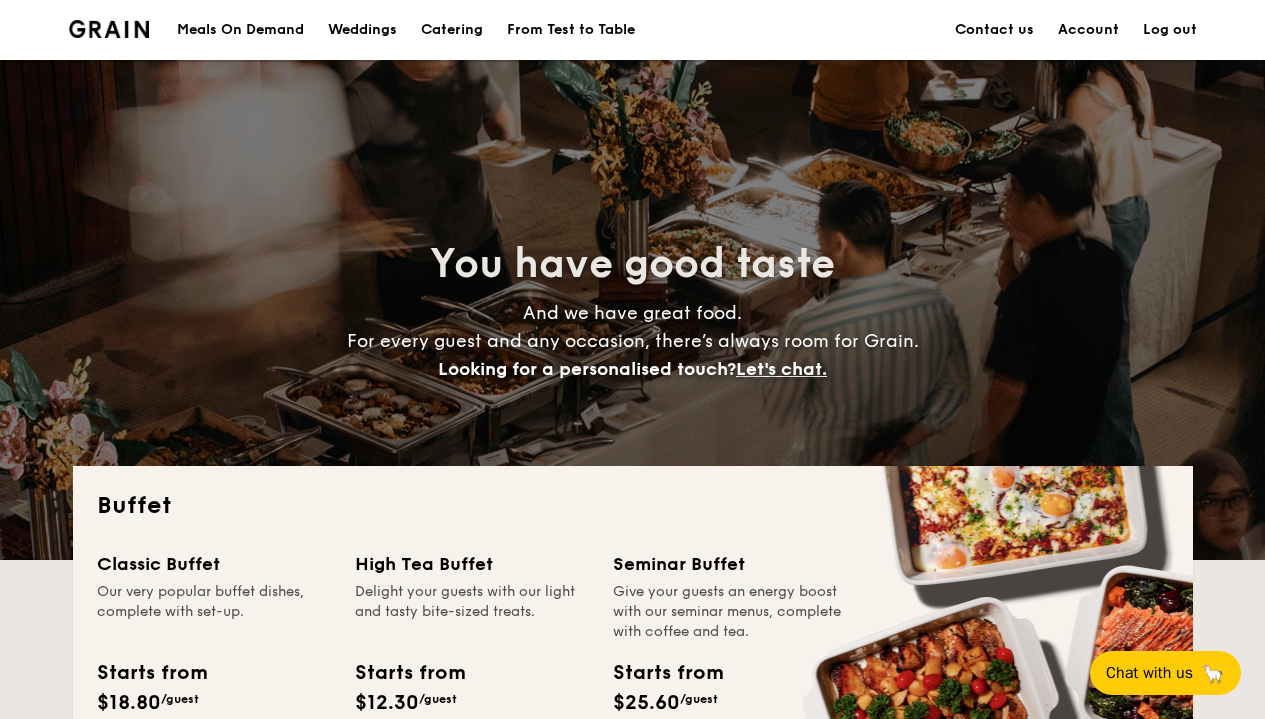scroll, scrollTop: 0, scrollLeft: 0, axis: both 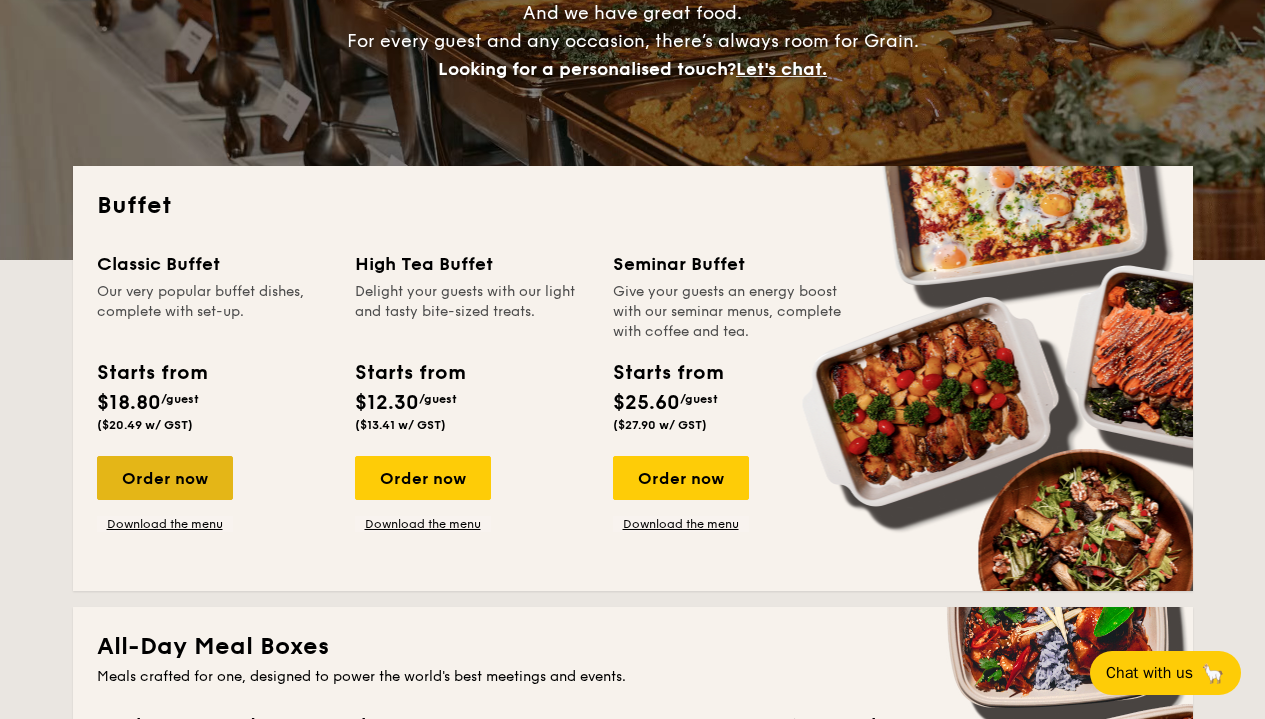 click on "Order now" at bounding box center [165, 478] 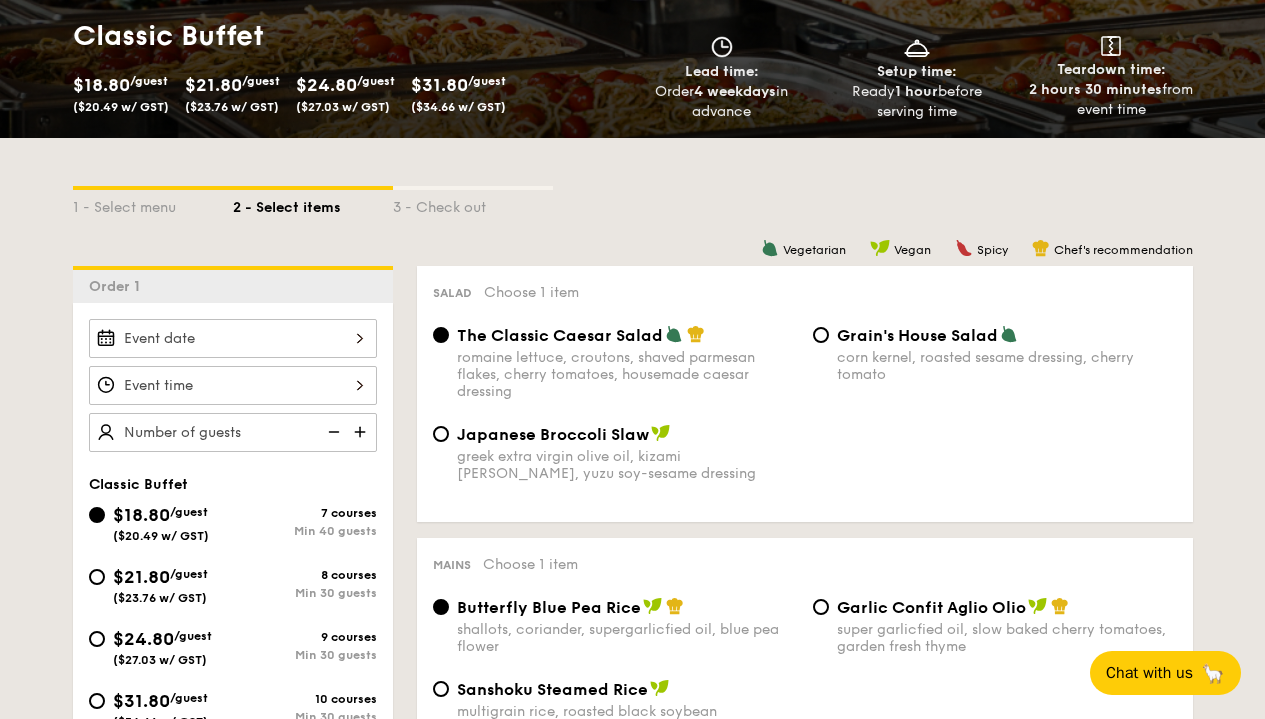 scroll, scrollTop: 398, scrollLeft: 0, axis: vertical 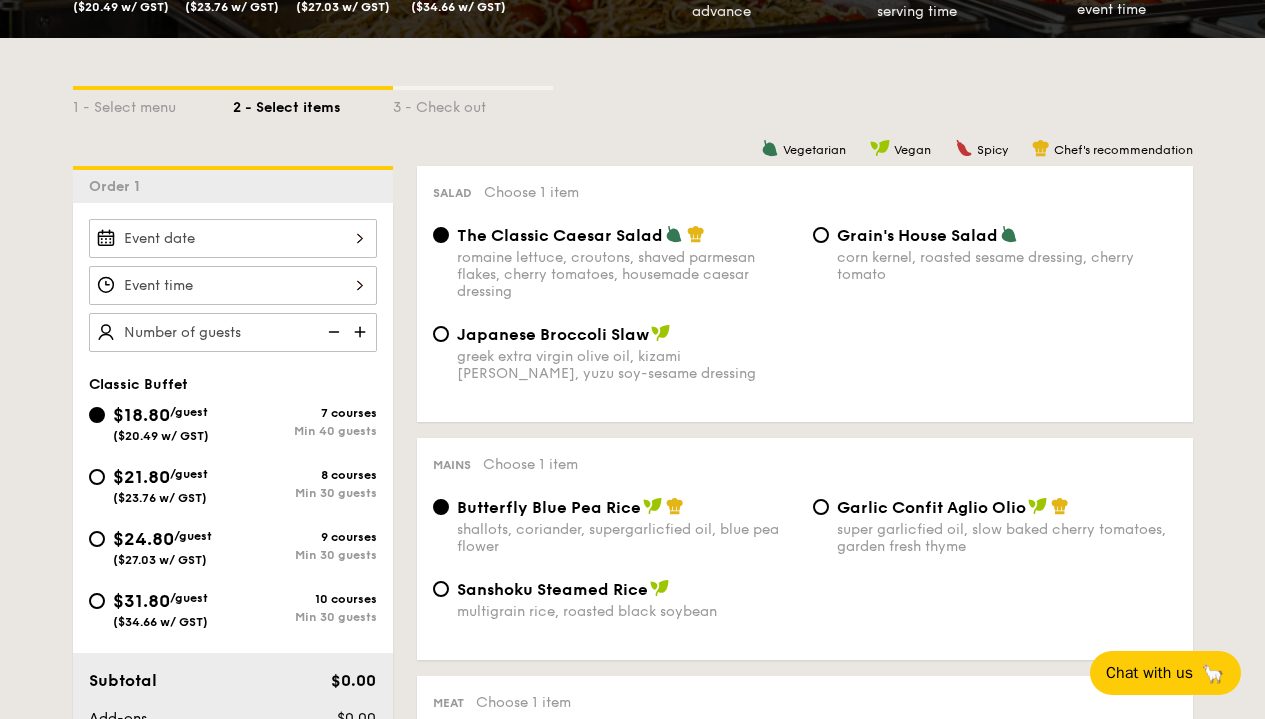 click on "Smoked Mesquite Whole Chicken brined in our in-house blend of herbs and spices, and seasoned with mesquite for a distinctive sweetness and aroma
serves 10 guests
$44.95
/item
($49.00 w/ GST)
0" at bounding box center (233, 238) 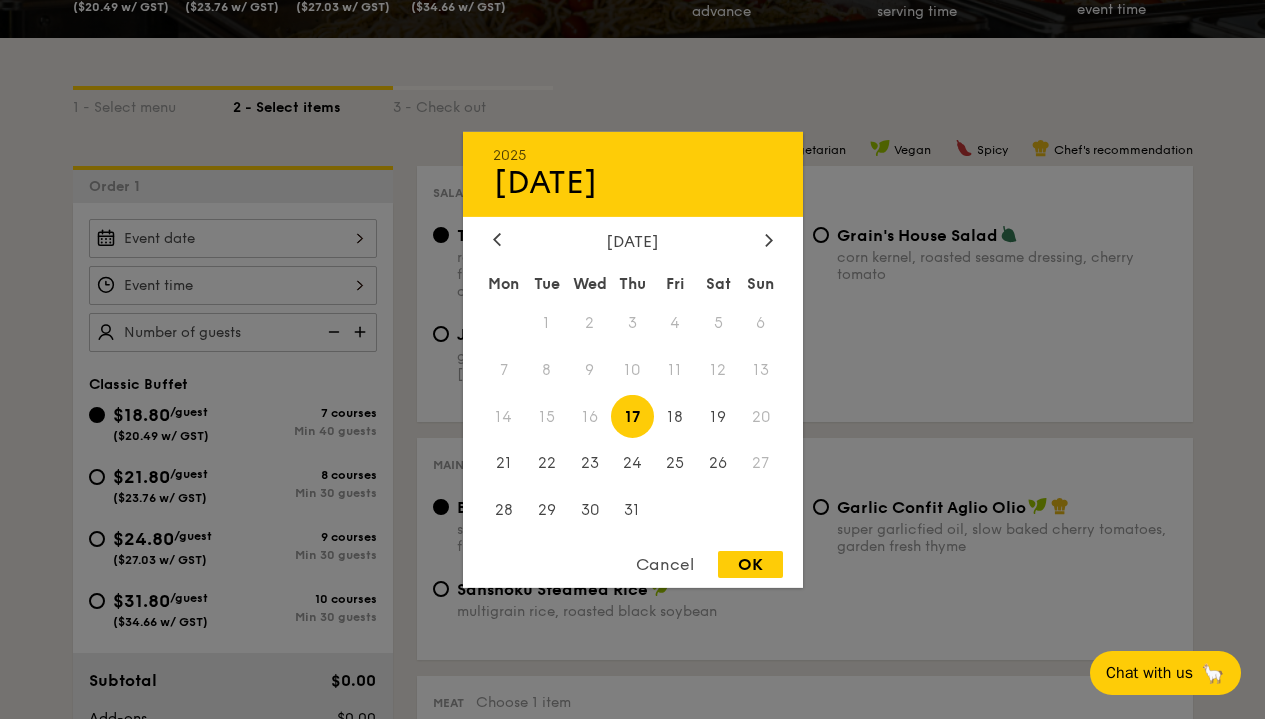 click on "17" at bounding box center (632, 416) 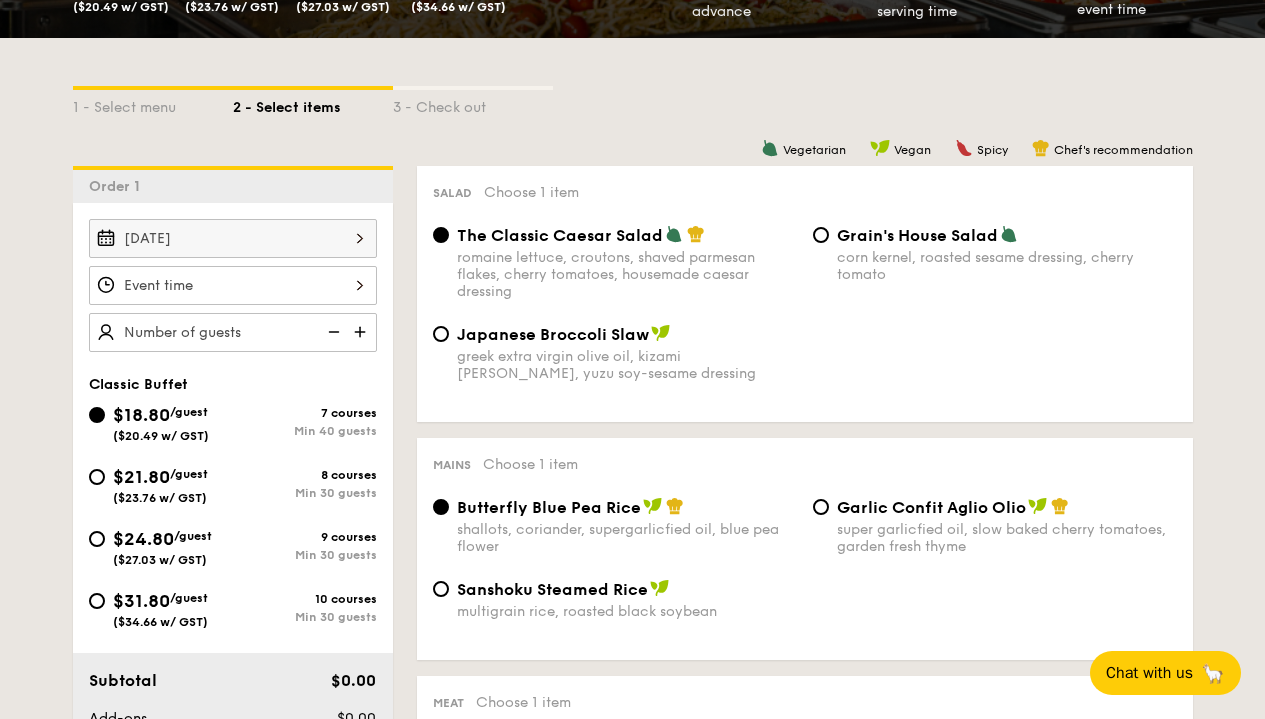 click on "Smoked Mesquite Whole Chicken brined in our in-house blend of herbs and spices, and seasoned with mesquite for a distinctive sweetness and aroma
serves 10 guests
$44.95
/item
($49.00 w/ GST)
0" at bounding box center (233, 285) 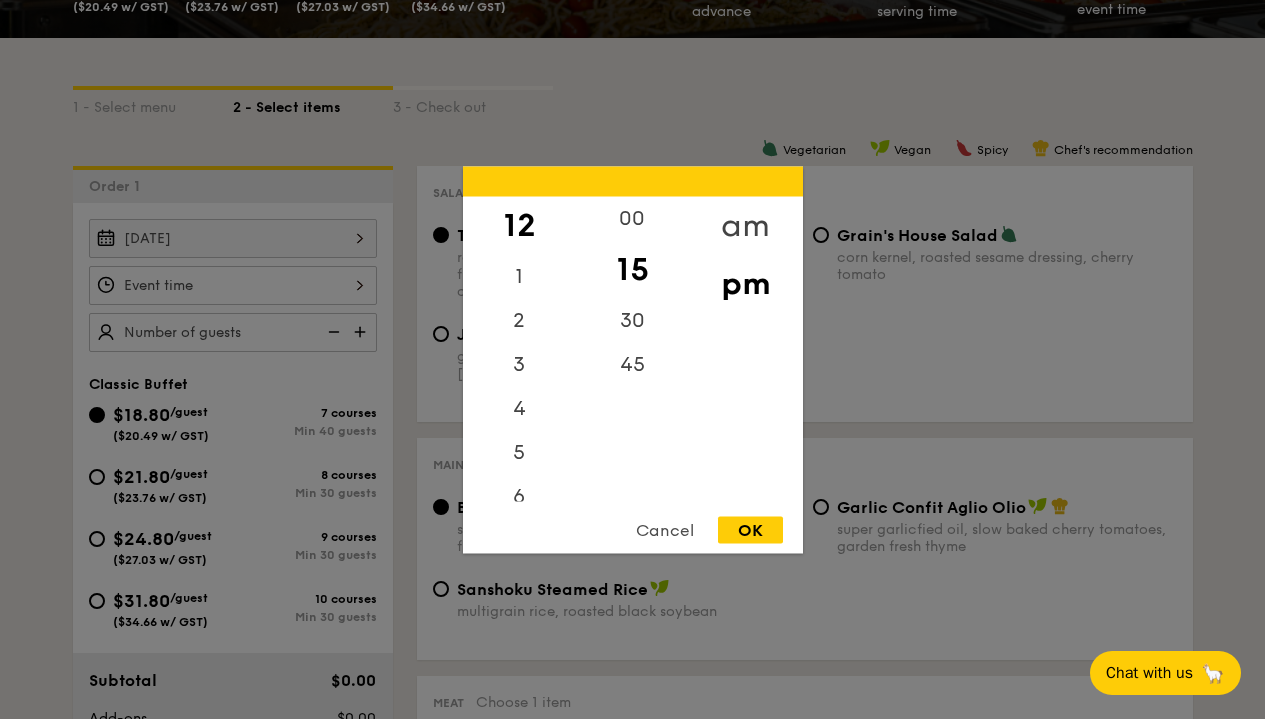 click on "am" at bounding box center (745, 225) 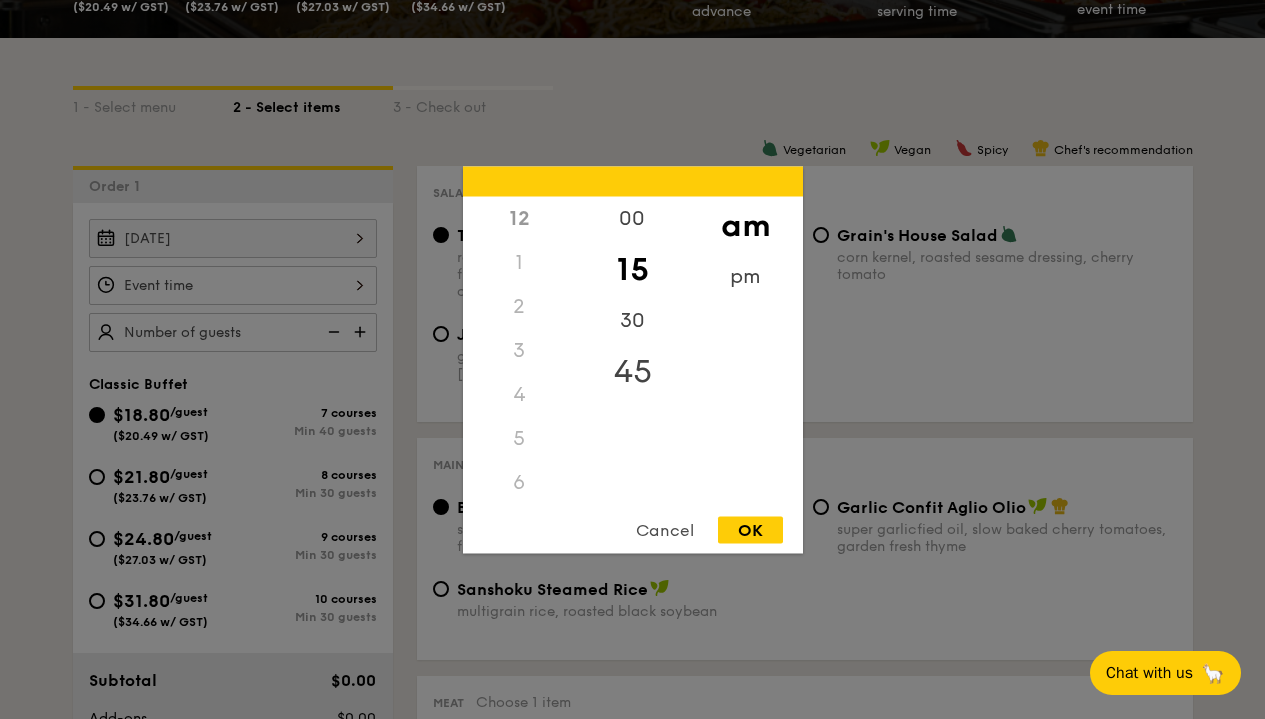click on "45" at bounding box center [632, 371] 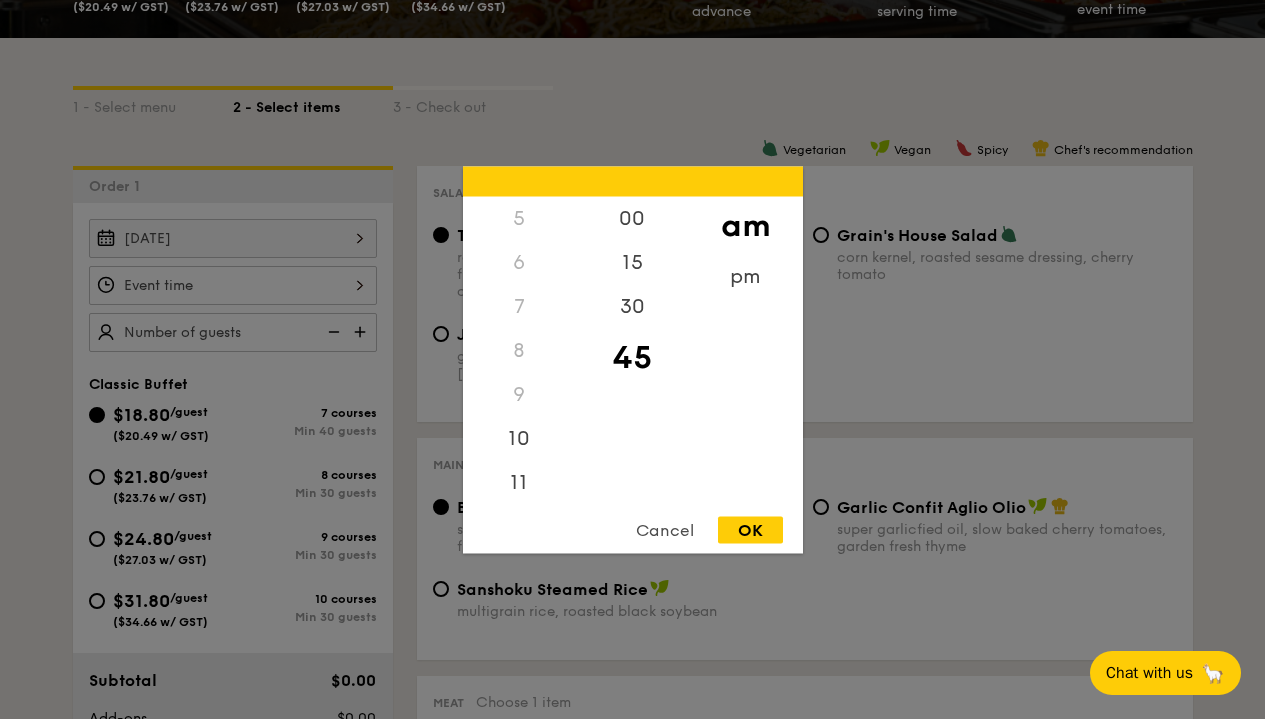 scroll, scrollTop: 222, scrollLeft: 0, axis: vertical 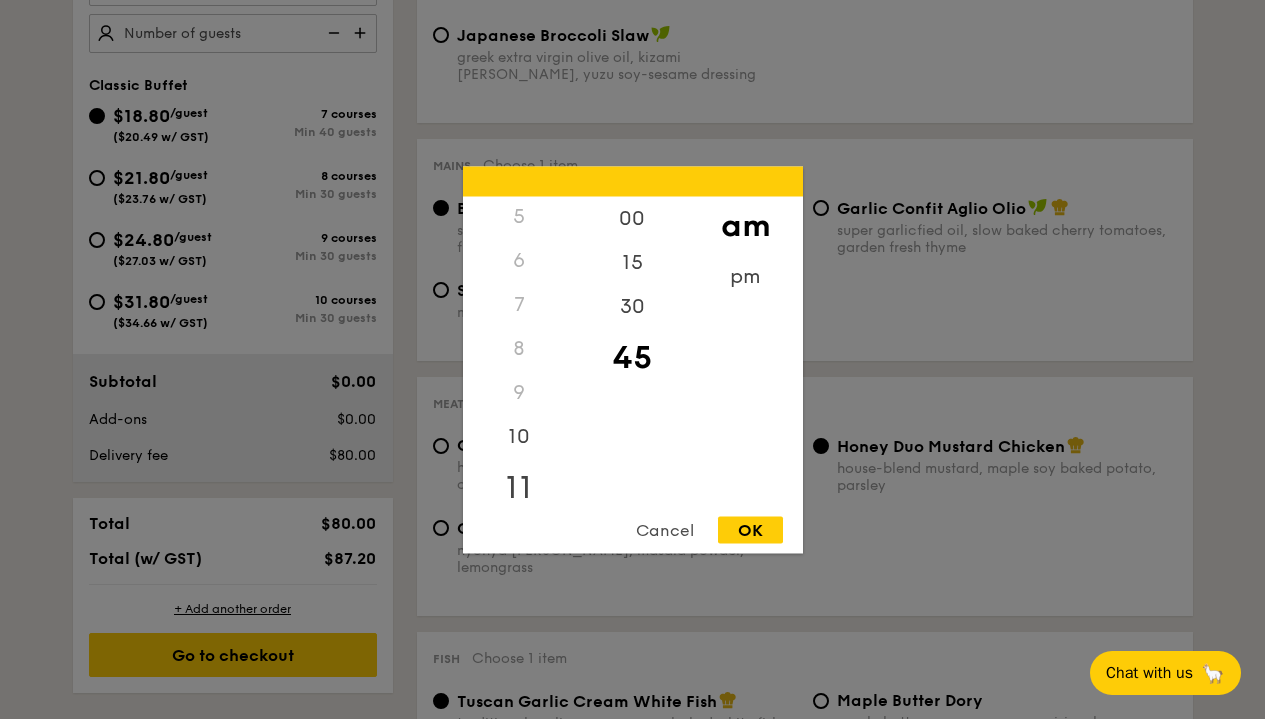 click on "11" at bounding box center [519, 487] 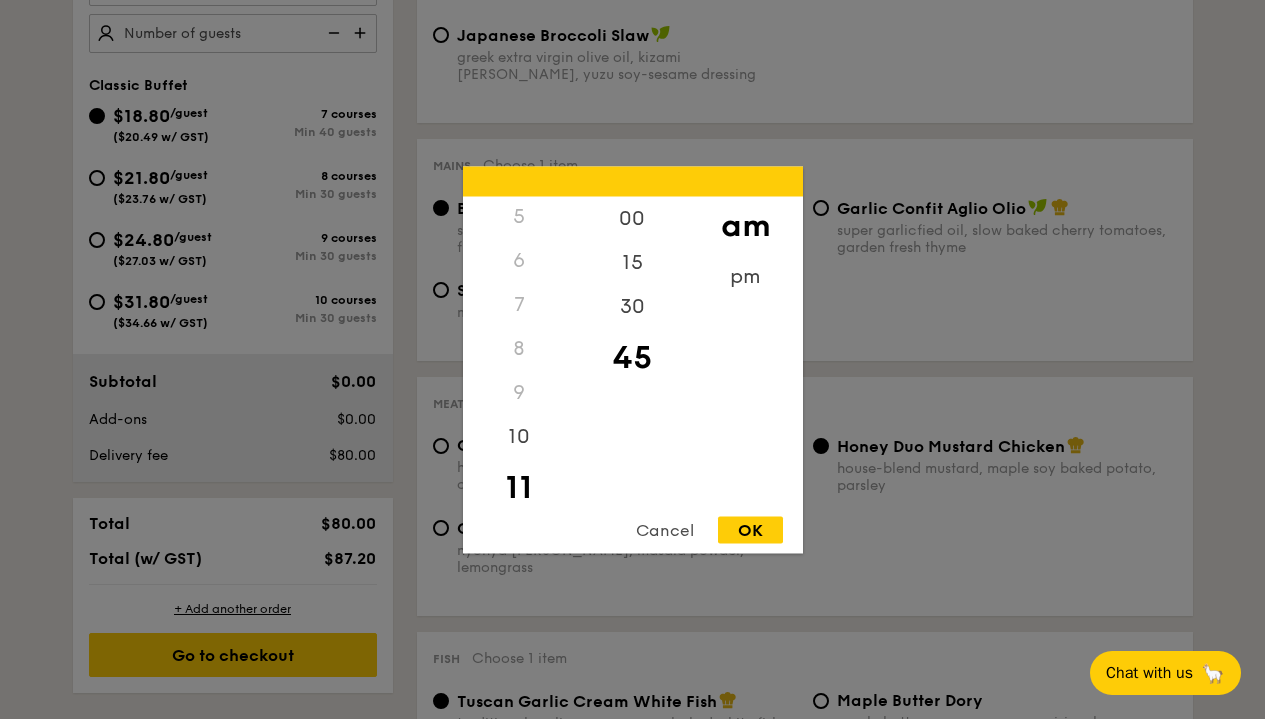 click on "12 1 2 3 4 5 6 7 8 9 10 11   00 15 30 45   am   pm   Cancel   OK" at bounding box center (633, 359) 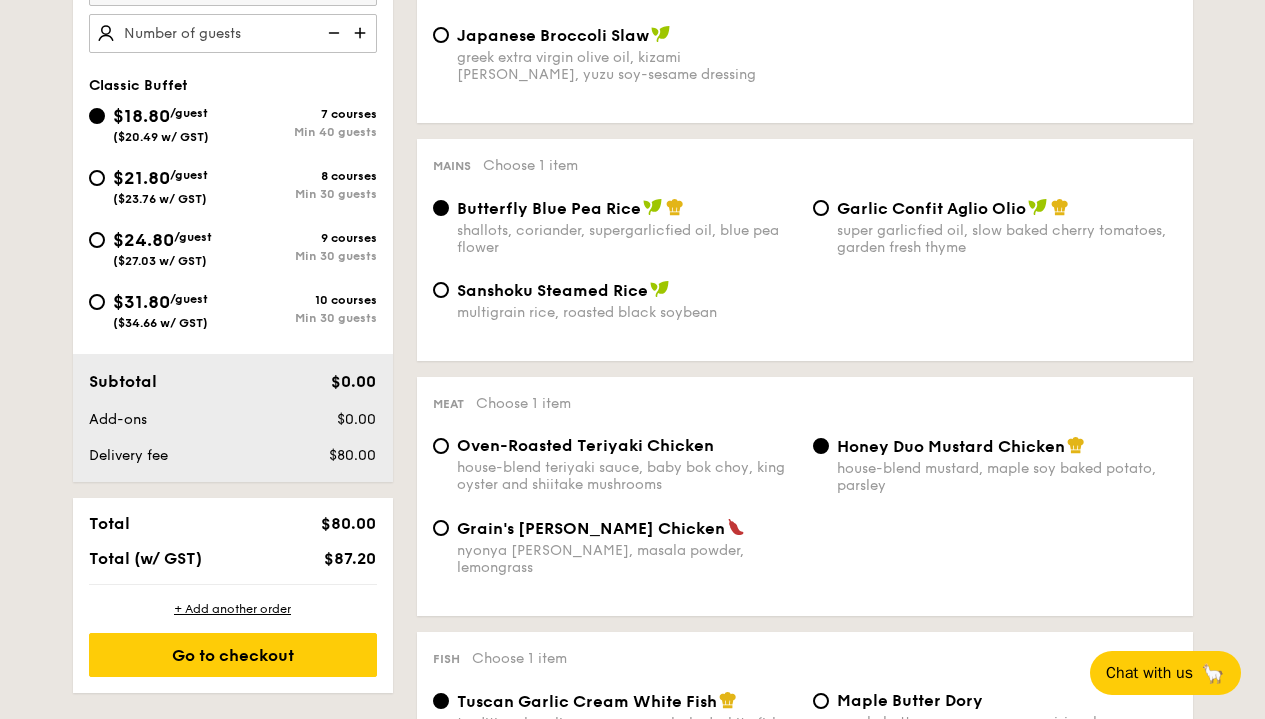 click on "/guest" at bounding box center [189, 175] 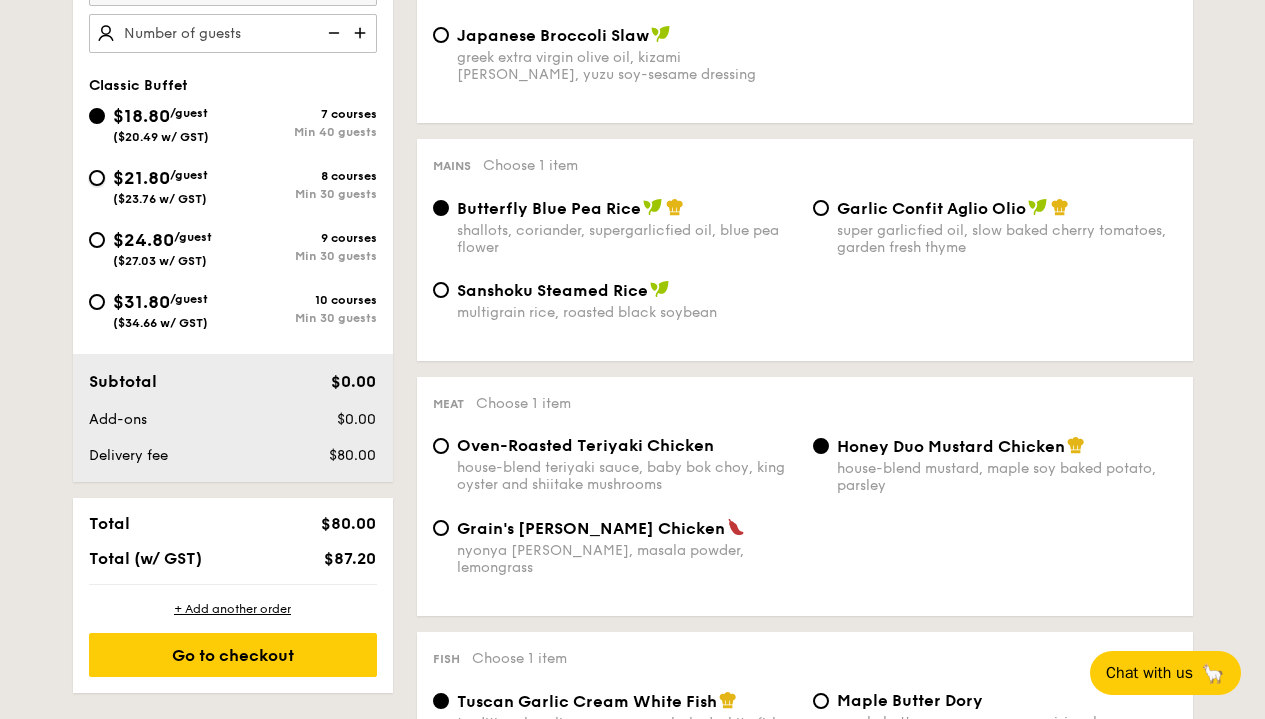 click on "$21.80
/guest
($23.76 w/ GST)
8 courses
Min 30 guests" at bounding box center (97, 178) 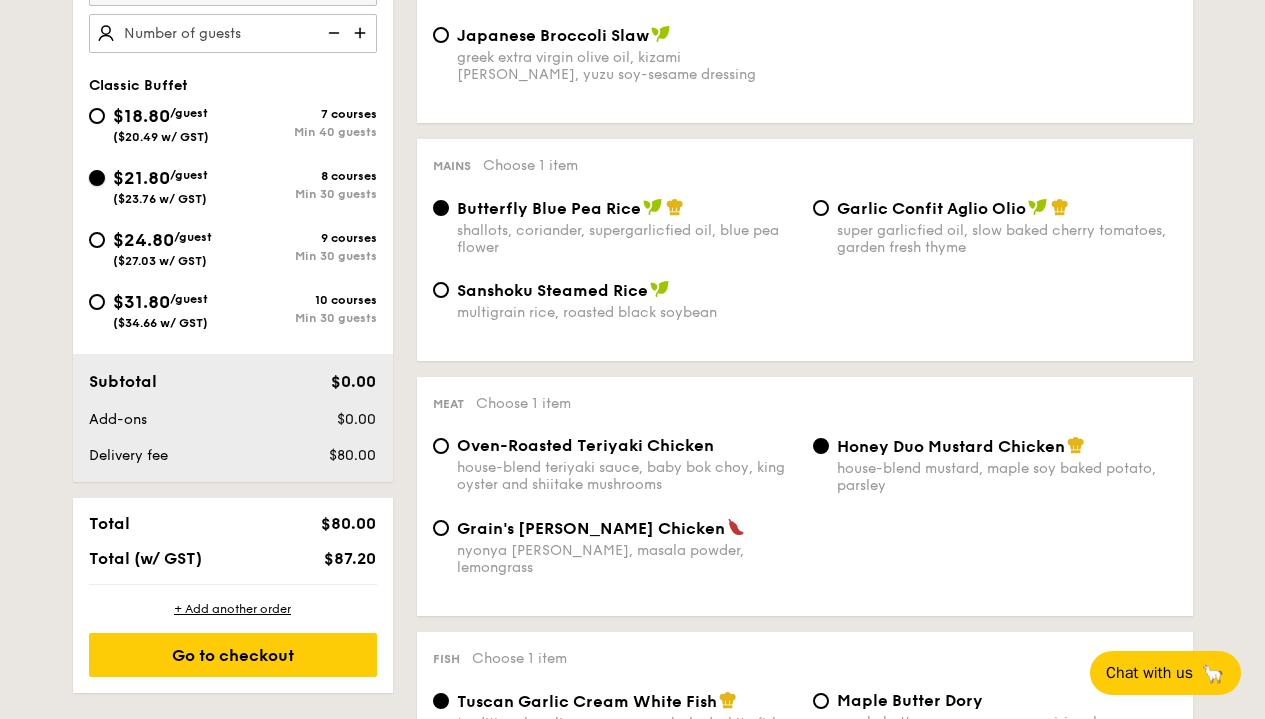 radio on "true" 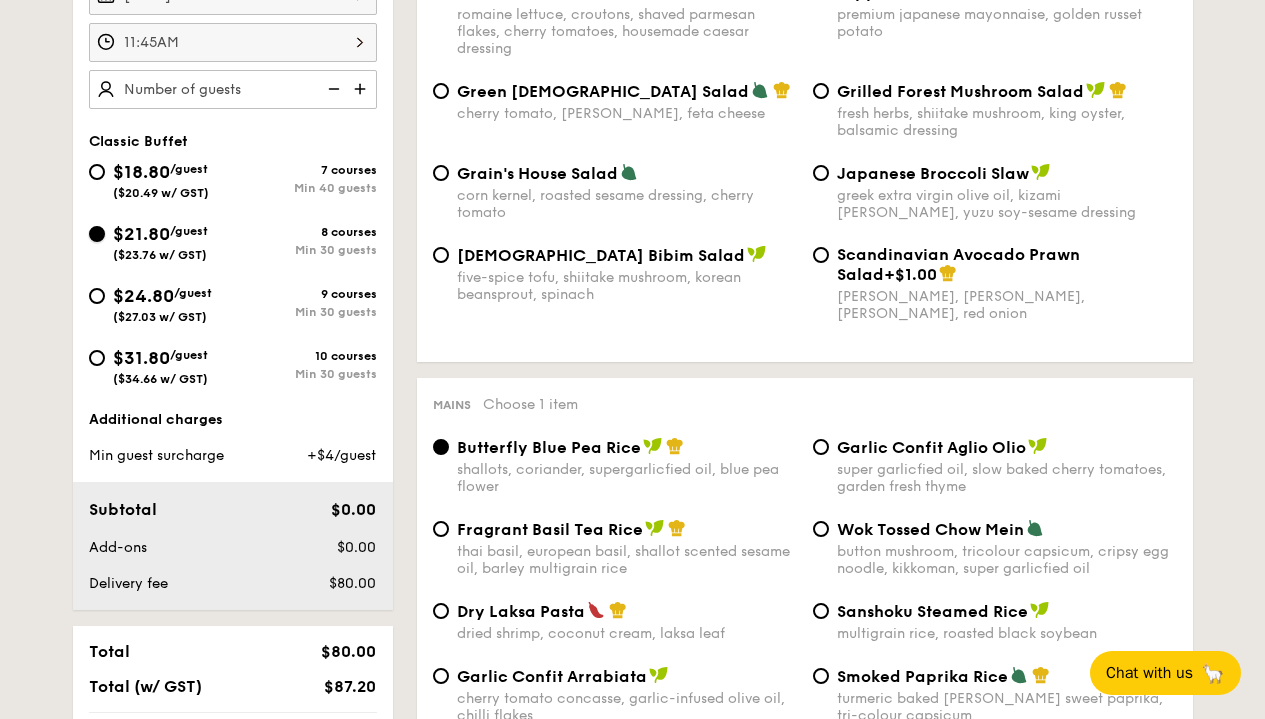 scroll, scrollTop: 596, scrollLeft: 0, axis: vertical 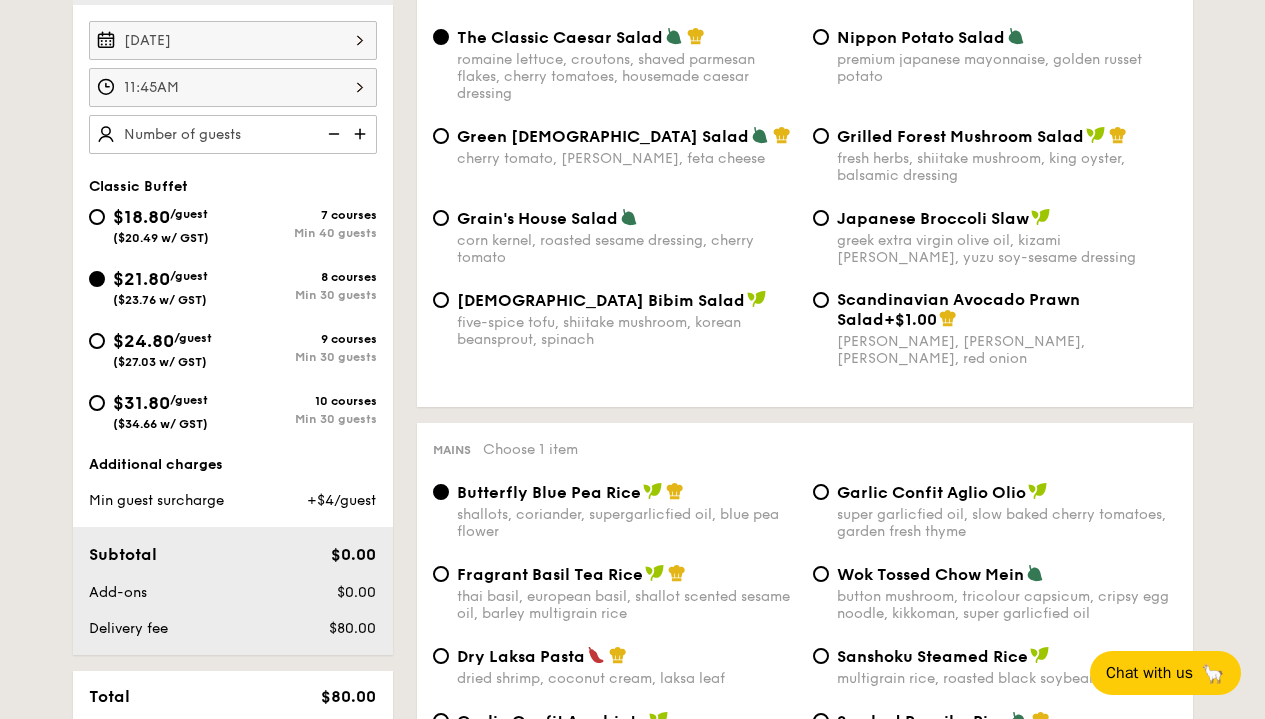 click on "fresh herbs, shiitake mushroom, king oyster, balsamic dressing" at bounding box center [1007, 167] 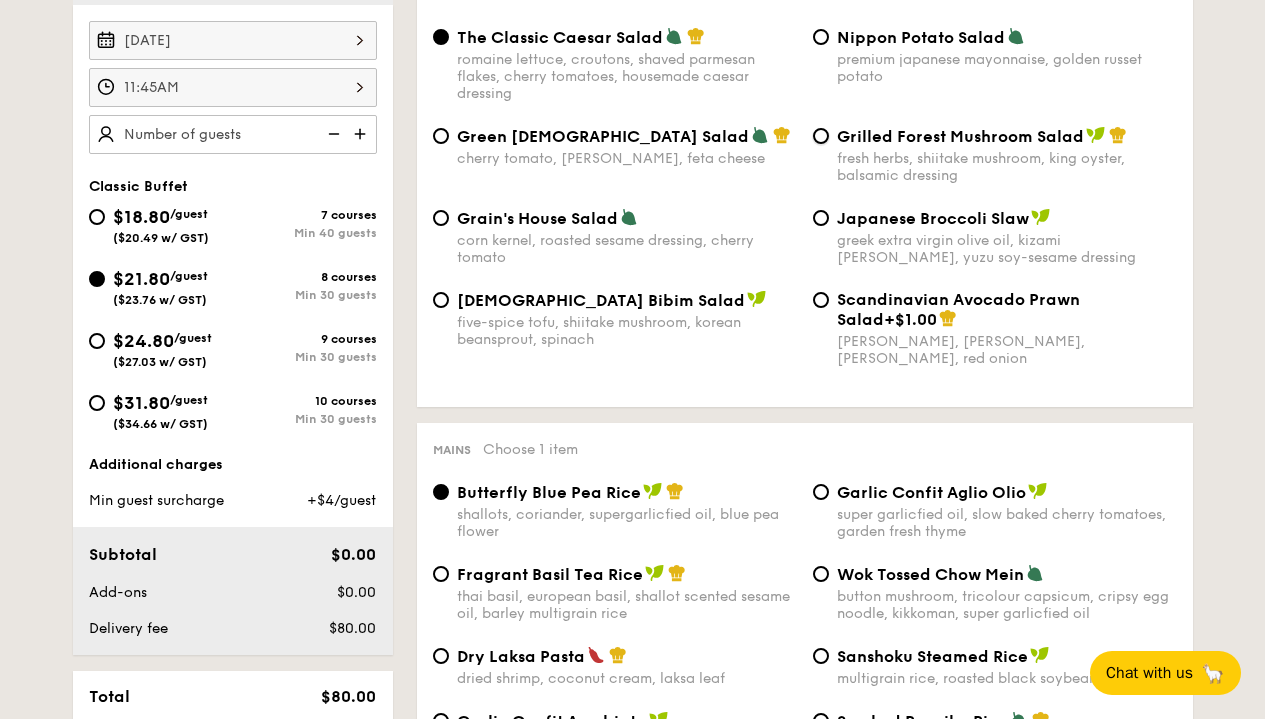 click on "Grilled Forest Mushroom Salad fresh herbs, shiitake mushroom, king oyster, balsamic dressing" at bounding box center [821, 136] 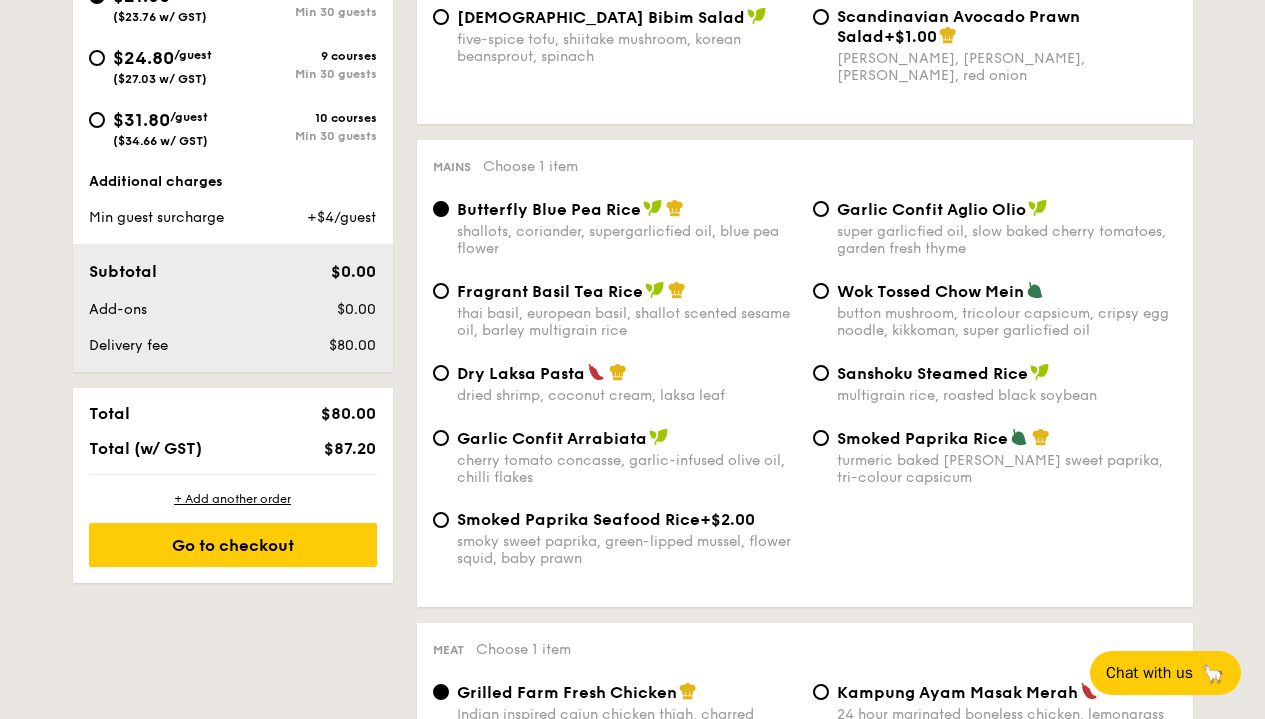 scroll, scrollTop: 895, scrollLeft: 0, axis: vertical 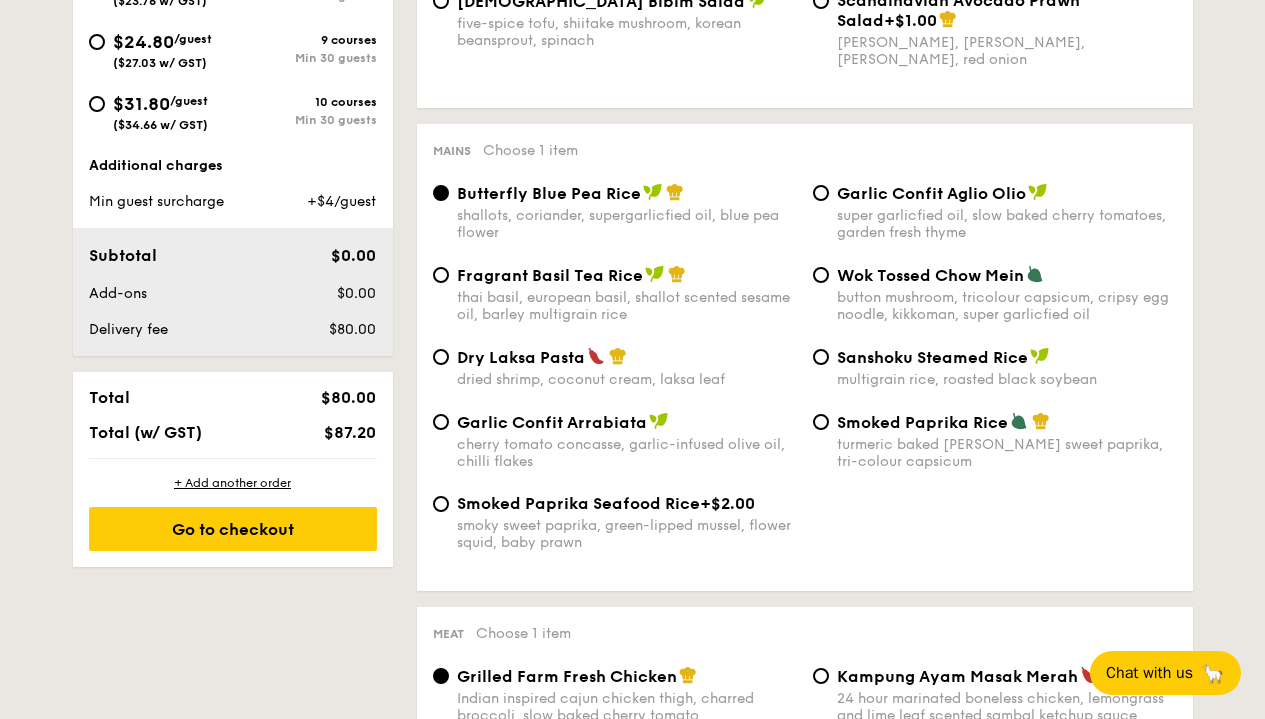 click on "thai basil, european basil, shallot scented sesame oil, barley multigrain rice" at bounding box center [627, 306] 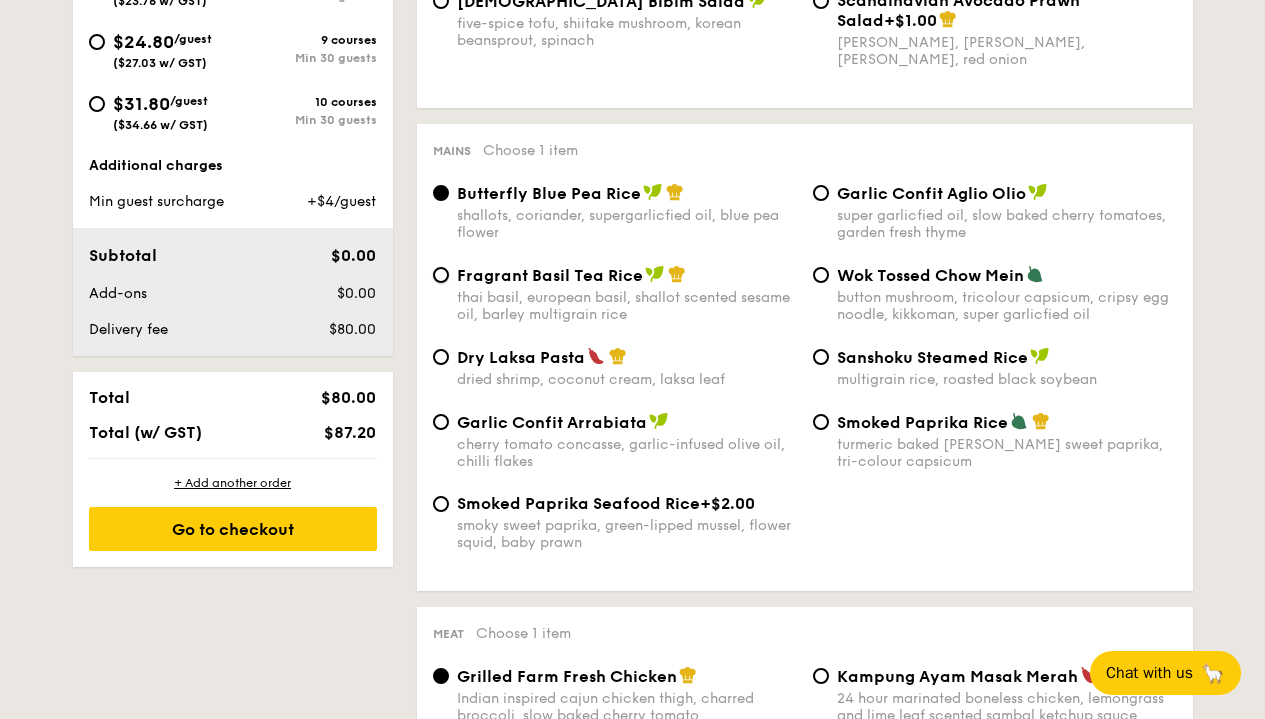 click on "Fragrant Basil Tea Rice thai basil, european basil, shallot scented sesame oil, barley multigrain rice" at bounding box center [441, 275] 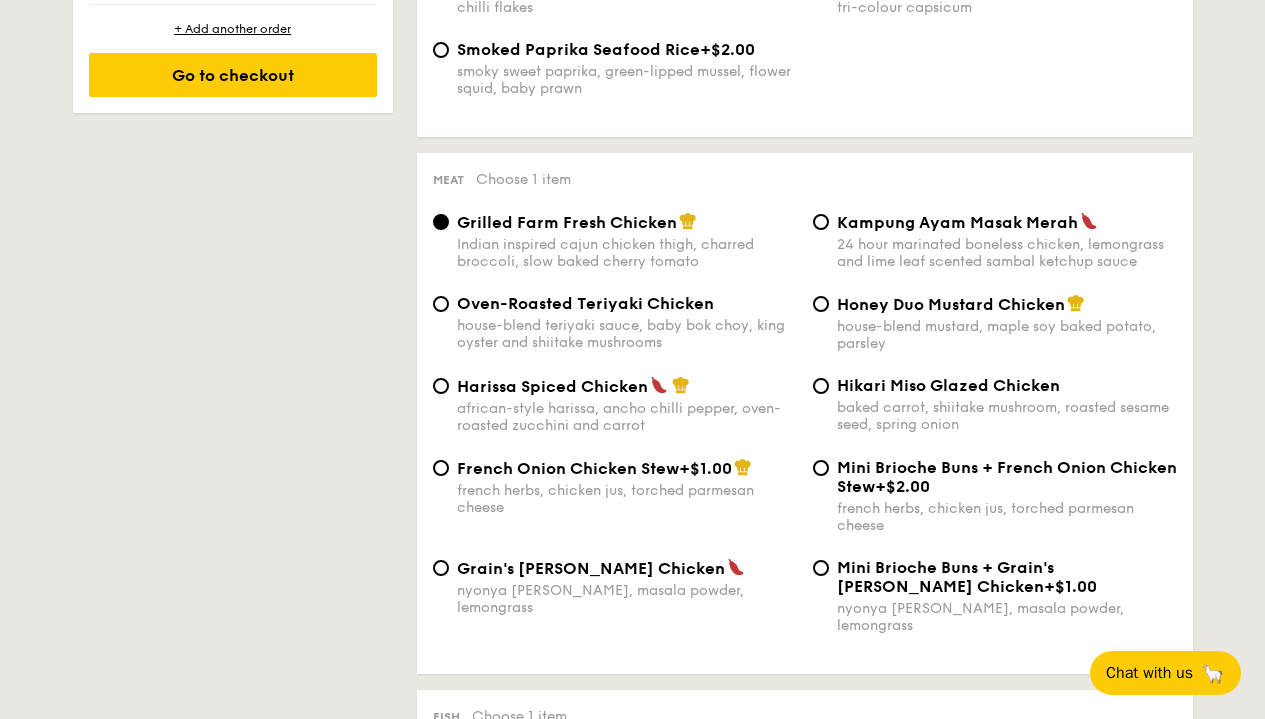 scroll, scrollTop: 1392, scrollLeft: 0, axis: vertical 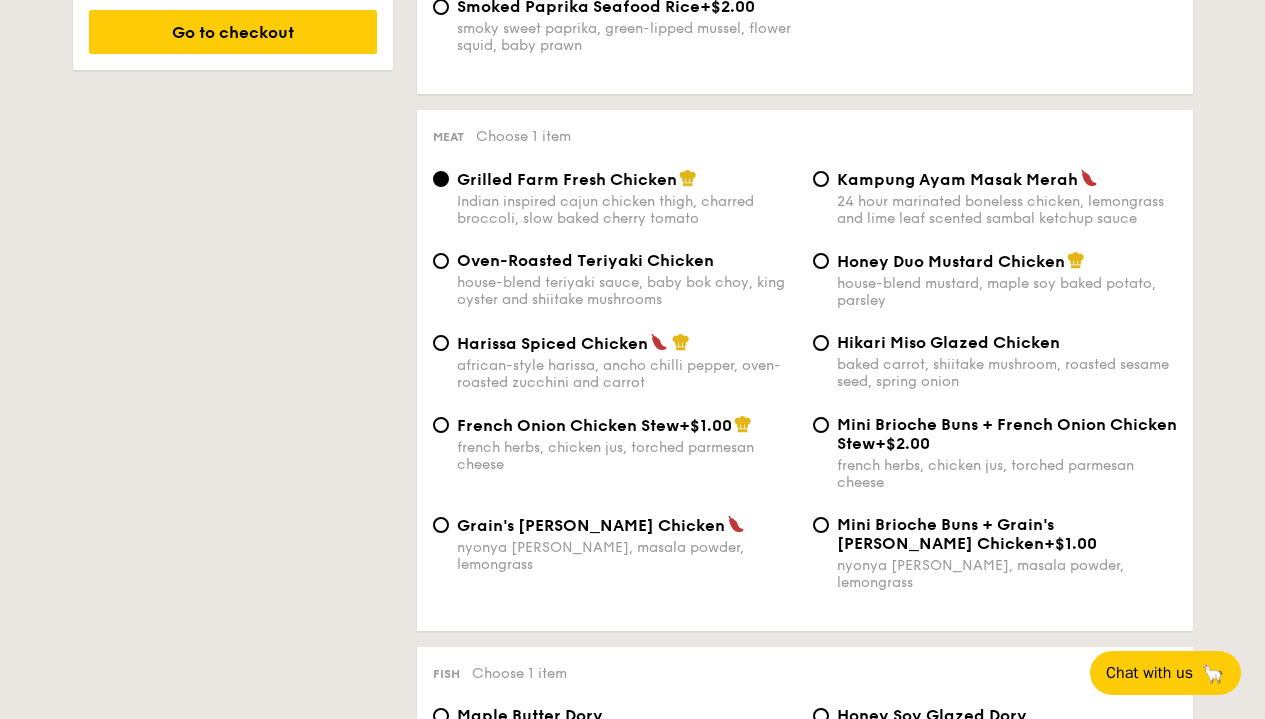 click on "french herbs, chicken jus, torched parmesan cheese" at bounding box center (627, 456) 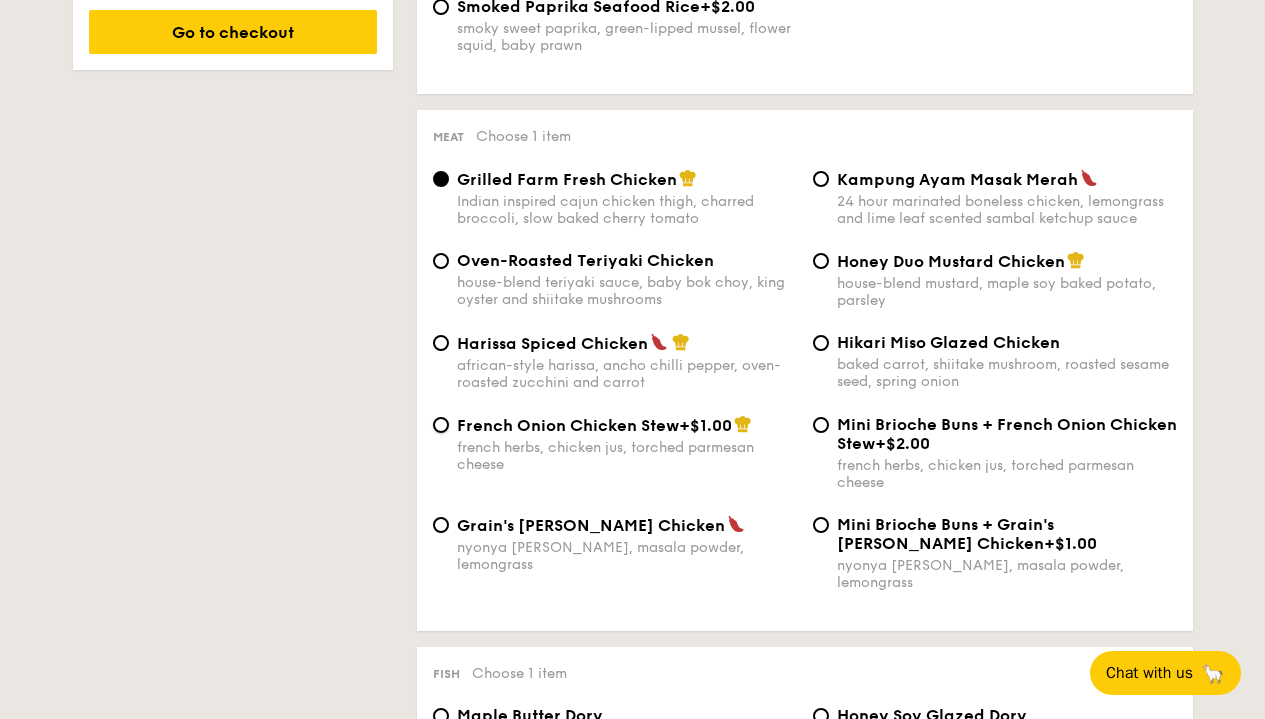 click on "French Onion Chicken Stew
+$1.00
french herbs, chicken jus, torched parmesan cheese" at bounding box center [441, 425] 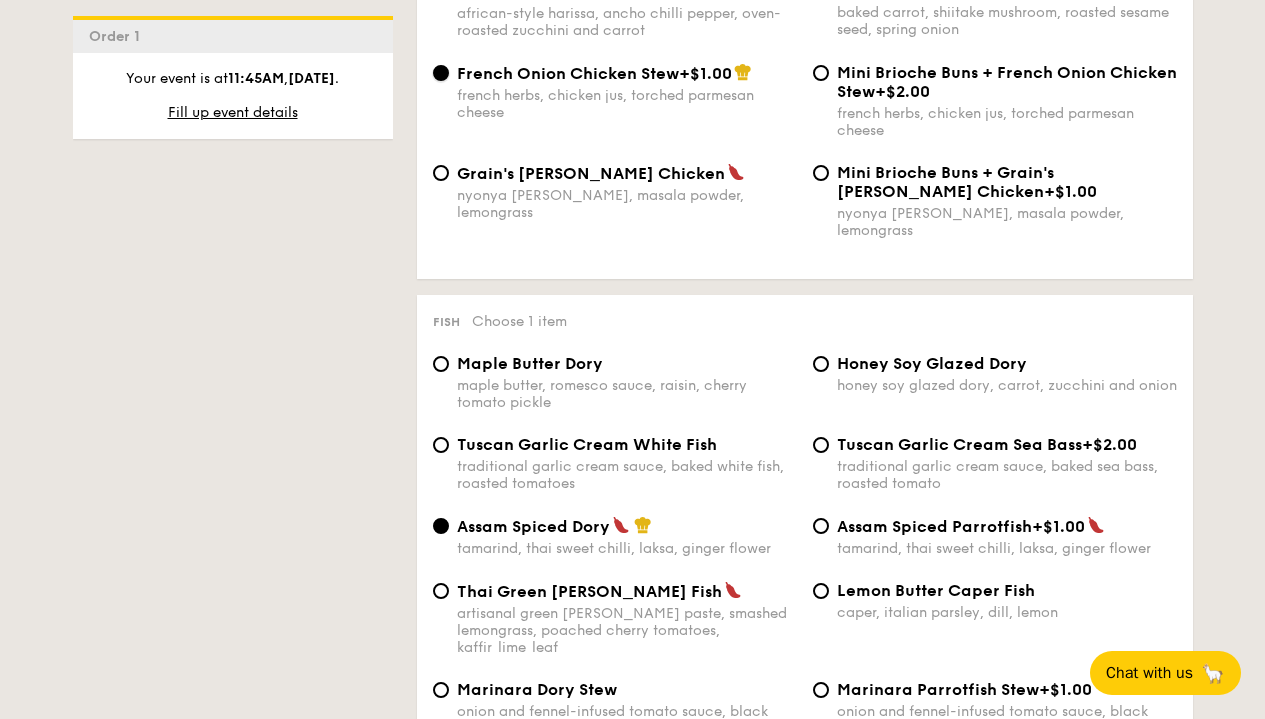 scroll, scrollTop: 1844, scrollLeft: 0, axis: vertical 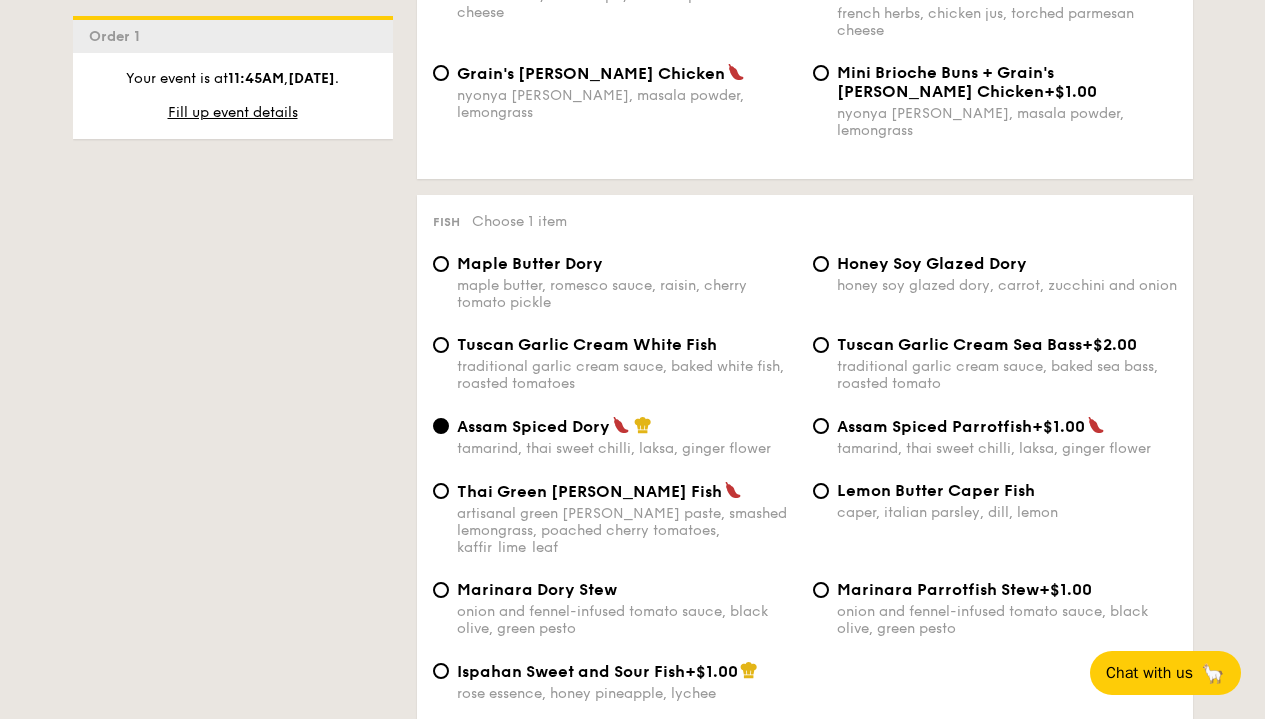 click on "maple butter, romesco sauce, raisin, cherry tomato pickle" at bounding box center (627, 294) 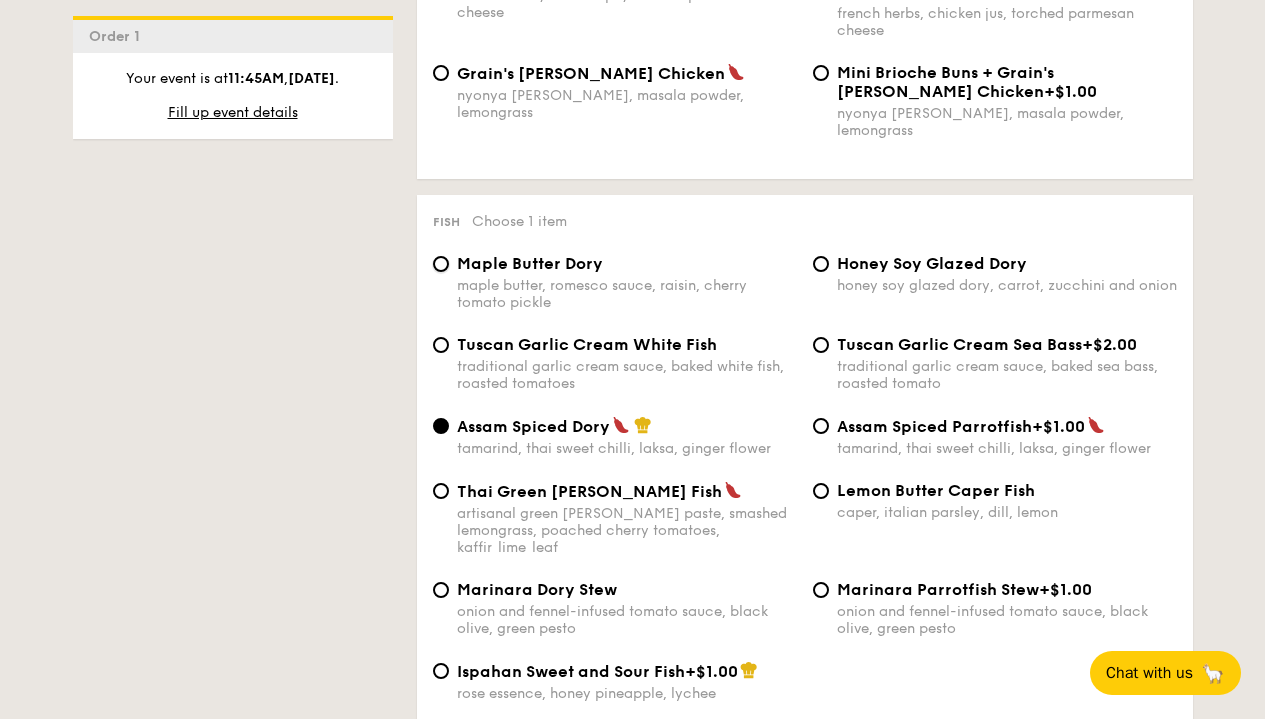 click on "Maple Butter Dory maple butter, romesco sauce, raisin, cherry tomato pickle" at bounding box center (441, 264) 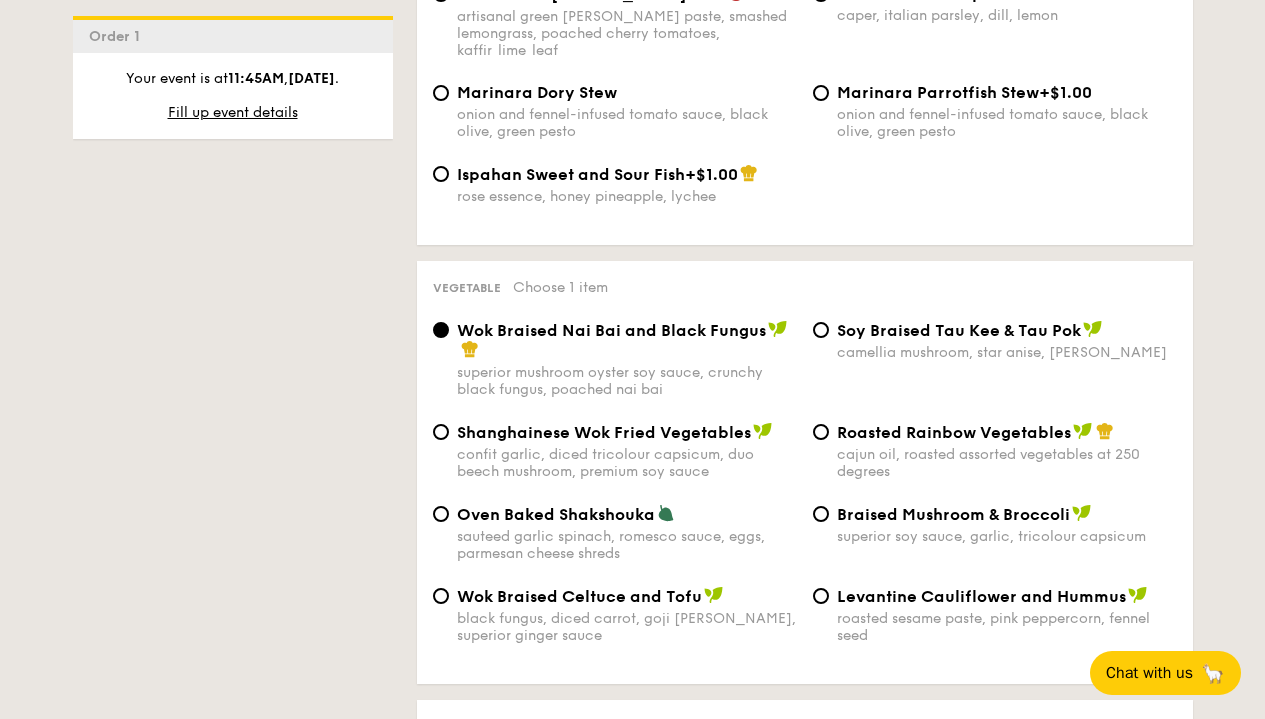 scroll, scrollTop: 2441, scrollLeft: 0, axis: vertical 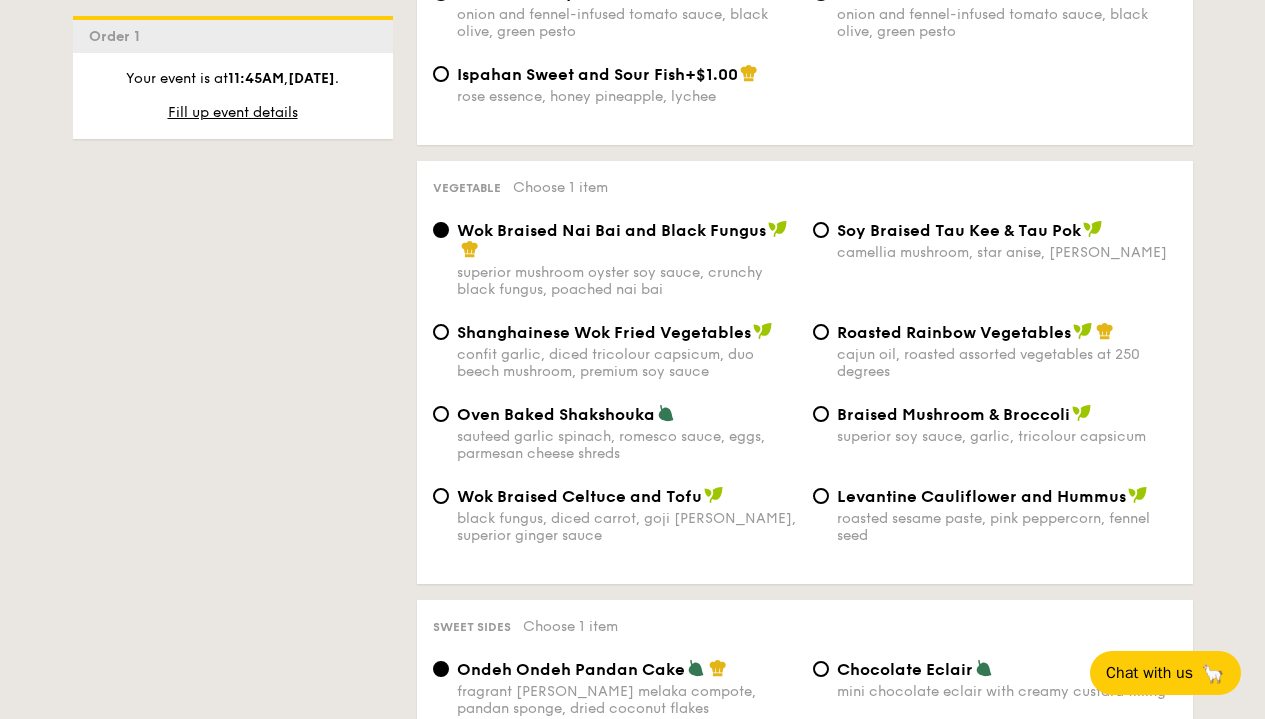 click on "cajun oil, roasted assorted vegetables at 250 degrees" at bounding box center [1007, 363] 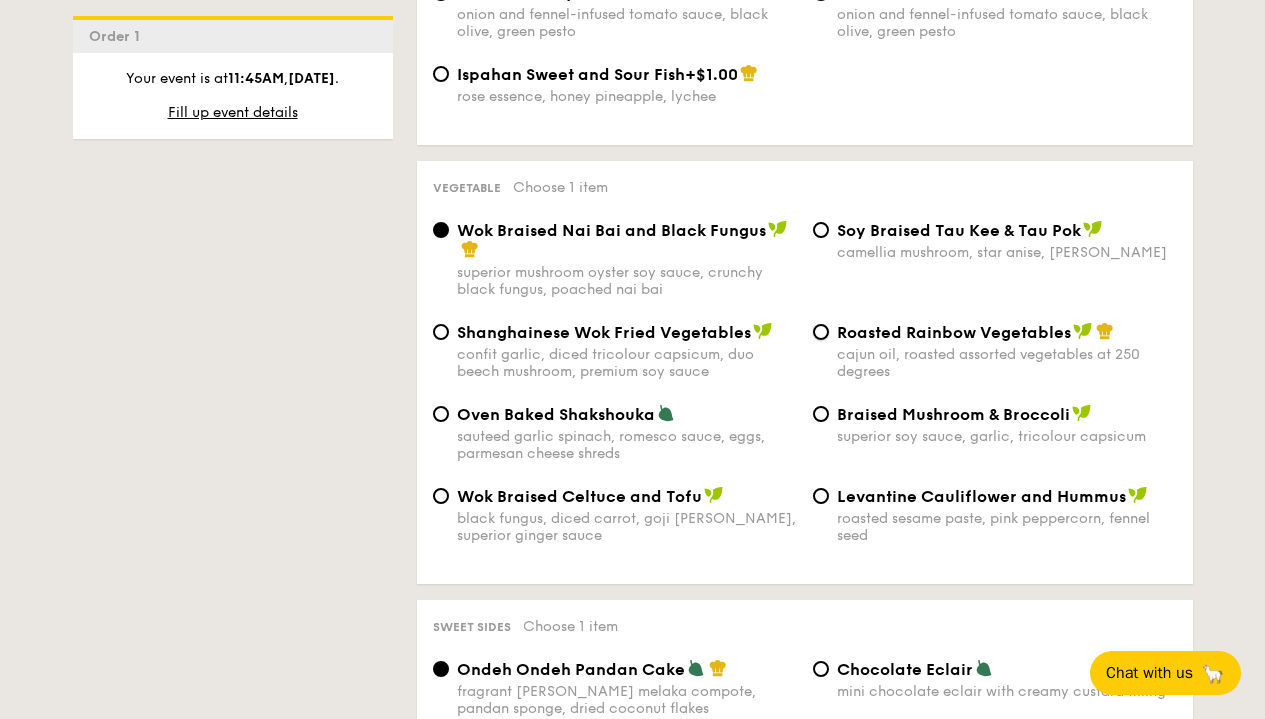 click on "Roasted Rainbow Vegetables cajun oil, roasted assorted vegetables at 250 degrees" at bounding box center [821, 332] 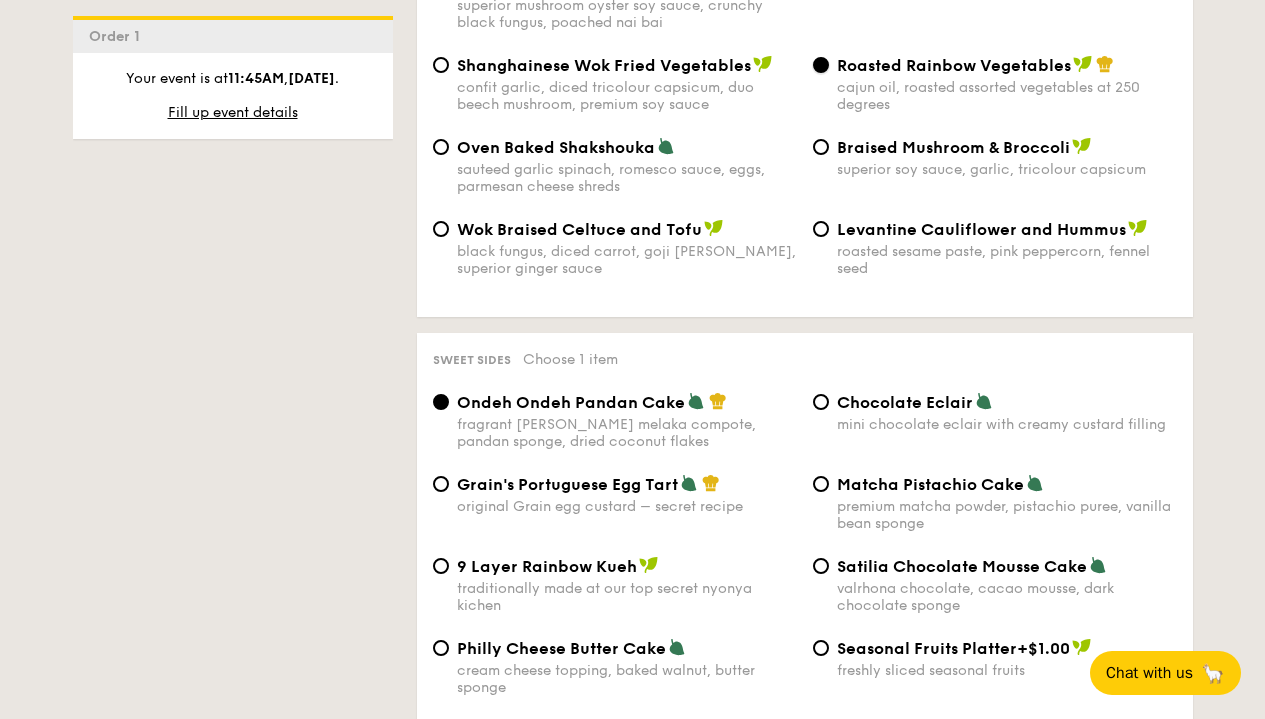 scroll, scrollTop: 2739, scrollLeft: 0, axis: vertical 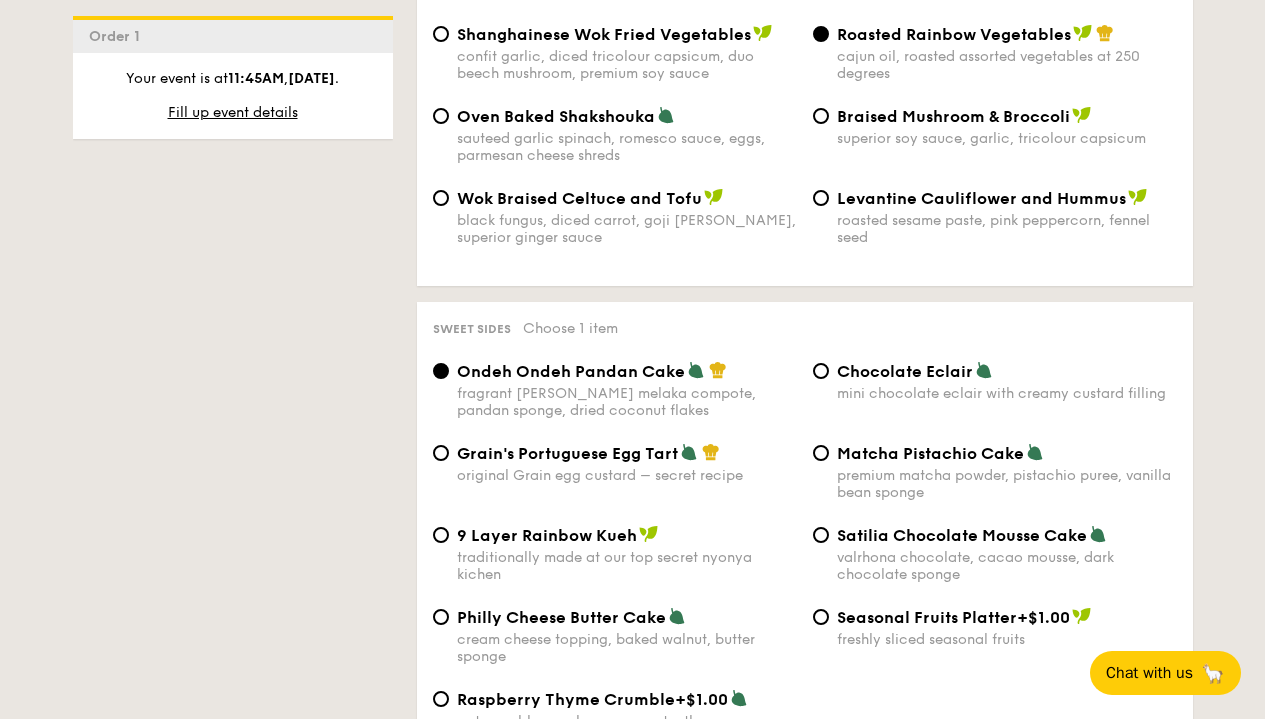 click on "valrhona chocolate, cacao mousse, dark chocolate sponge" at bounding box center [1007, 566] 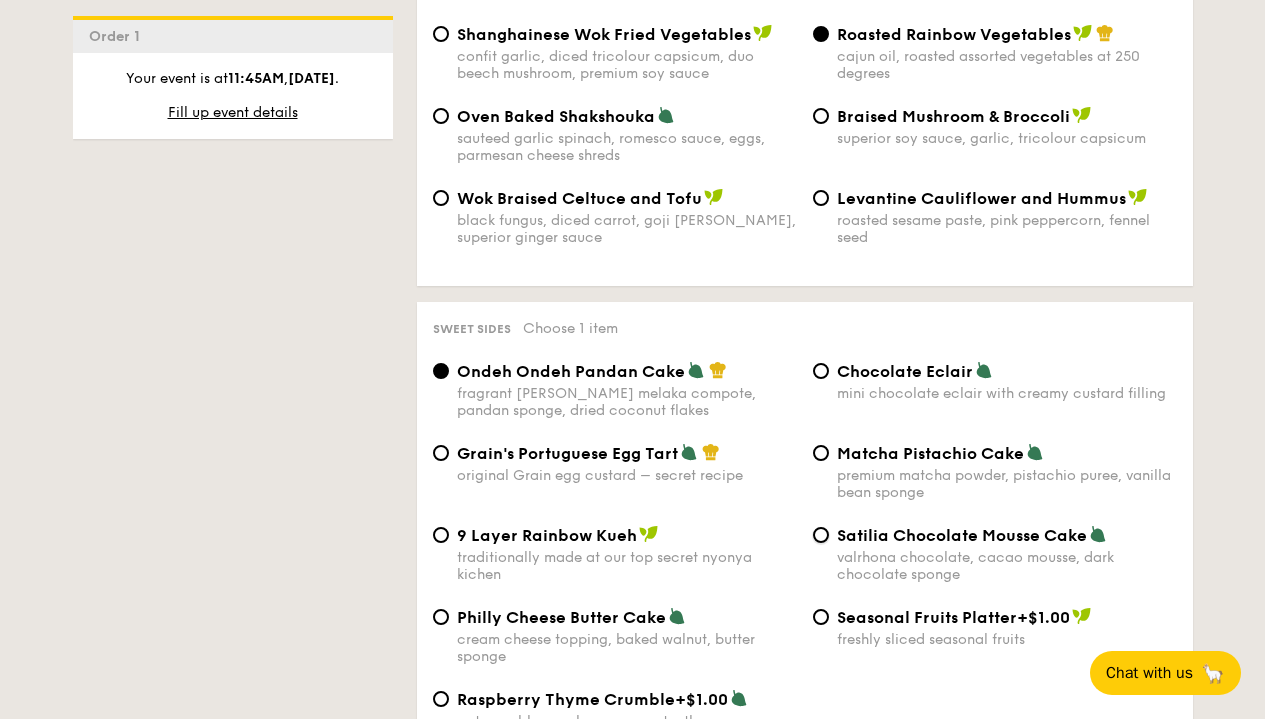 click on "Satilia Chocolate Mousse Cake valrhona chocolate, cacao mousse, dark chocolate sponge" at bounding box center (821, 535) 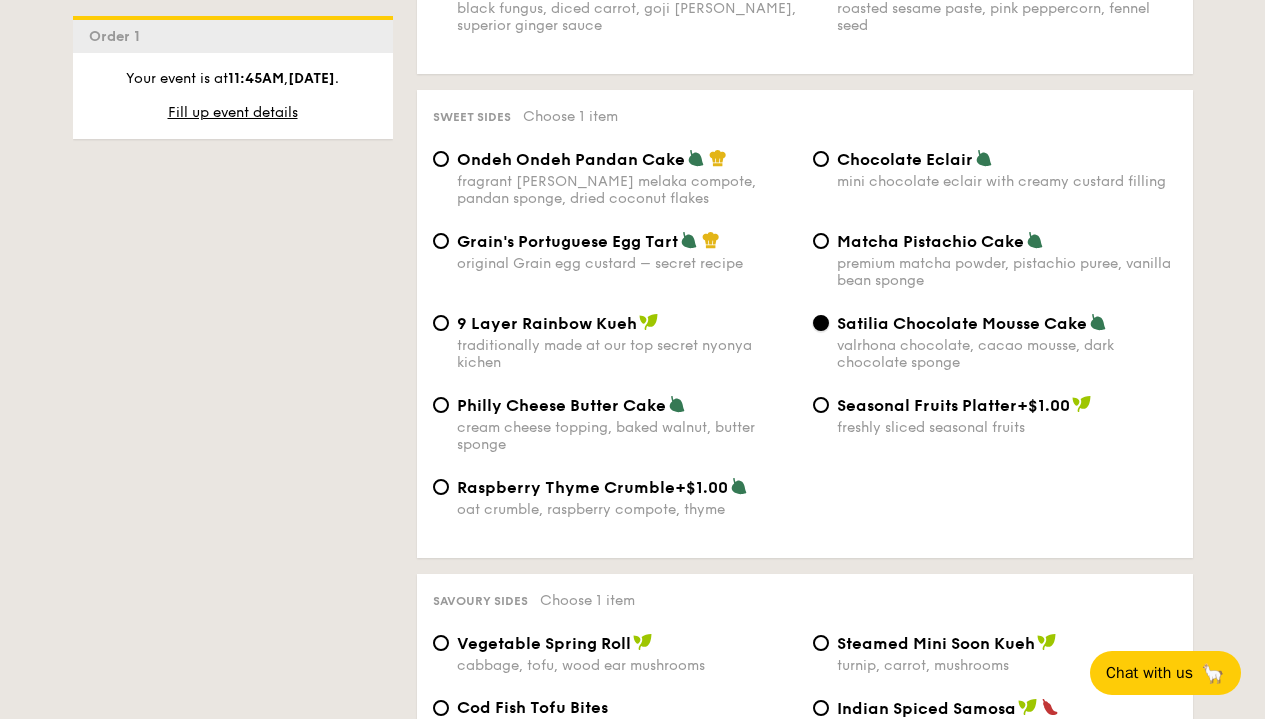 scroll, scrollTop: 3236, scrollLeft: 0, axis: vertical 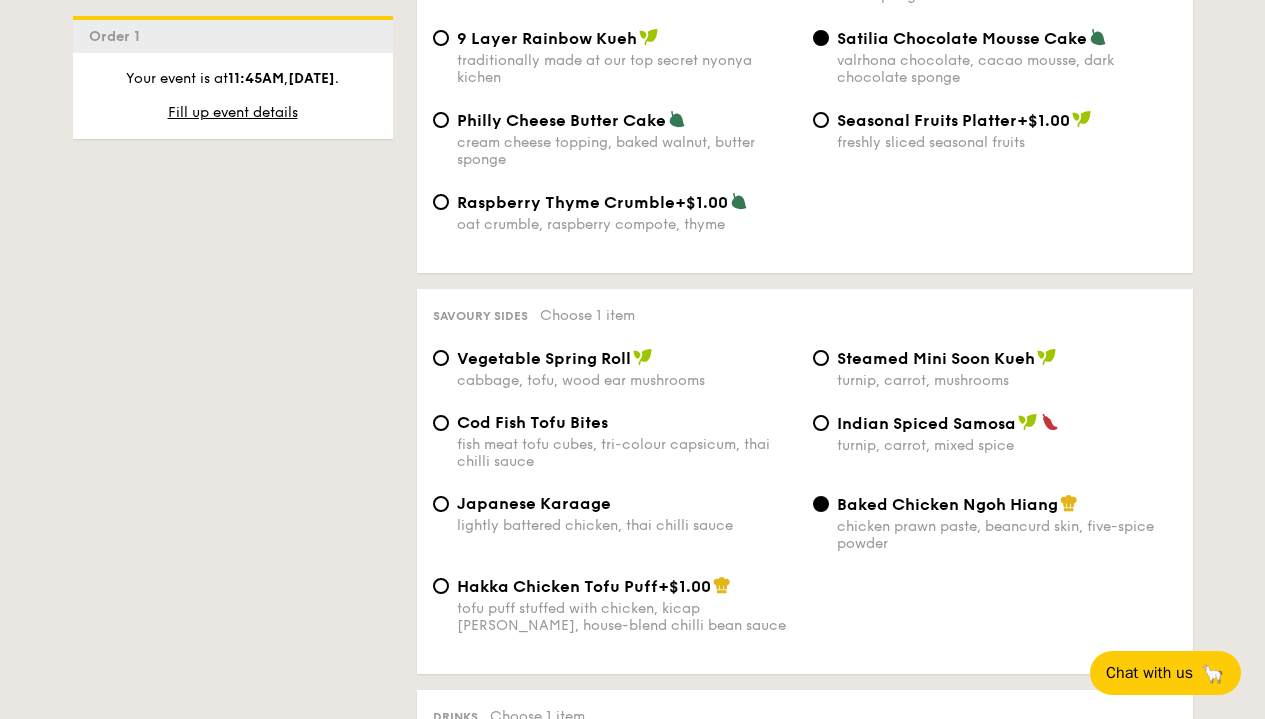 click on "turnip, carrot, mushrooms" at bounding box center (1007, 380) 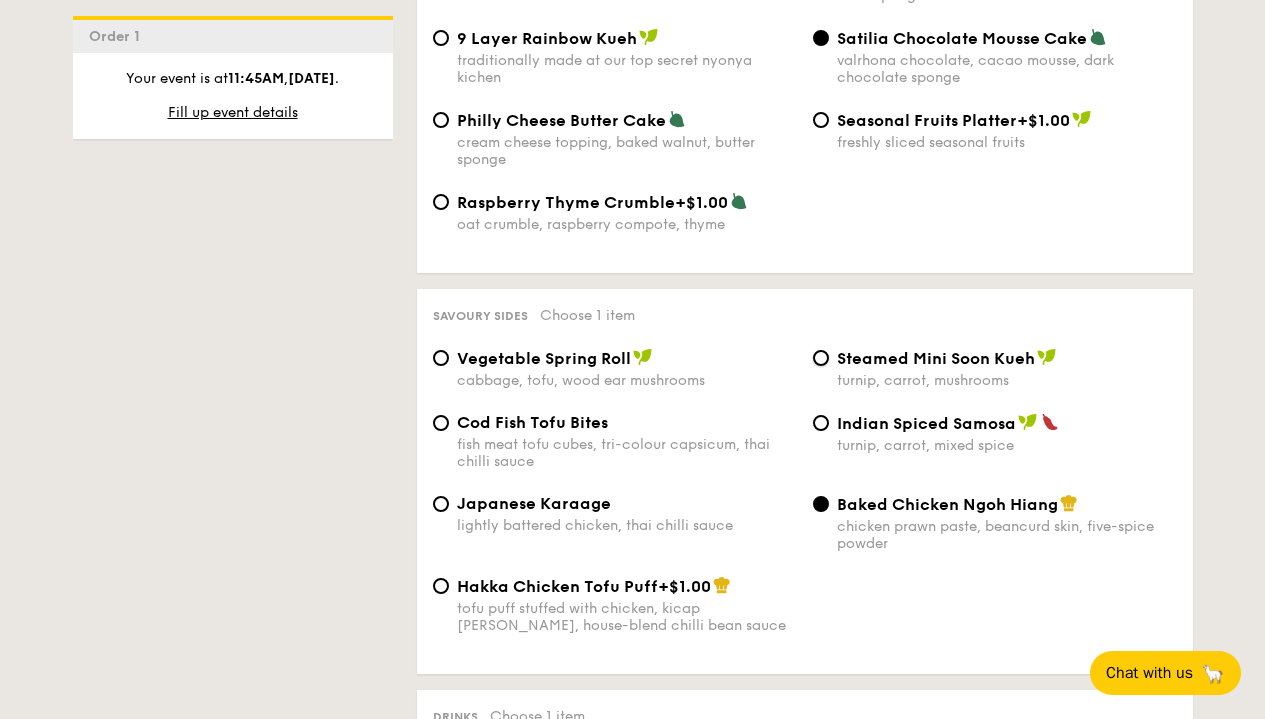 click on "Steamed Mini Soon Kueh turnip, carrot, mushrooms" at bounding box center (821, 358) 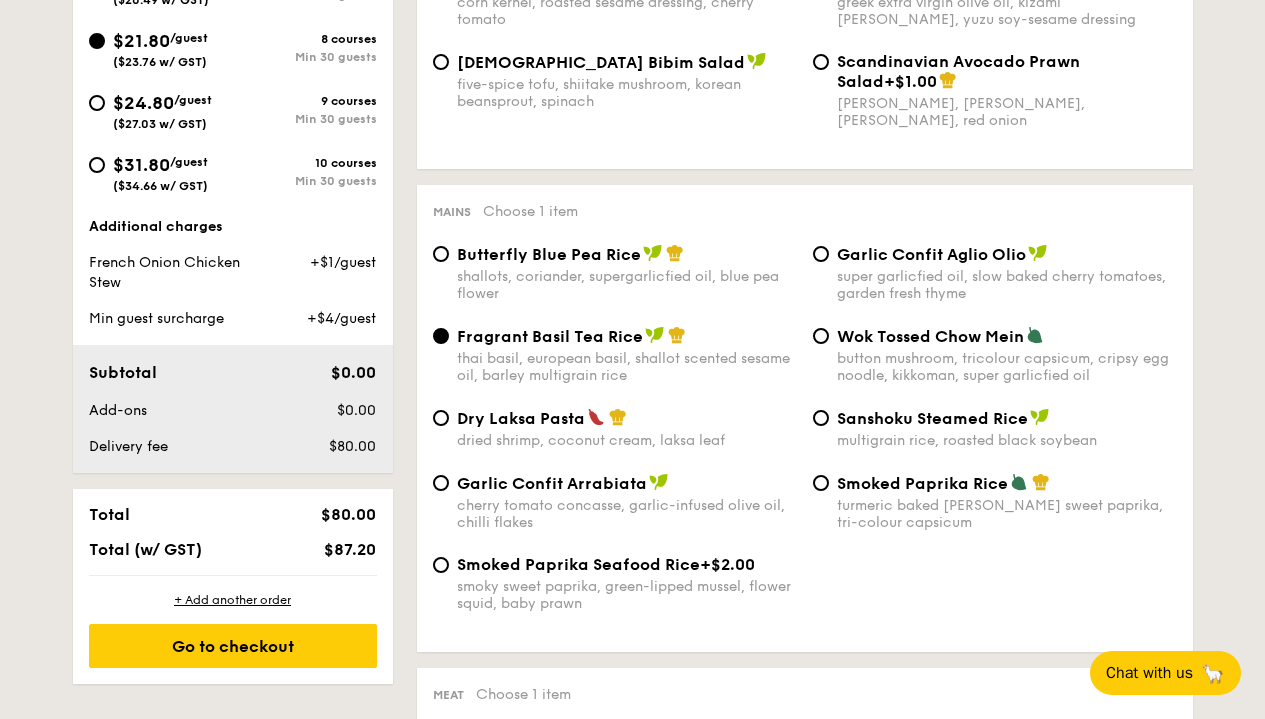 scroll, scrollTop: 949, scrollLeft: 0, axis: vertical 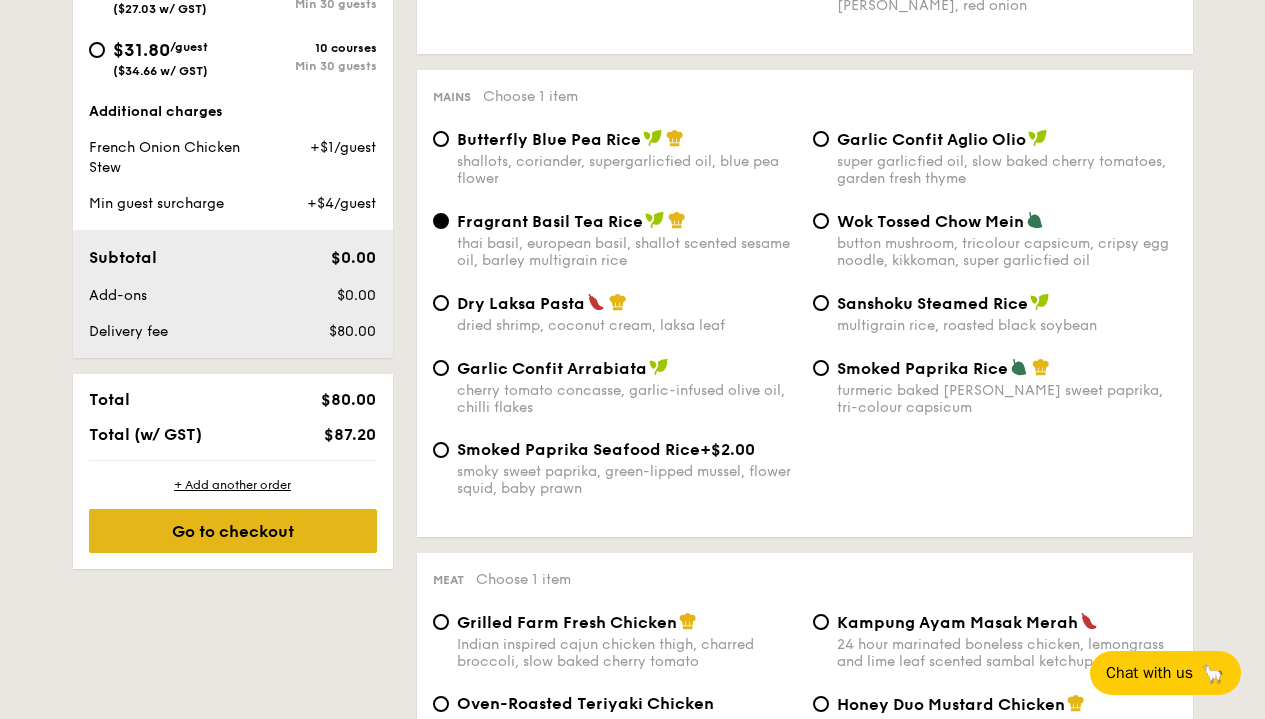 click on "Go to checkout" at bounding box center (233, 531) 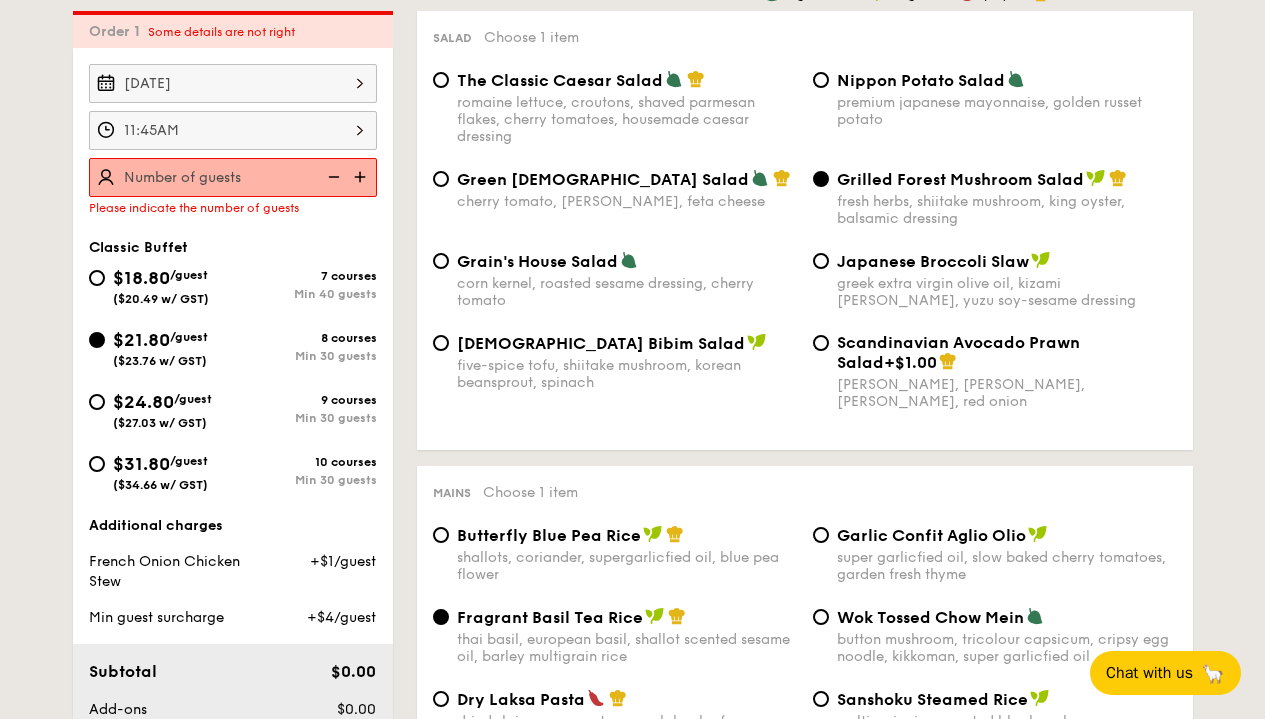 scroll, scrollTop: 534, scrollLeft: 0, axis: vertical 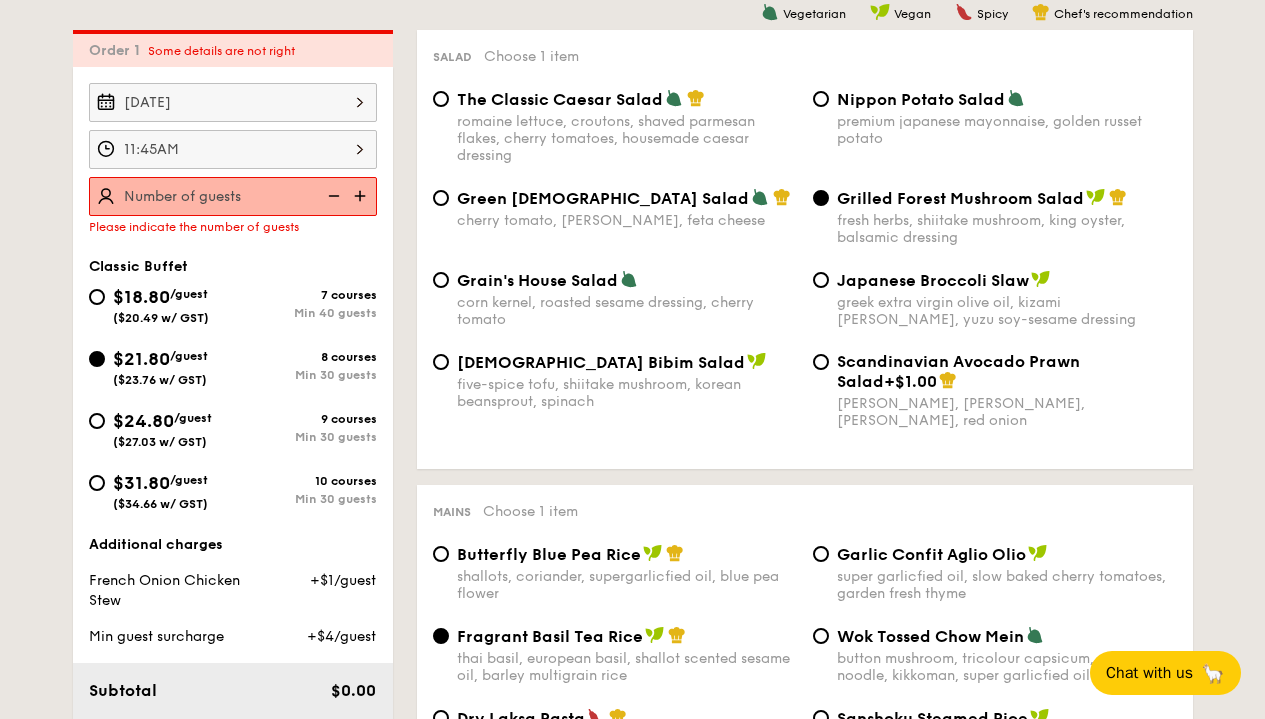 click at bounding box center (362, 196) 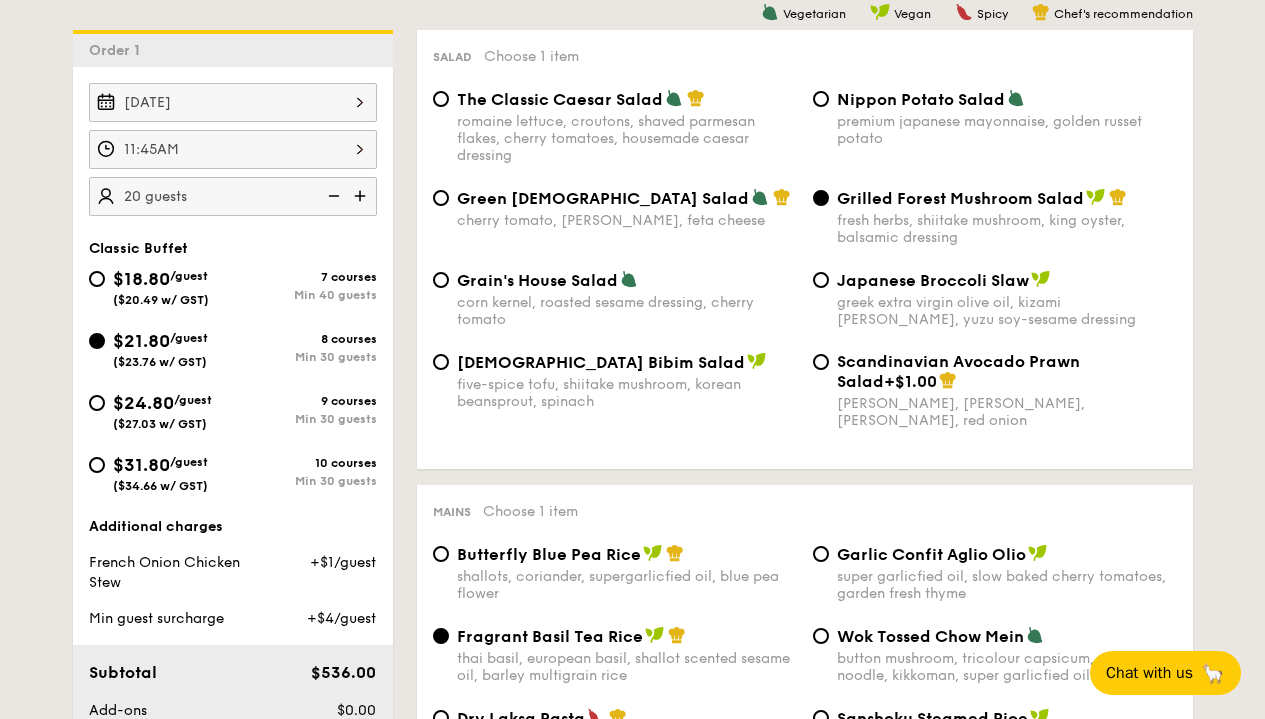 click at bounding box center [362, 196] 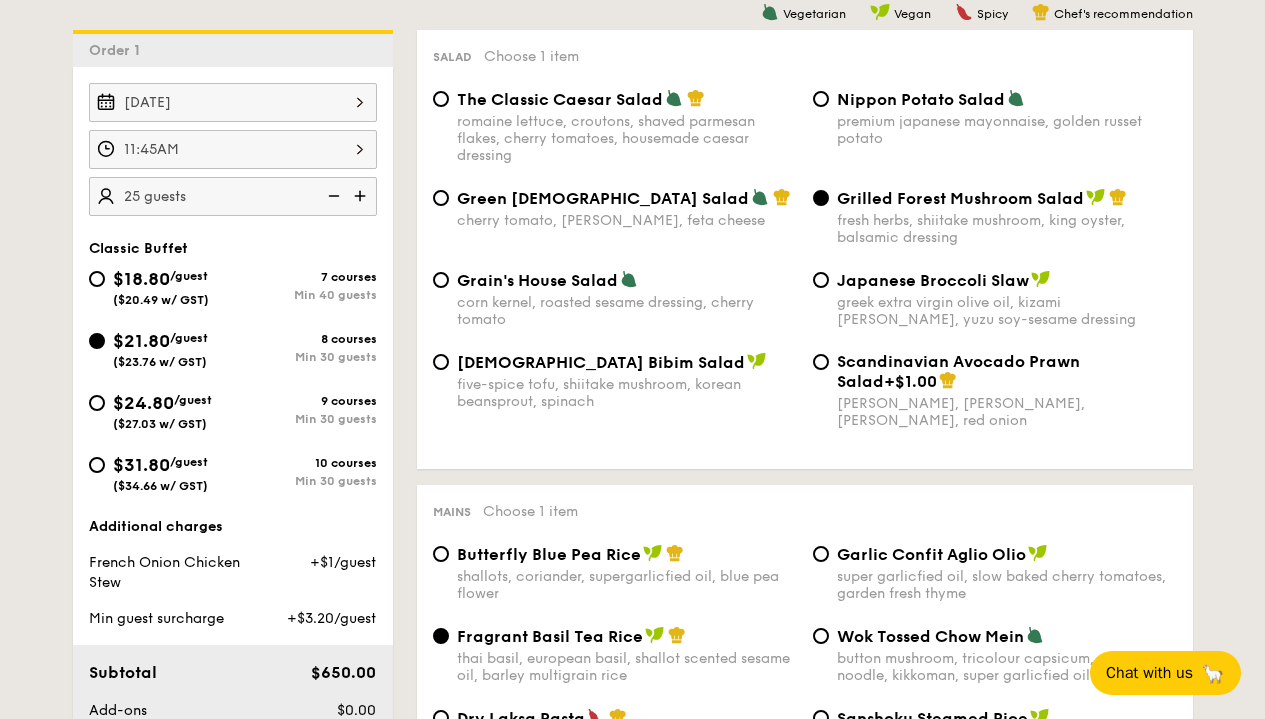 click at bounding box center [362, 196] 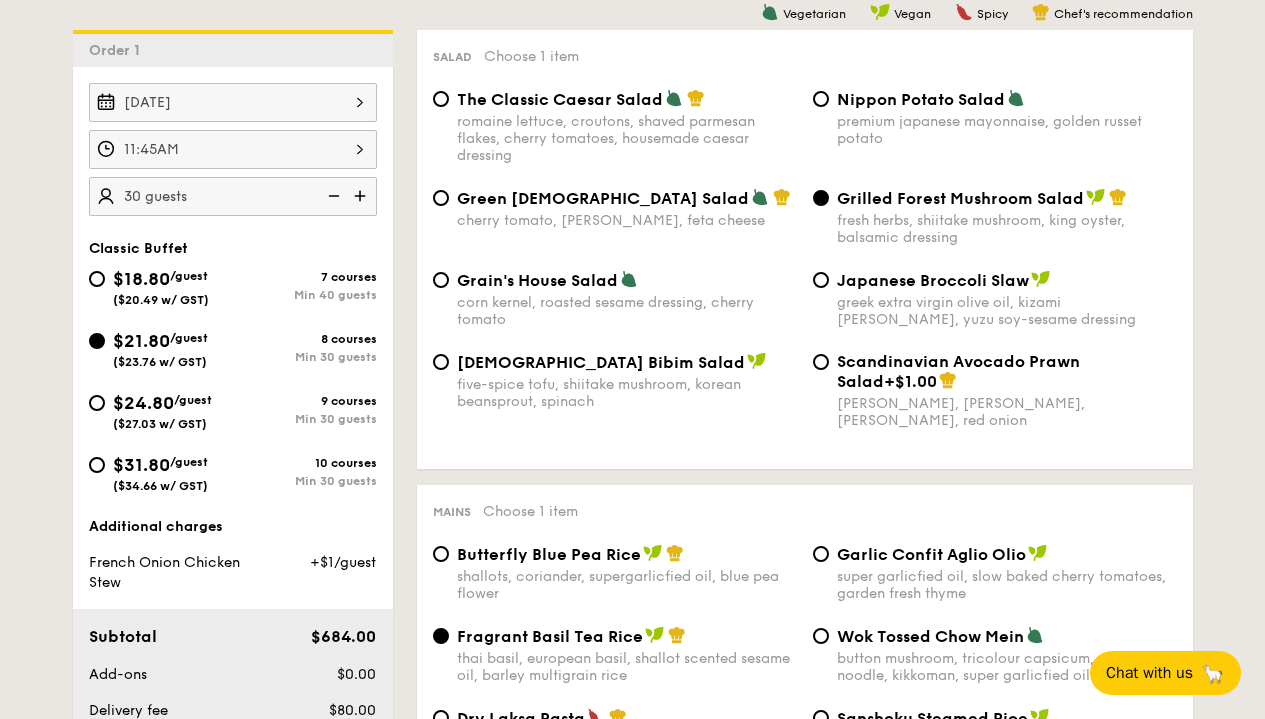 click at bounding box center (332, 196) 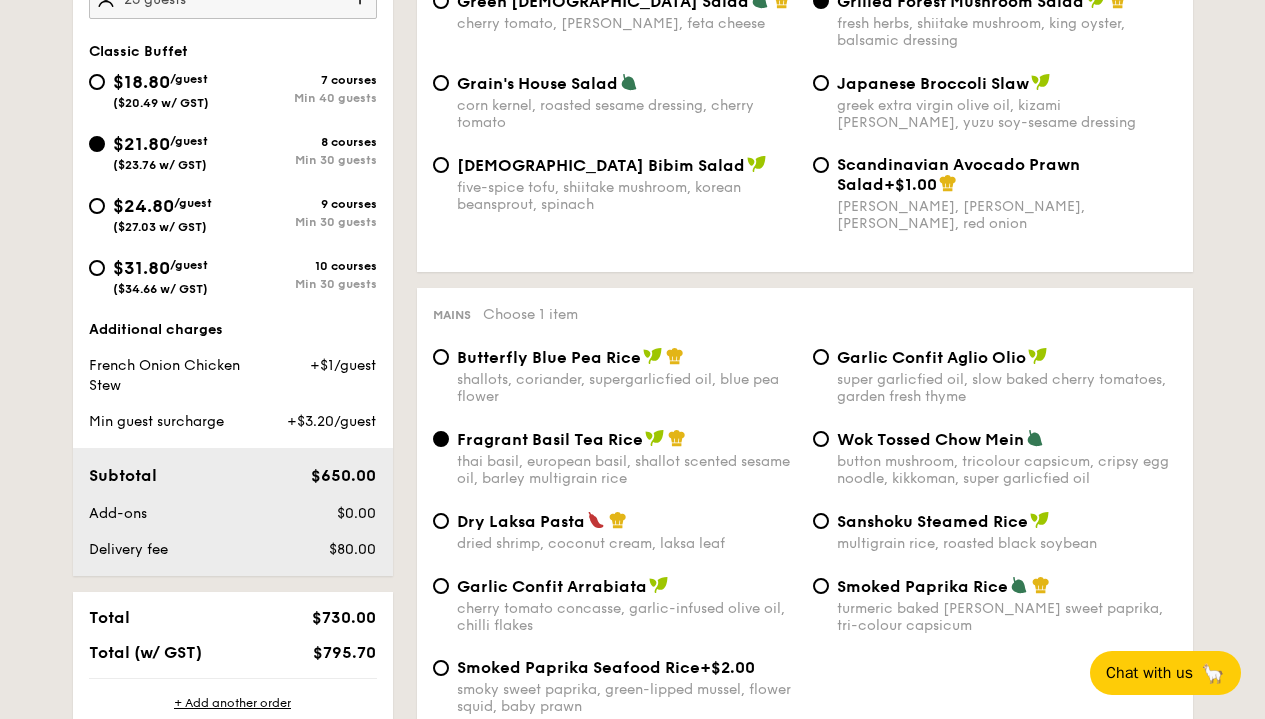 scroll, scrollTop: 533, scrollLeft: 0, axis: vertical 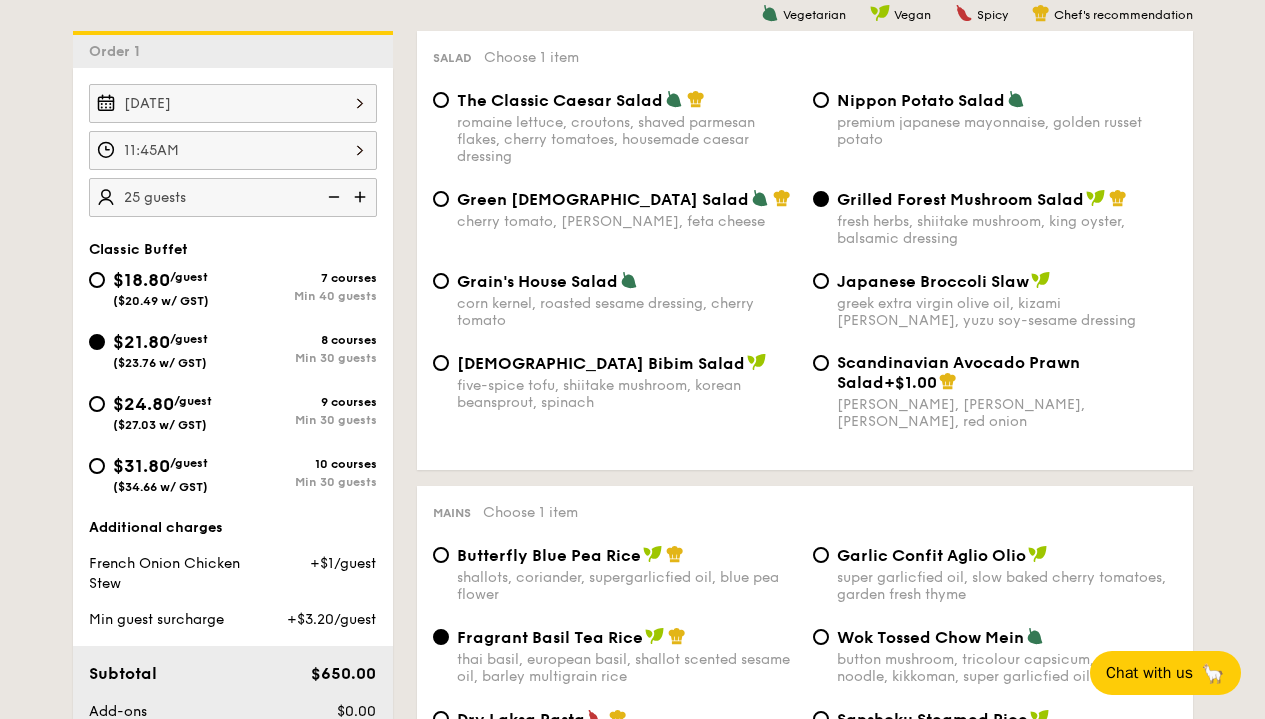 click at bounding box center [362, 197] 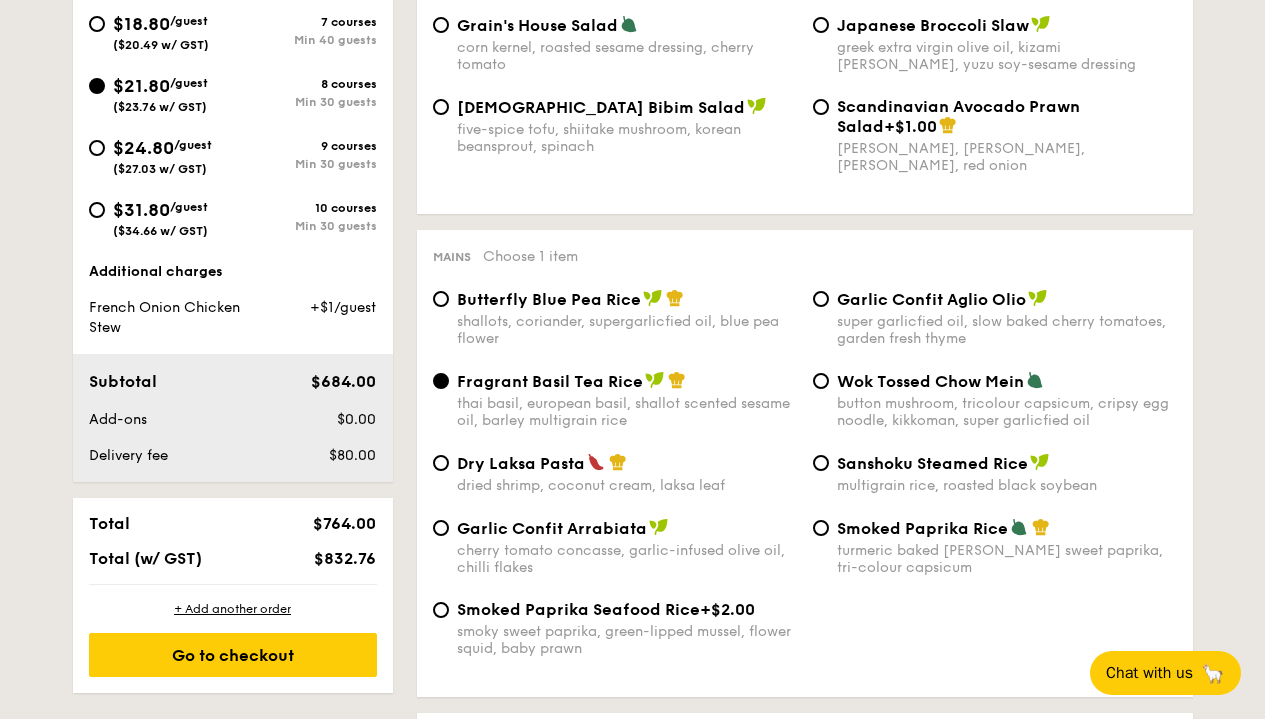 scroll, scrollTop: 831, scrollLeft: 0, axis: vertical 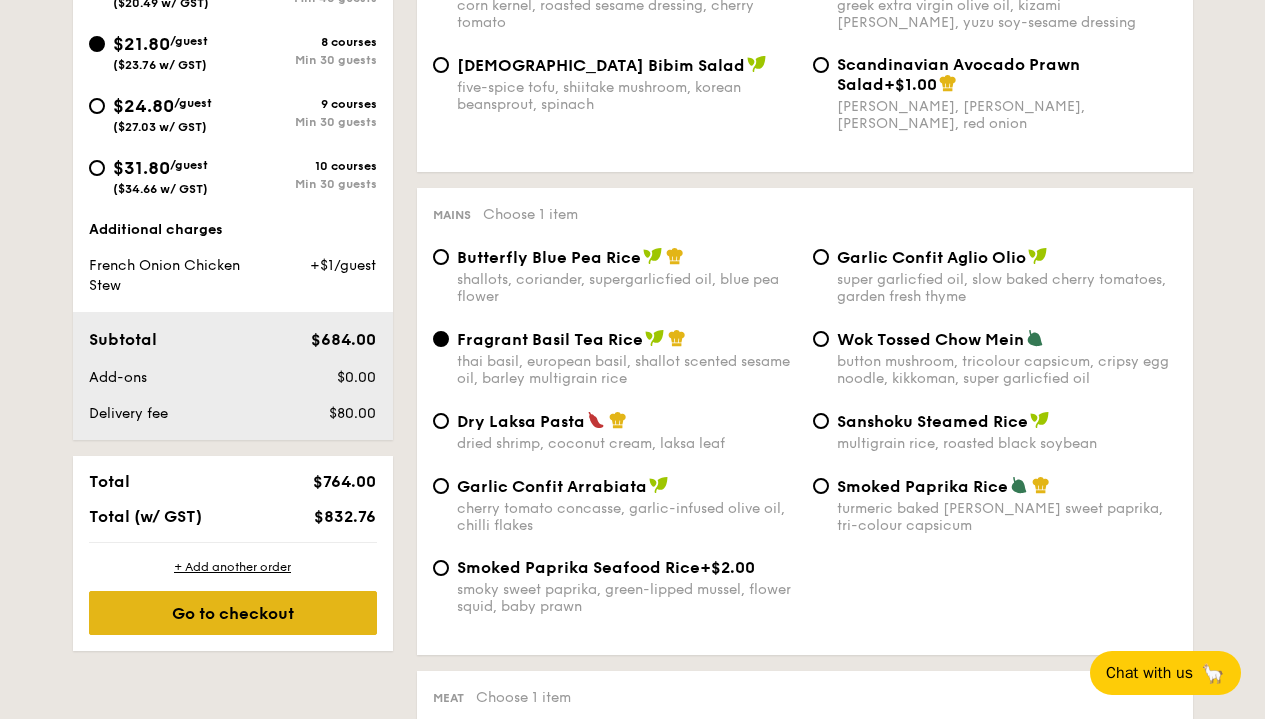 click on "Go to checkout" at bounding box center (233, 613) 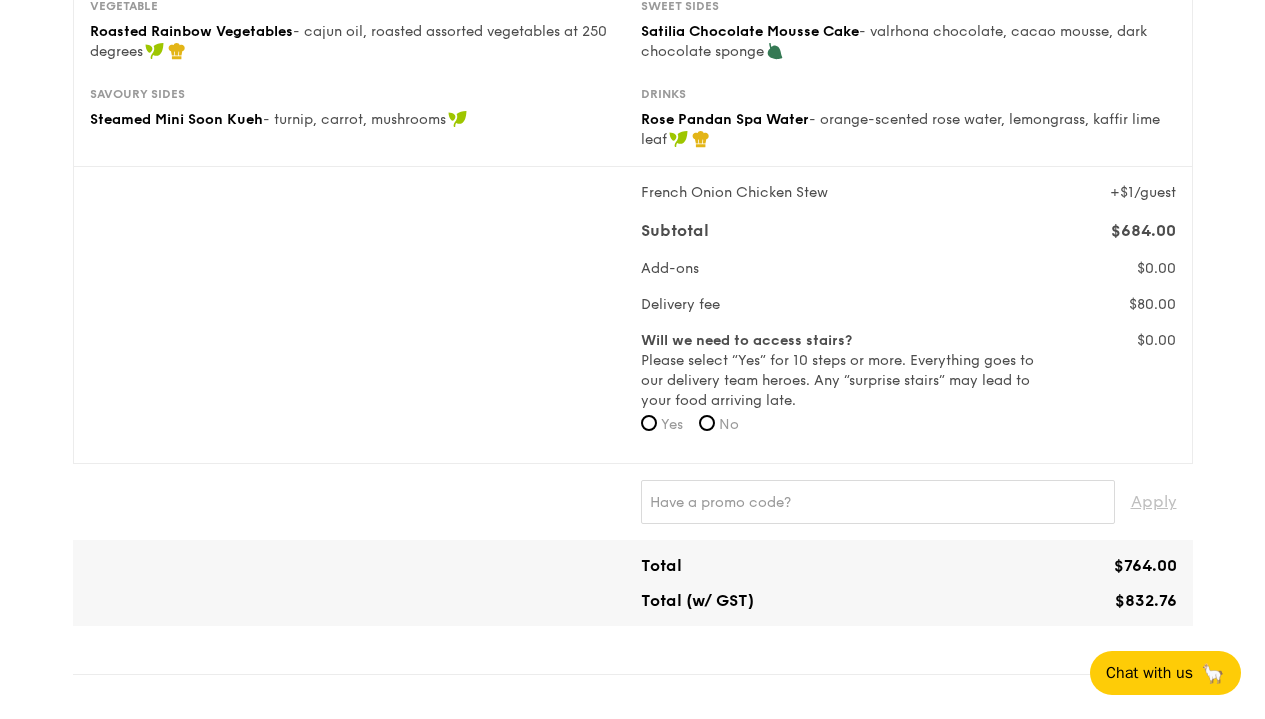 scroll, scrollTop: 501, scrollLeft: 0, axis: vertical 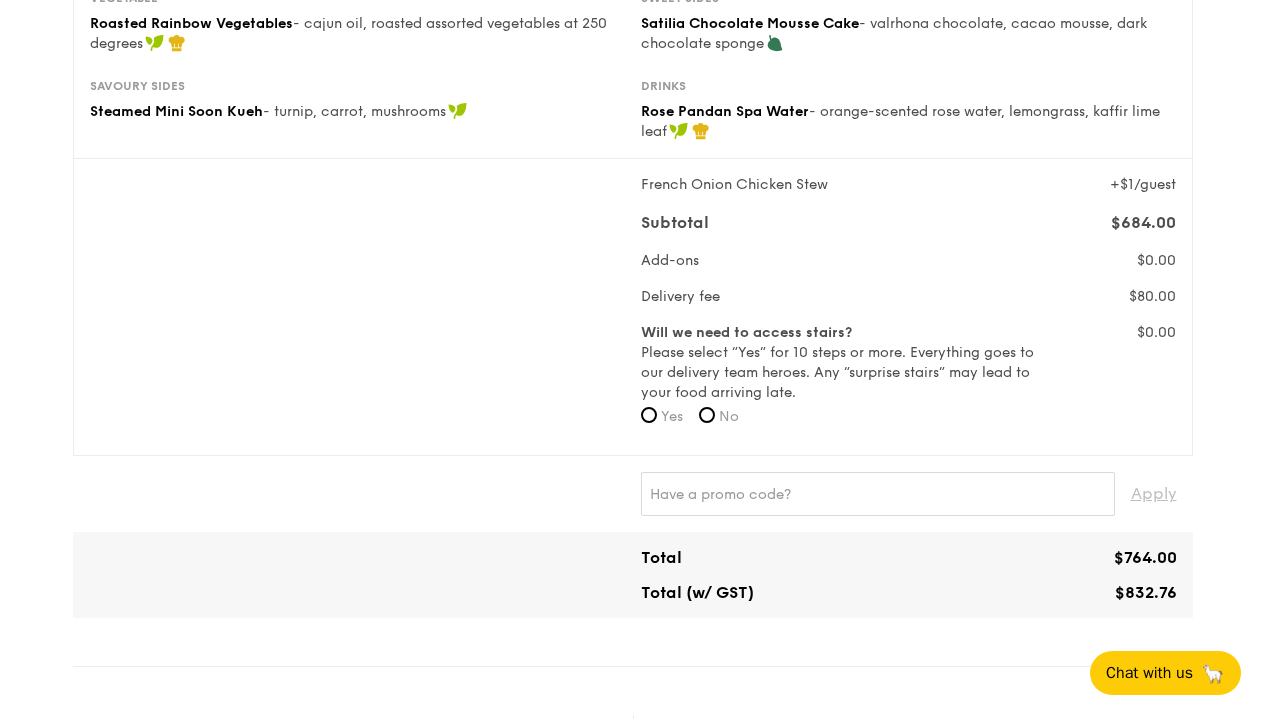 drag, startPoint x: 705, startPoint y: 426, endPoint x: 719, endPoint y: 414, distance: 18.439089 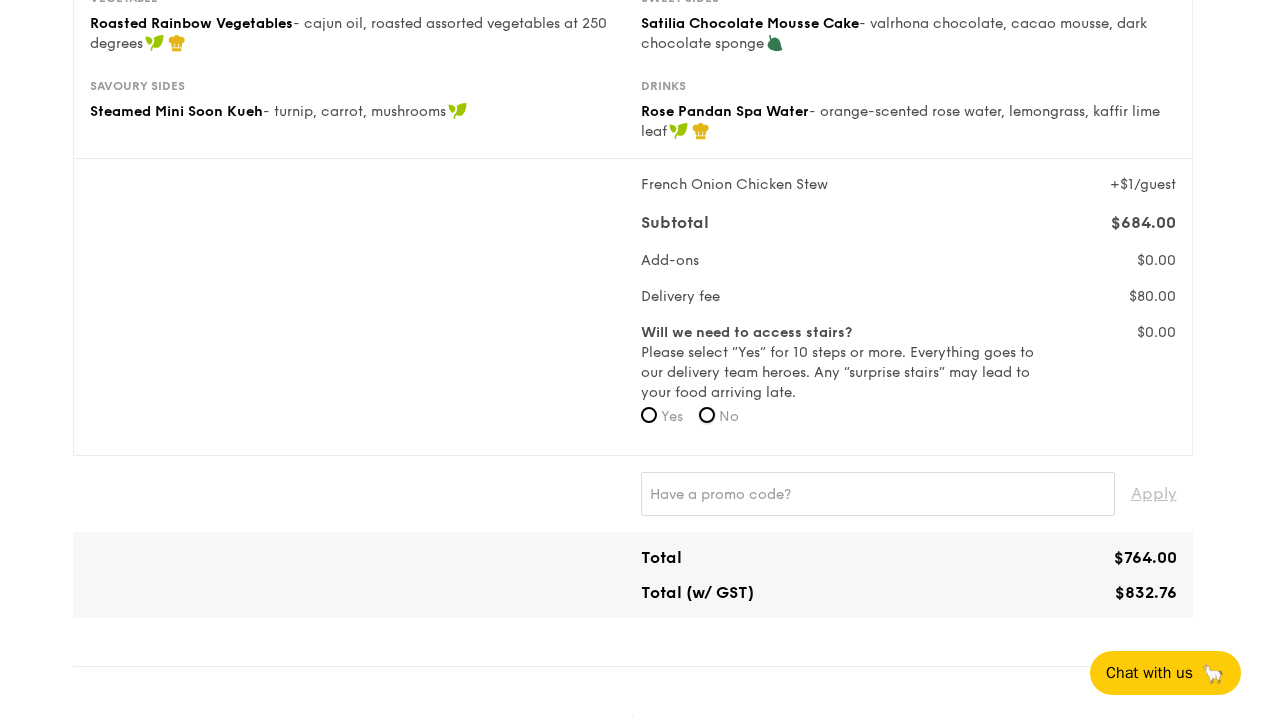 click on "No" at bounding box center (707, 415) 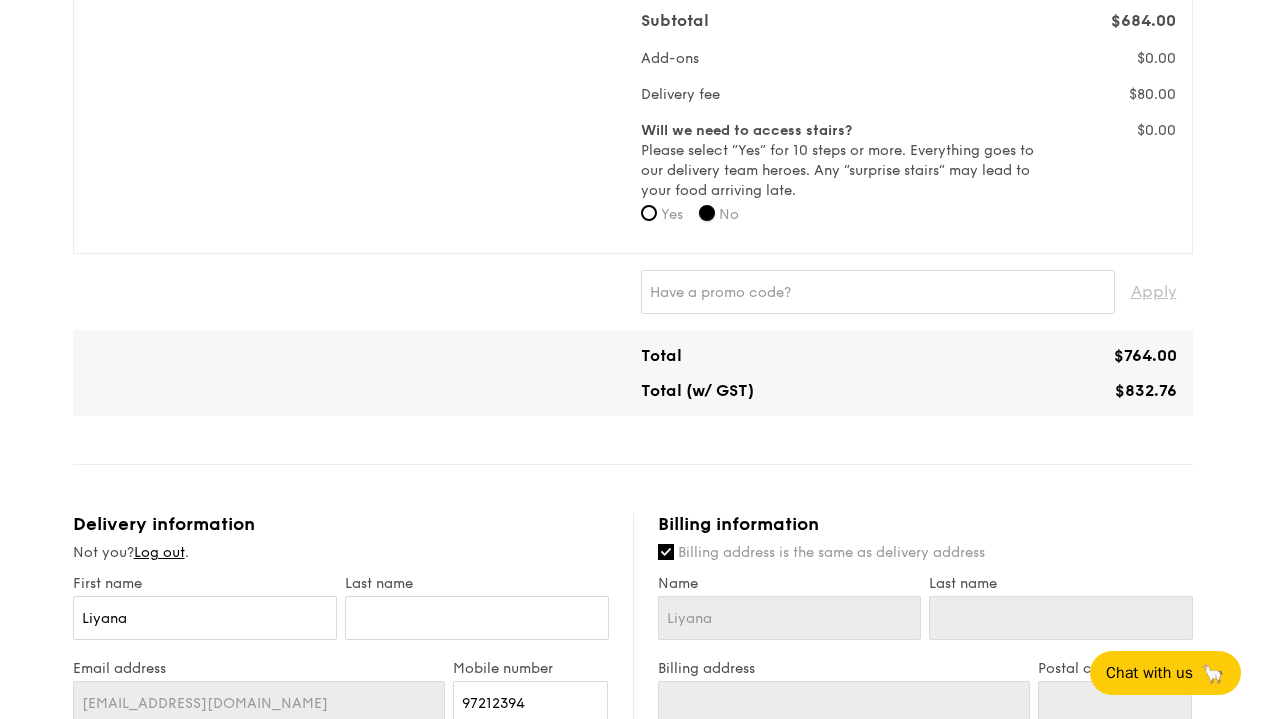 scroll, scrollTop: 1103, scrollLeft: 0, axis: vertical 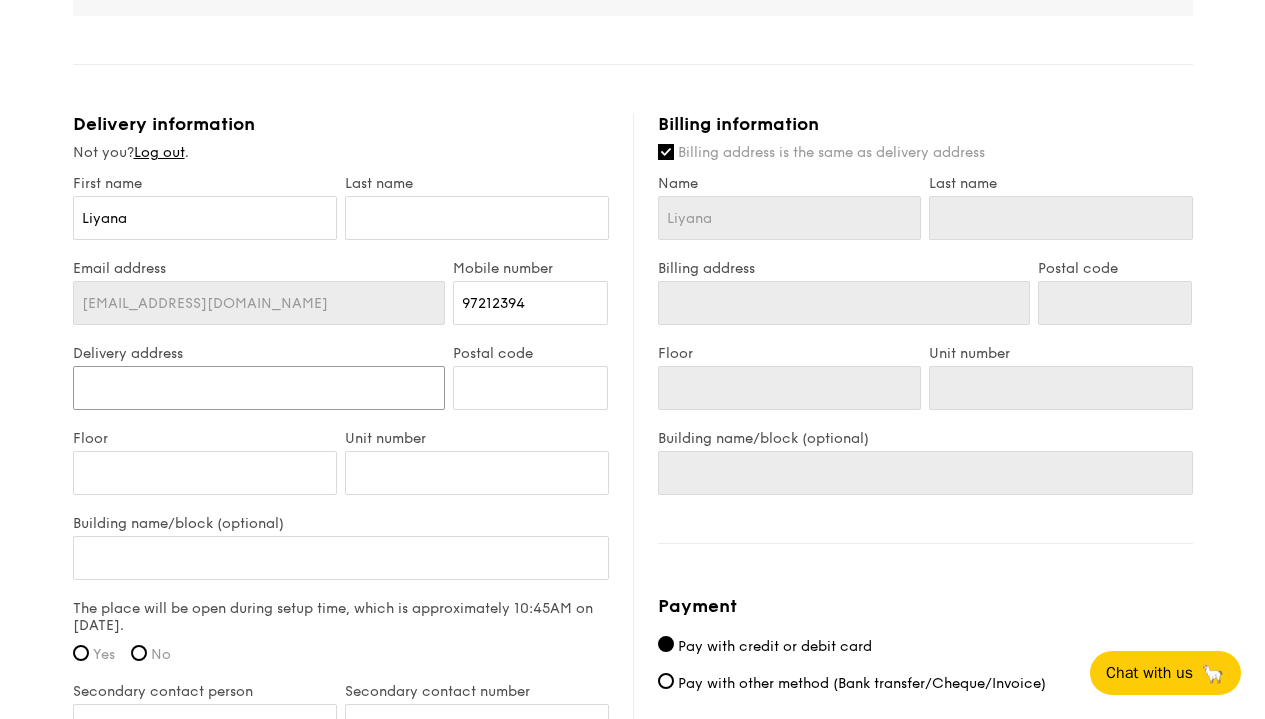 click on "Delivery address" at bounding box center [259, 388] 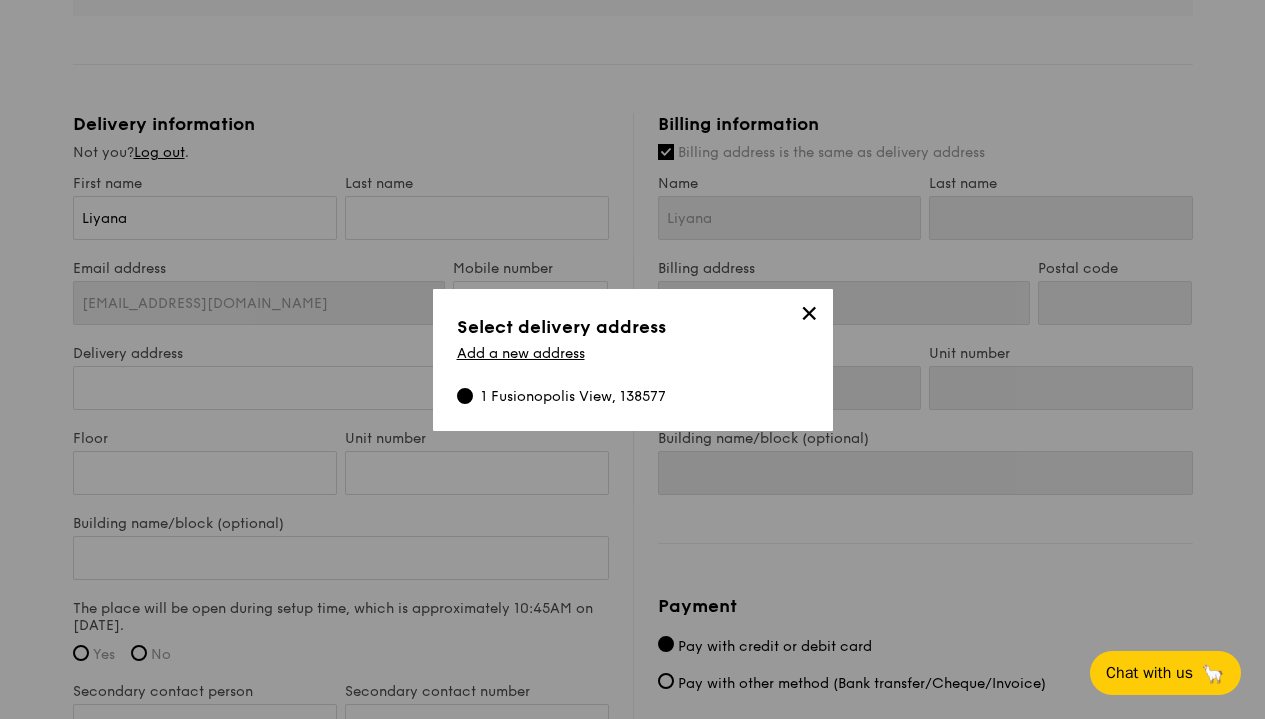click on "✕
Select delivery address
Add a new address
1 Fusionopolis View, 138577" at bounding box center (633, 360) 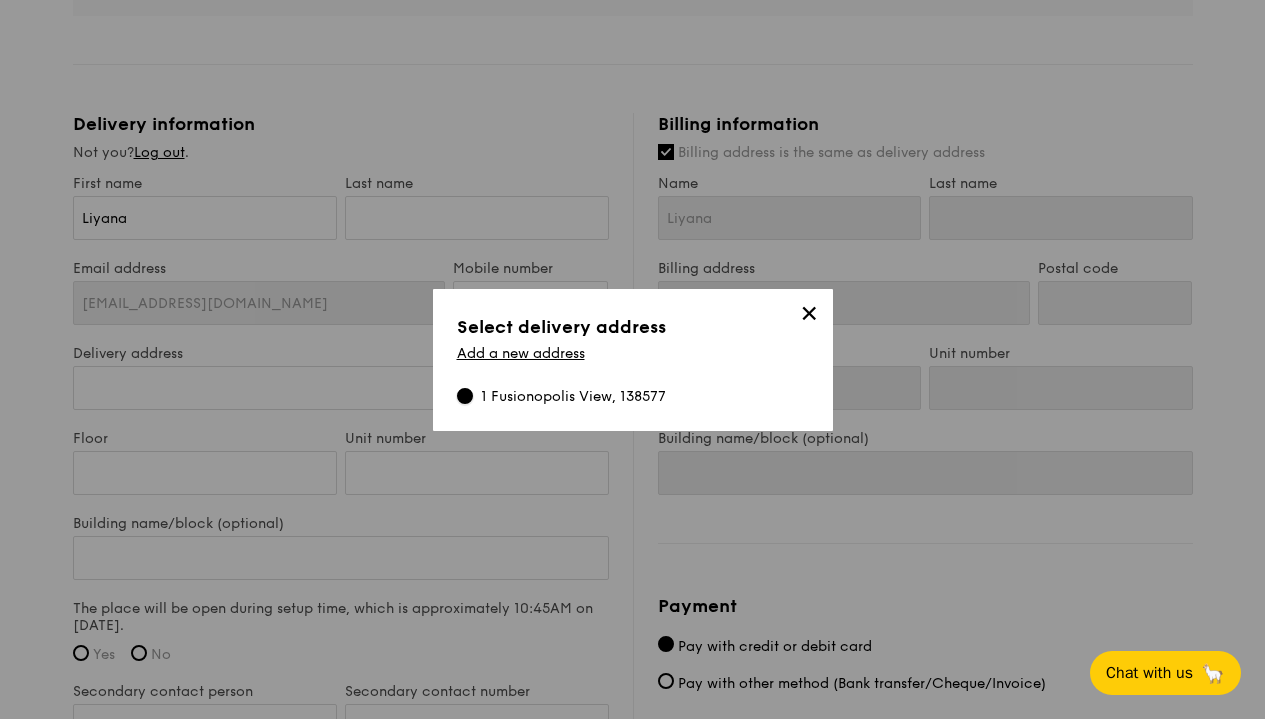 click on "1 Fusionopolis View, 138577" at bounding box center [465, 396] 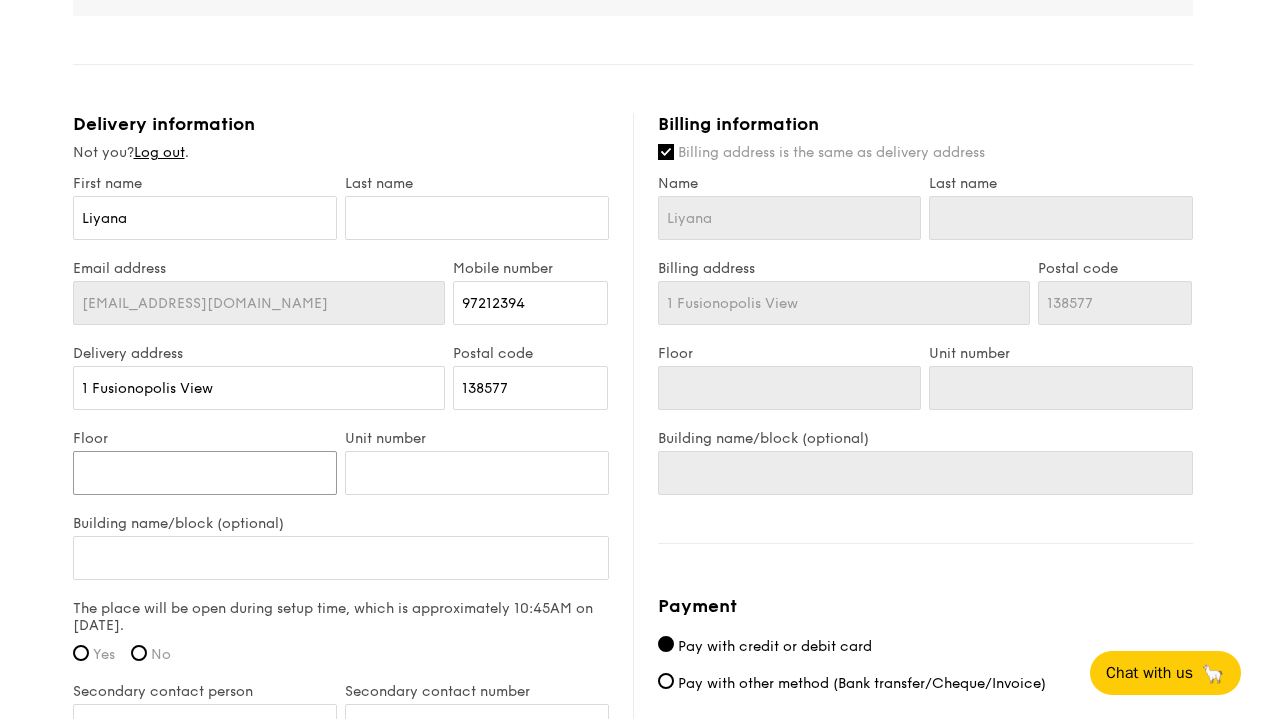 click on "Floor" at bounding box center [205, 473] 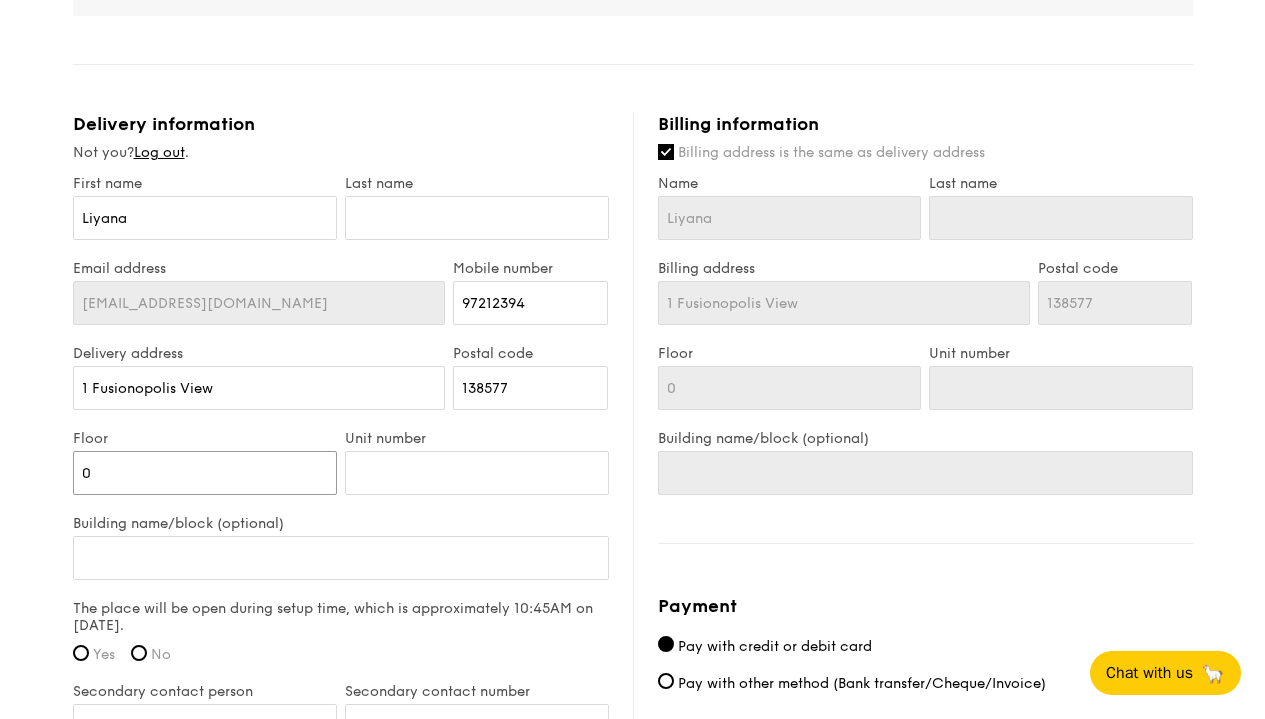type on "08" 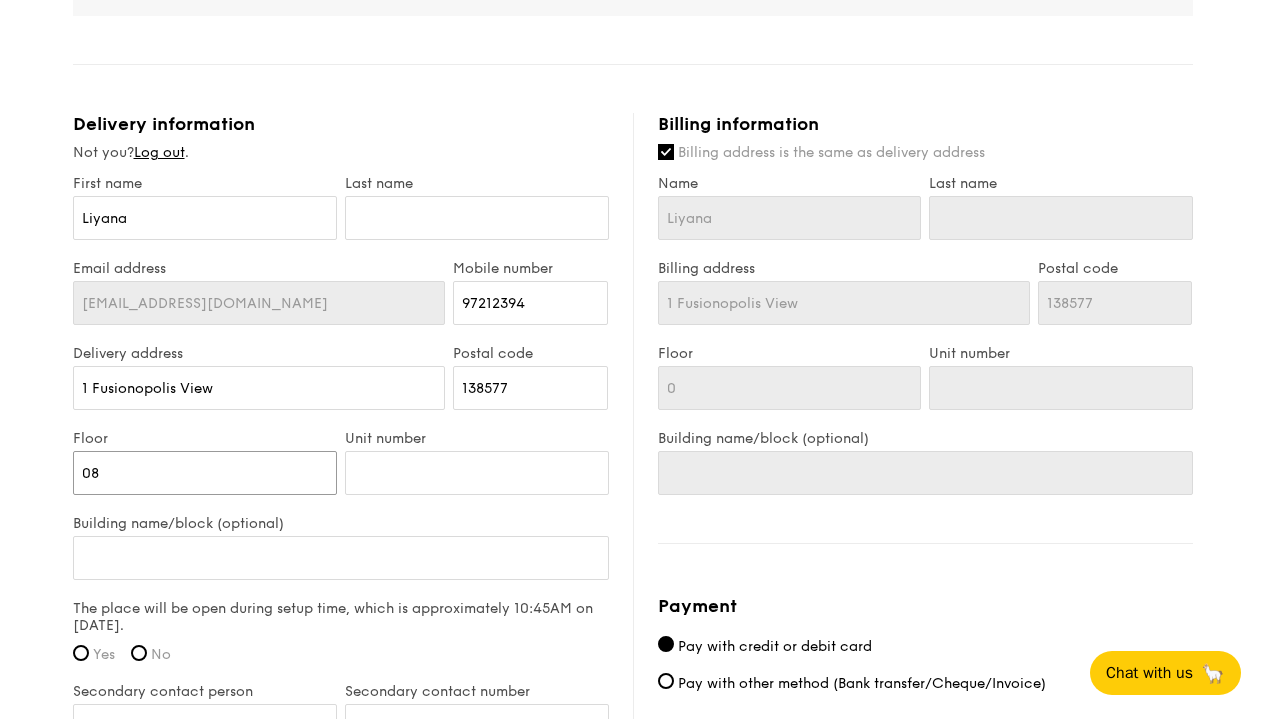type on "08" 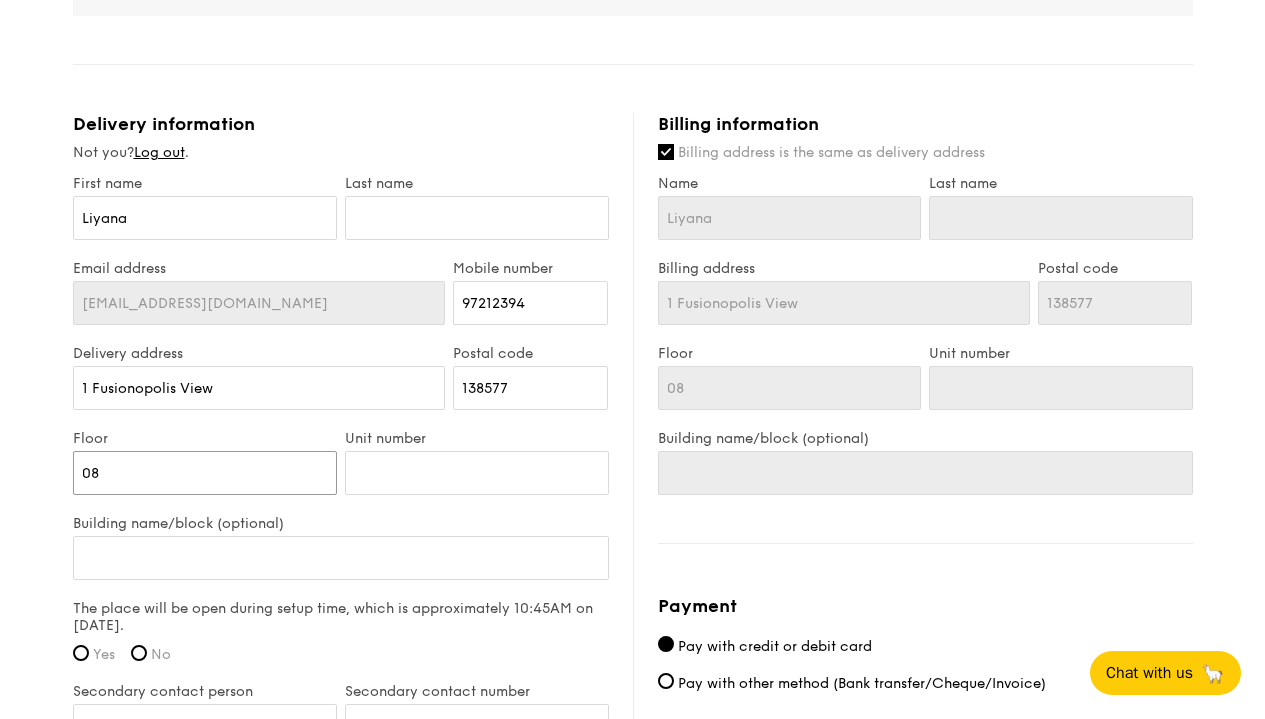 type on "08" 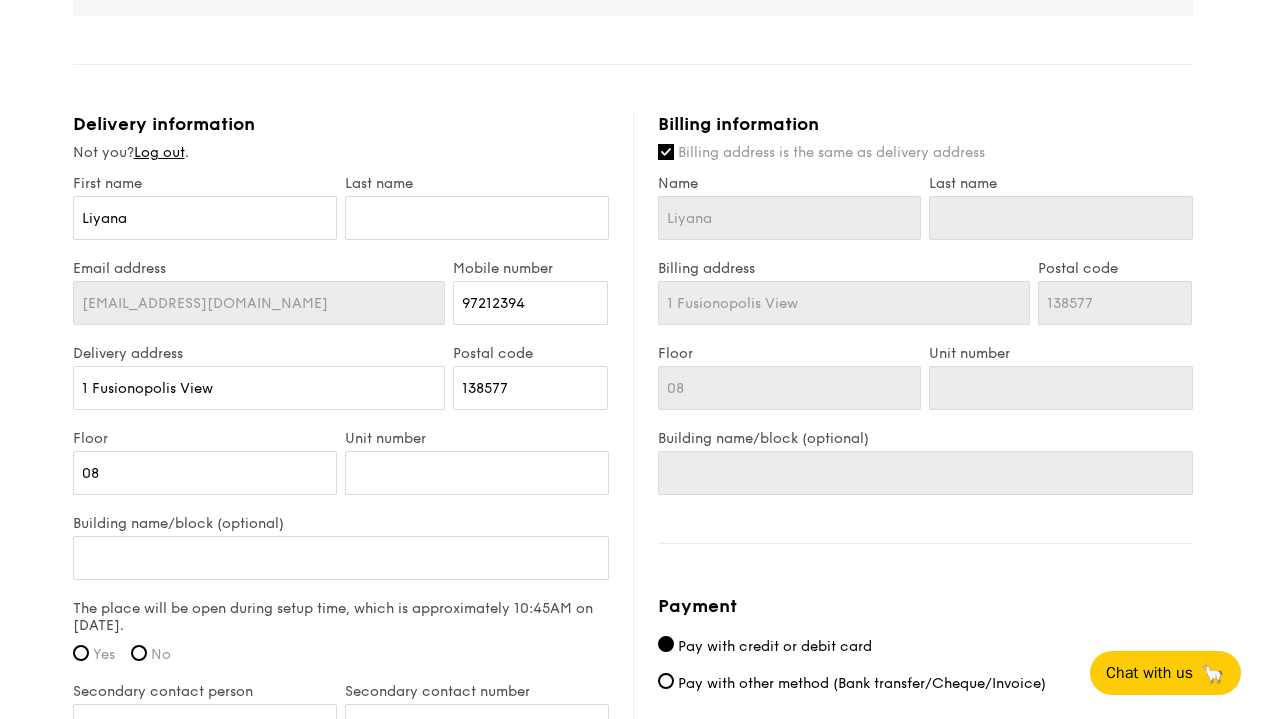 click on "Unit number" at bounding box center [477, 472] 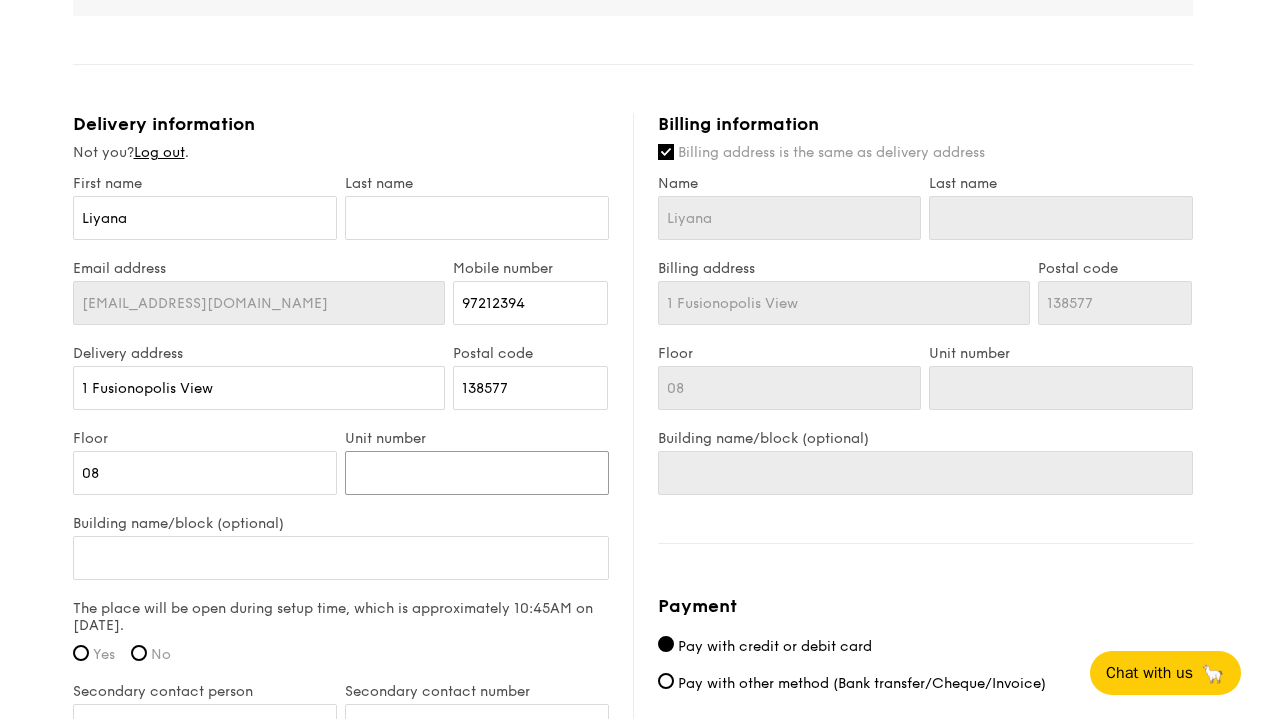 click on "Unit number" at bounding box center (477, 473) 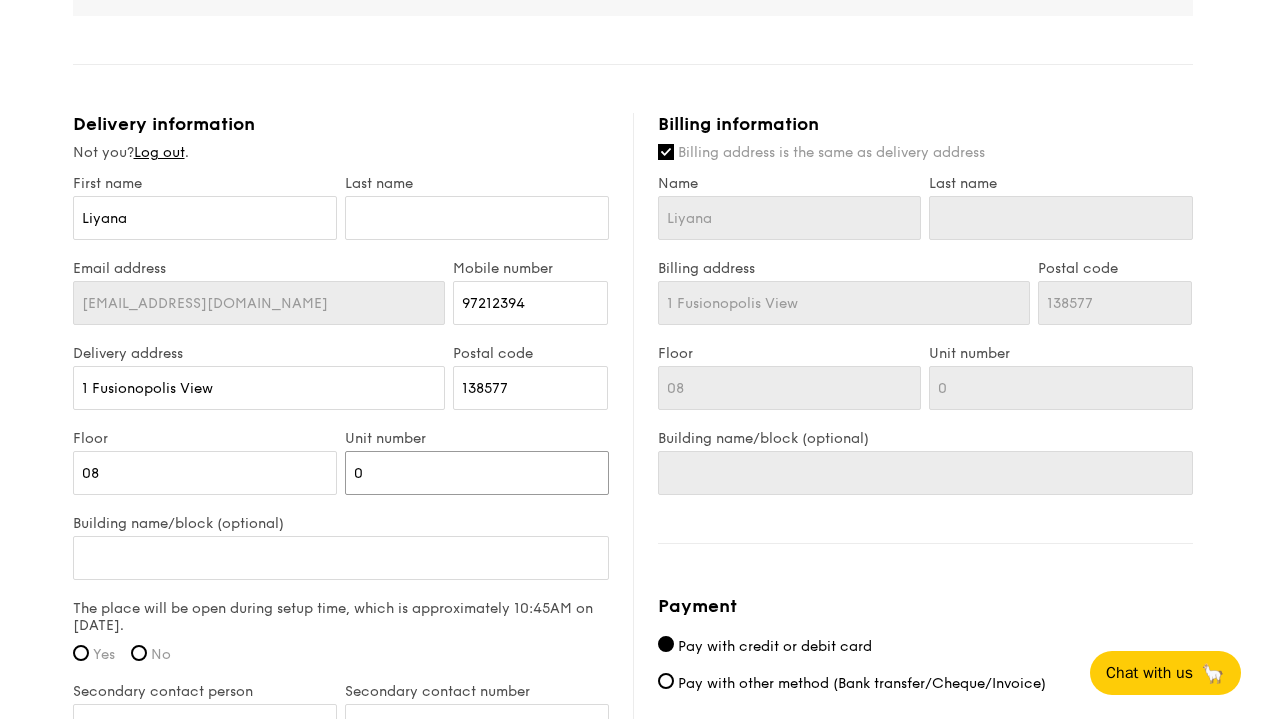 type on "01" 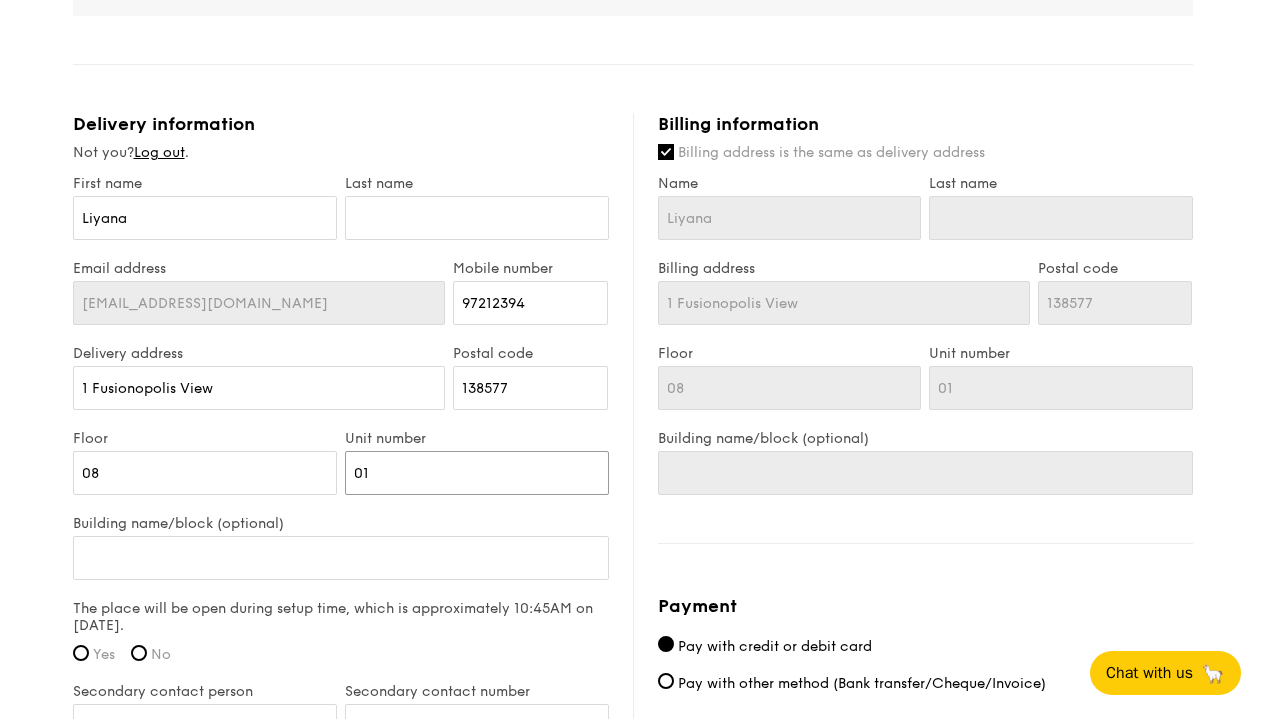 type on "01" 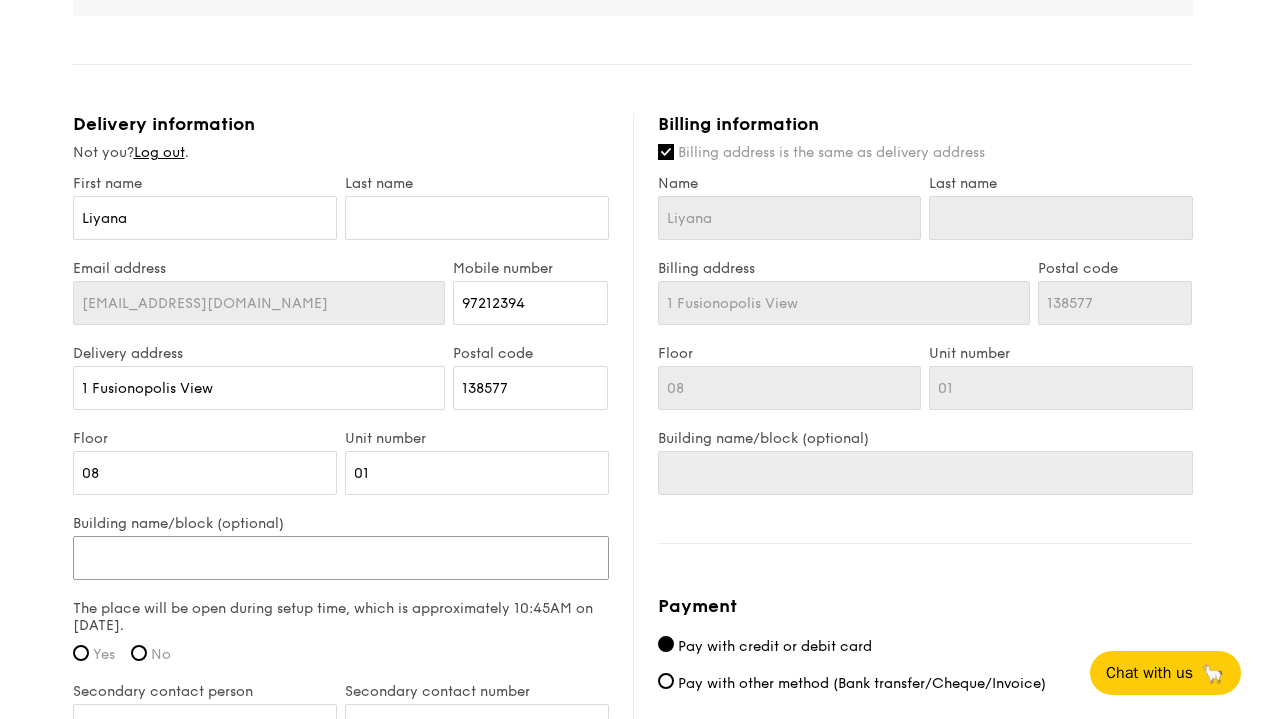 click on "Building name/block (optional)" at bounding box center (341, 558) 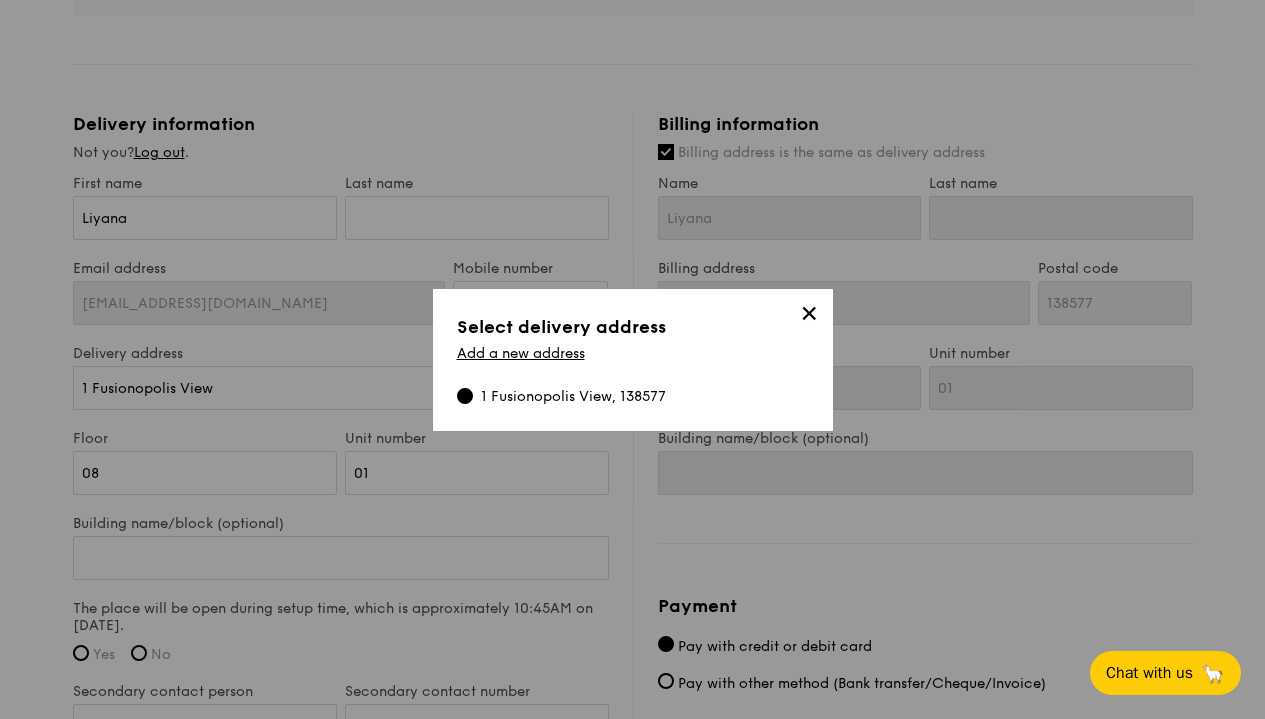 click on "✕" at bounding box center (809, 317) 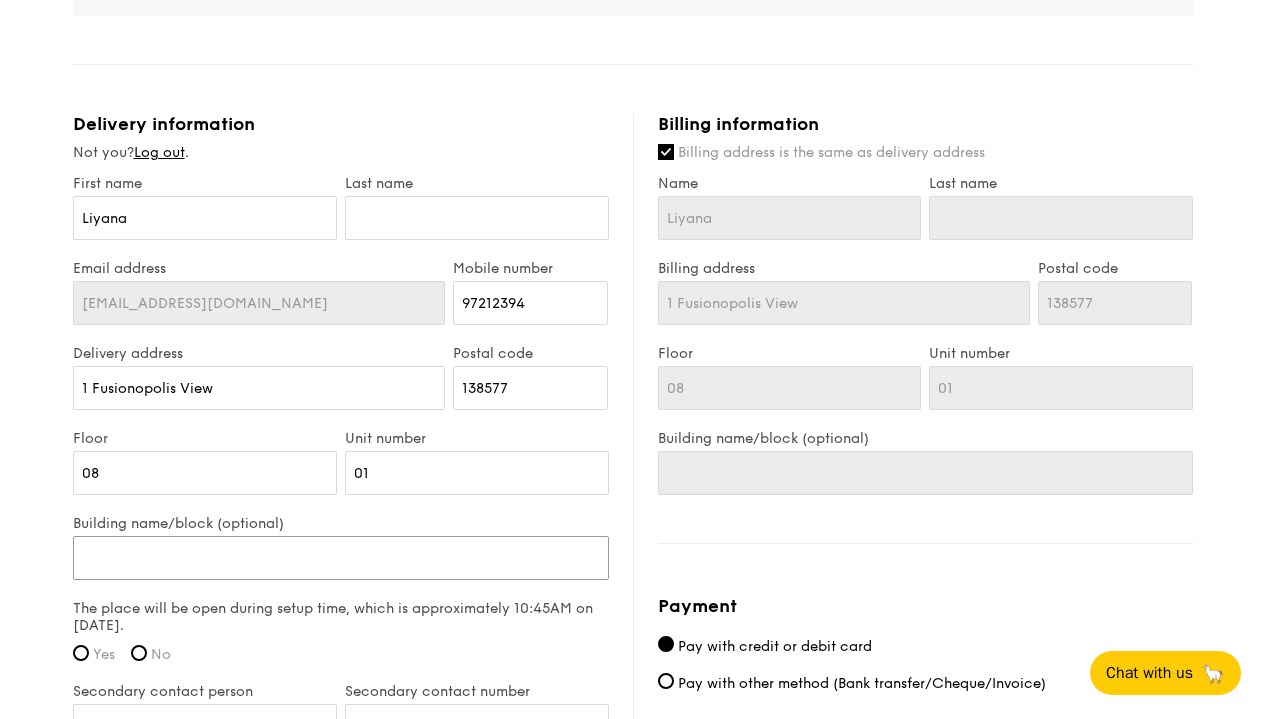 click on "Building name/block (optional)" at bounding box center [341, 558] 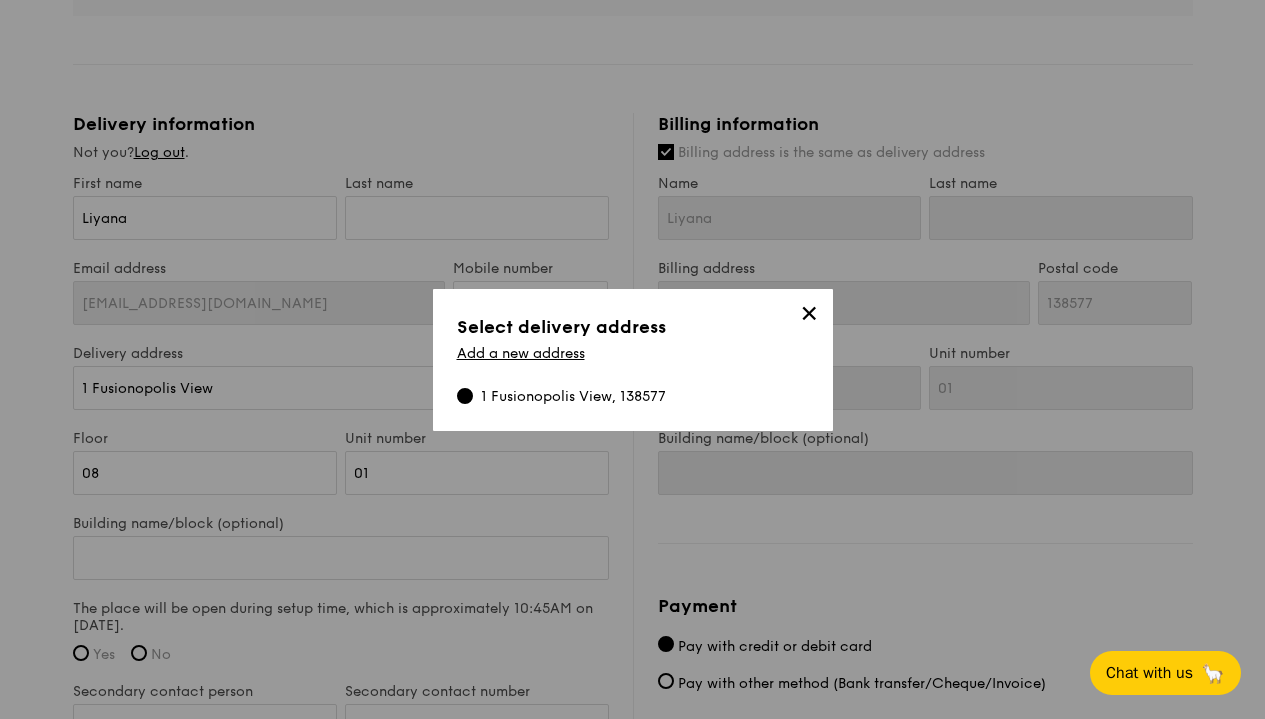 click on "1 Fusionopolis View, 138577" at bounding box center [573, 397] 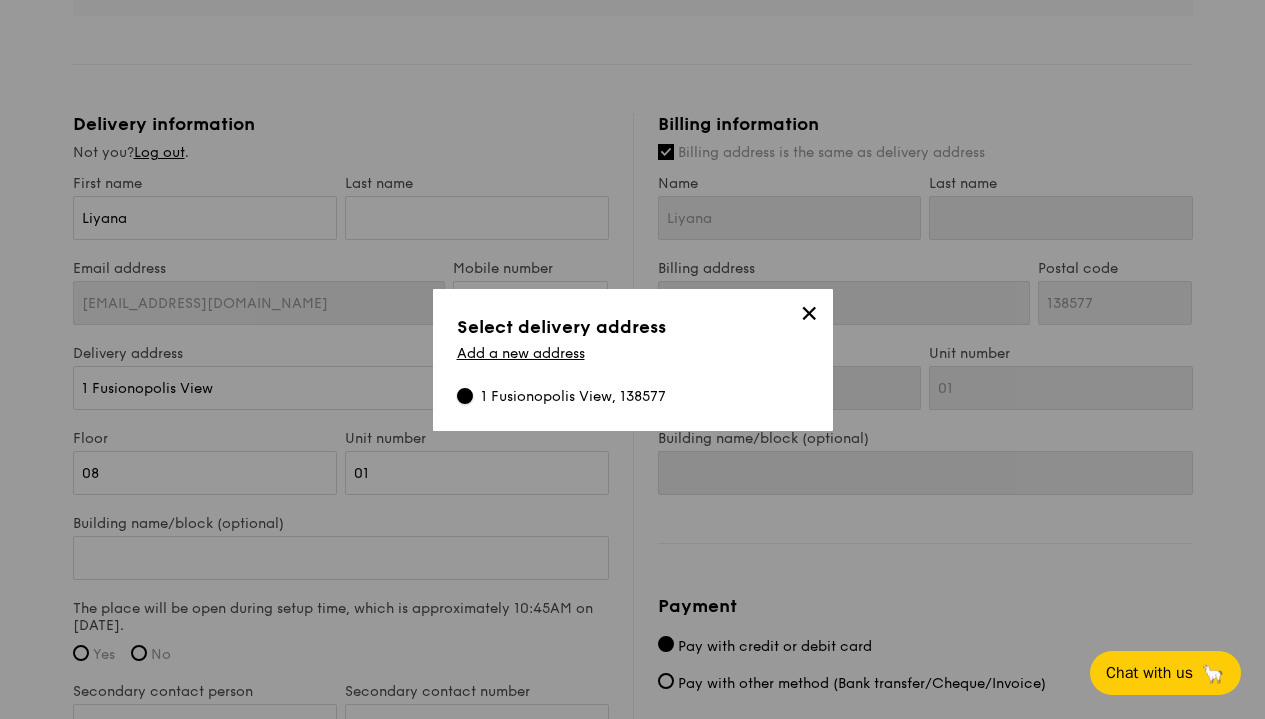 click on "1 Fusionopolis View, 138577" at bounding box center (465, 396) 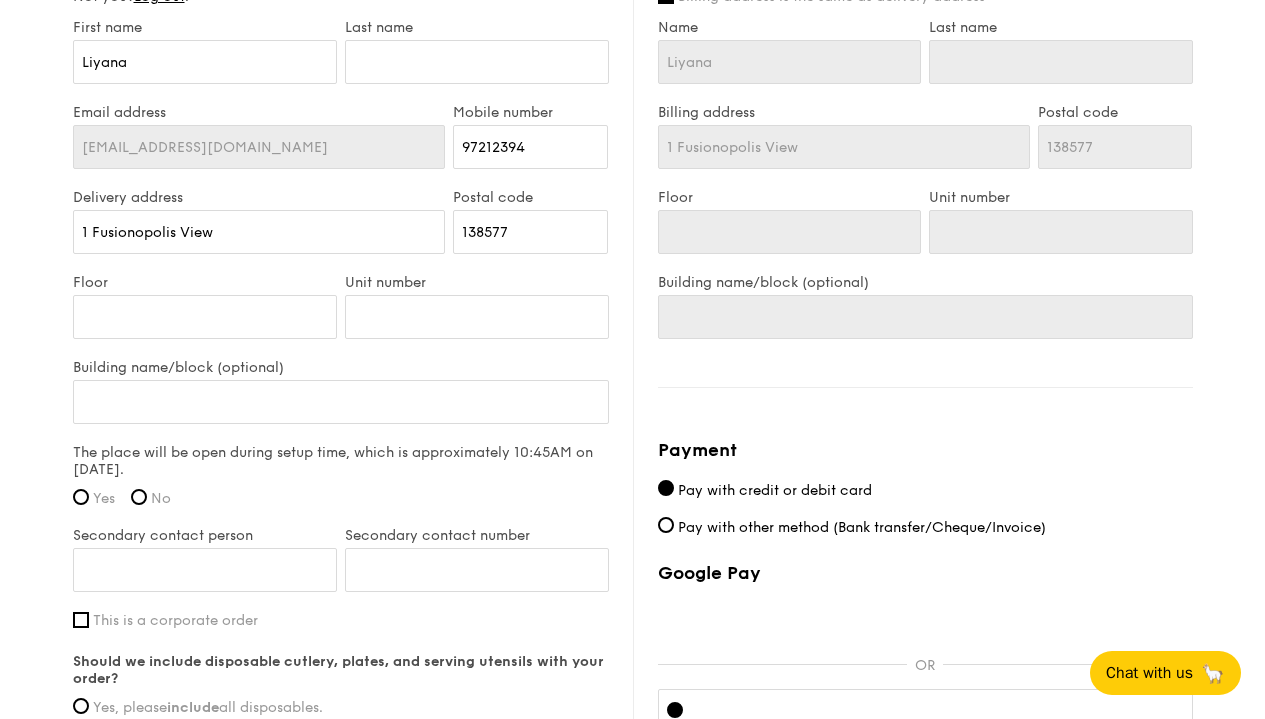 scroll, scrollTop: 1304, scrollLeft: 0, axis: vertical 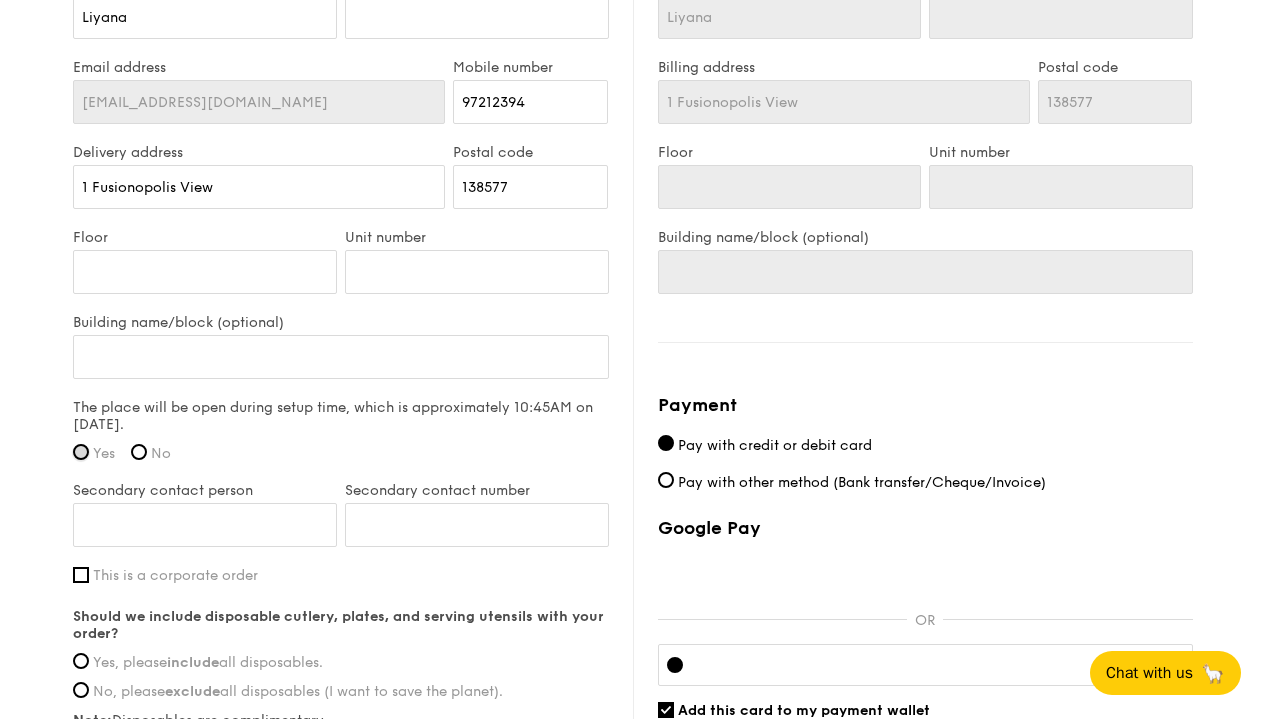 click on "Yes" at bounding box center (81, 452) 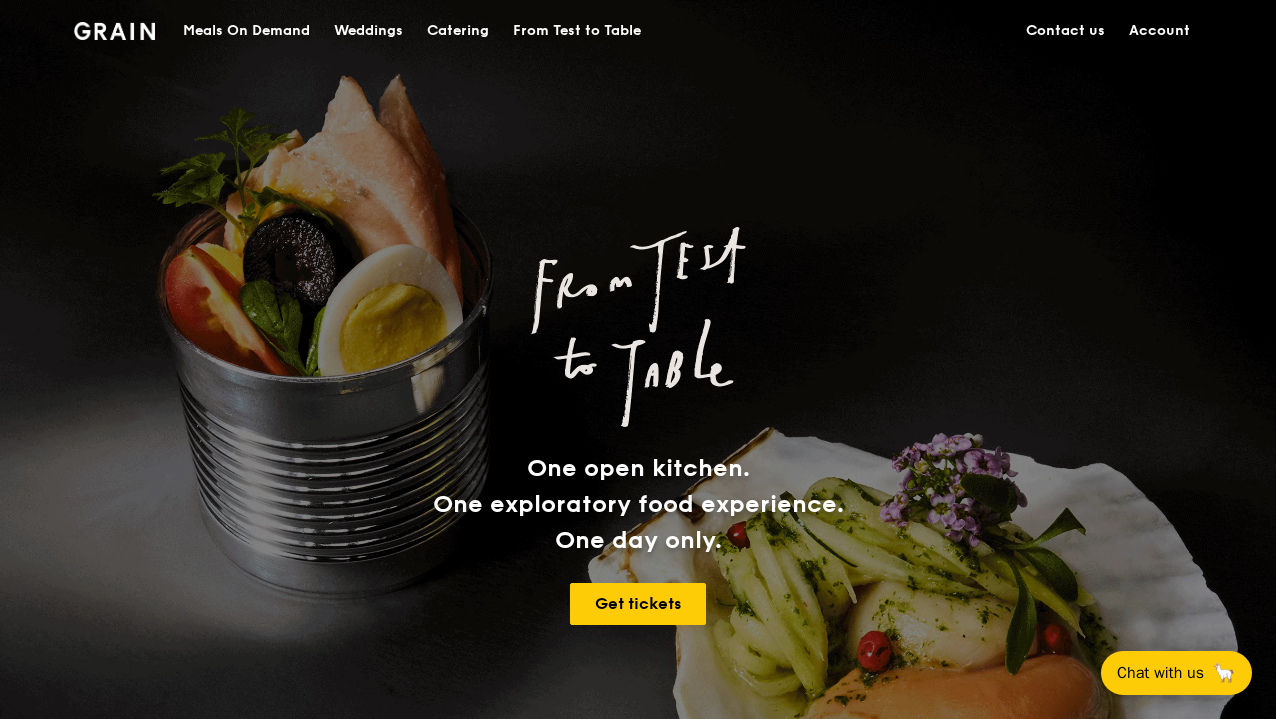 scroll, scrollTop: 0, scrollLeft: 0, axis: both 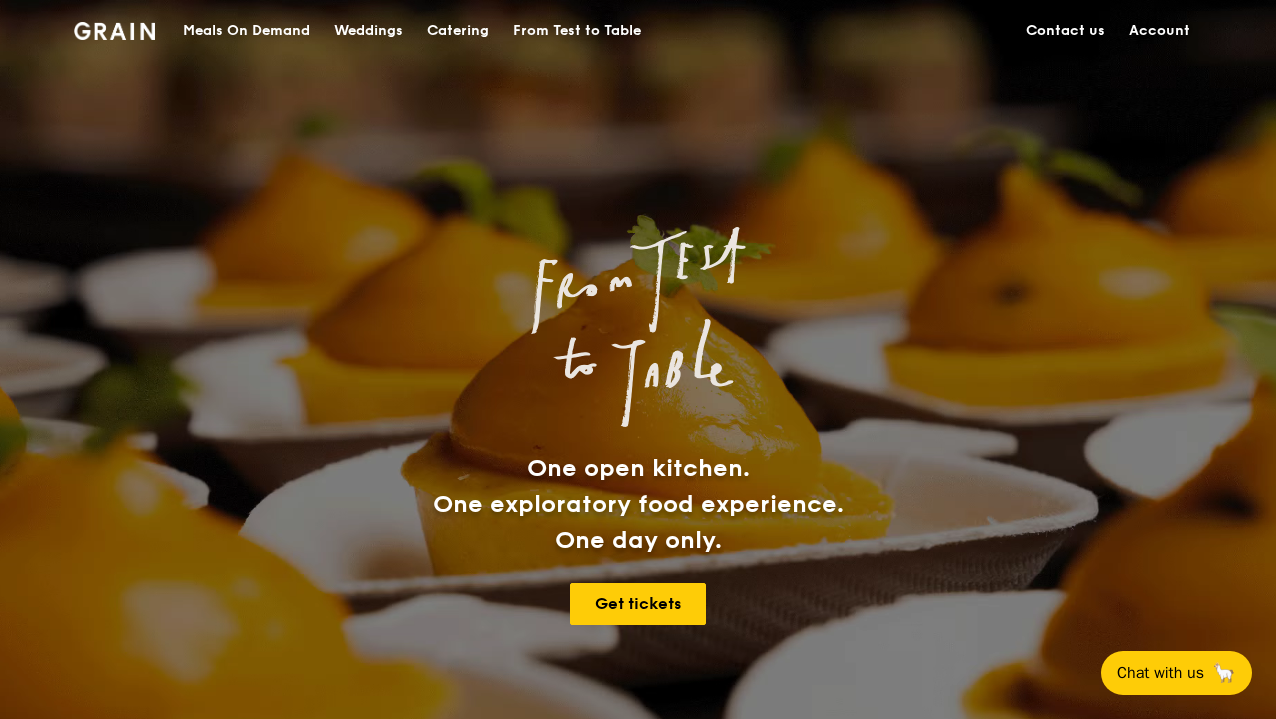 click on "Account" at bounding box center [1159, 31] 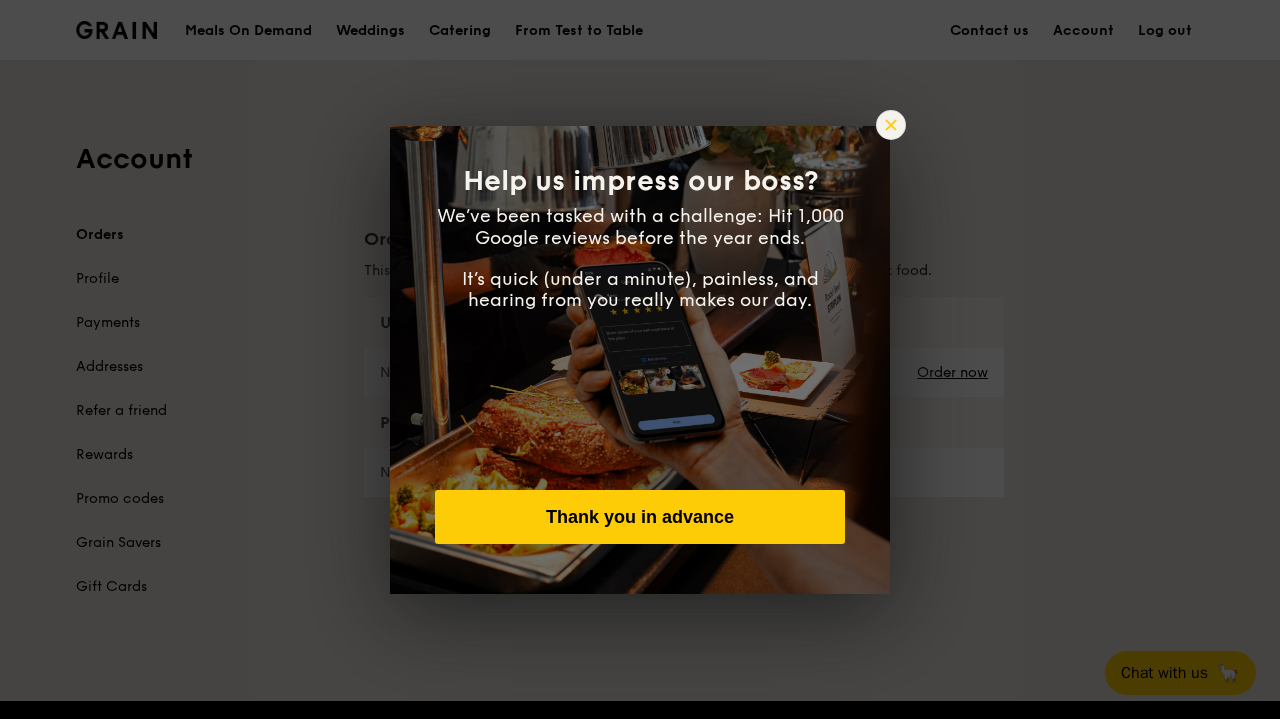 click 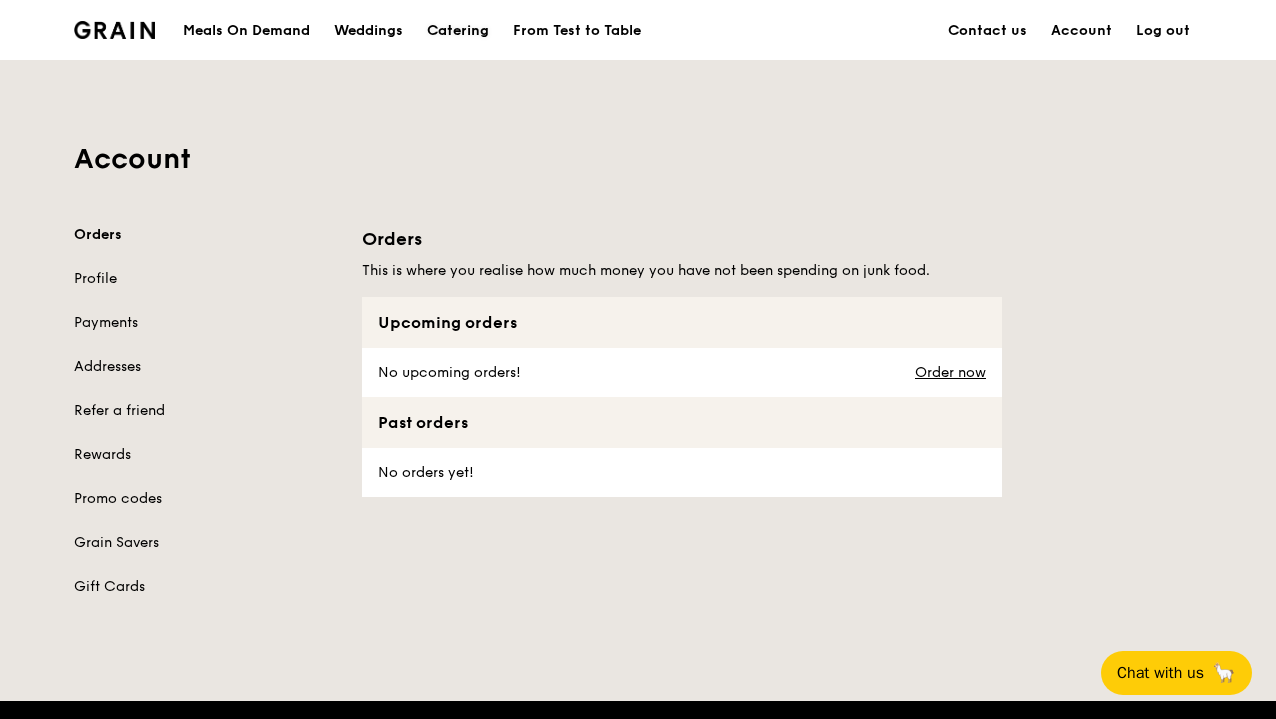 click on "Catering" at bounding box center (458, 31) 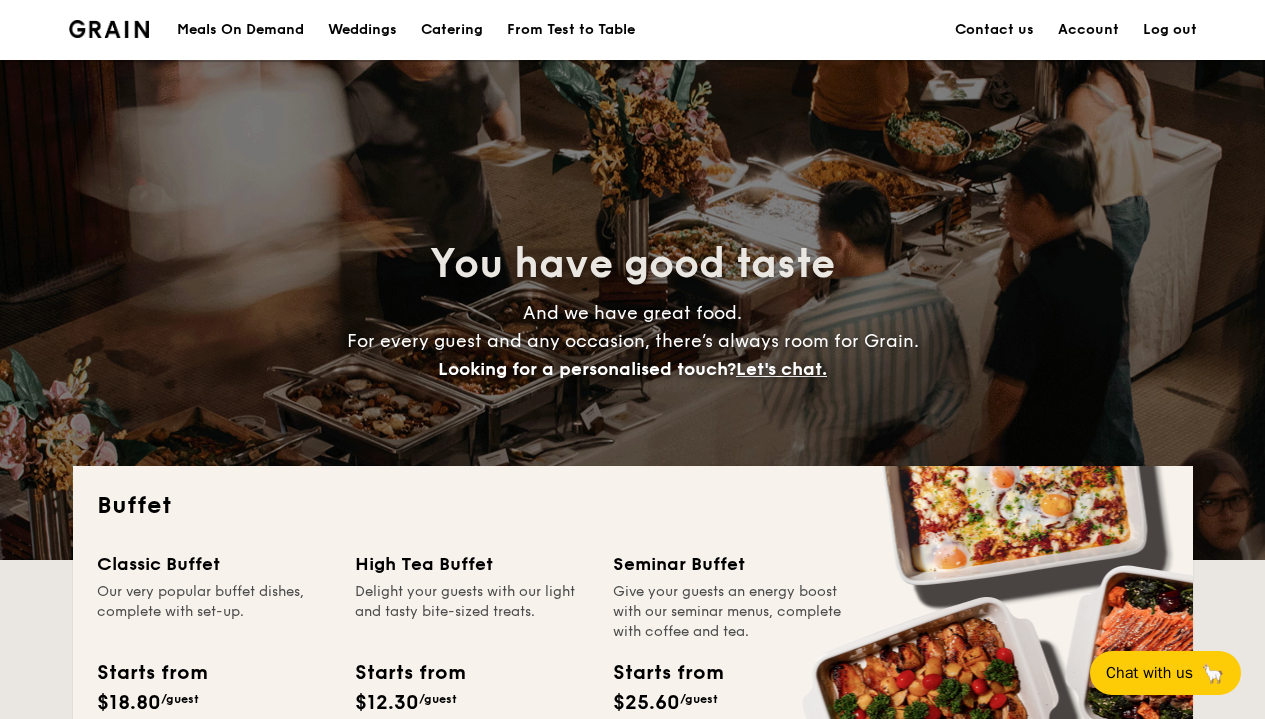 scroll, scrollTop: 0, scrollLeft: 0, axis: both 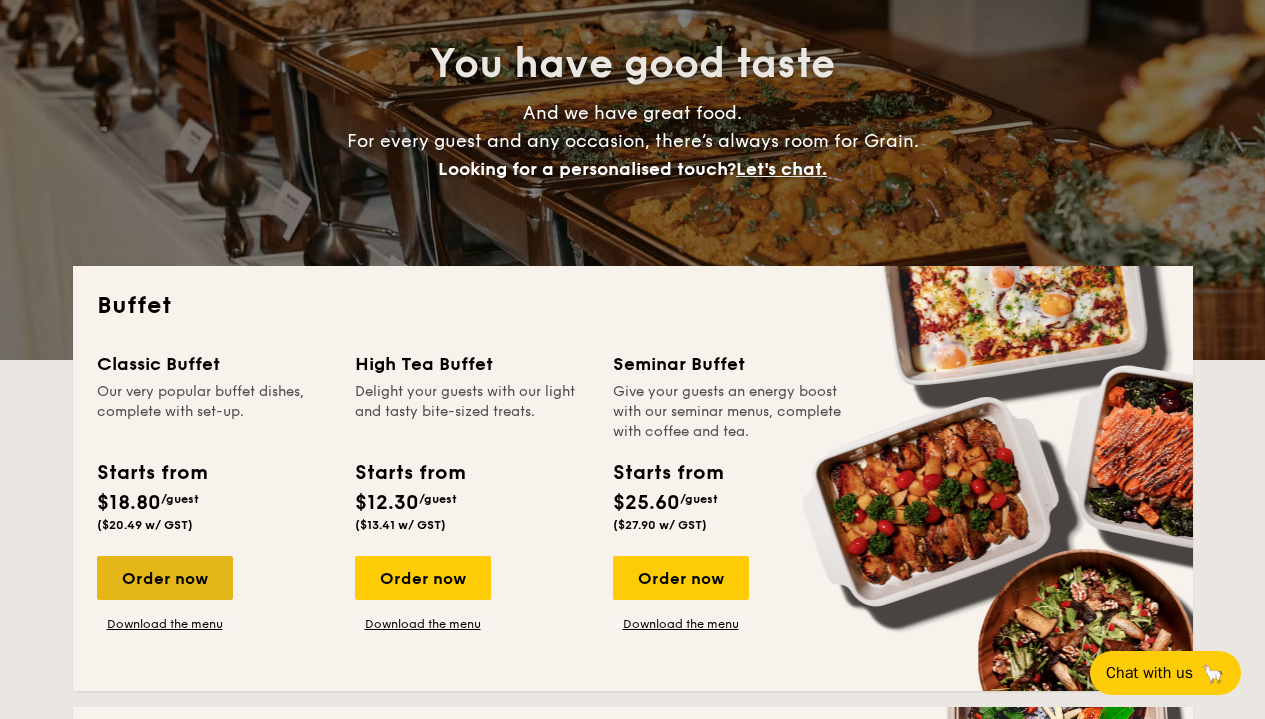 click on "Order now" at bounding box center (165, 578) 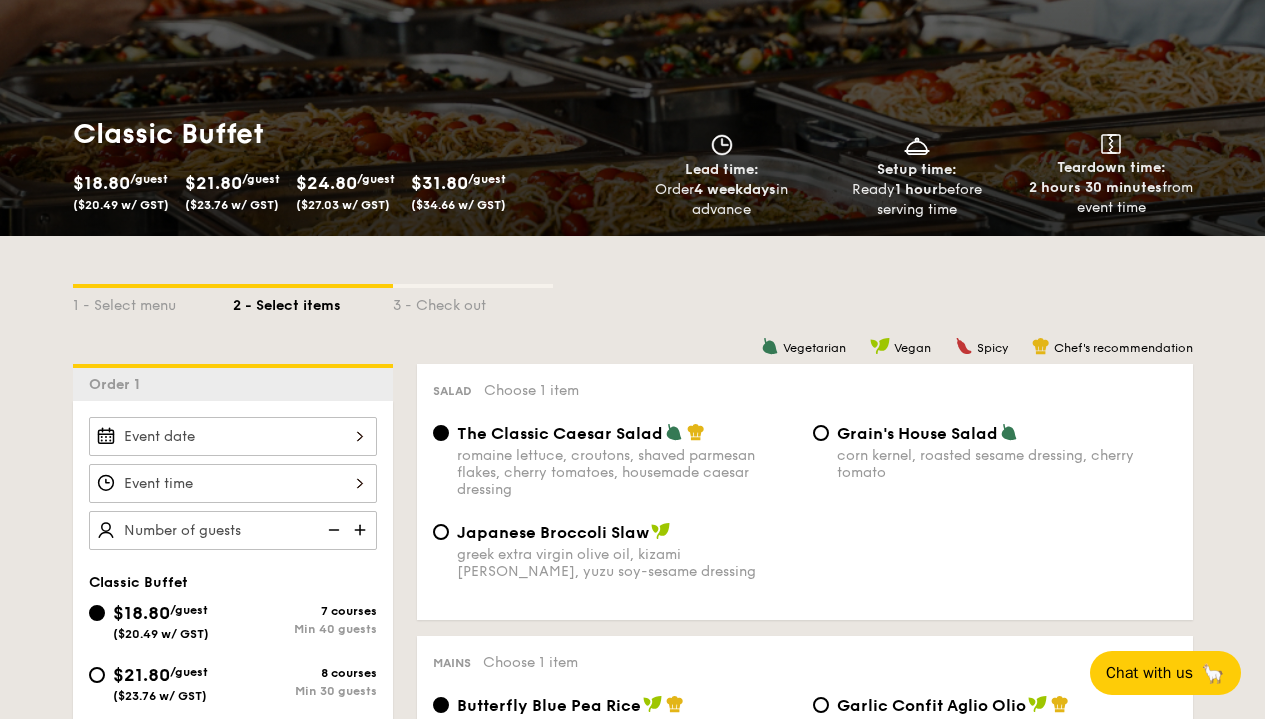 scroll, scrollTop: 298, scrollLeft: 0, axis: vertical 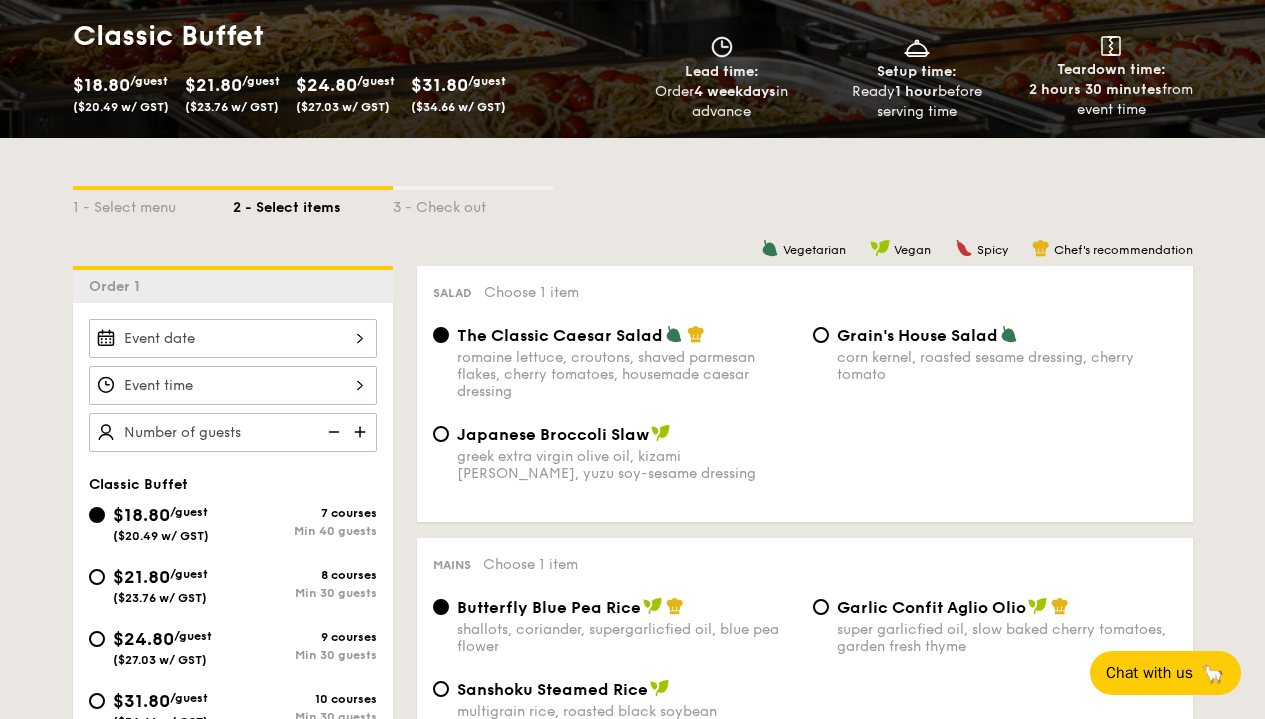 click on "Smoked Mesquite Whole Chicken brined in our in-house blend of herbs and spices, and seasoned with mesquite for a distinctive sweetness and aroma
serves 10 guests
$44.95
/item
($49.00 w/ GST)
0" at bounding box center (233, 338) 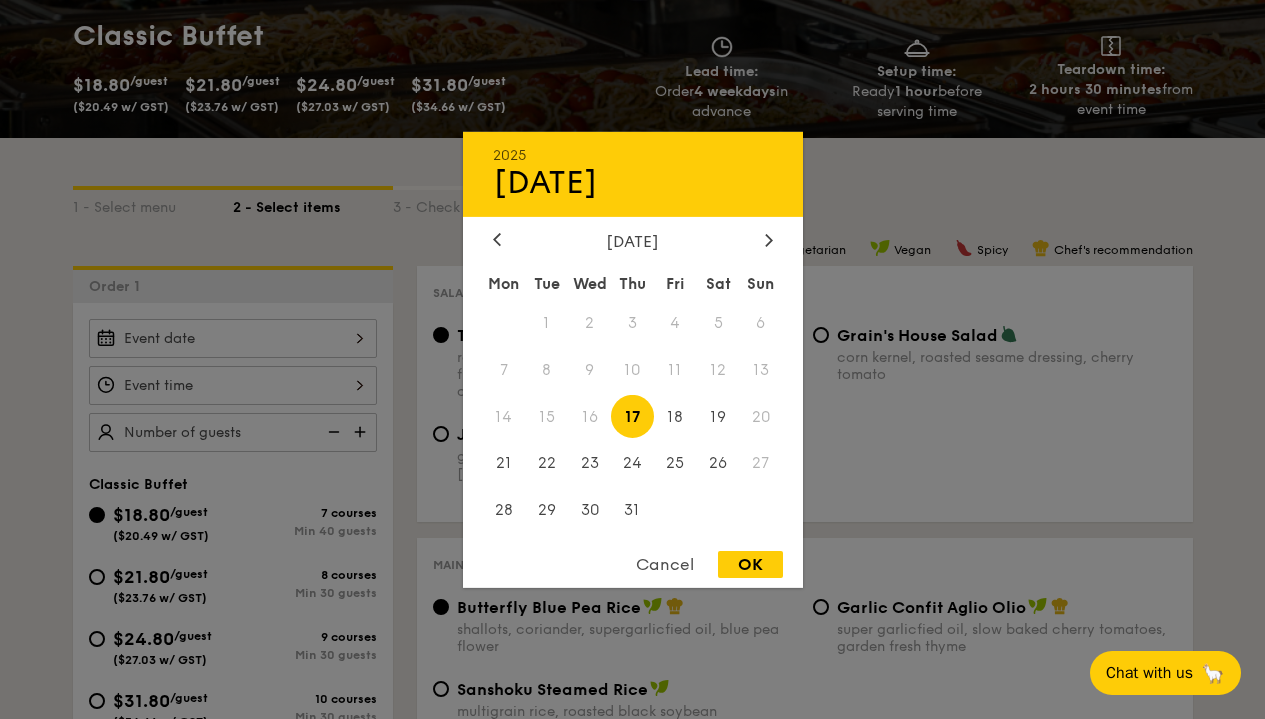 click on "17" at bounding box center (632, 416) 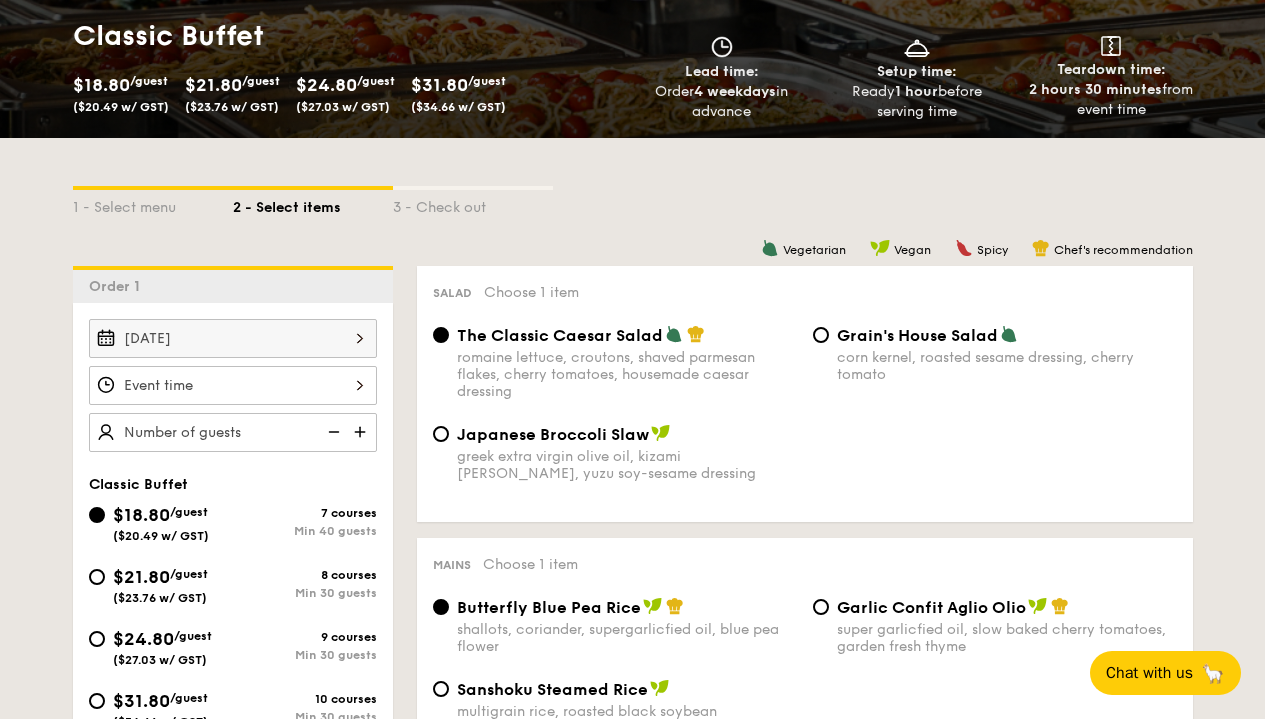 click on "Smoked Mesquite Whole Chicken brined in our in-house blend of herbs and spices, and seasoned with mesquite for a distinctive sweetness and aroma
serves 10 guests
$44.95
/item
($49.00 w/ GST)
0" at bounding box center [233, 385] 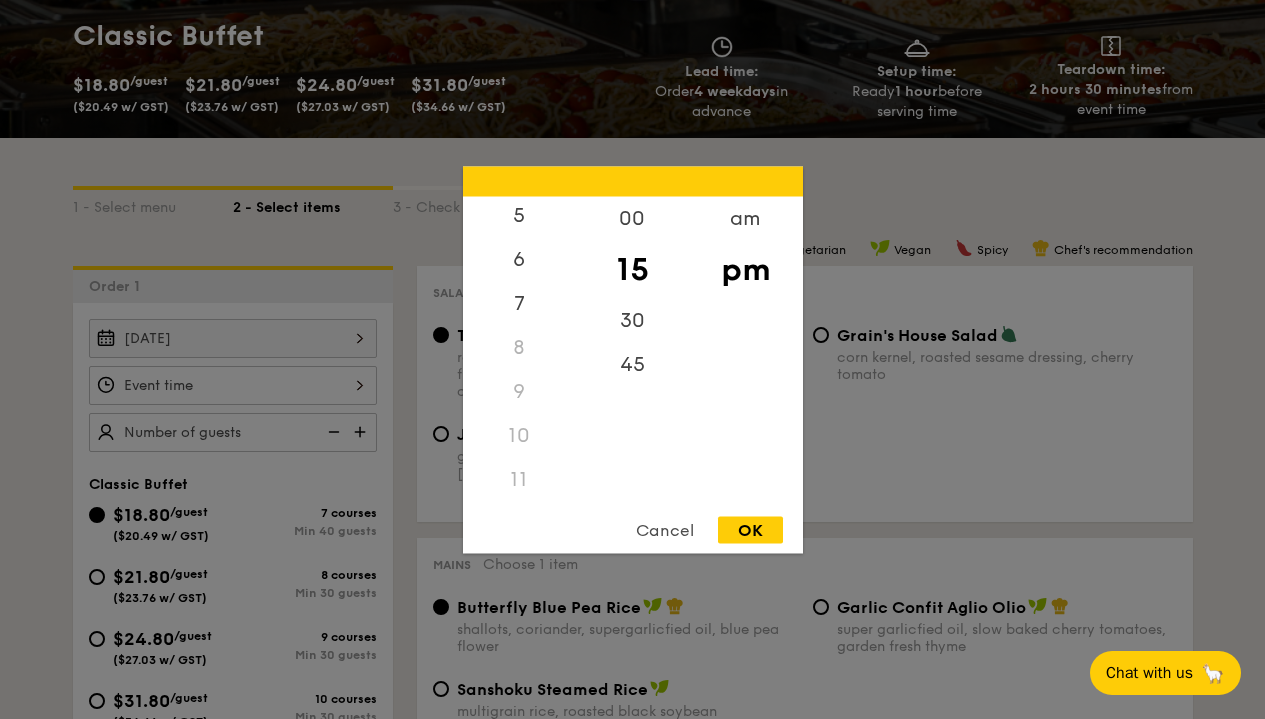 scroll, scrollTop: 236, scrollLeft: 0, axis: vertical 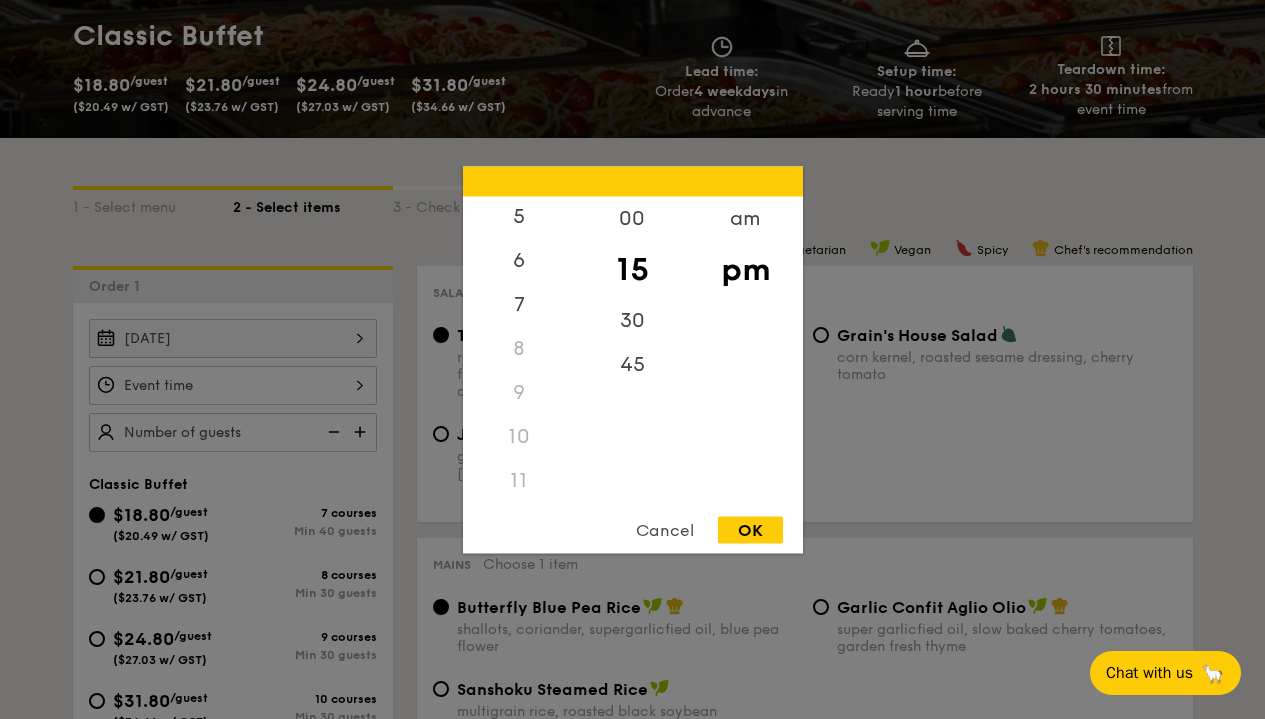 click on "11" at bounding box center (519, 480) 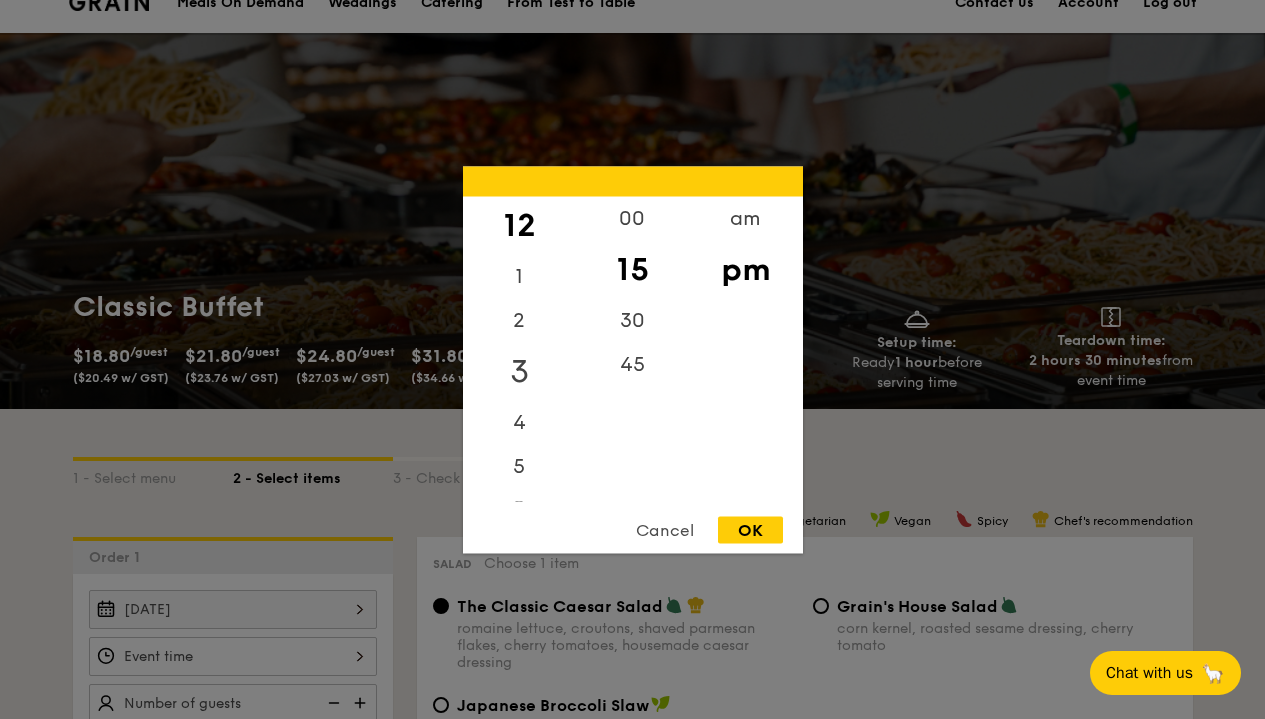 scroll, scrollTop: 0, scrollLeft: 0, axis: both 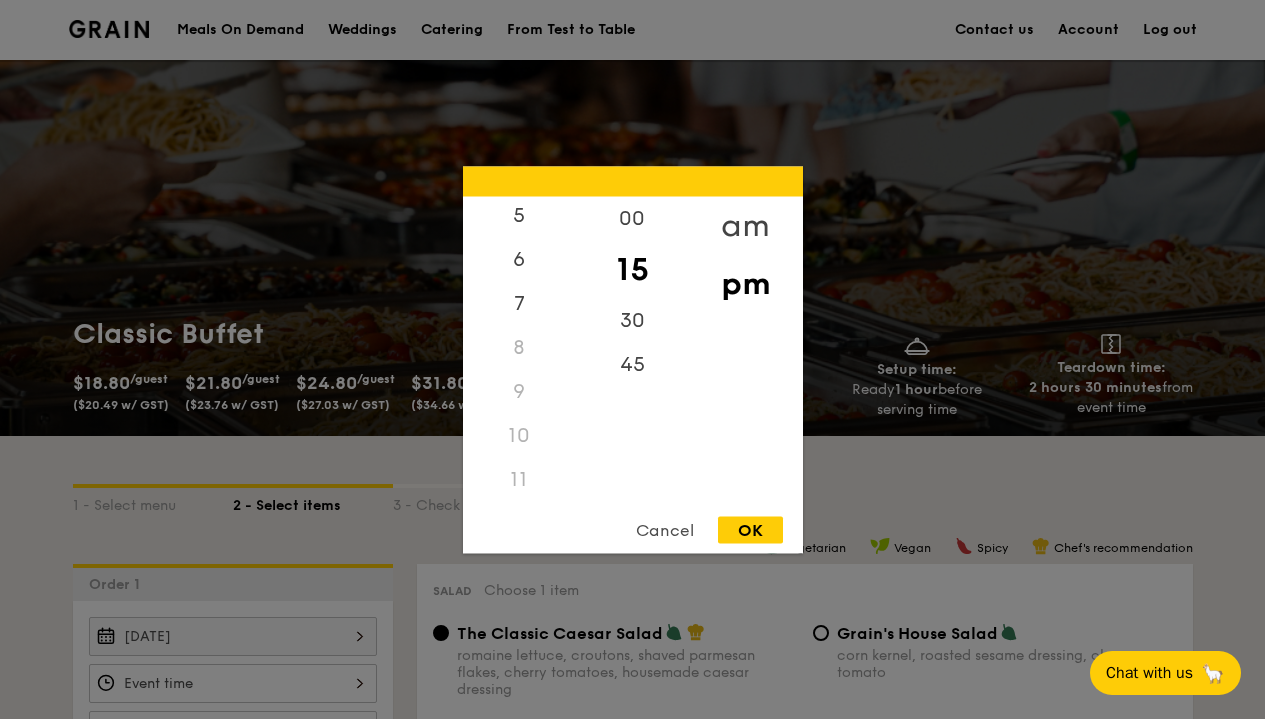 click on "am" at bounding box center (745, 225) 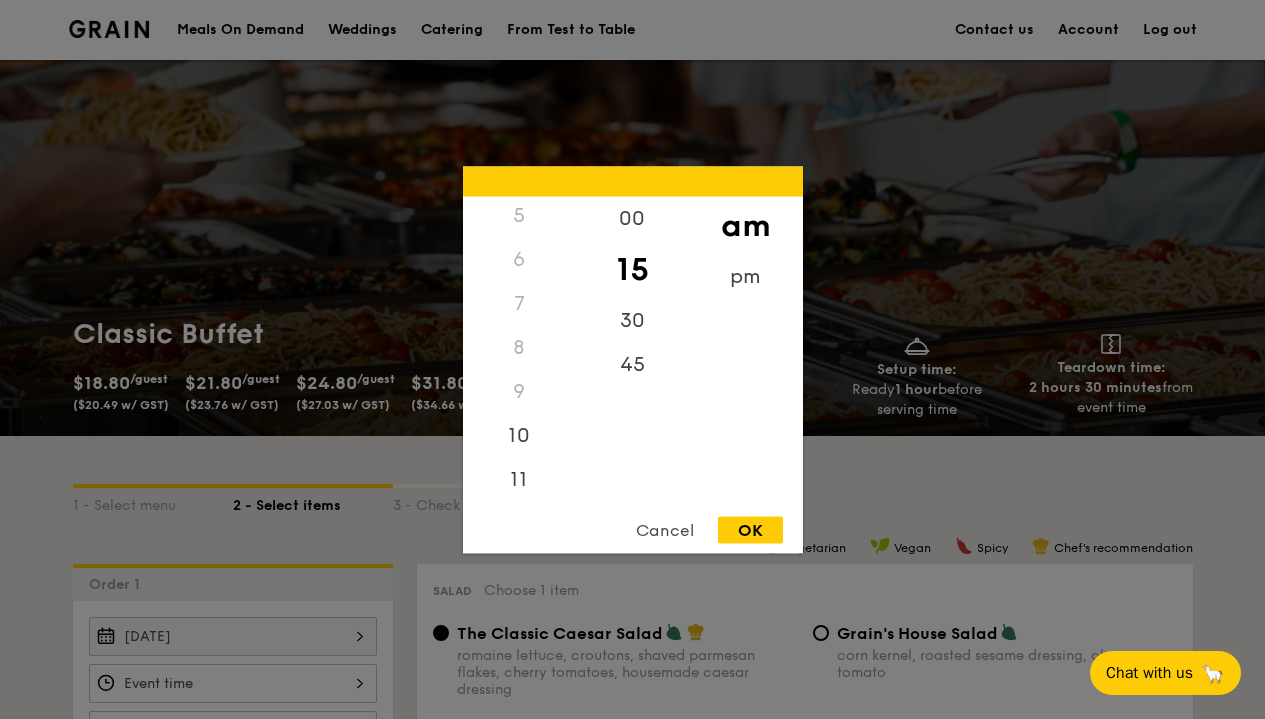 scroll, scrollTop: 216, scrollLeft: 0, axis: vertical 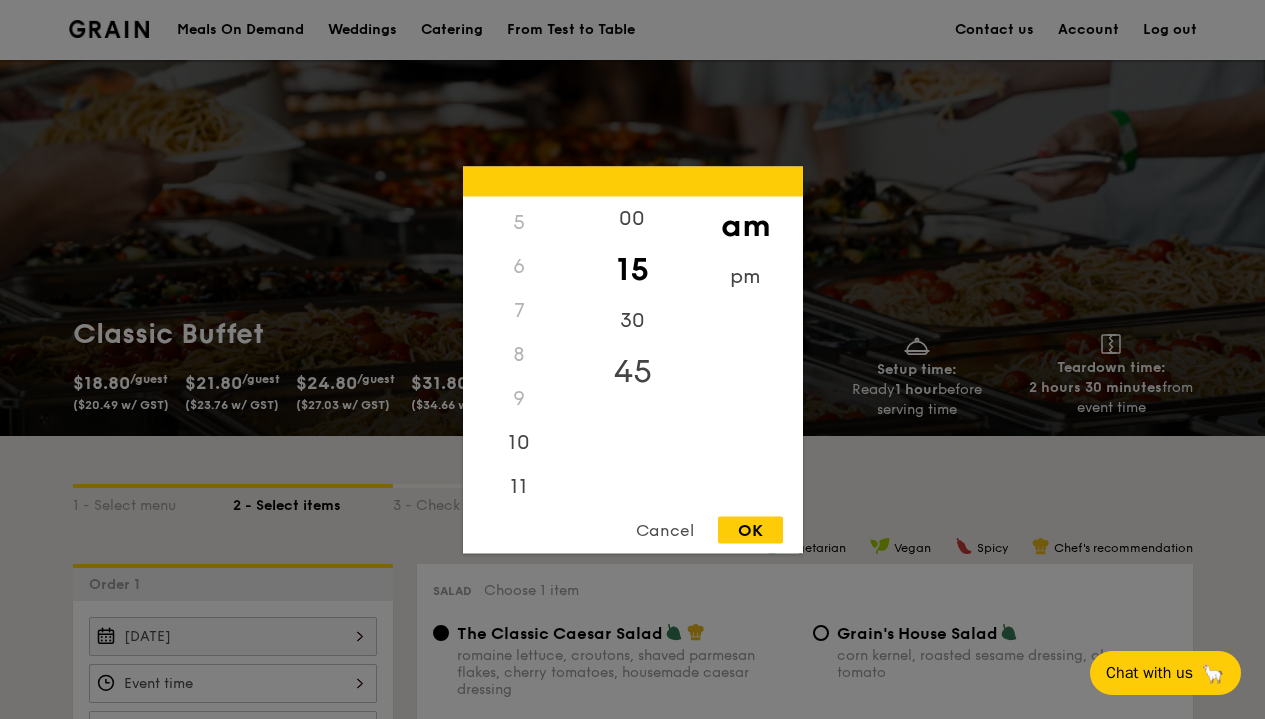 click on "45" at bounding box center [632, 371] 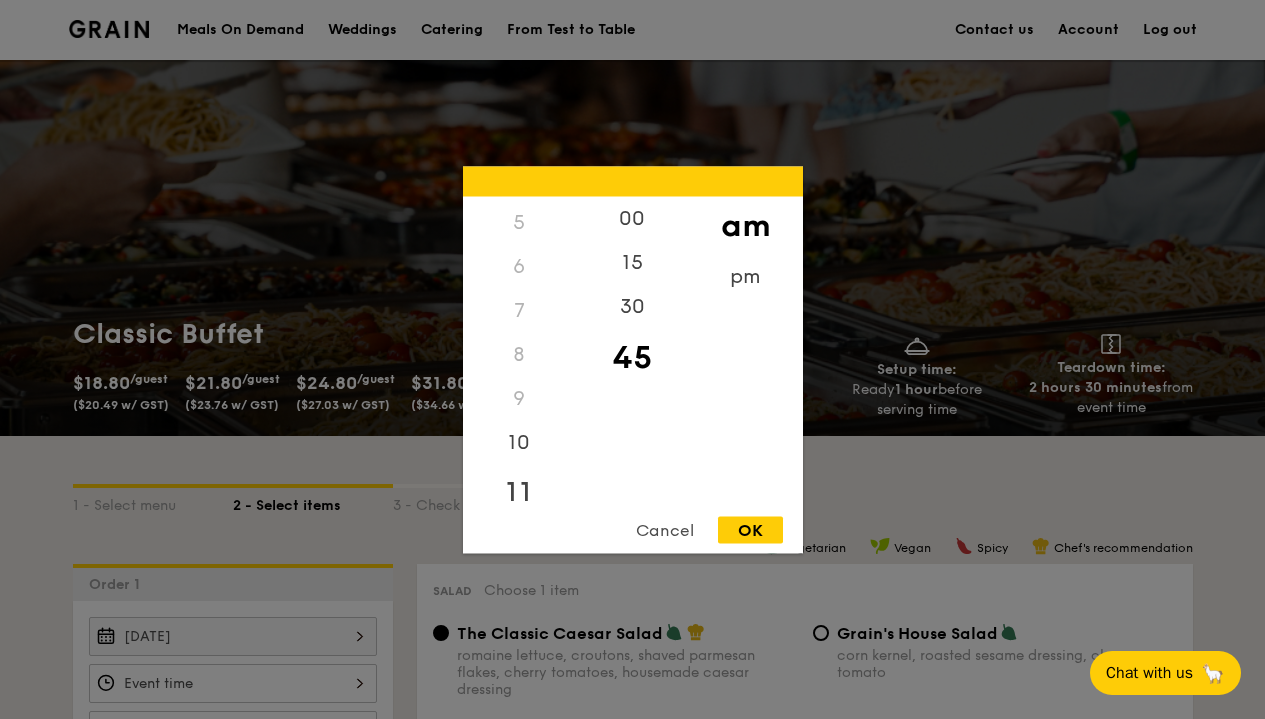 click on "11" at bounding box center [519, 493] 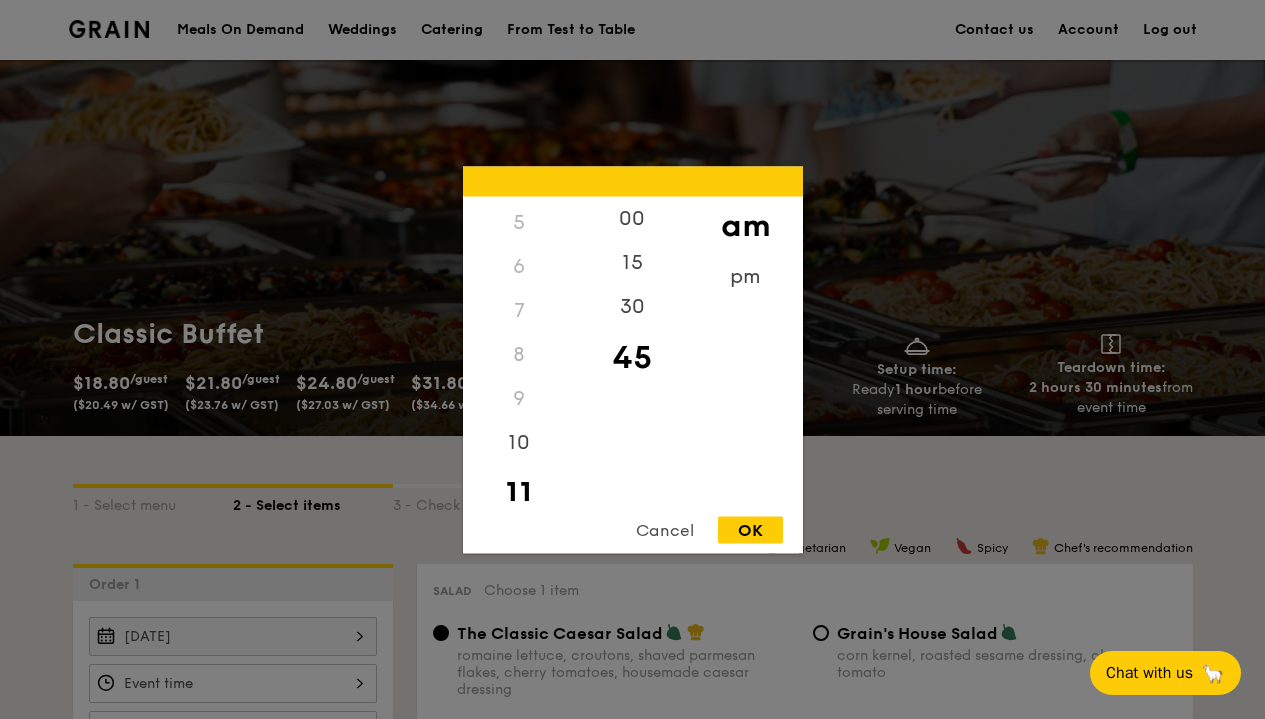 click on "OK" at bounding box center (750, 529) 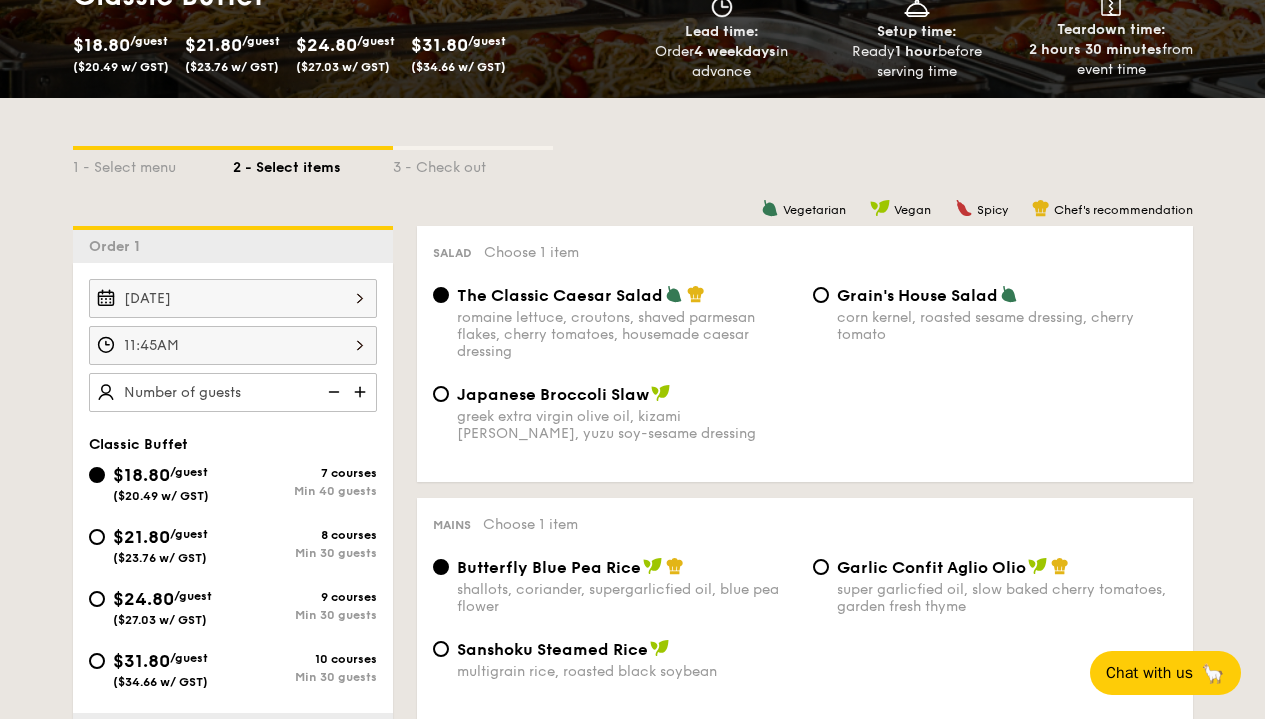 scroll, scrollTop: 398, scrollLeft: 0, axis: vertical 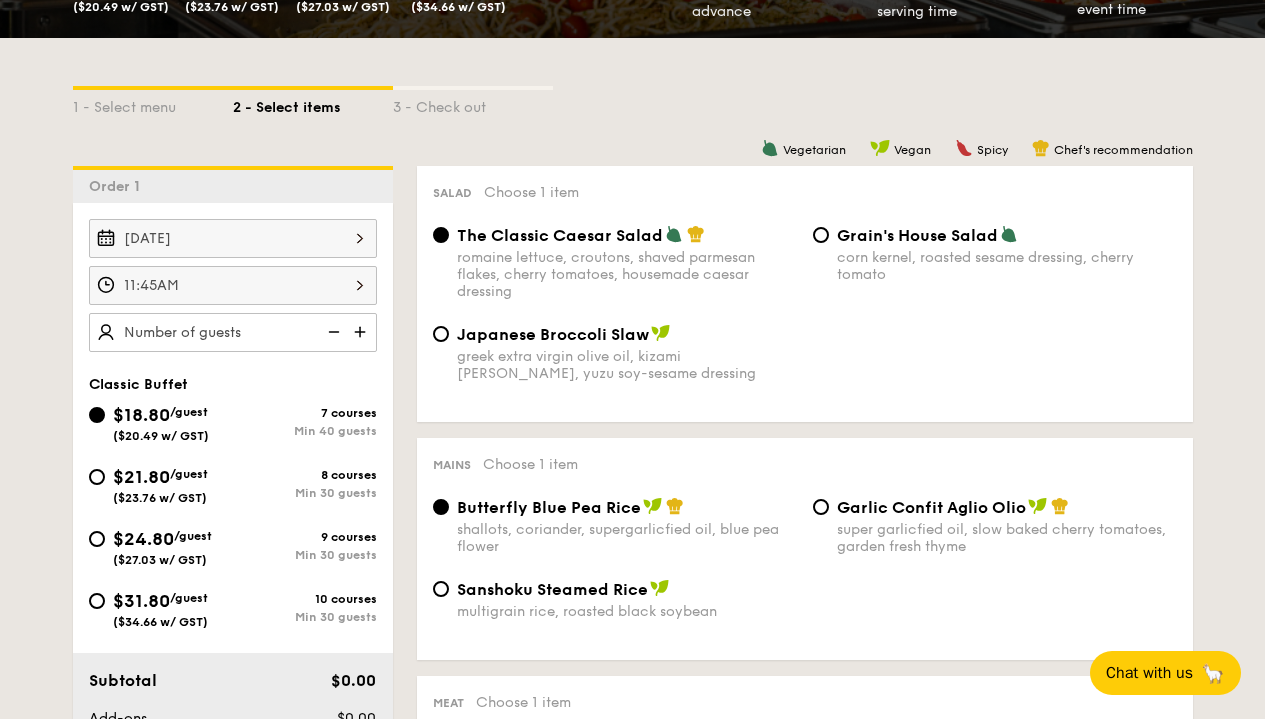 click on "$21.80
/guest
($23.76 w/ GST)" at bounding box center (161, 484) 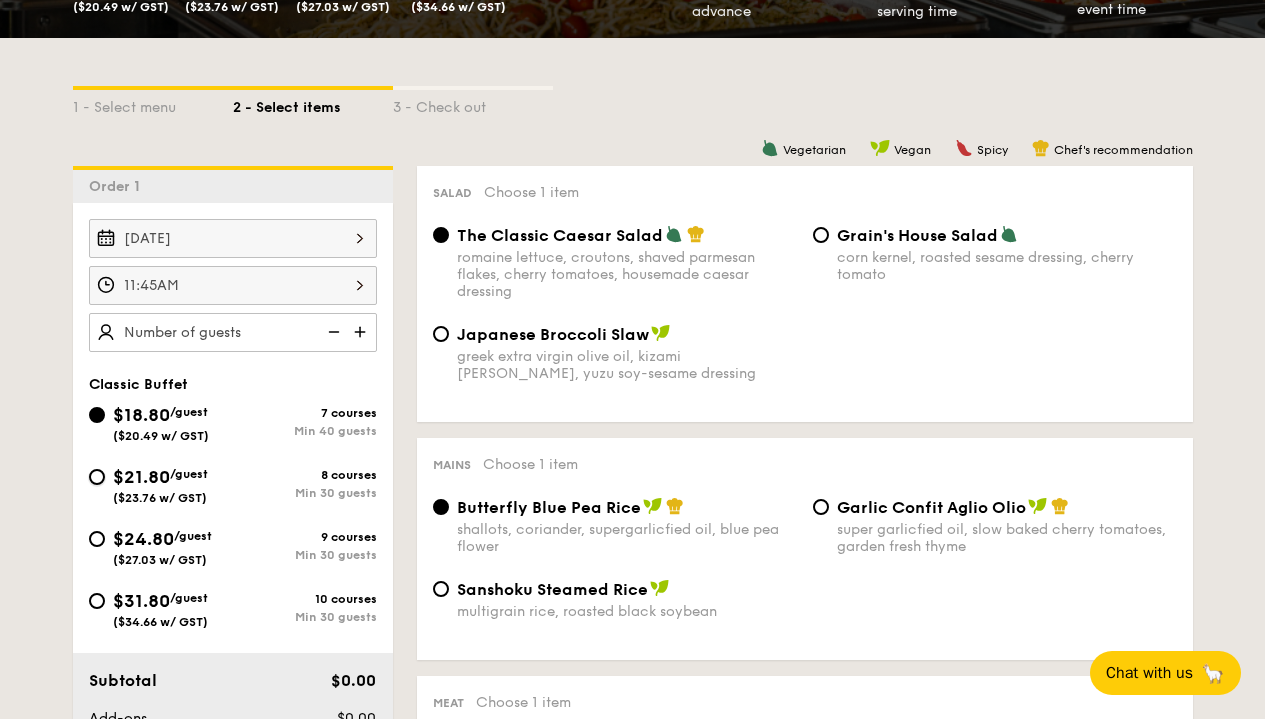 click on "$21.80
/guest
($23.76 w/ GST)
8 courses
Min 30 guests" at bounding box center (97, 477) 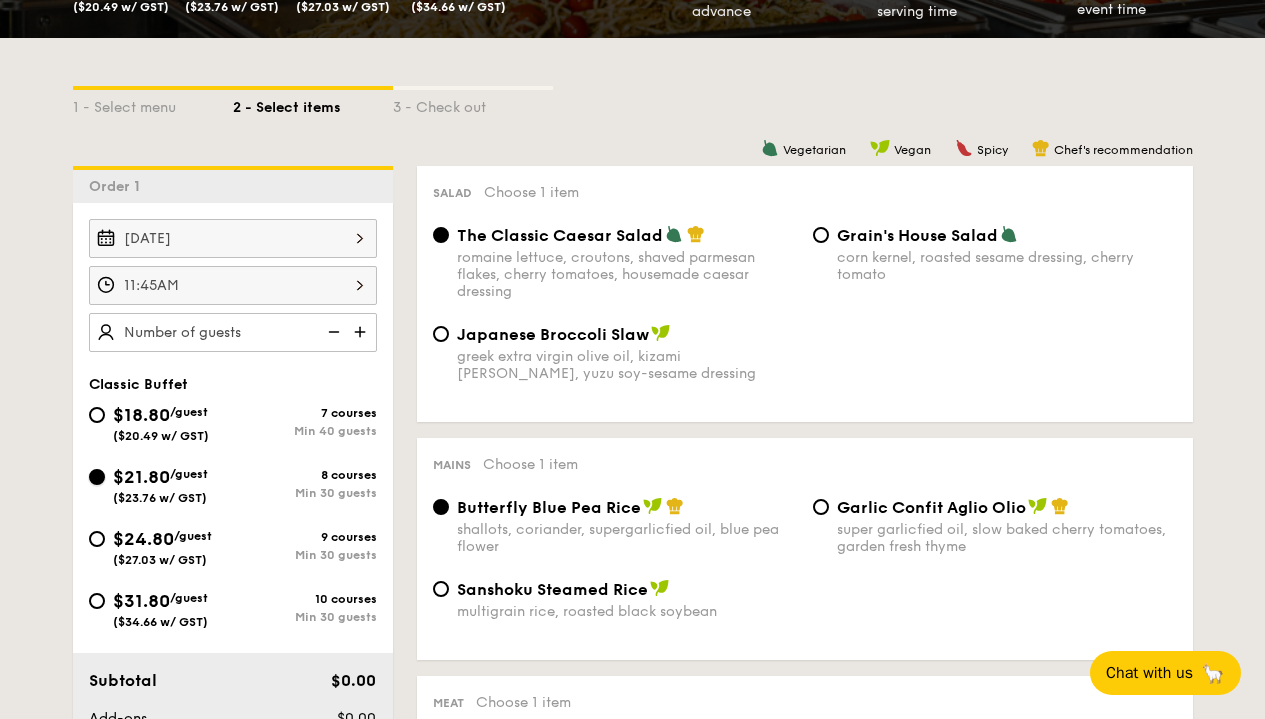 radio on "true" 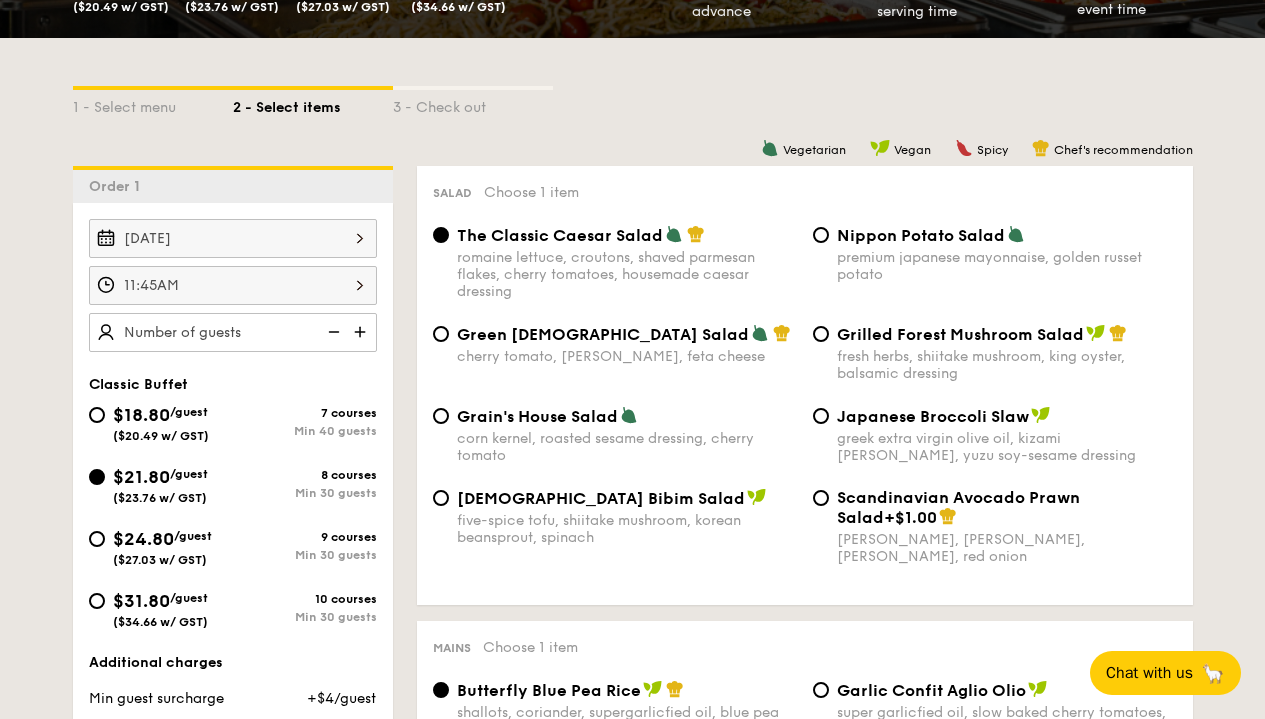 click on "Grilled Forest Mushroom Salad" at bounding box center (960, 334) 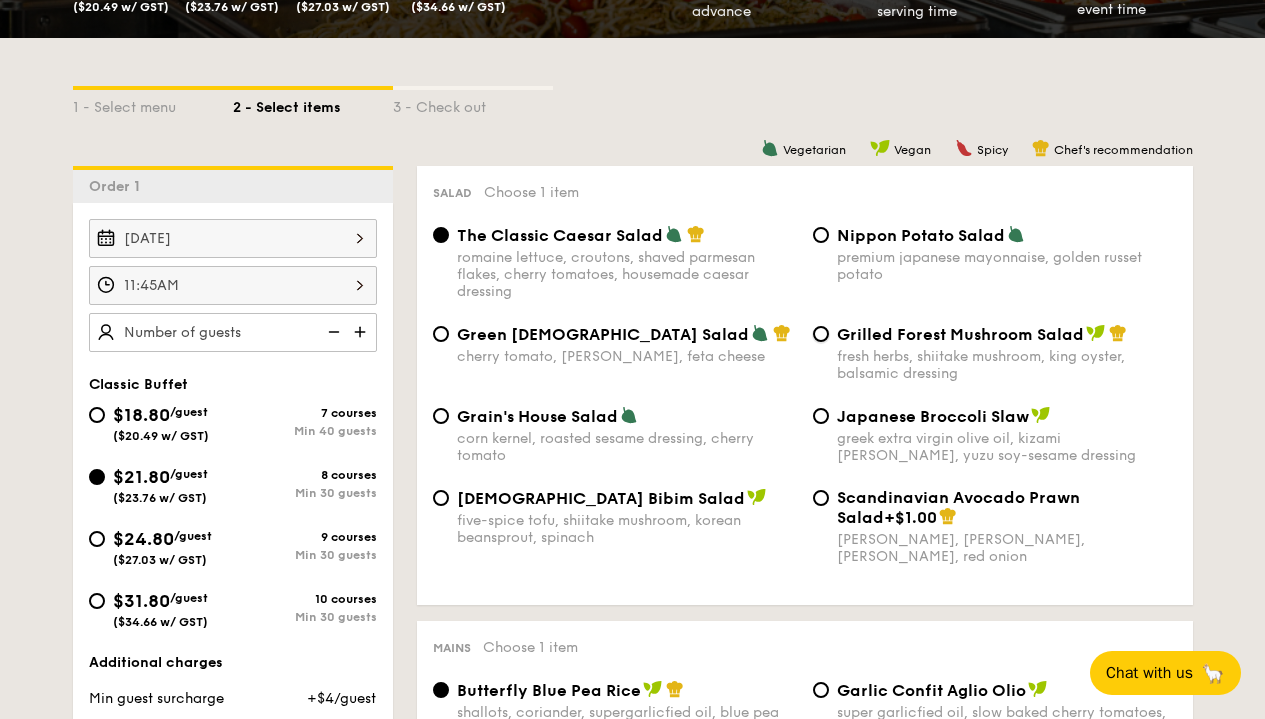 click on "Grilled Forest Mushroom Salad fresh herbs, shiitake mushroom, king oyster, balsamic dressing" at bounding box center [821, 334] 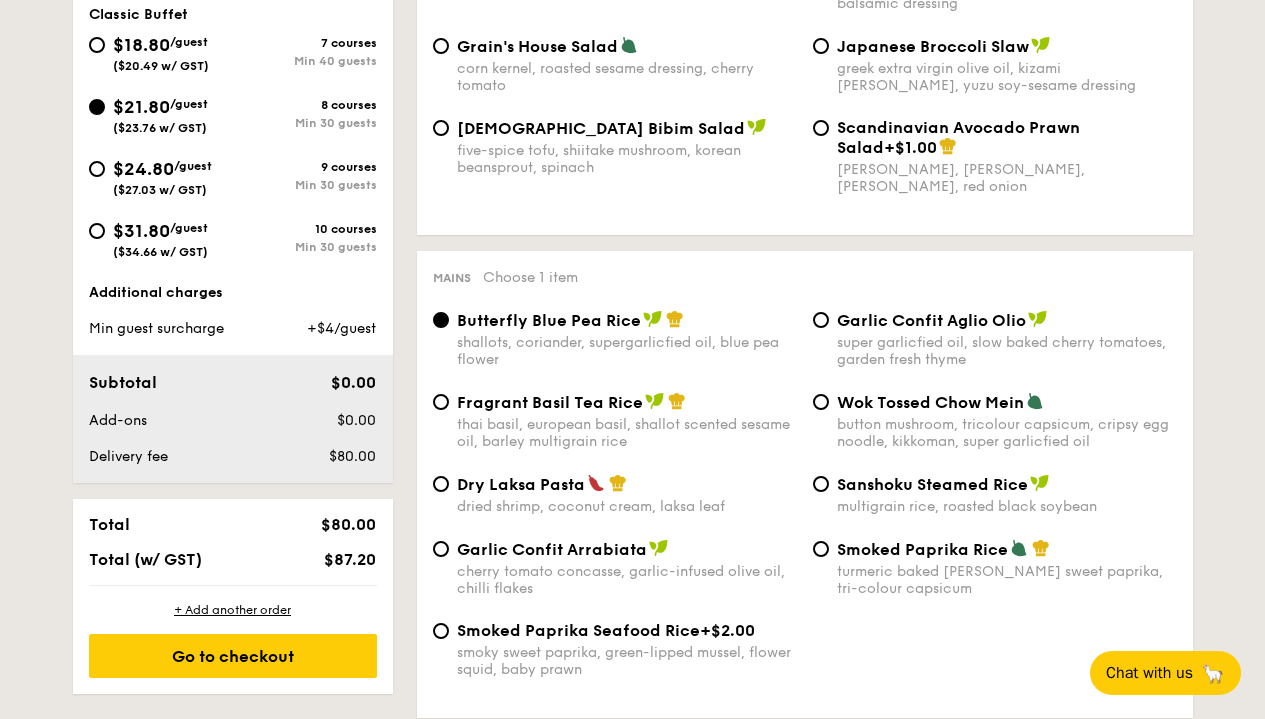scroll, scrollTop: 795, scrollLeft: 0, axis: vertical 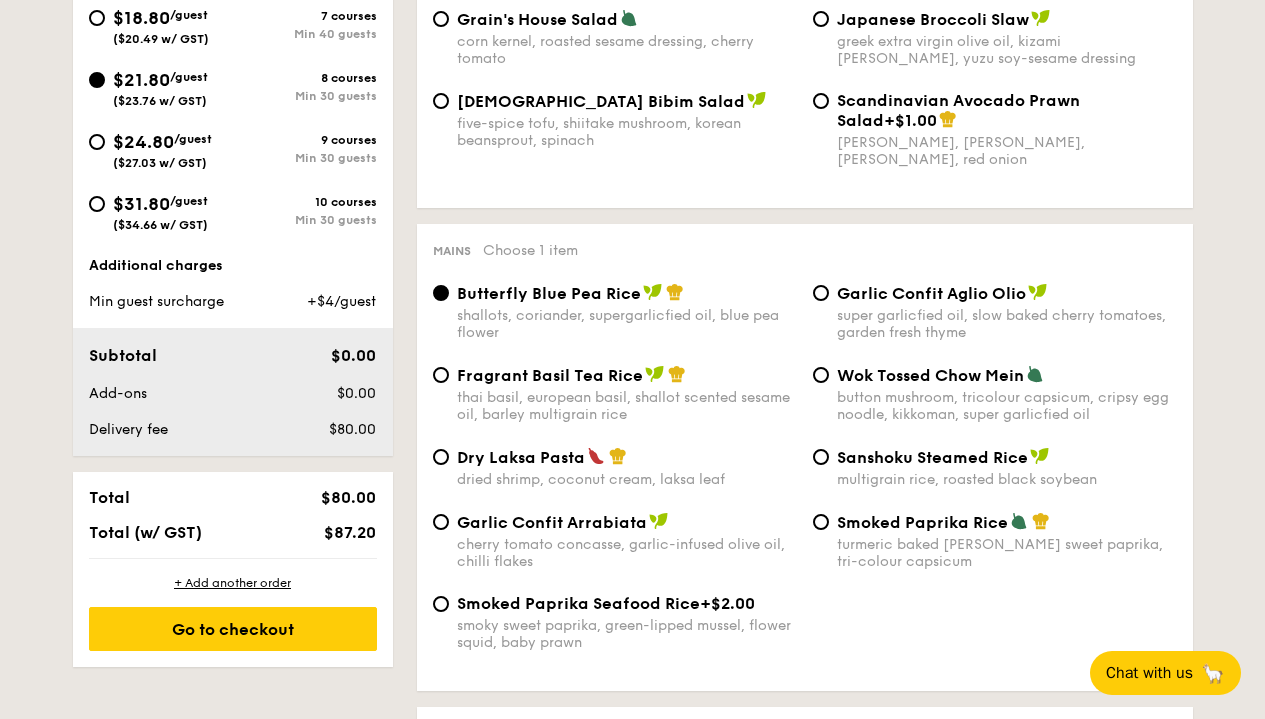 click on "thai basil, european basil, shallot scented sesame oil, barley multigrain rice" at bounding box center [627, 406] 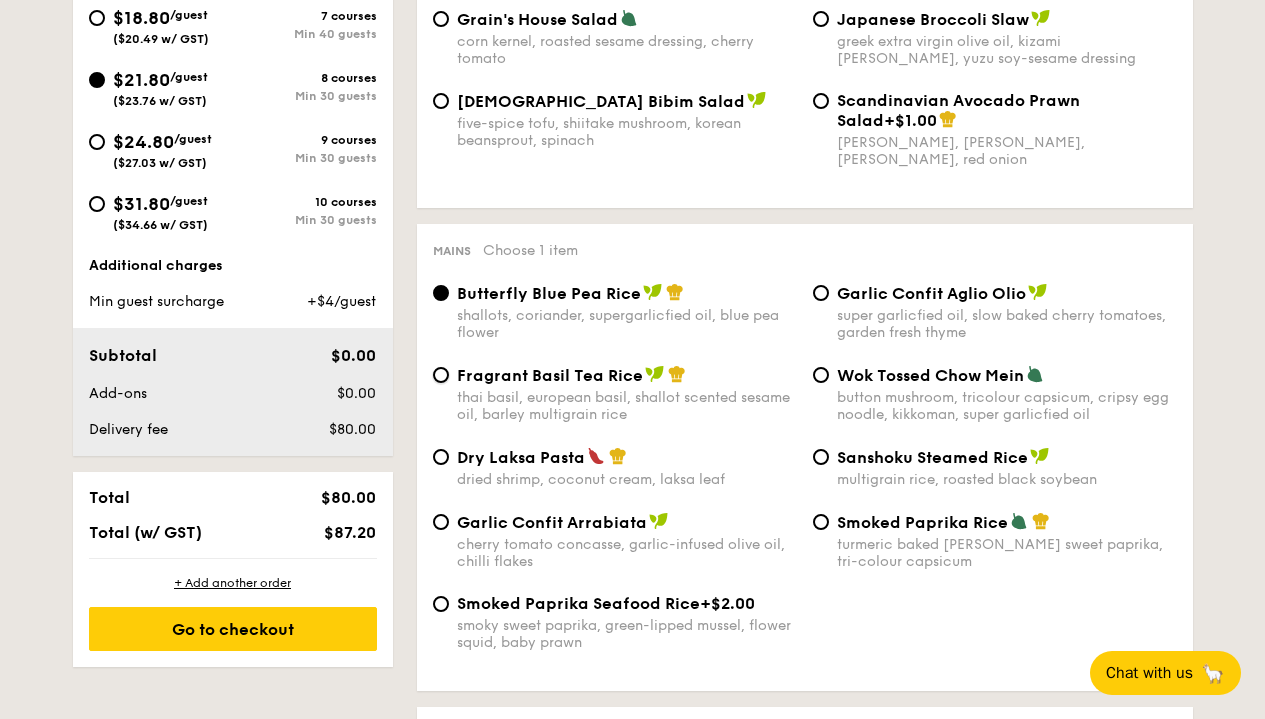 click on "Fragrant Basil Tea Rice thai basil, european basil, shallot scented sesame oil, barley multigrain rice" at bounding box center [441, 375] 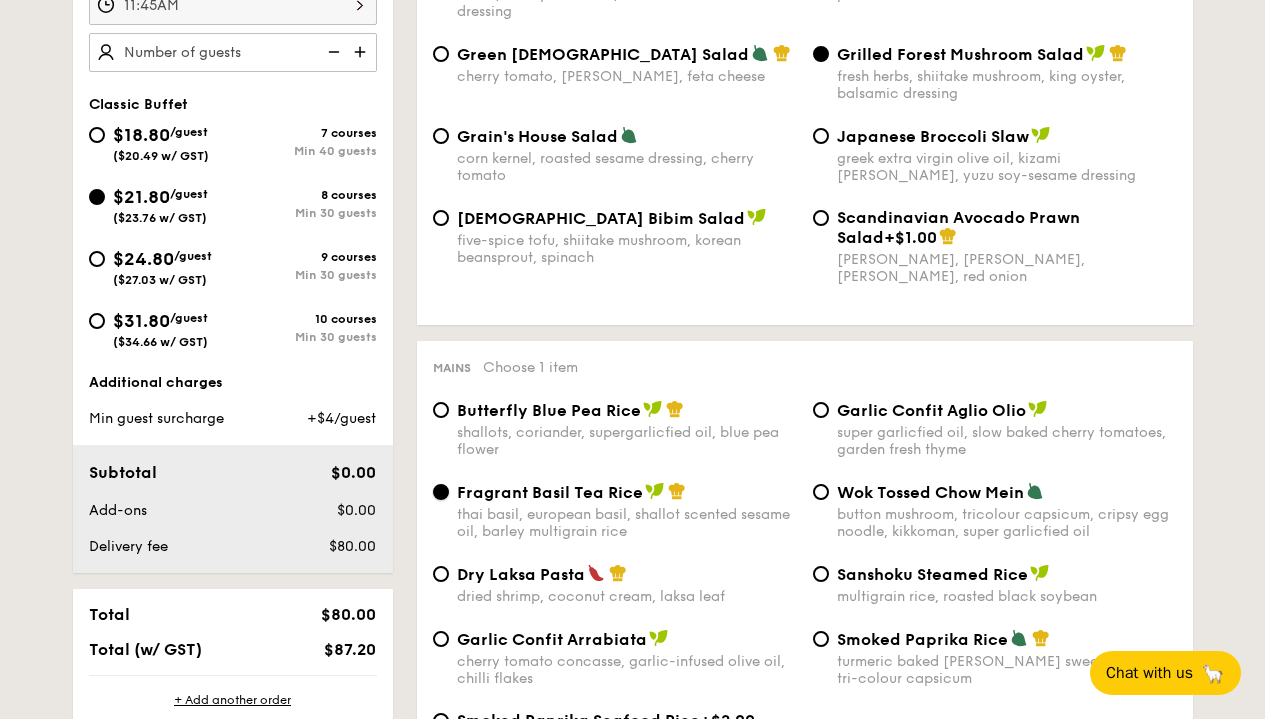 scroll, scrollTop: 497, scrollLeft: 0, axis: vertical 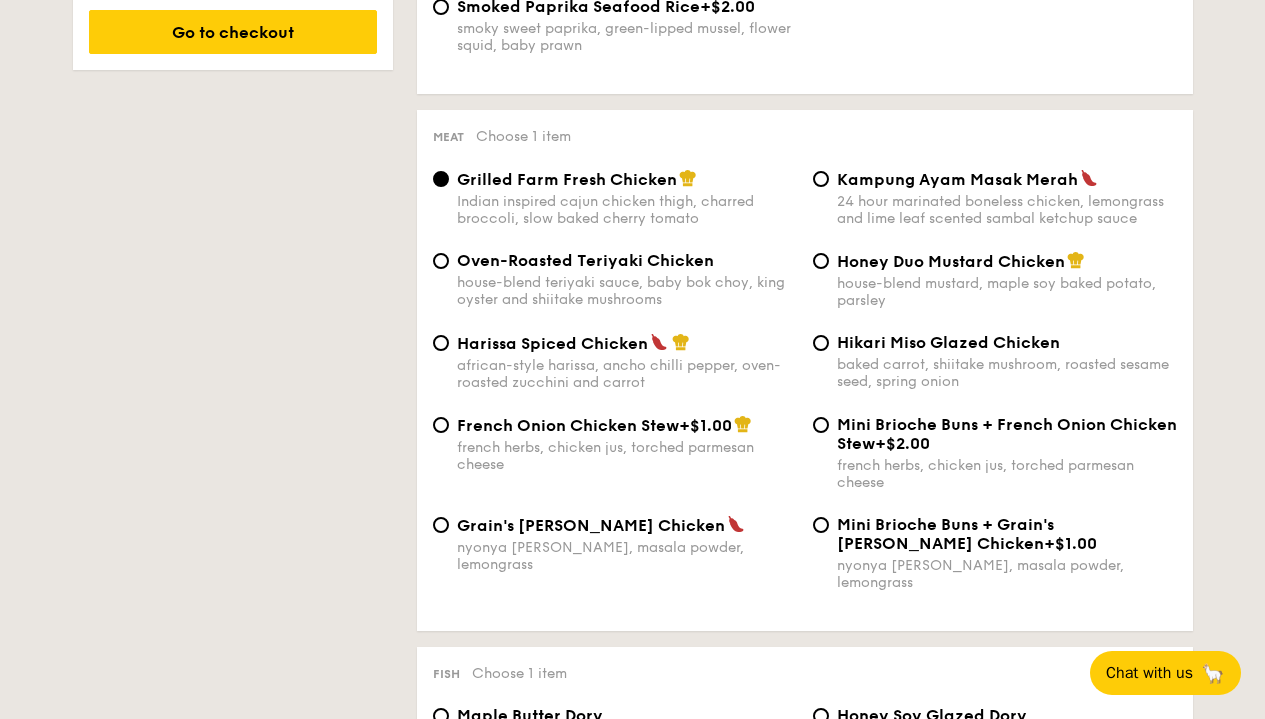 click on "french herbs, chicken jus, torched parmesan cheese" at bounding box center [627, 456] 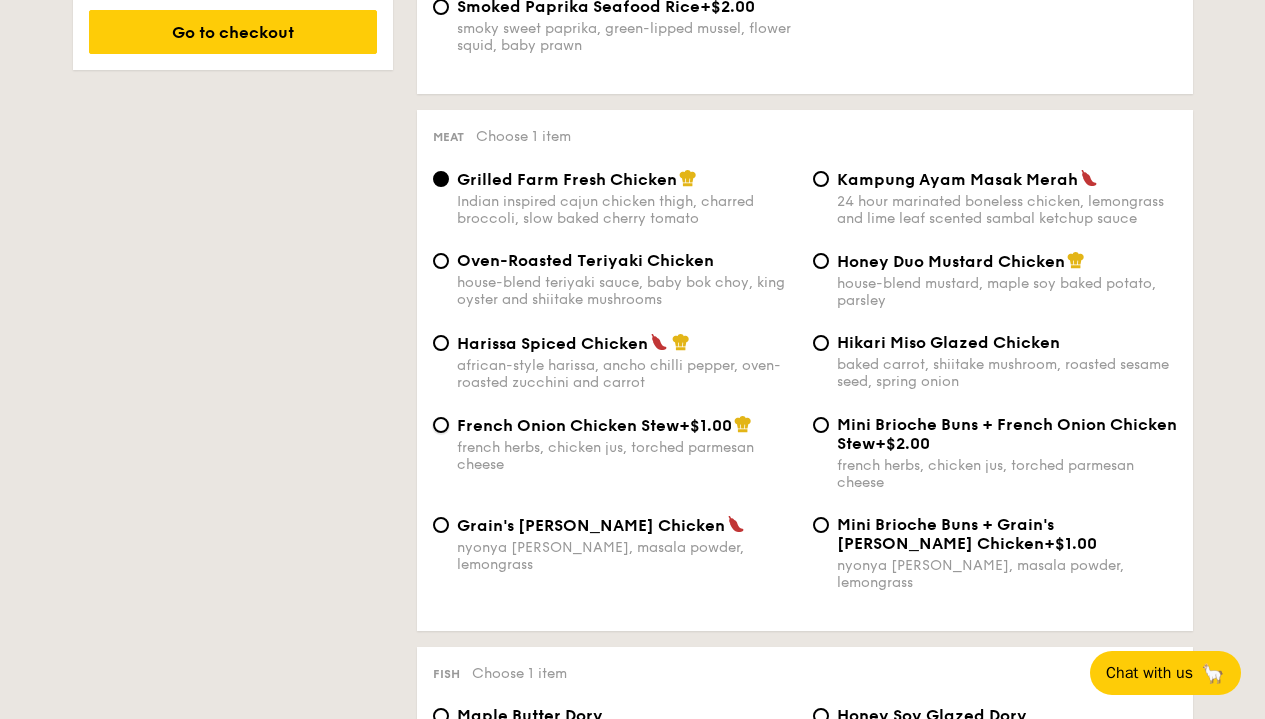 click on "French Onion Chicken Stew
+$1.00
french herbs, chicken jus, torched parmesan cheese" at bounding box center [441, 425] 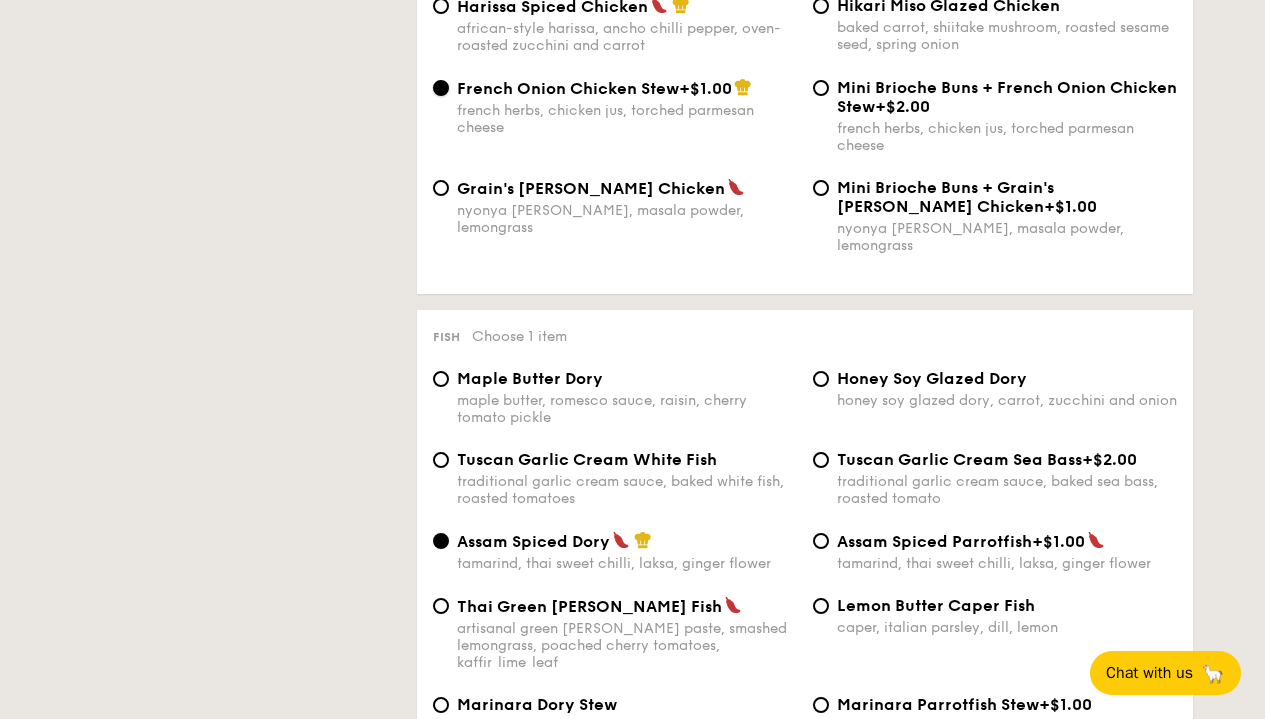 scroll, scrollTop: 1744, scrollLeft: 0, axis: vertical 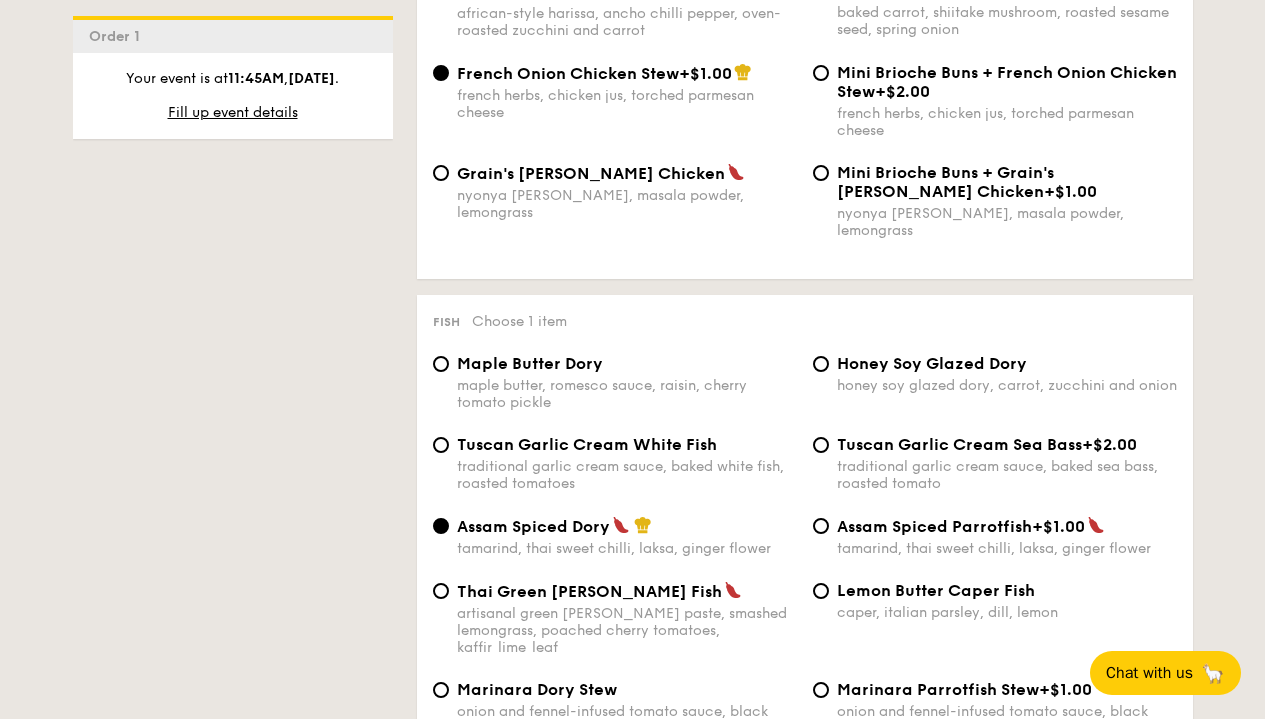 click on "maple butter, romesco sauce, raisin, cherry tomato pickle" at bounding box center [627, 394] 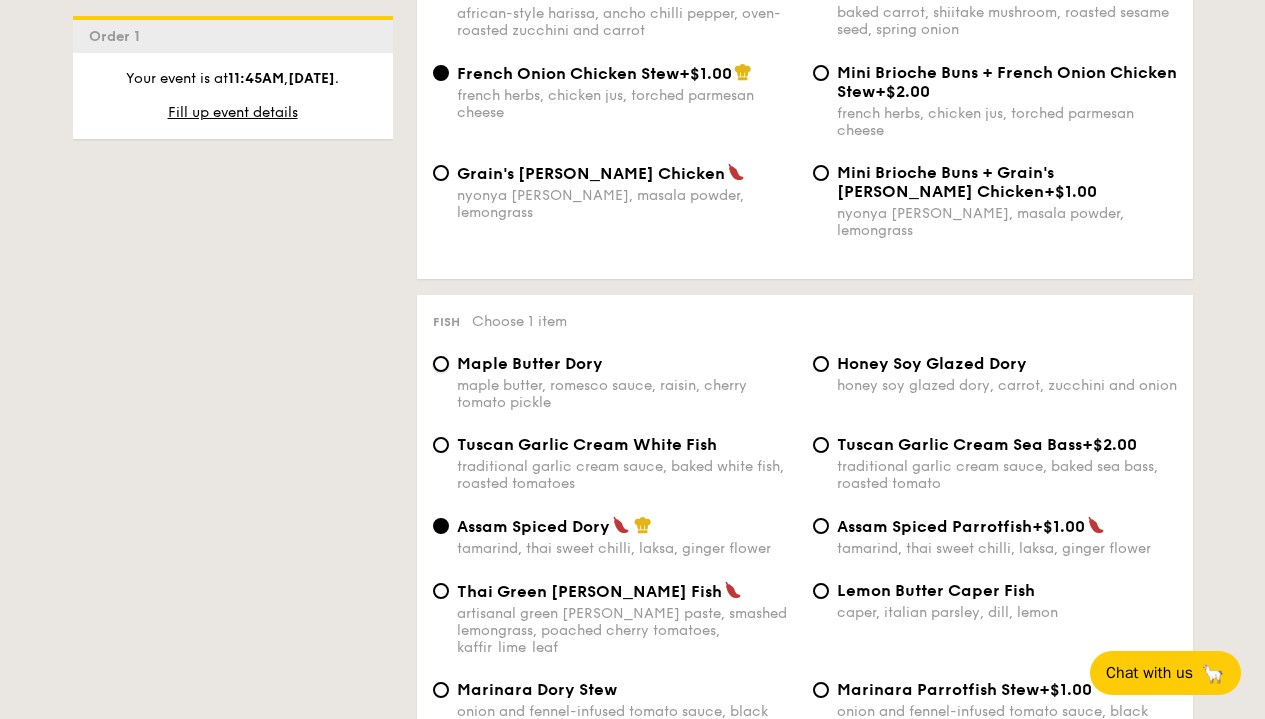 click on "Maple Butter Dory maple butter, romesco sauce, raisin, cherry tomato pickle" at bounding box center (441, 364) 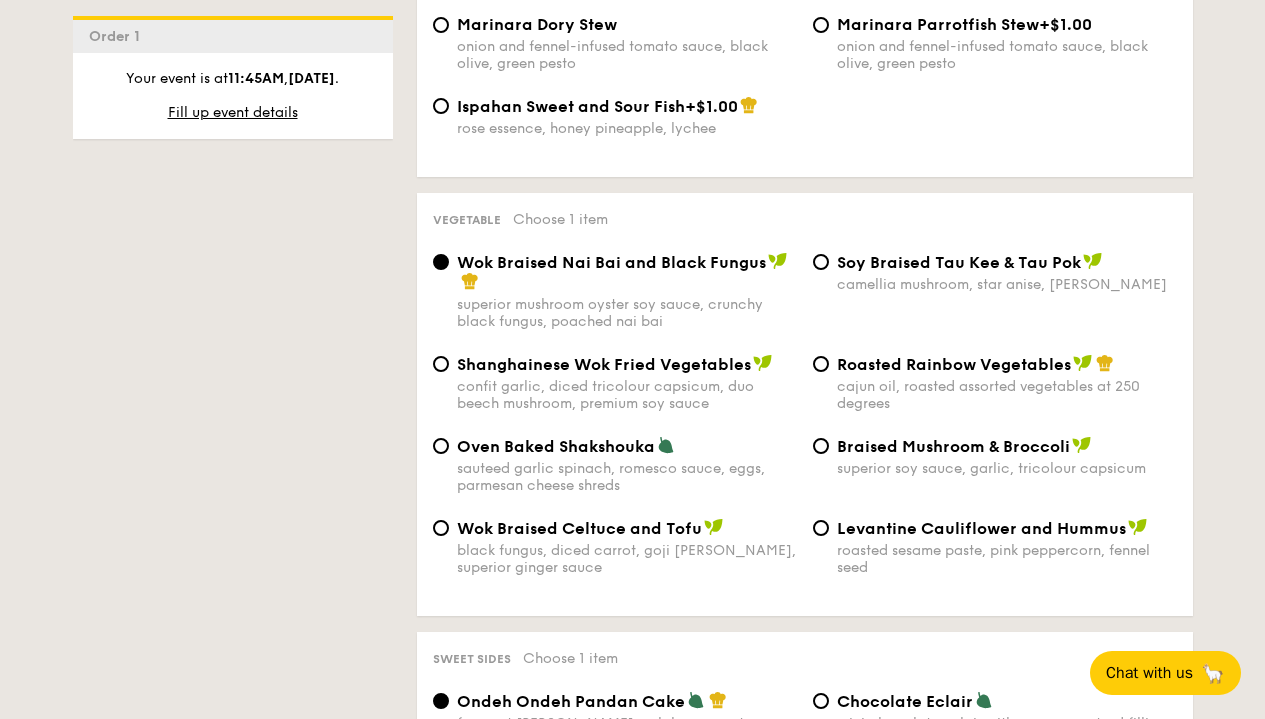 scroll, scrollTop: 2441, scrollLeft: 0, axis: vertical 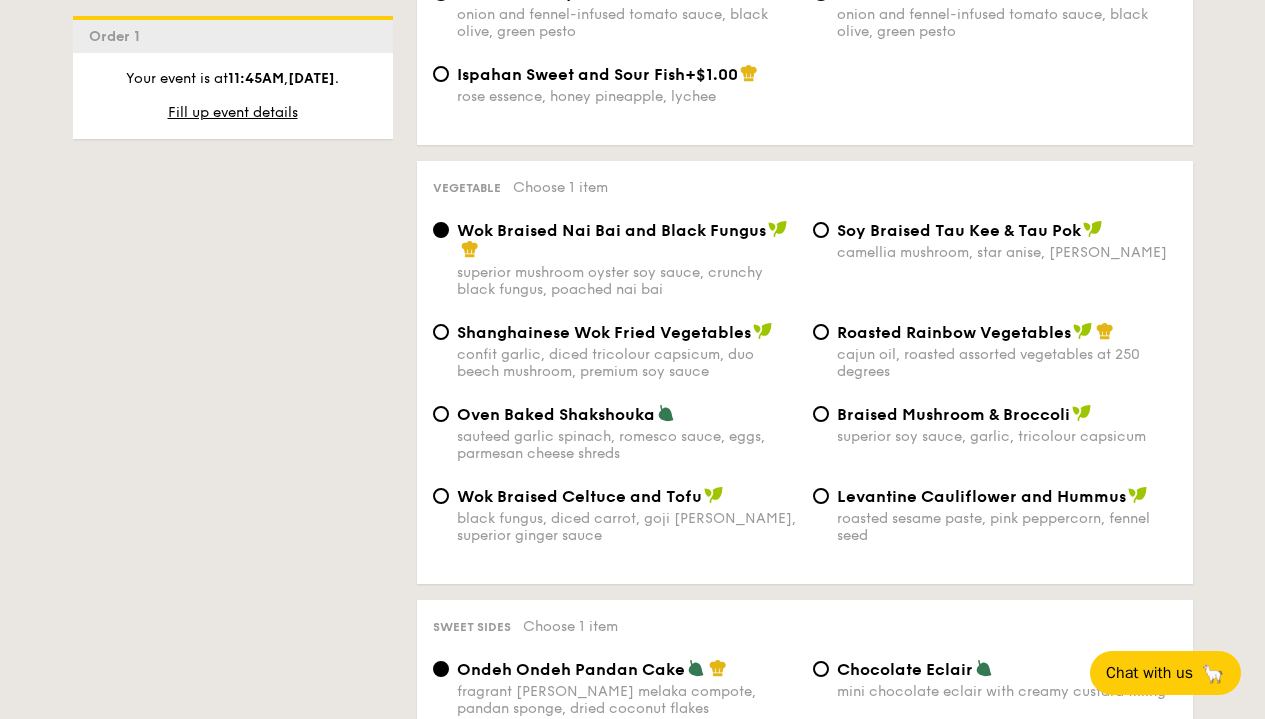 click on "cajun oil, roasted assorted vegetables at 250 degrees" at bounding box center [1007, 363] 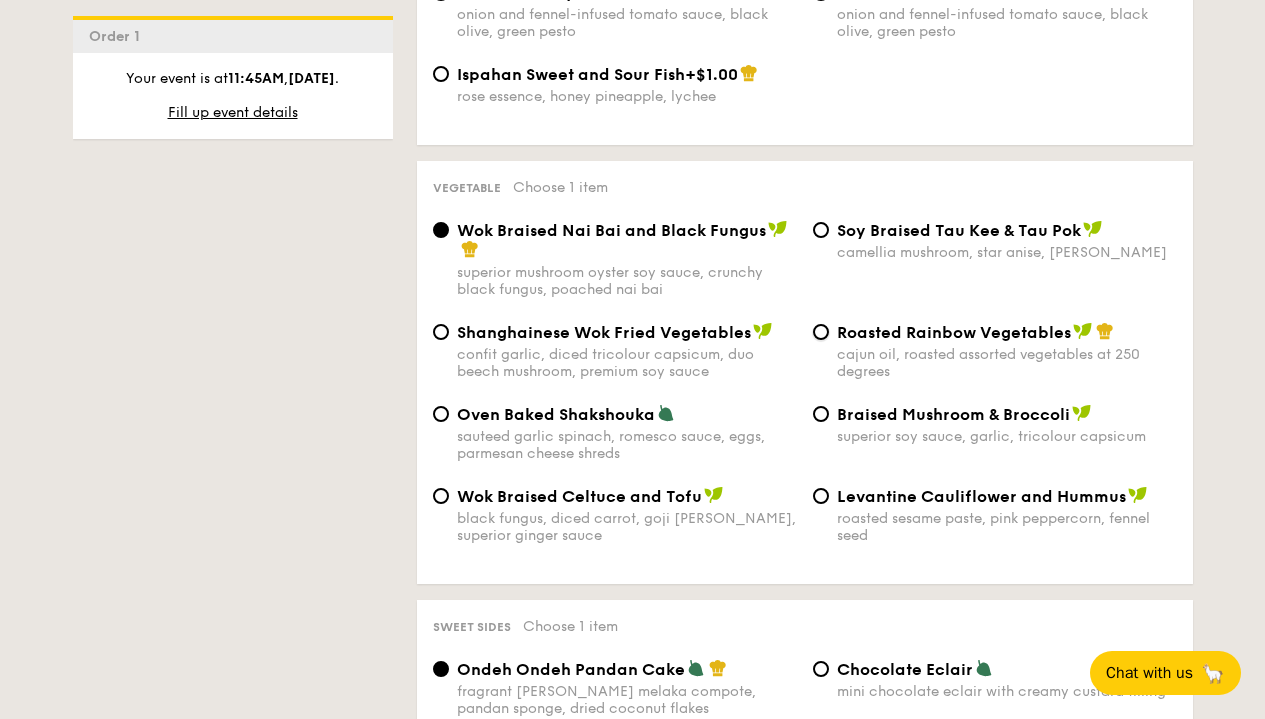 click on "Roasted Rainbow Vegetables cajun oil, roasted assorted vegetables at 250 degrees" at bounding box center [821, 332] 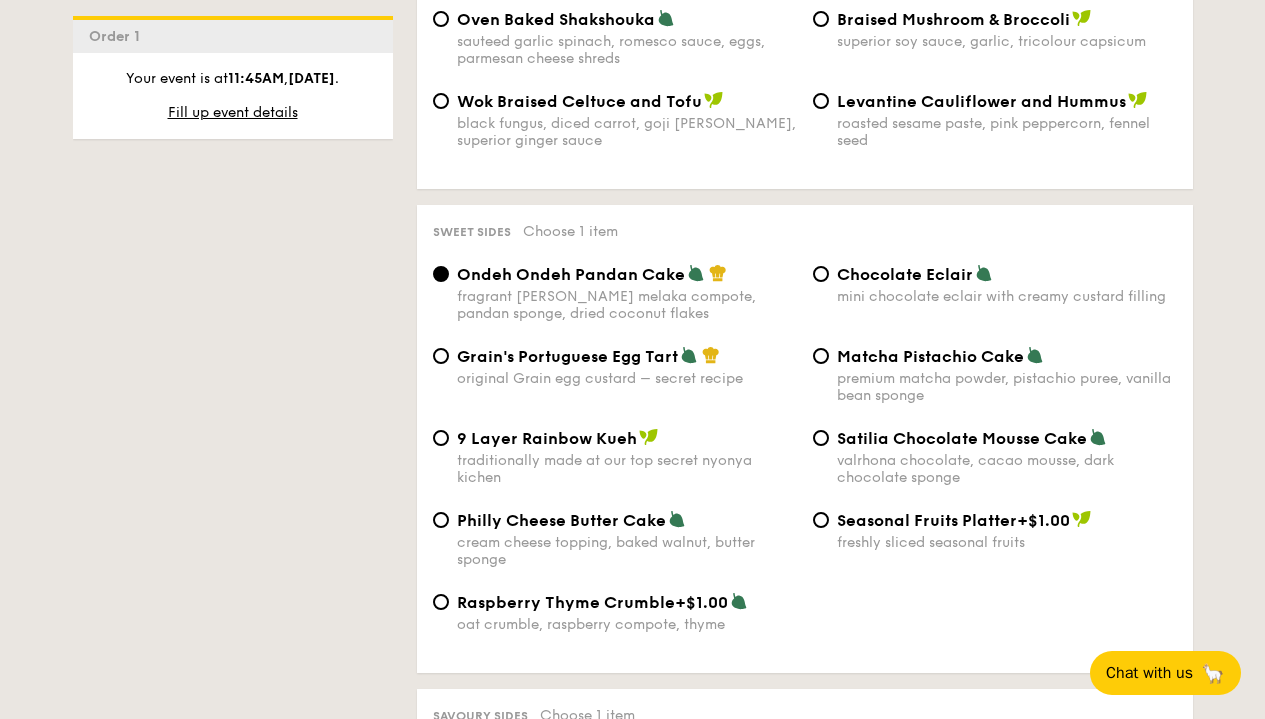 scroll, scrollTop: 2838, scrollLeft: 0, axis: vertical 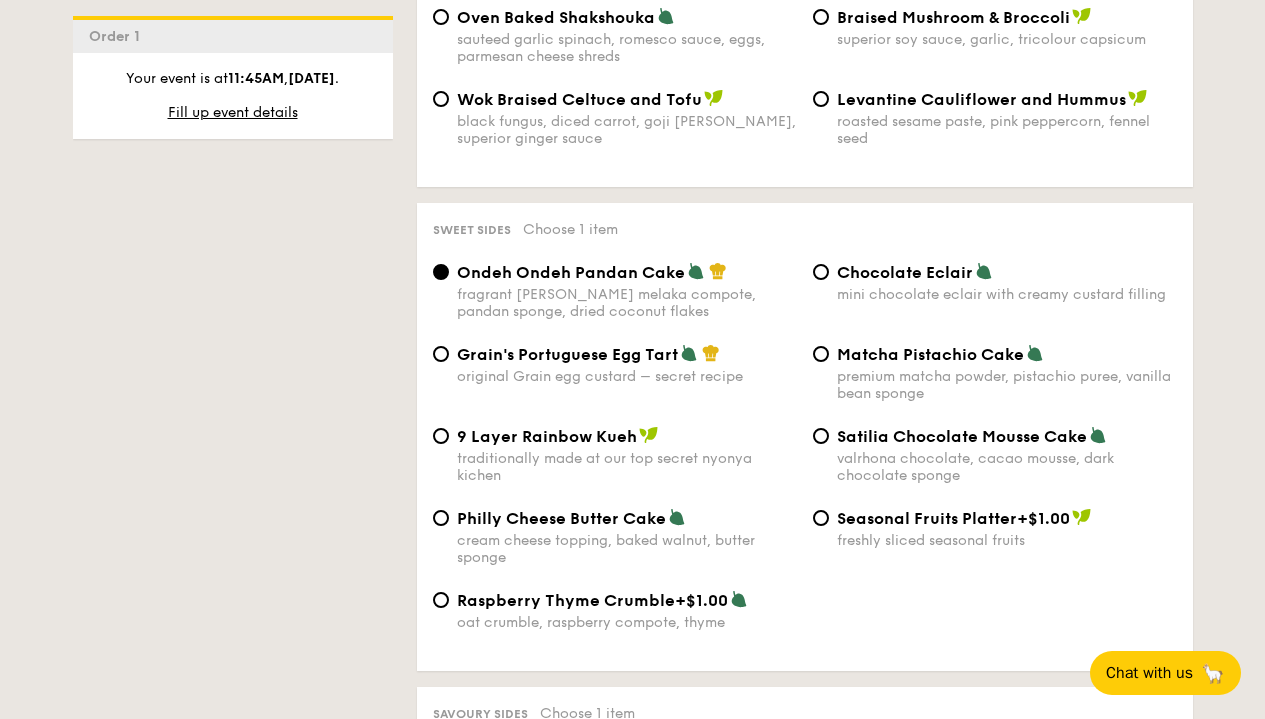click on "valrhona chocolate, cacao mousse, dark chocolate sponge" at bounding box center [1007, 467] 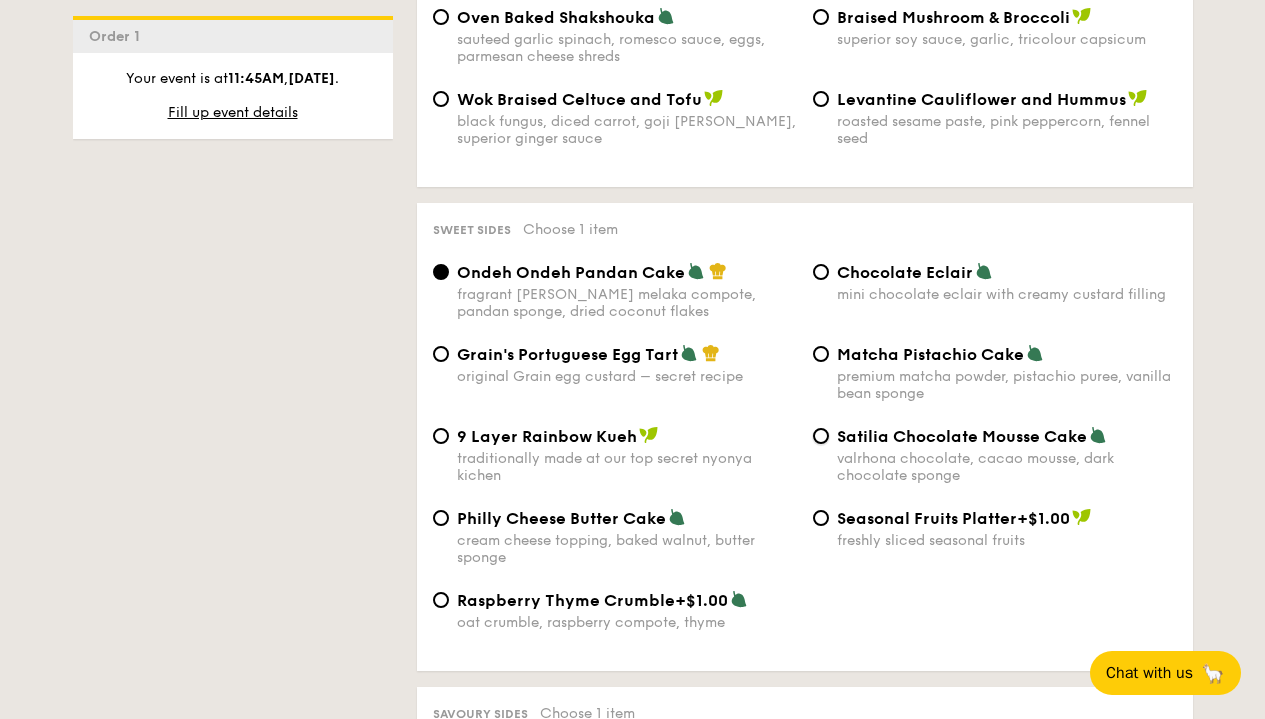 click on "Satilia Chocolate Mousse Cake valrhona chocolate, cacao mousse, dark chocolate sponge" at bounding box center (821, 436) 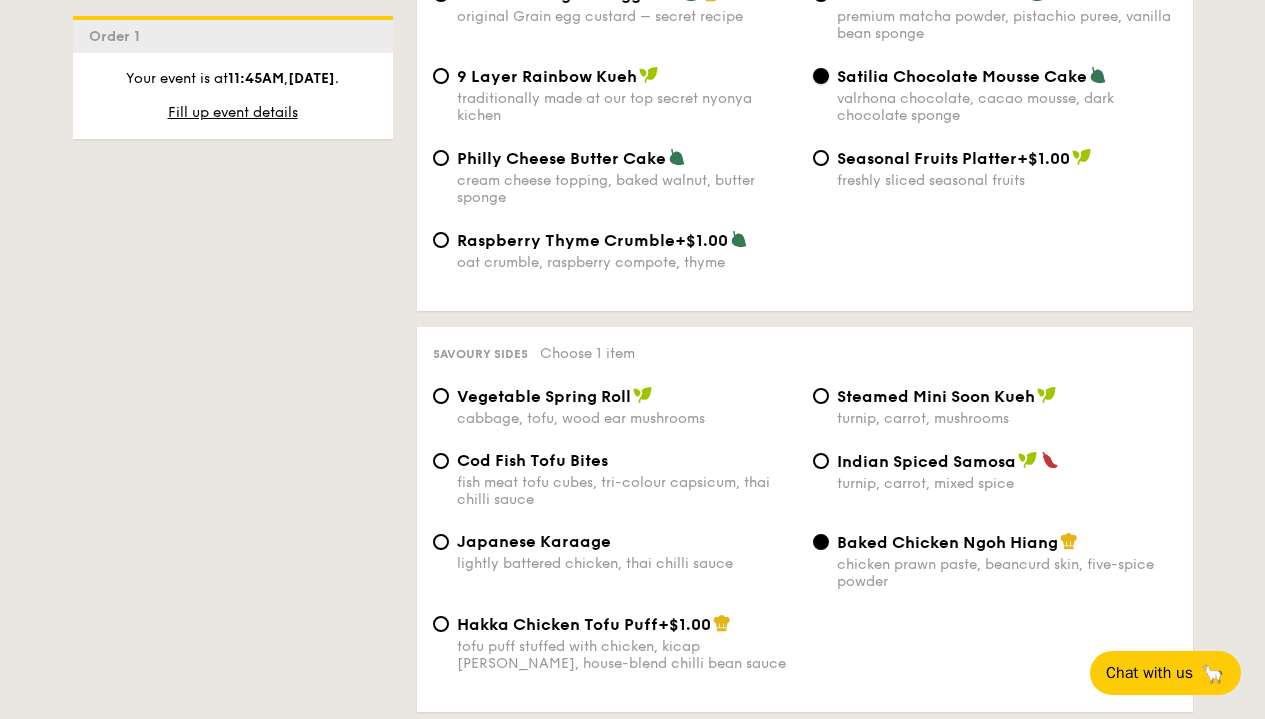 scroll, scrollTop: 3236, scrollLeft: 0, axis: vertical 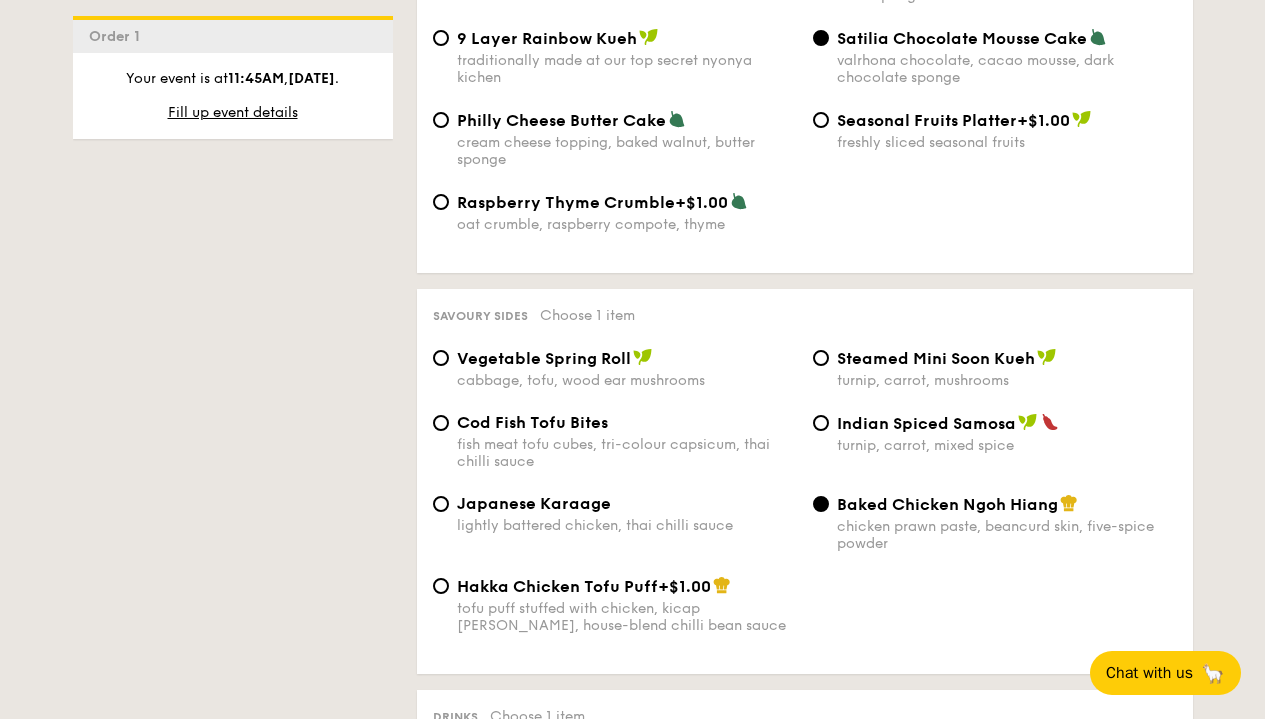 click on "turnip, carrot, mushrooms" at bounding box center (1007, 380) 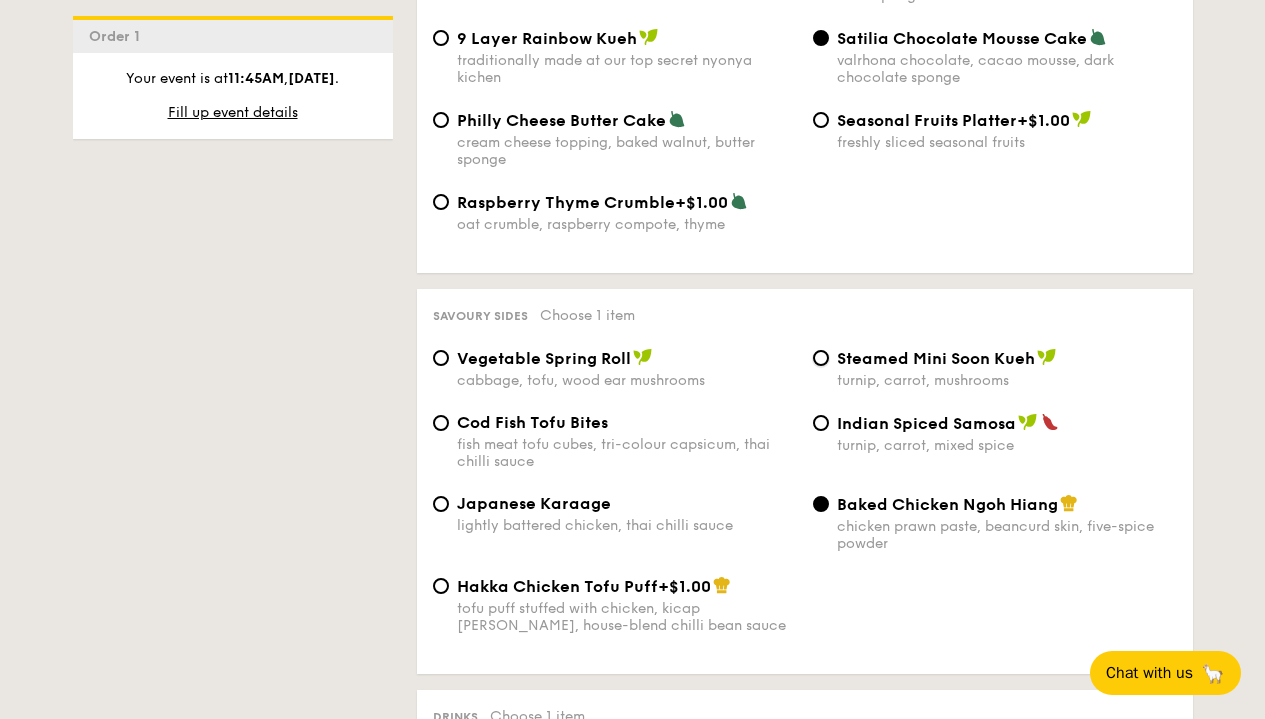 click on "Steamed Mini Soon Kueh turnip, carrot, mushrooms" at bounding box center [821, 358] 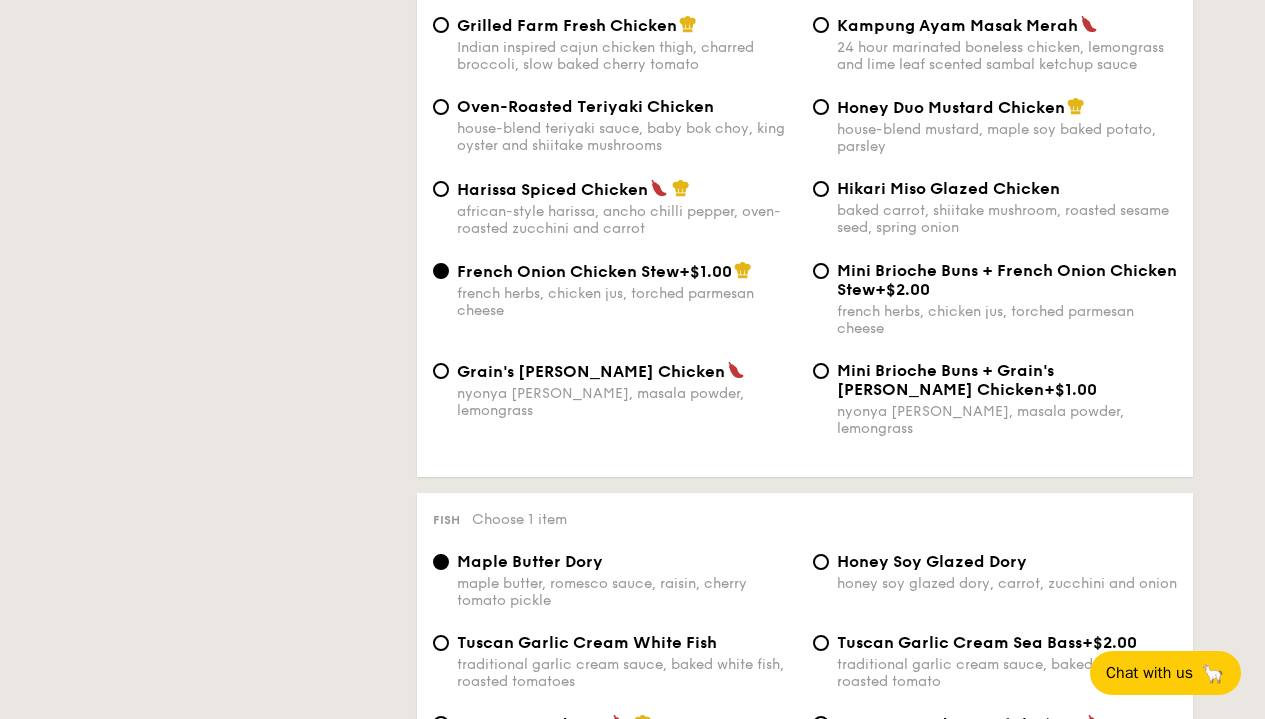 scroll, scrollTop: 1148, scrollLeft: 0, axis: vertical 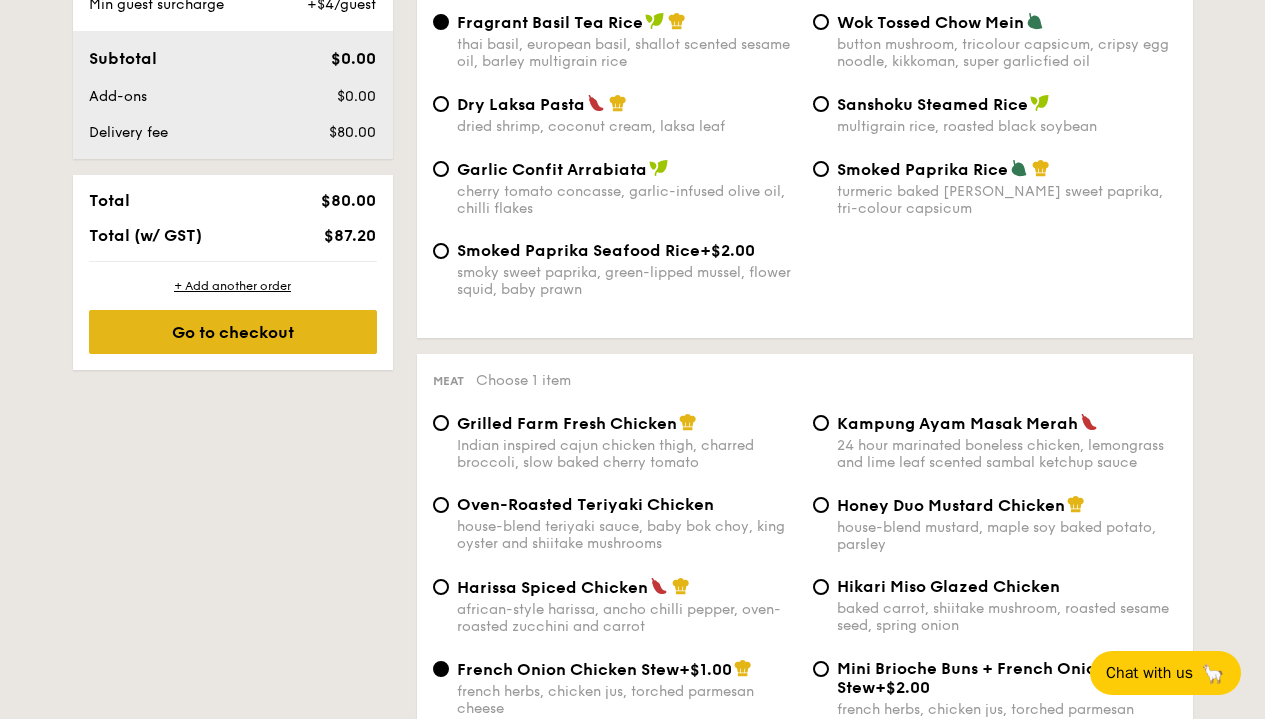 click on "Go to checkout" at bounding box center [233, 332] 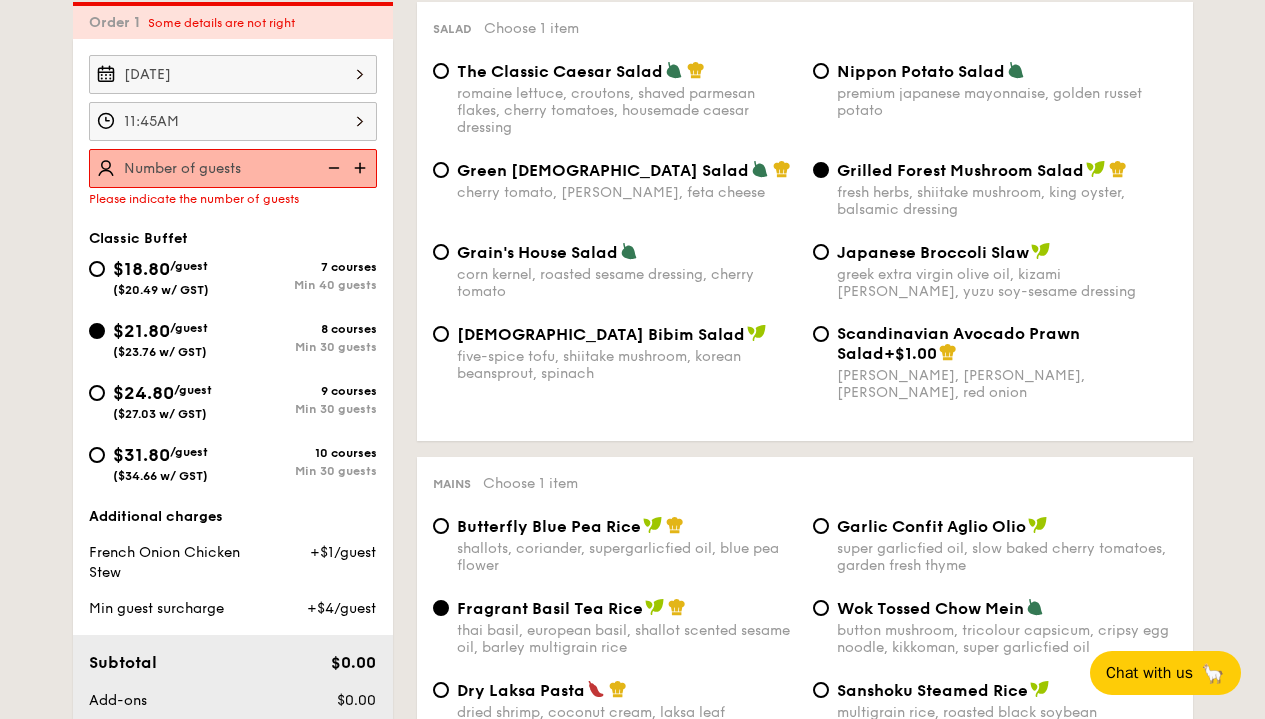scroll, scrollTop: 534, scrollLeft: 0, axis: vertical 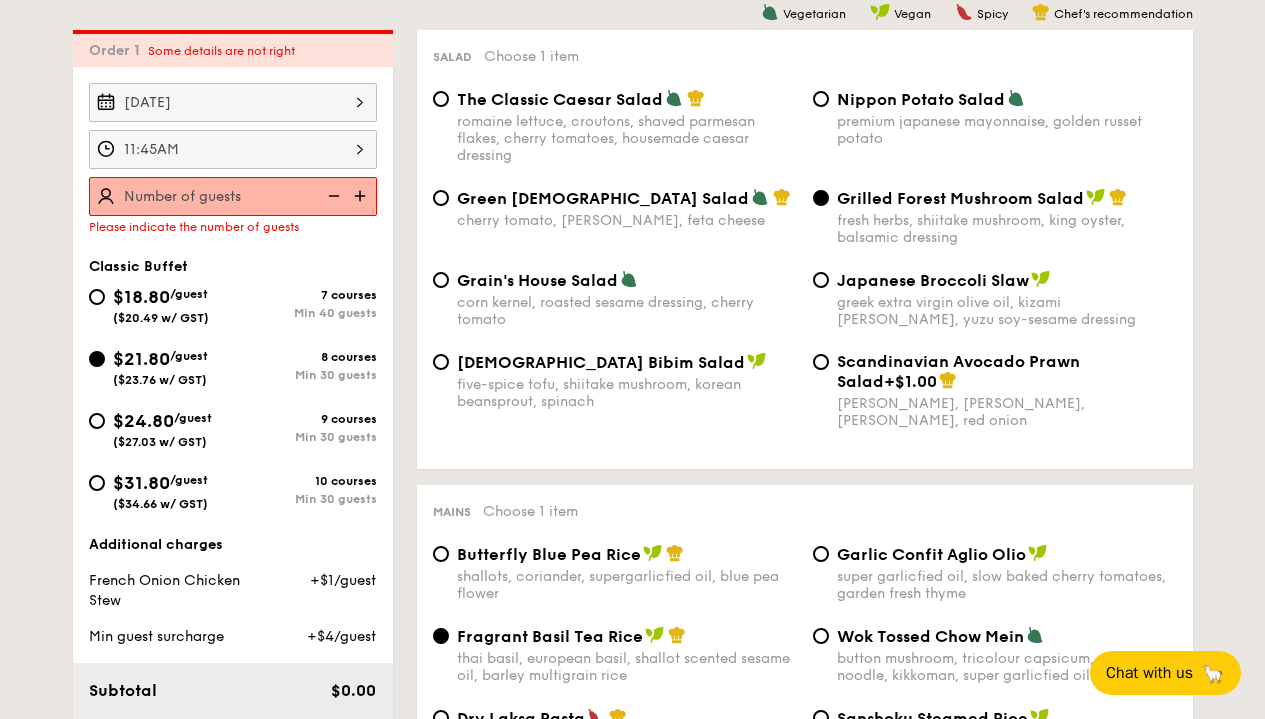click at bounding box center (362, 196) 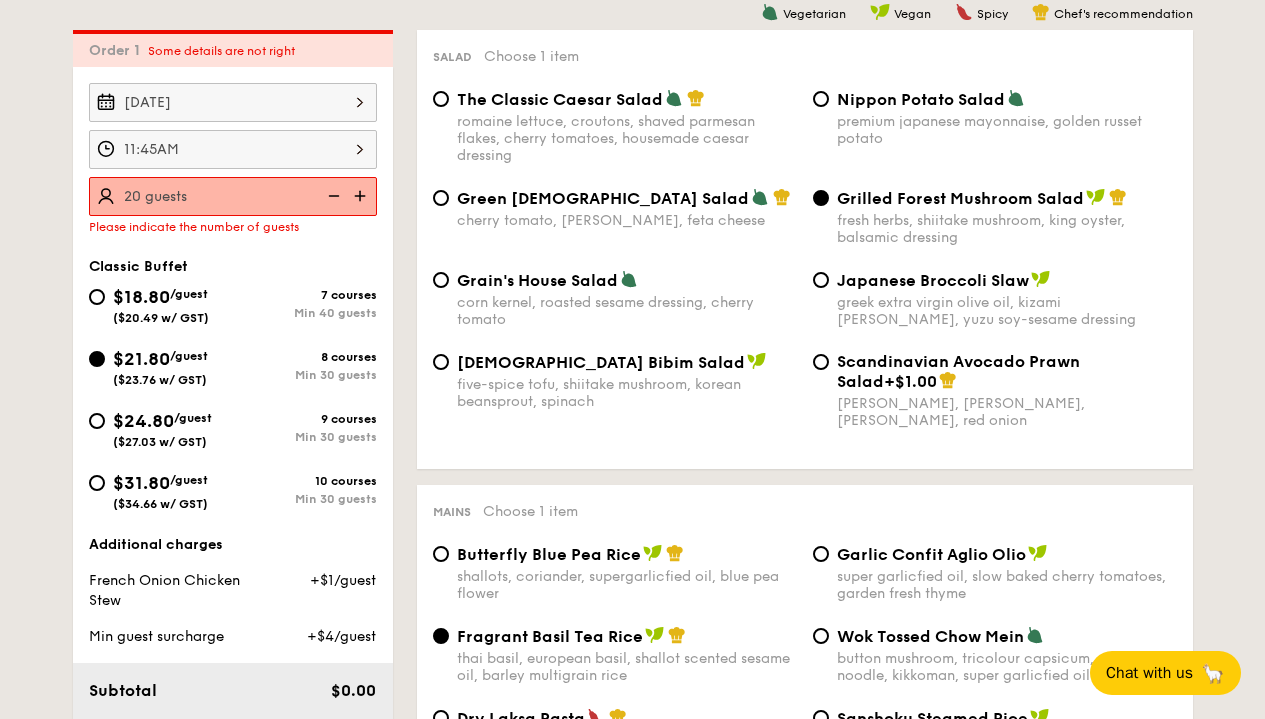 click at bounding box center (362, 196) 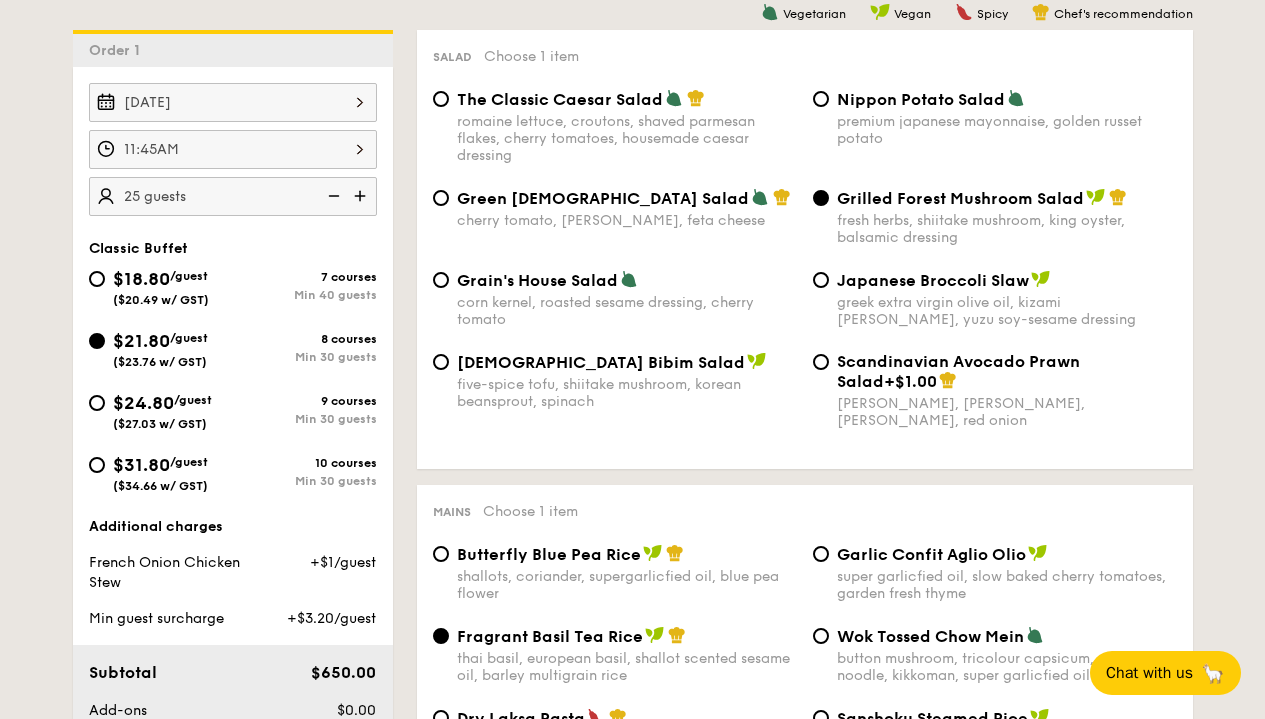 click at bounding box center [362, 196] 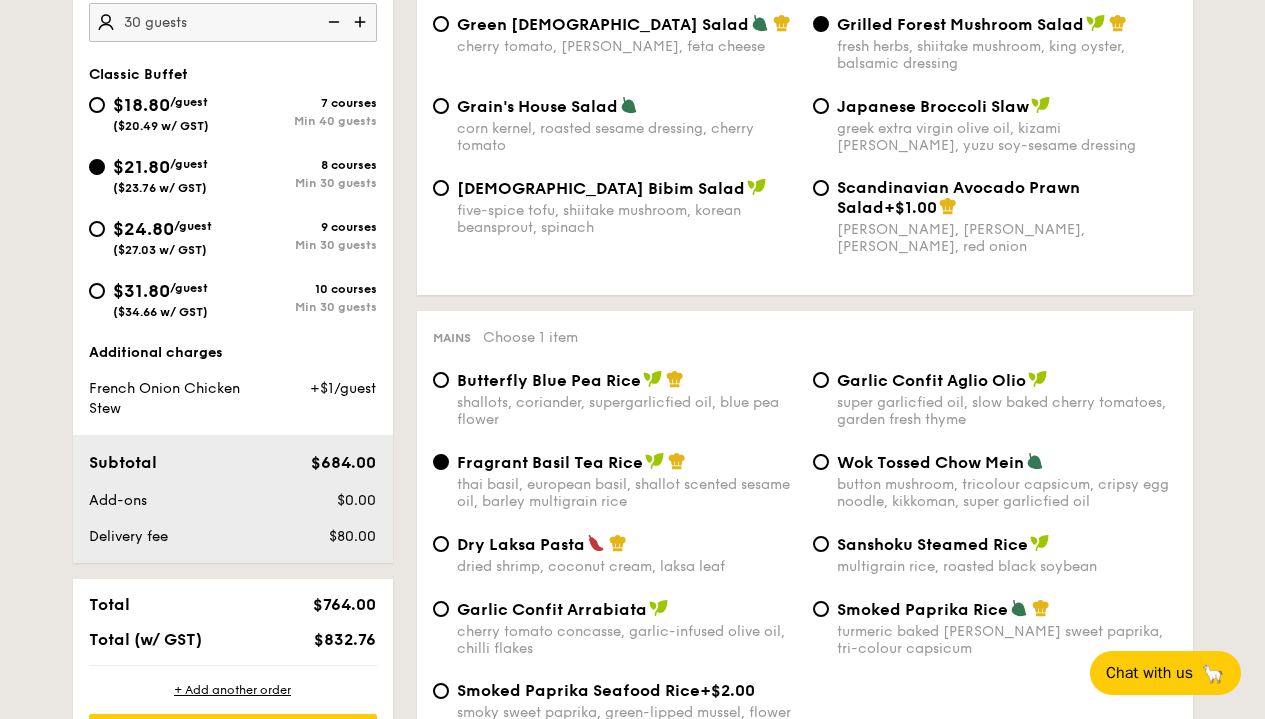 scroll, scrollTop: 831, scrollLeft: 0, axis: vertical 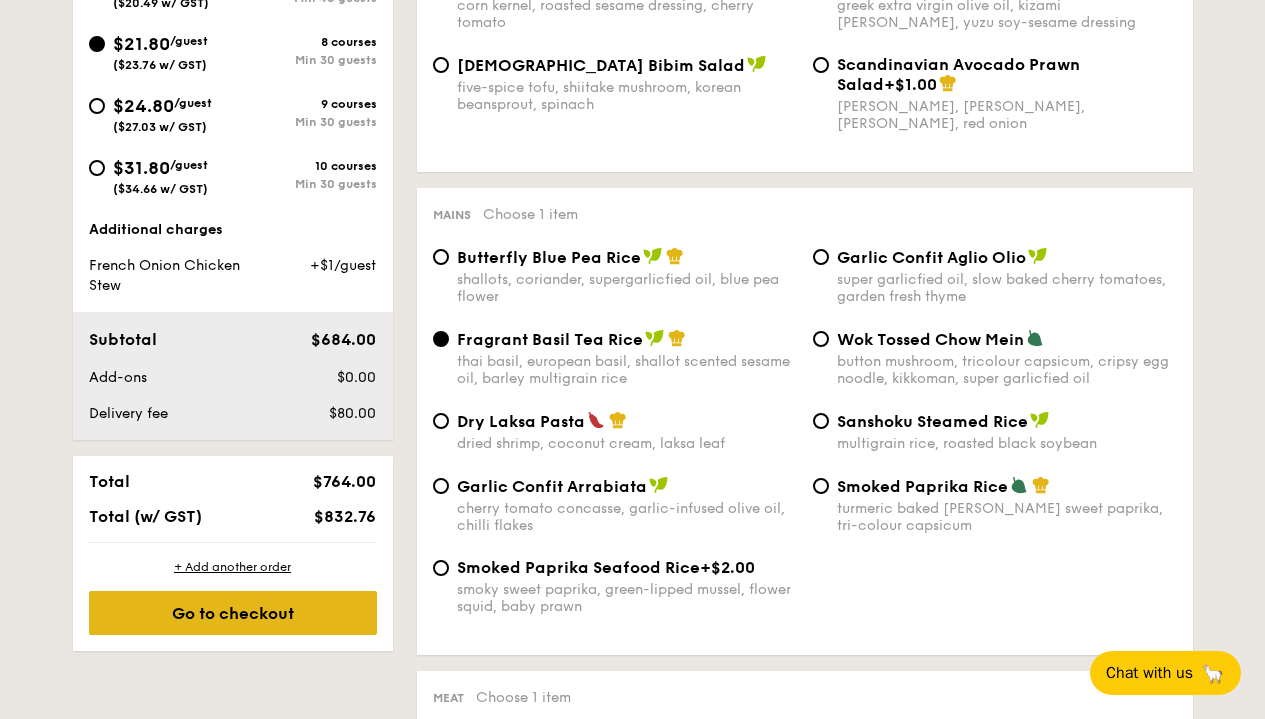 click on "Go to checkout" at bounding box center [233, 613] 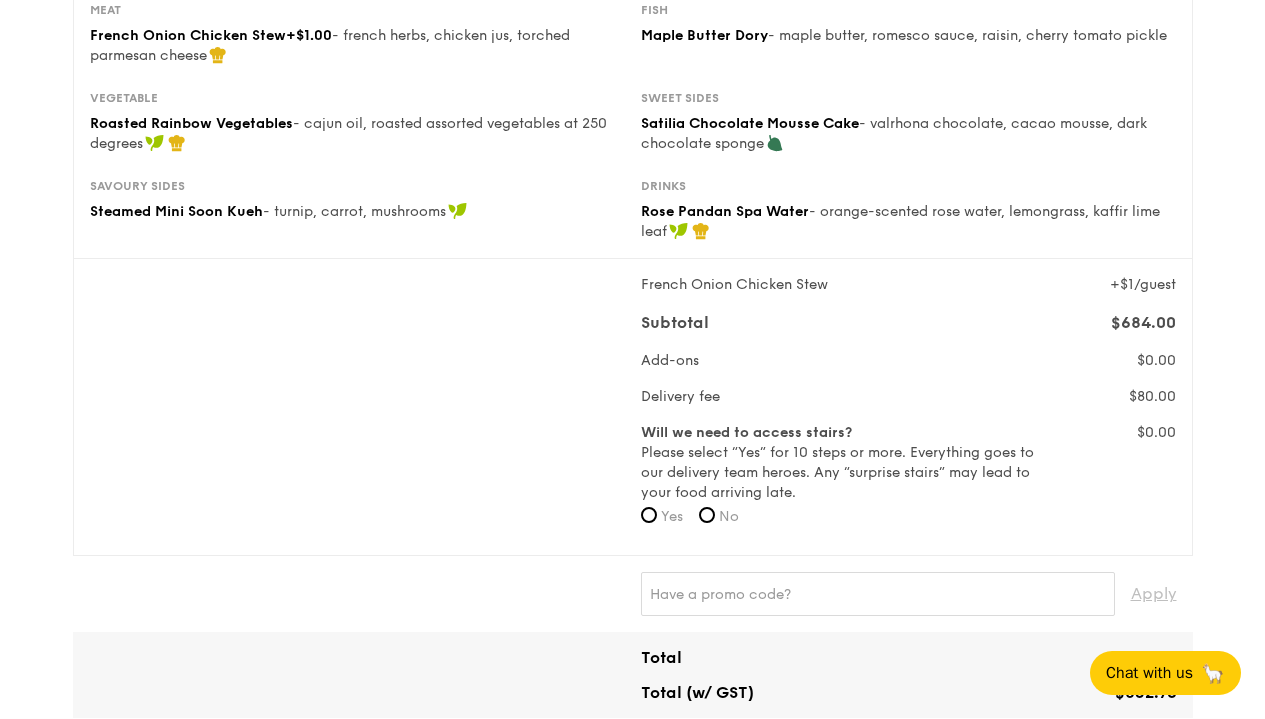 scroll, scrollTop: 501, scrollLeft: 0, axis: vertical 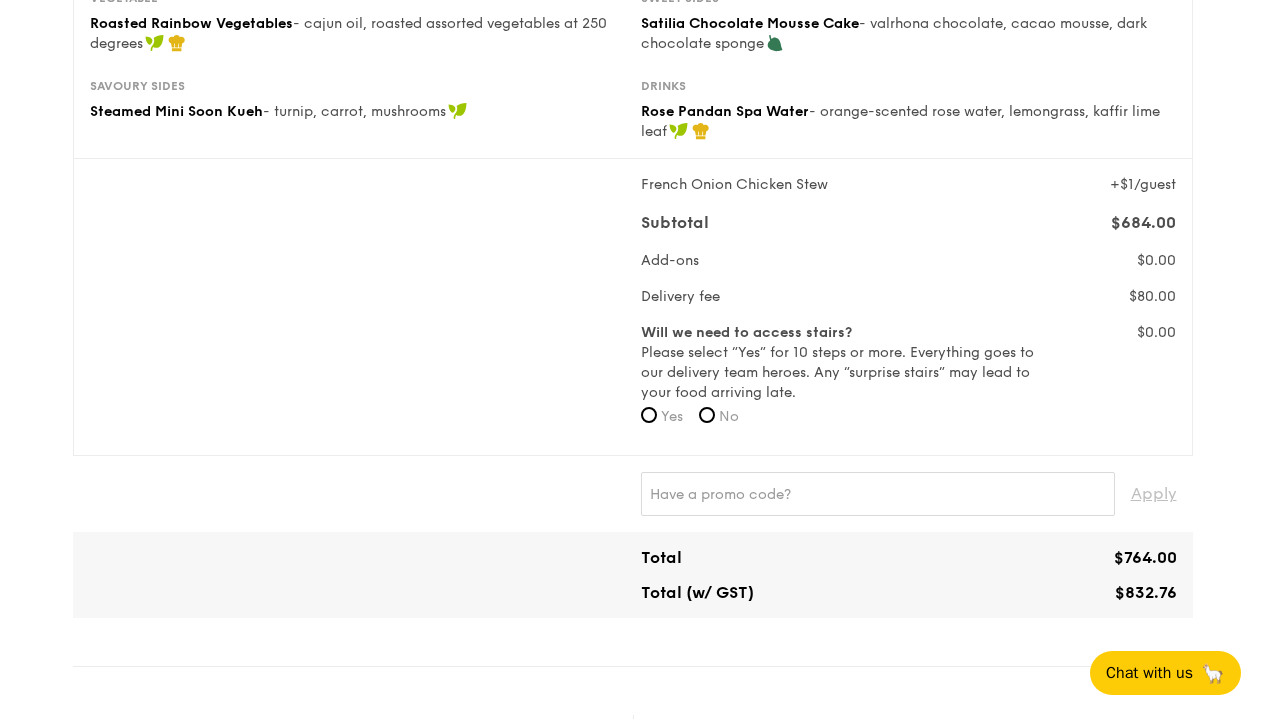 click on "No" at bounding box center (729, 416) 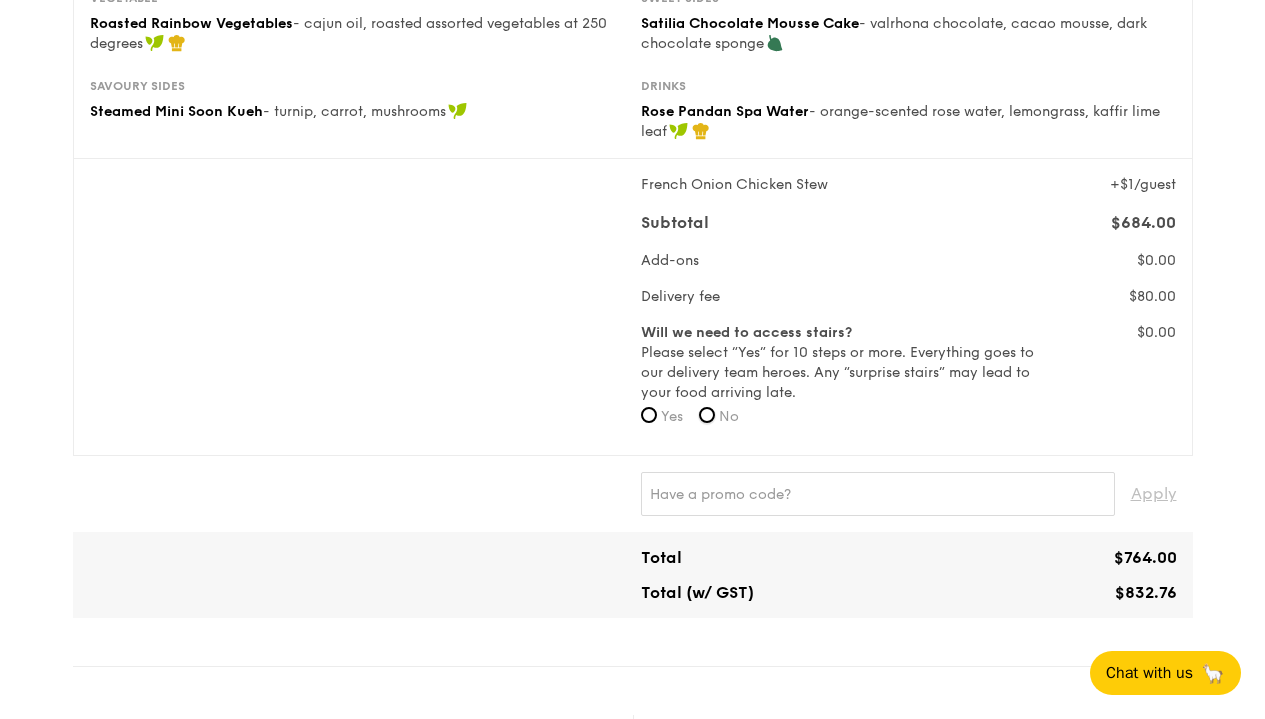 click on "No" at bounding box center (707, 415) 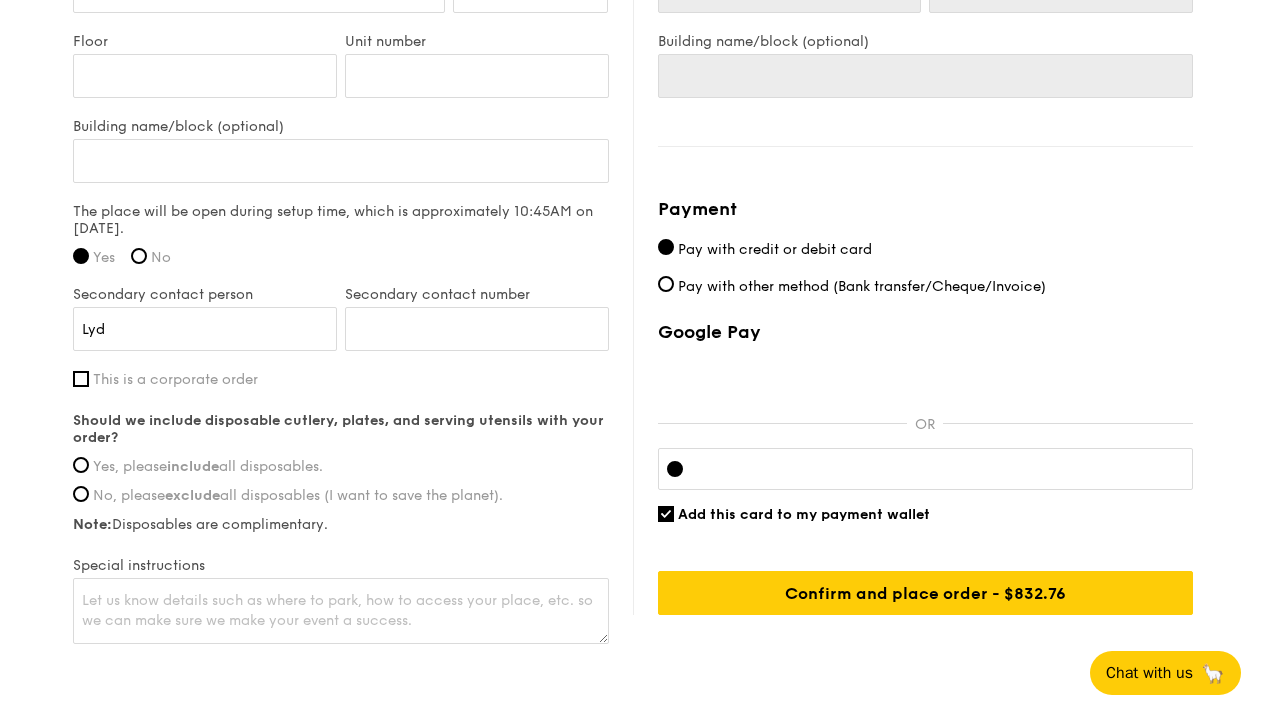 scroll, scrollTop: 1504, scrollLeft: 0, axis: vertical 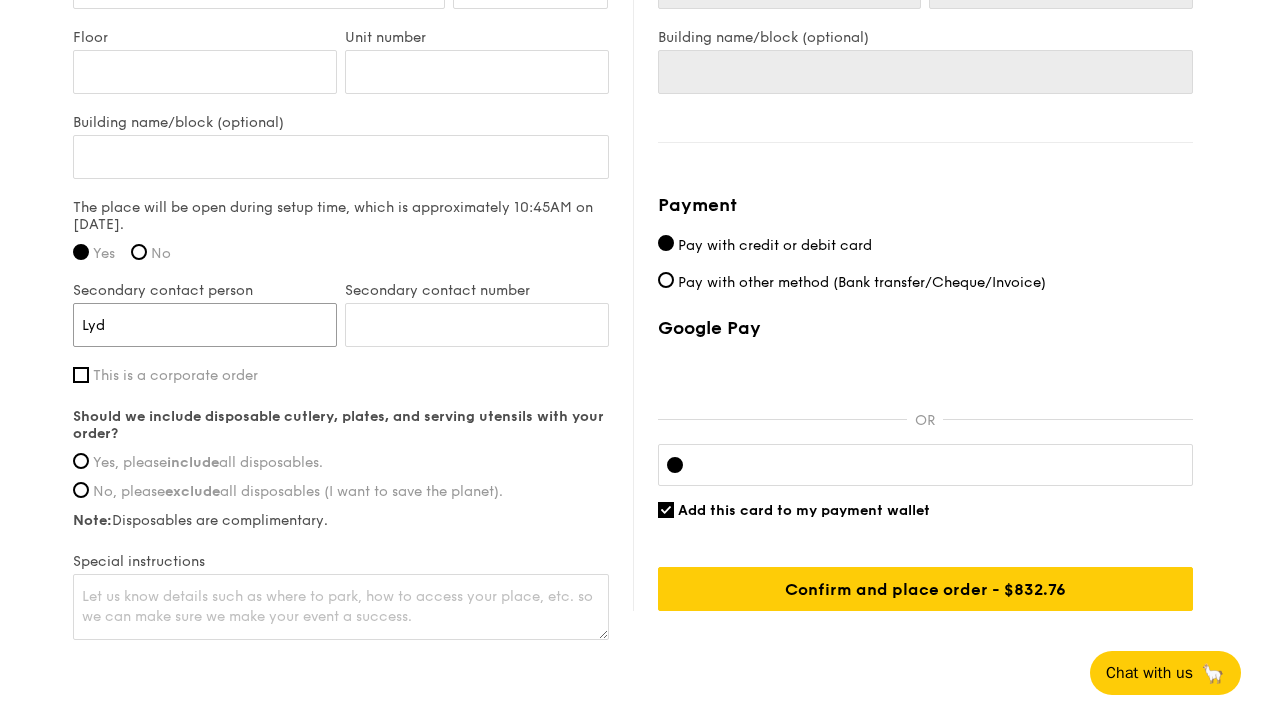 click on "Lyd" at bounding box center (205, 325) 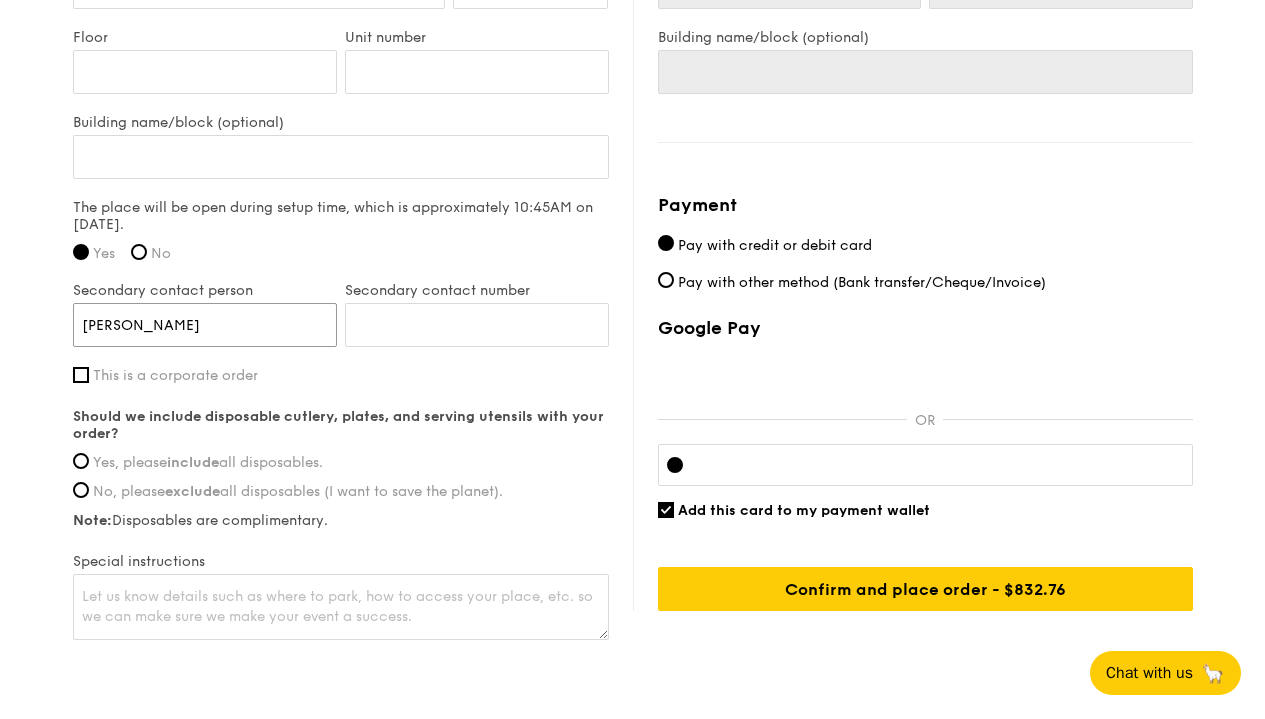 type on "[PERSON_NAME]" 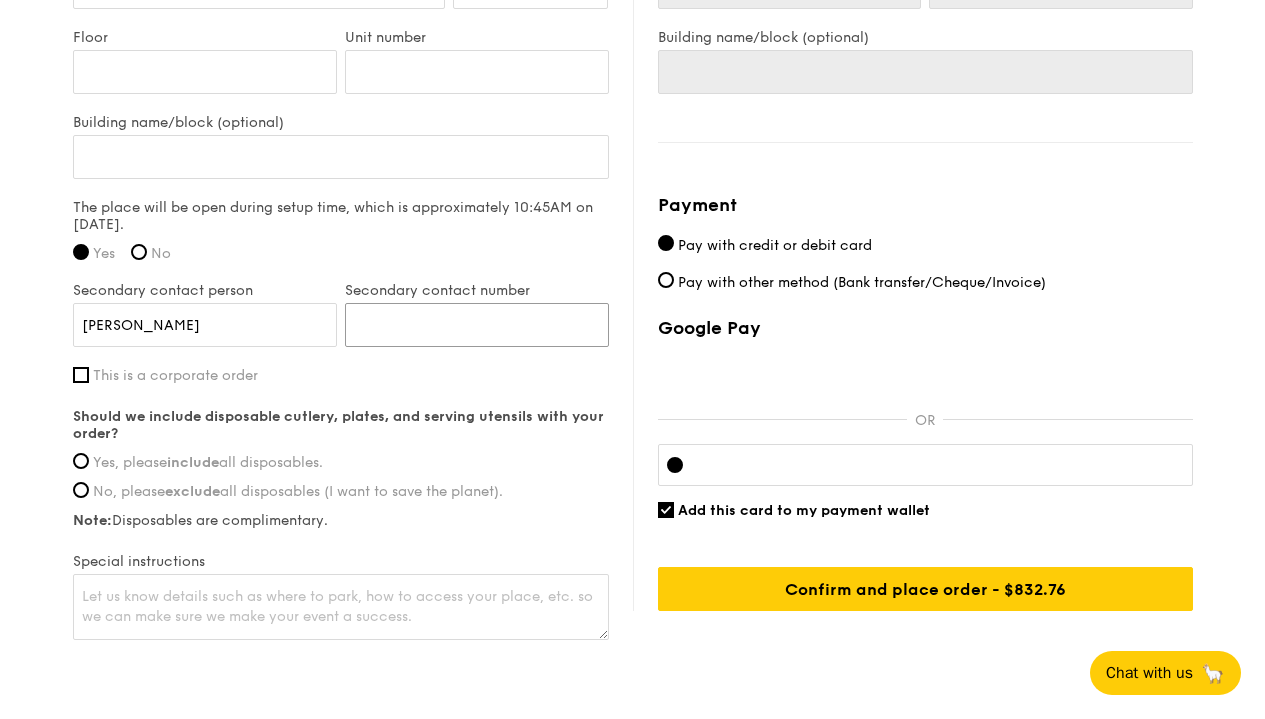 click on "Secondary contact number" at bounding box center (477, 325) 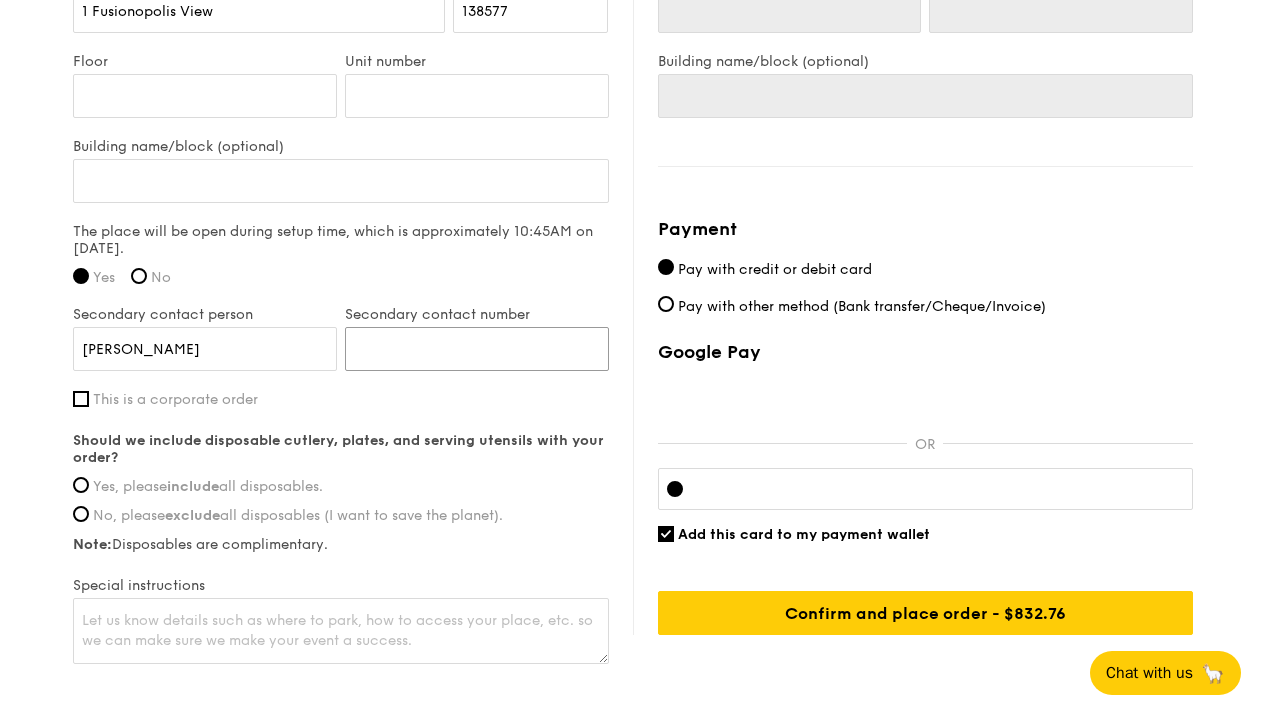 scroll, scrollTop: 1504, scrollLeft: 0, axis: vertical 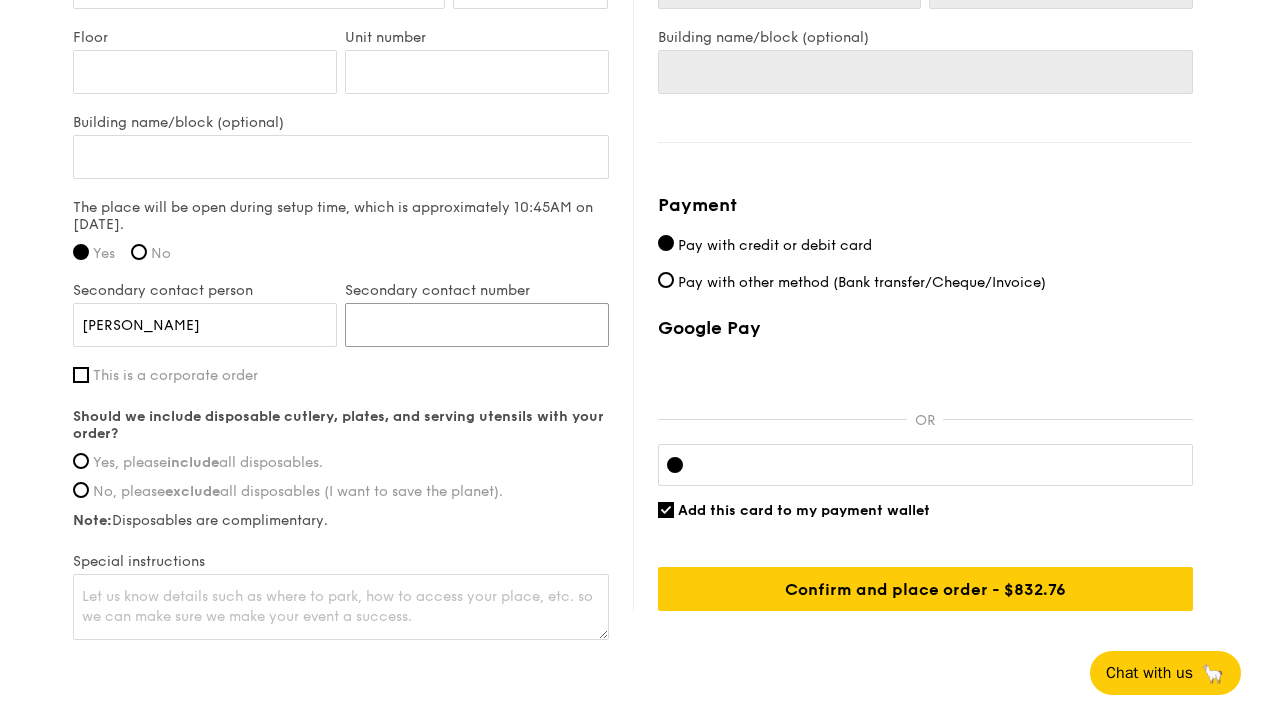 click on "Secondary contact number" at bounding box center (477, 325) 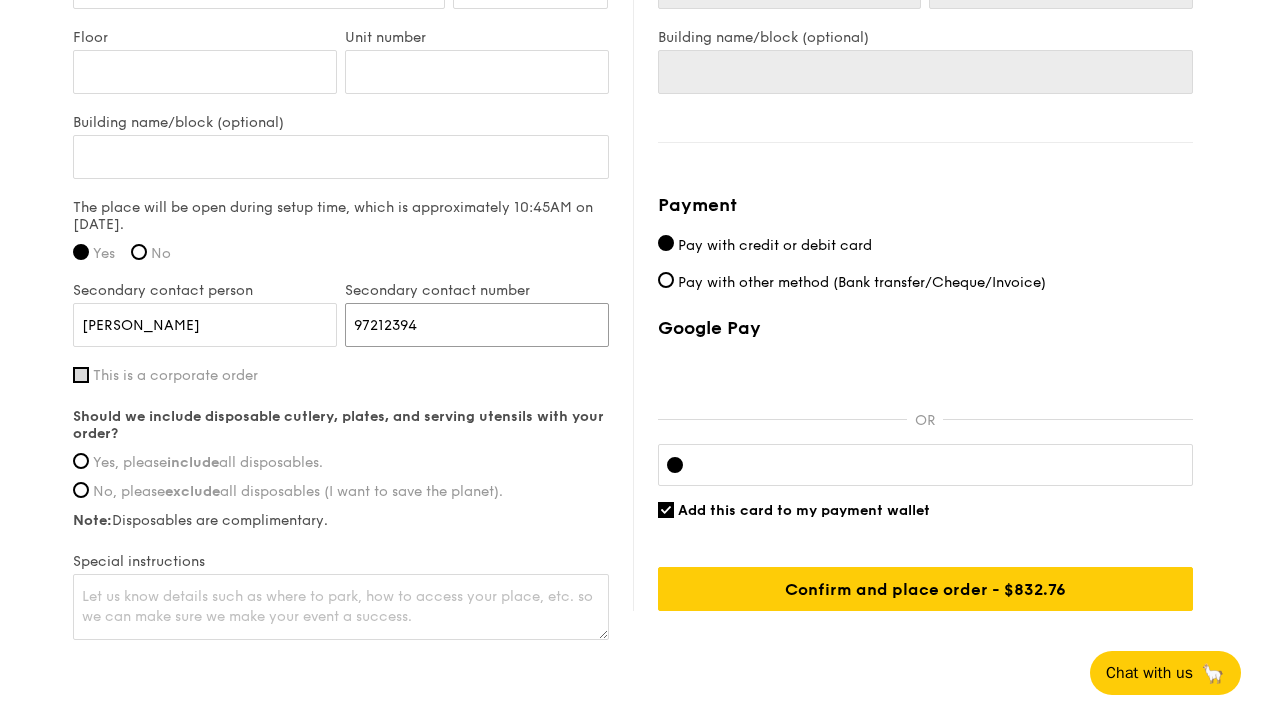 type on "97212394" 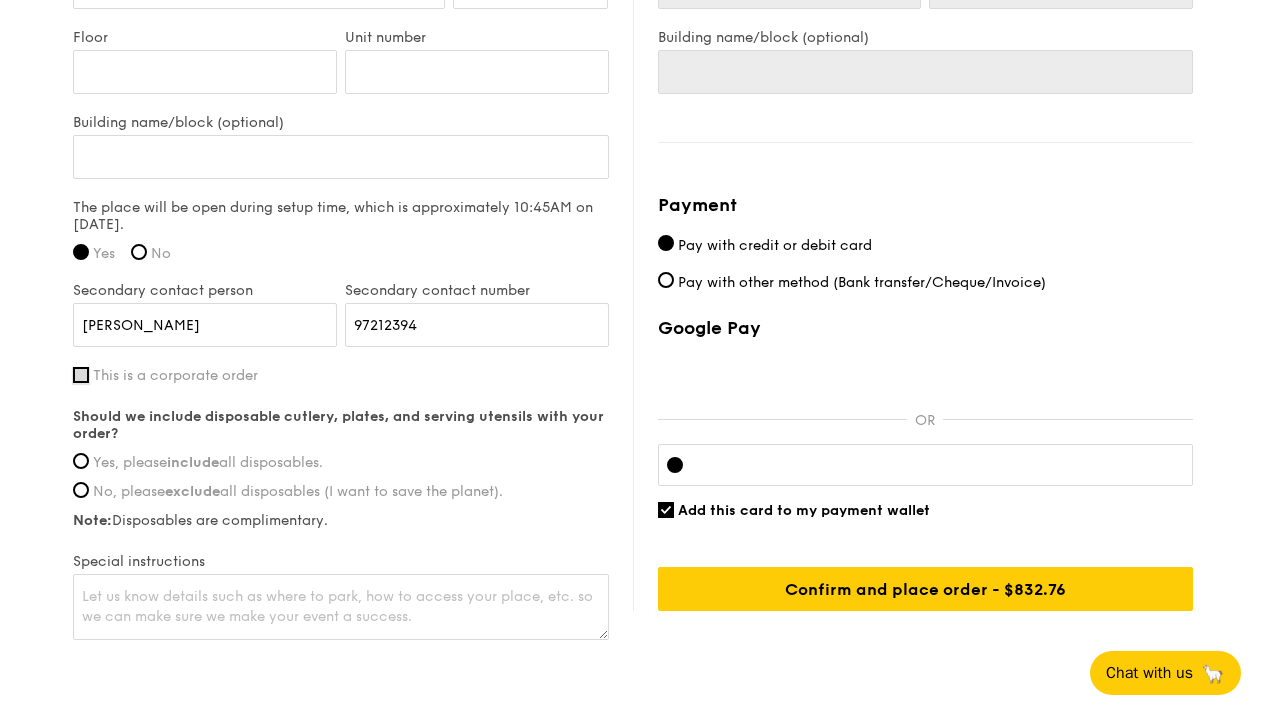 click on "This is a corporate order" at bounding box center (81, 375) 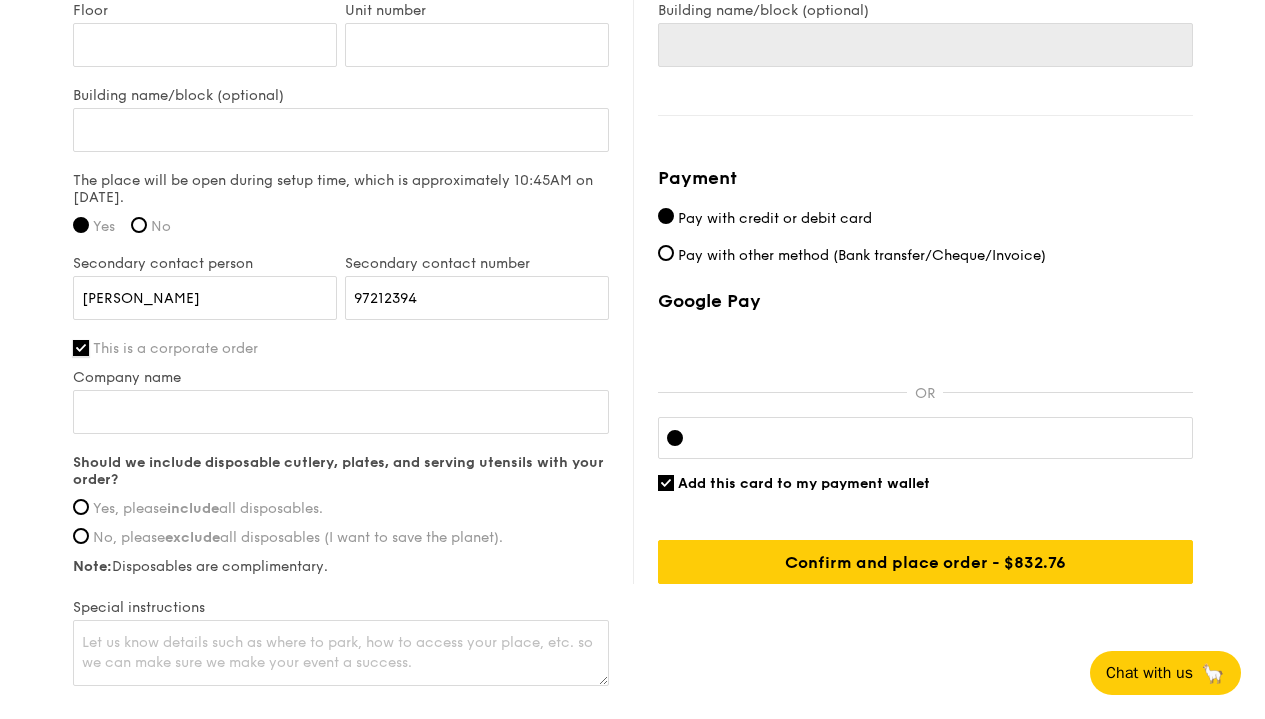 scroll, scrollTop: 1605, scrollLeft: 0, axis: vertical 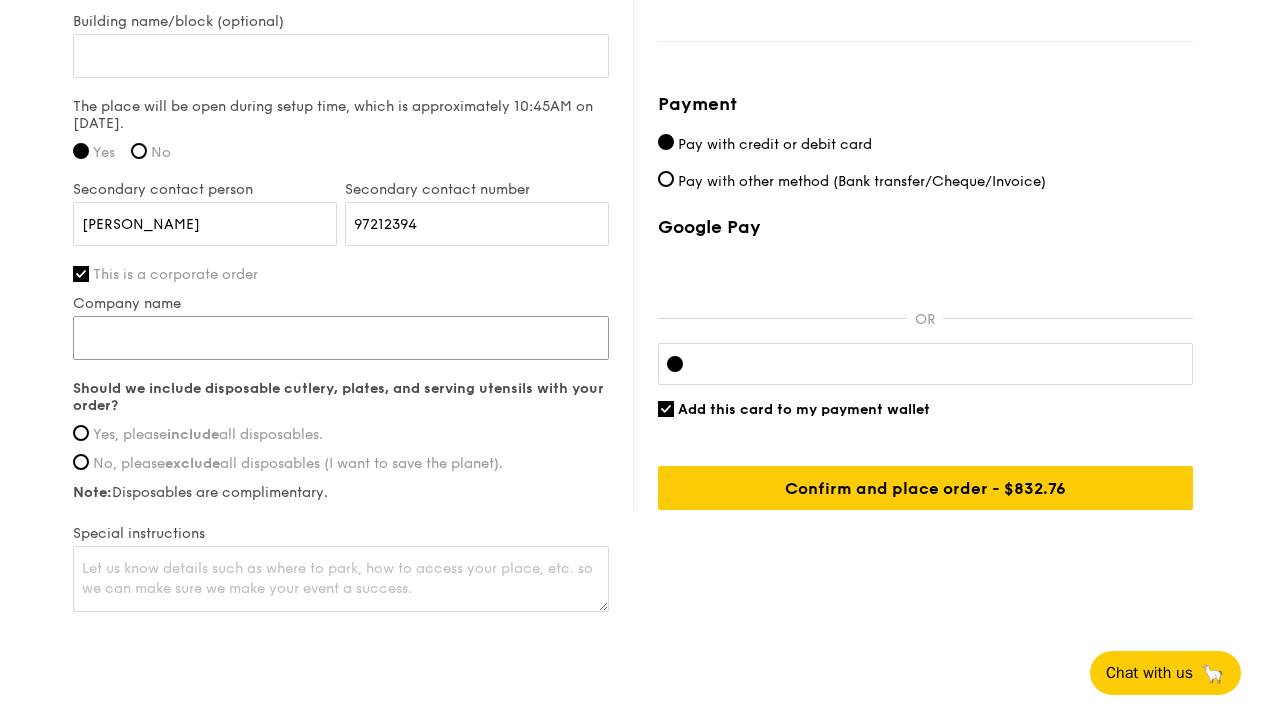 click on "Company name" at bounding box center (341, 338) 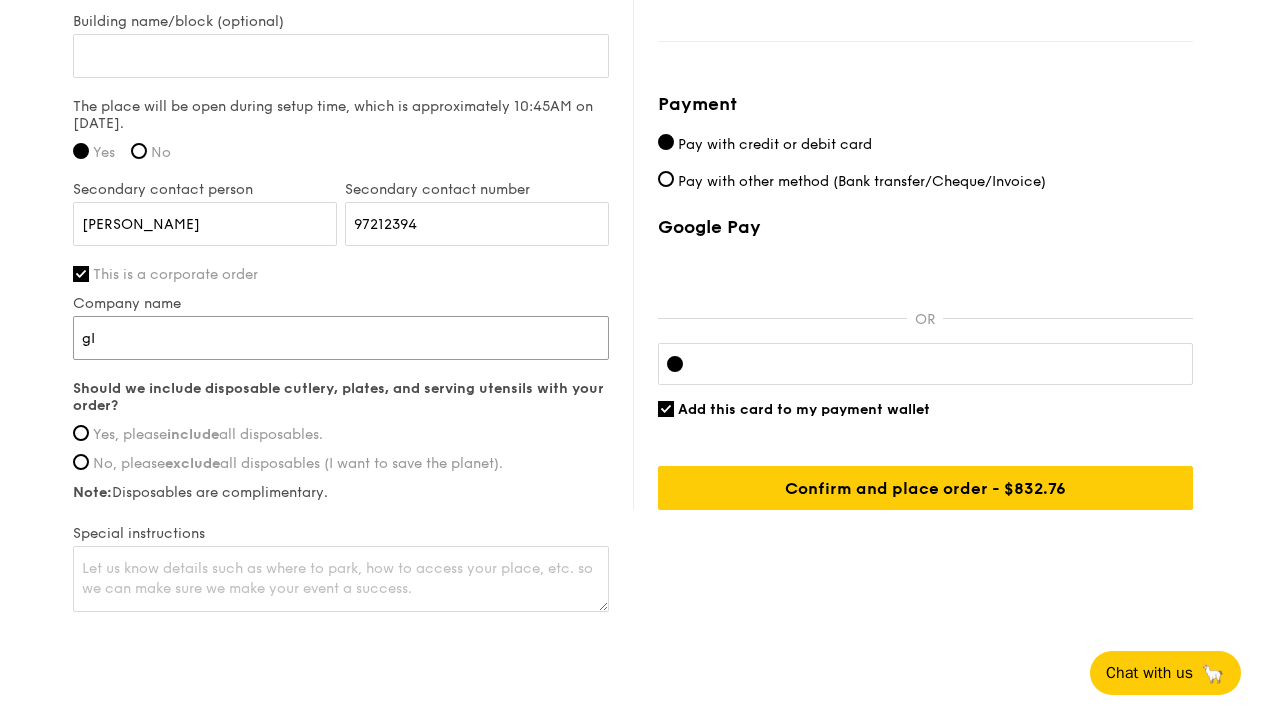 type on "g" 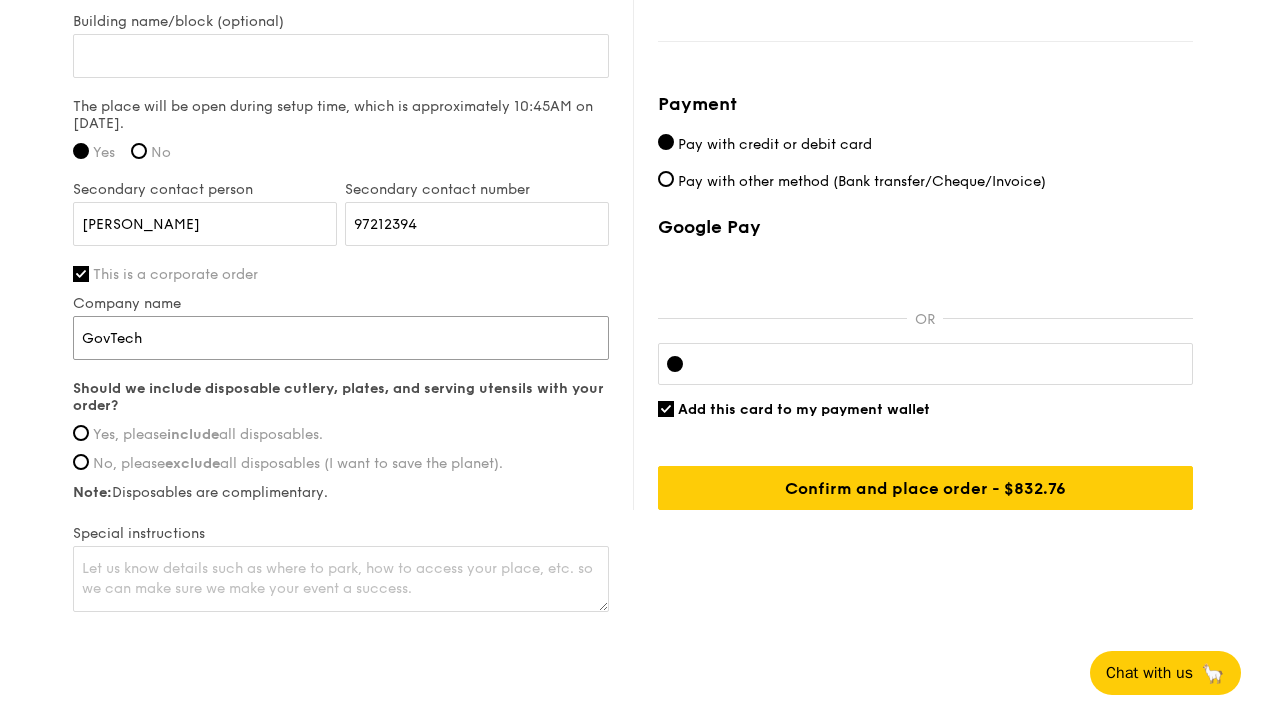 type on "GovTech" 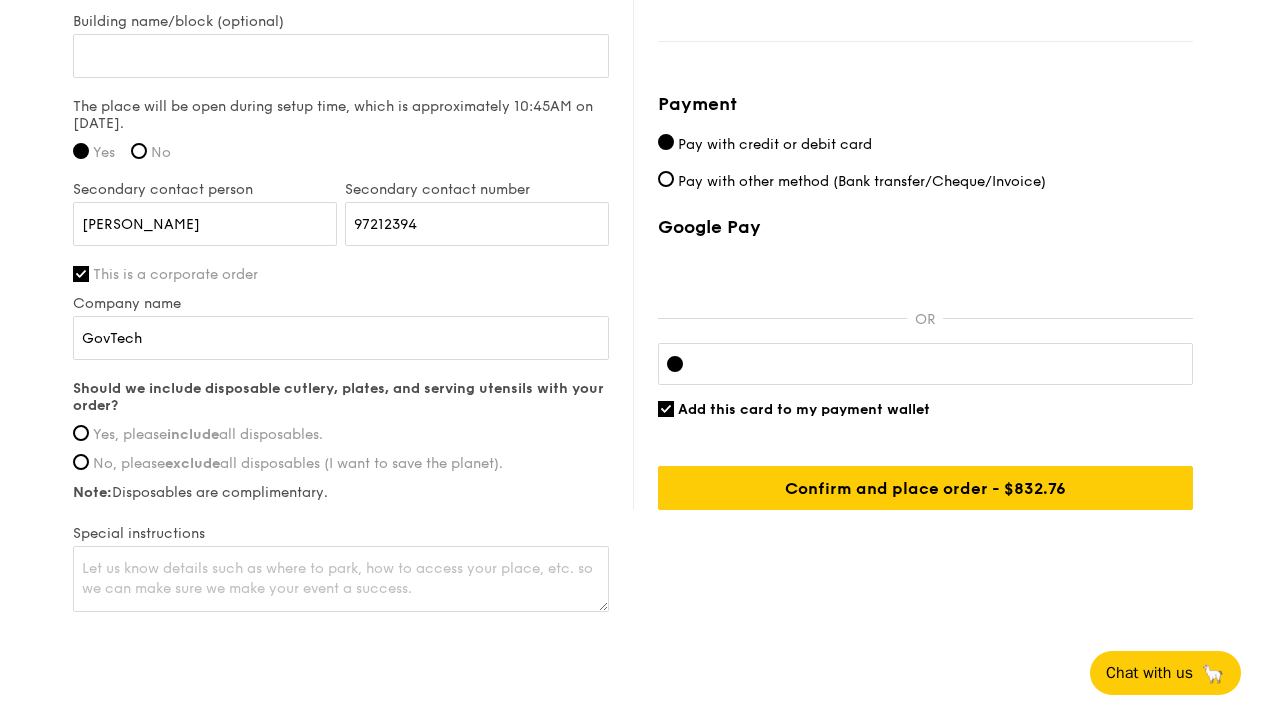 click on "Yes, please  include  all disposables." at bounding box center [208, 434] 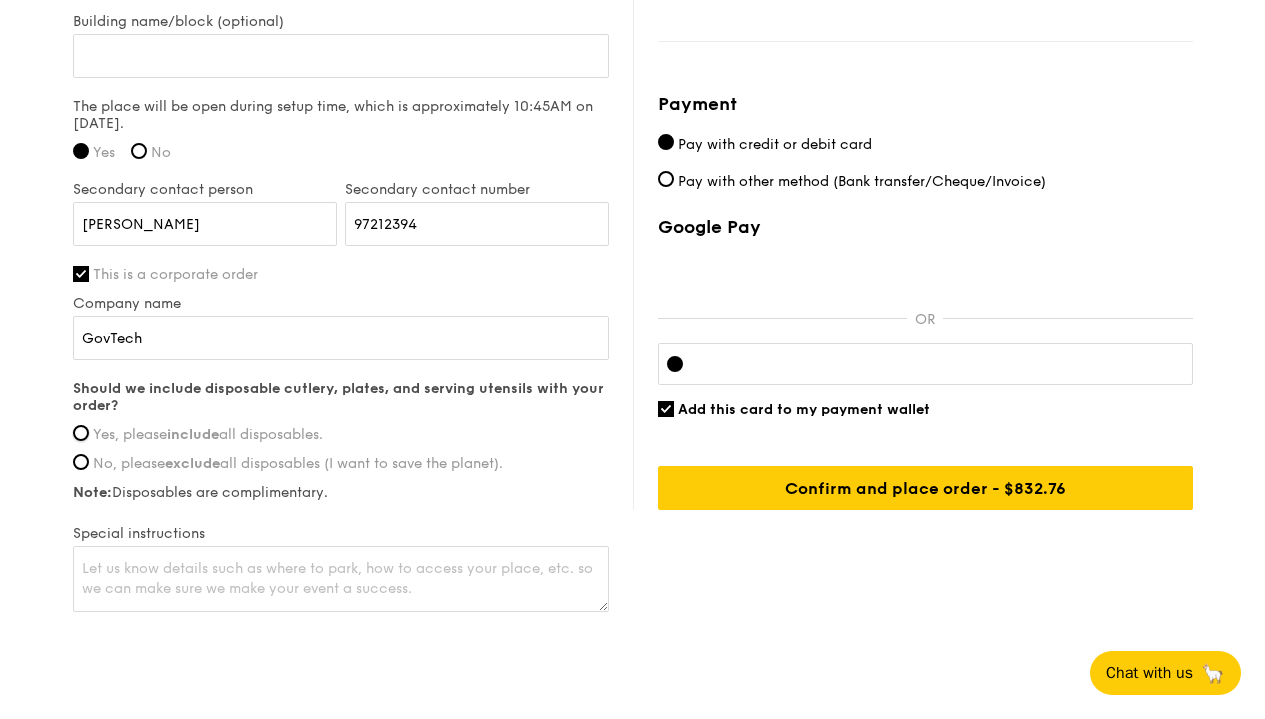 click on "Yes, please  include  all disposables." at bounding box center (81, 433) 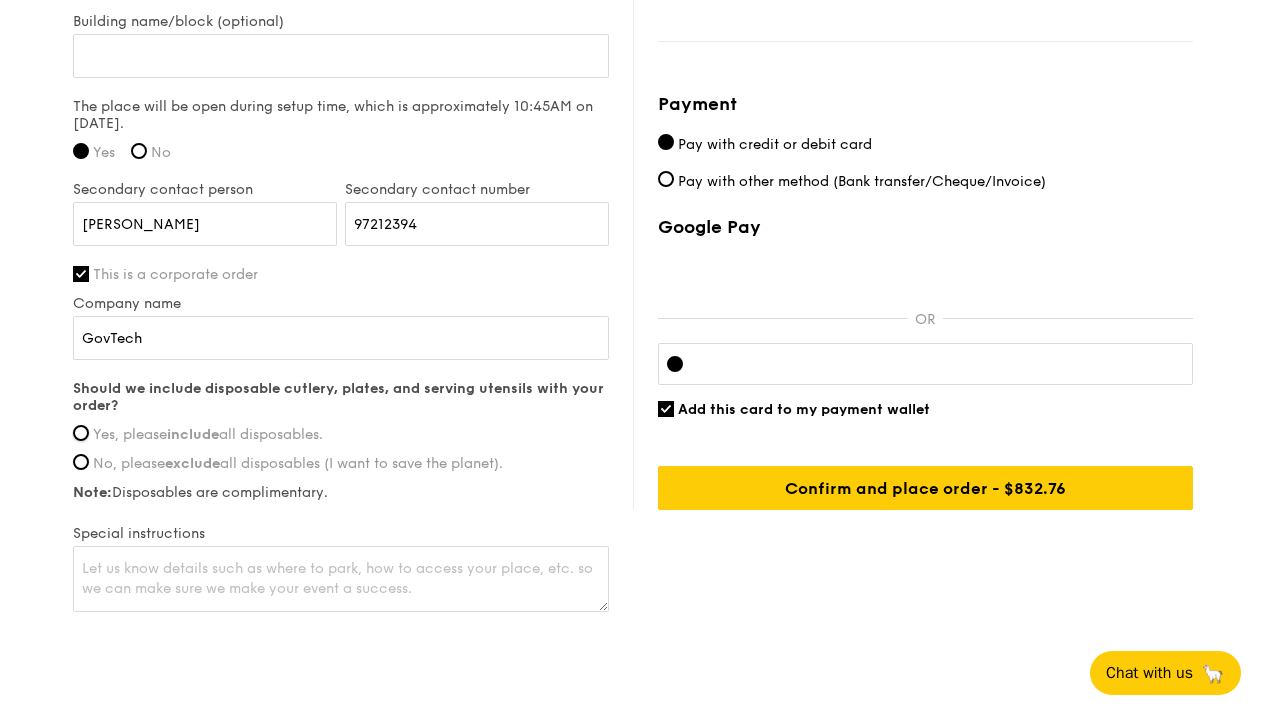 radio on "true" 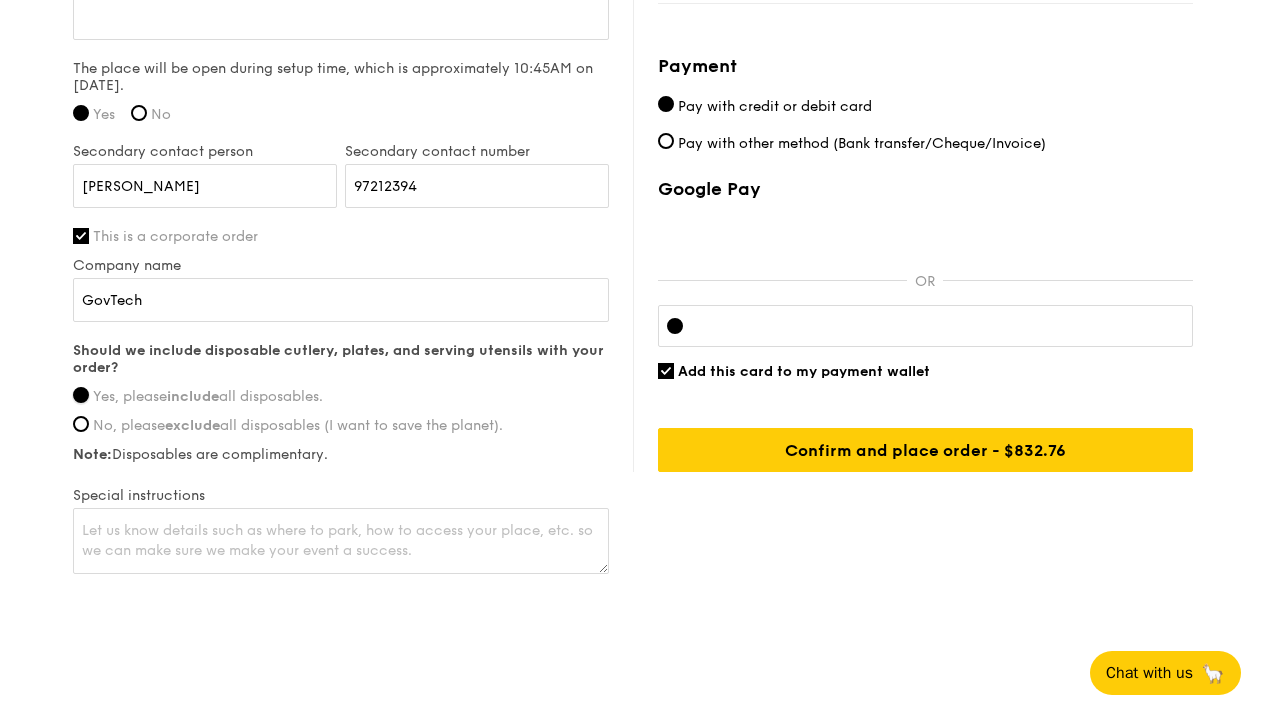 scroll, scrollTop: 1662, scrollLeft: 0, axis: vertical 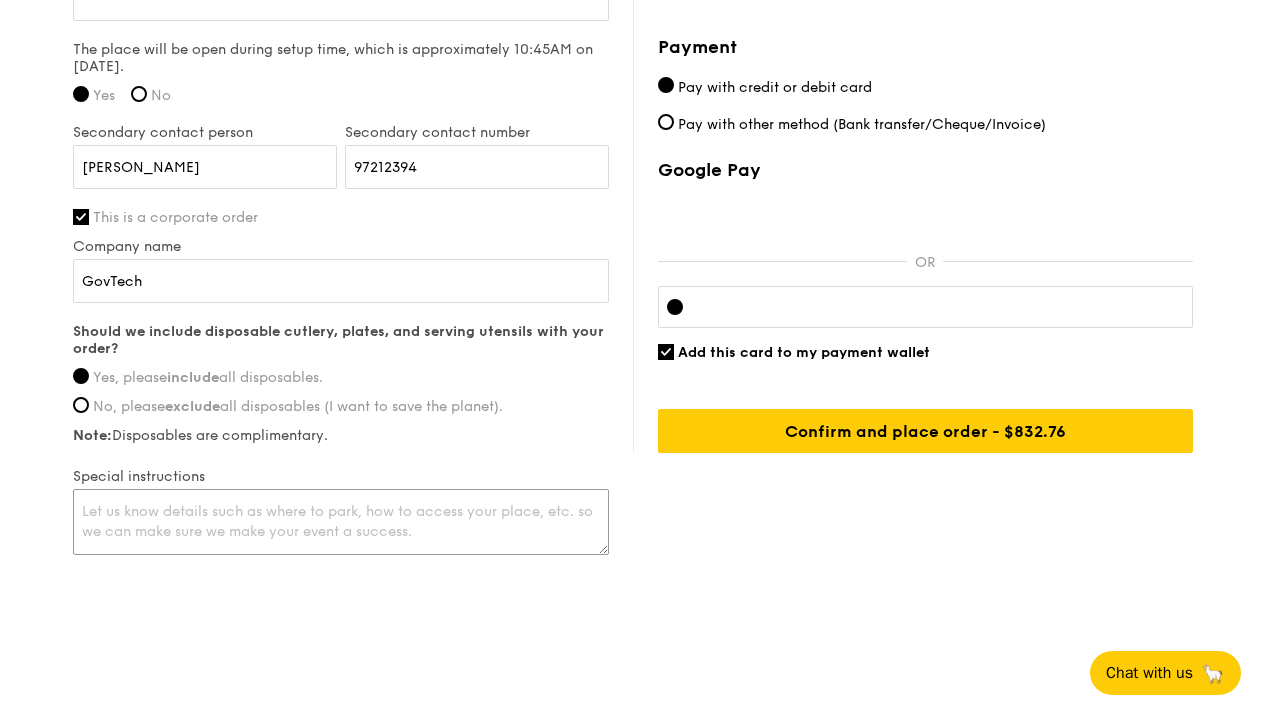 click at bounding box center [341, 522] 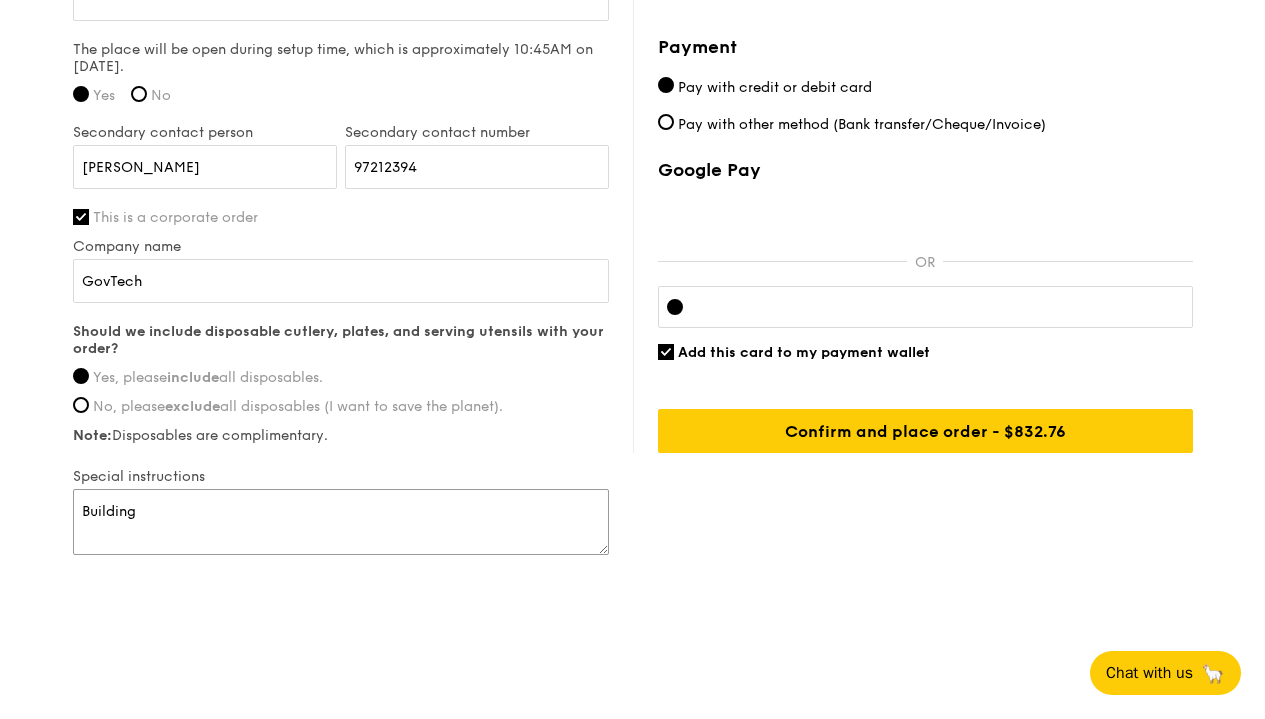 type on "Building n" 